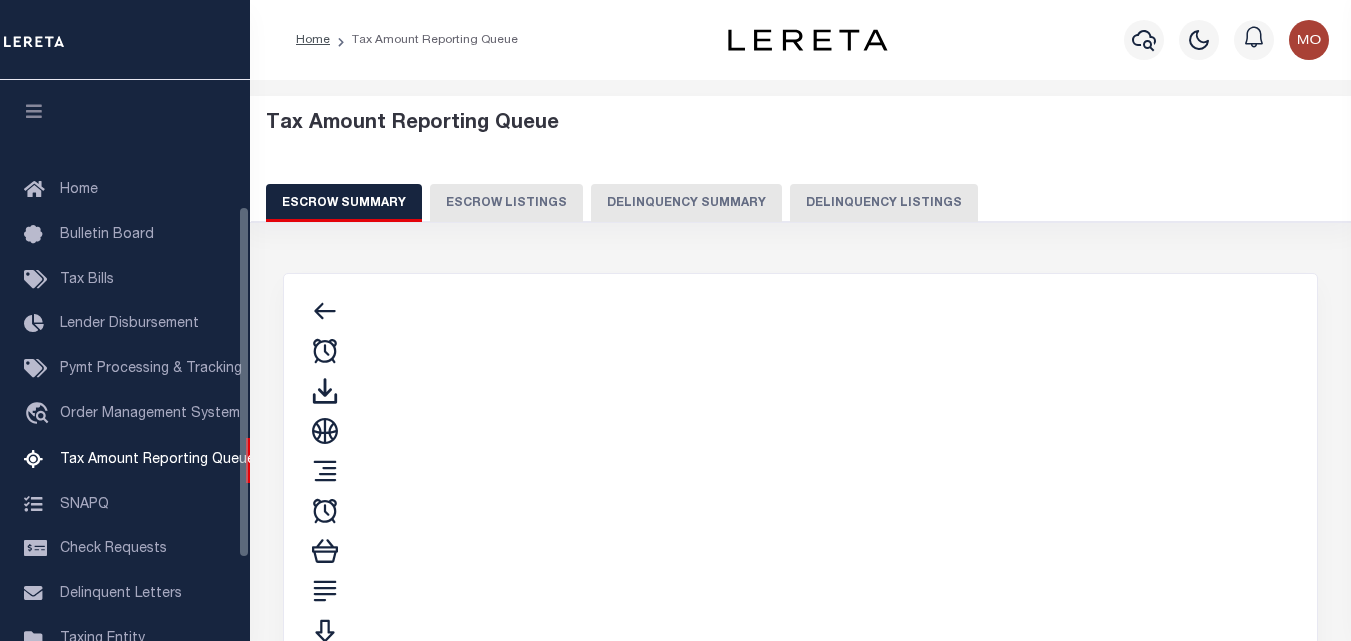 select on "100" 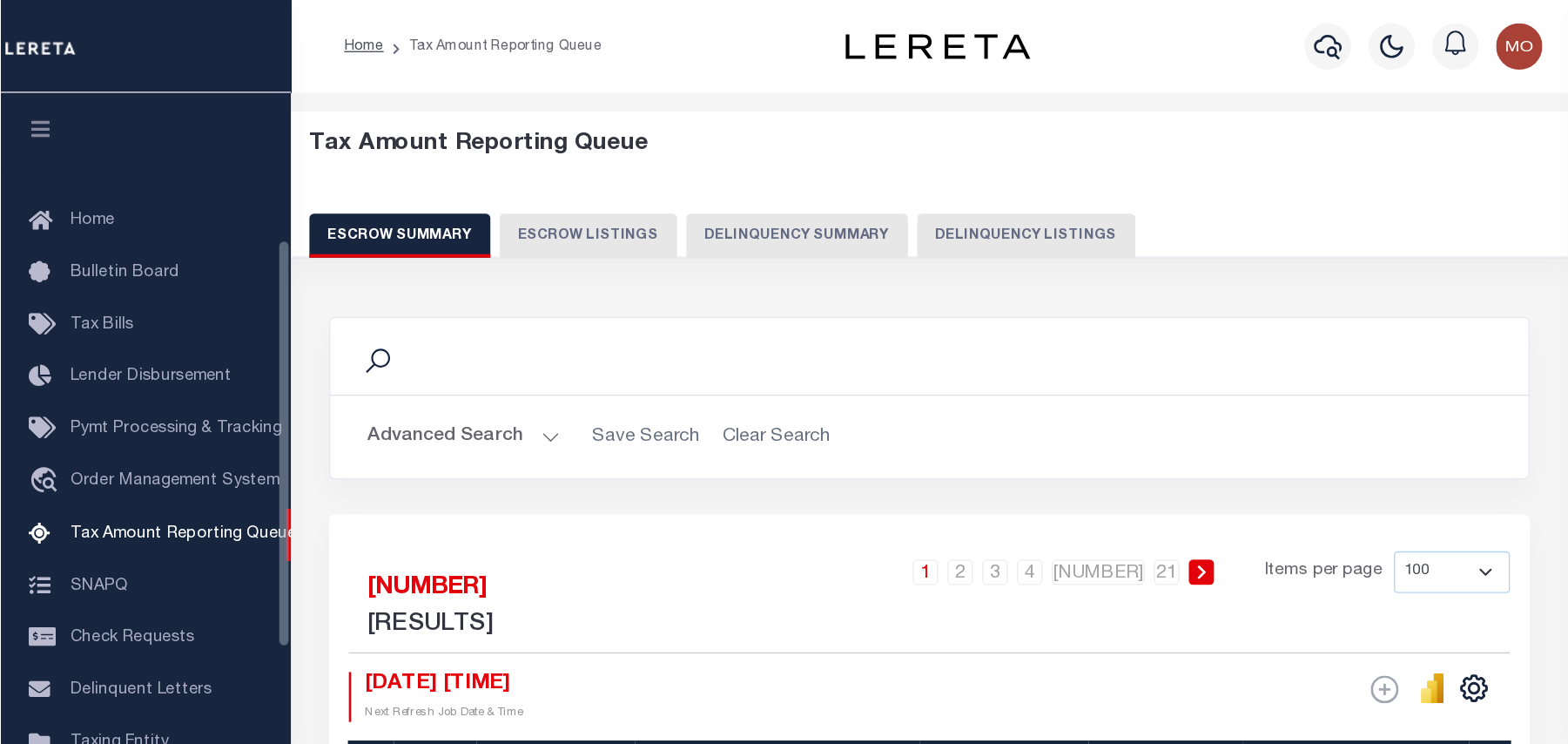 scroll, scrollTop: 176, scrollLeft: 0, axis: vertical 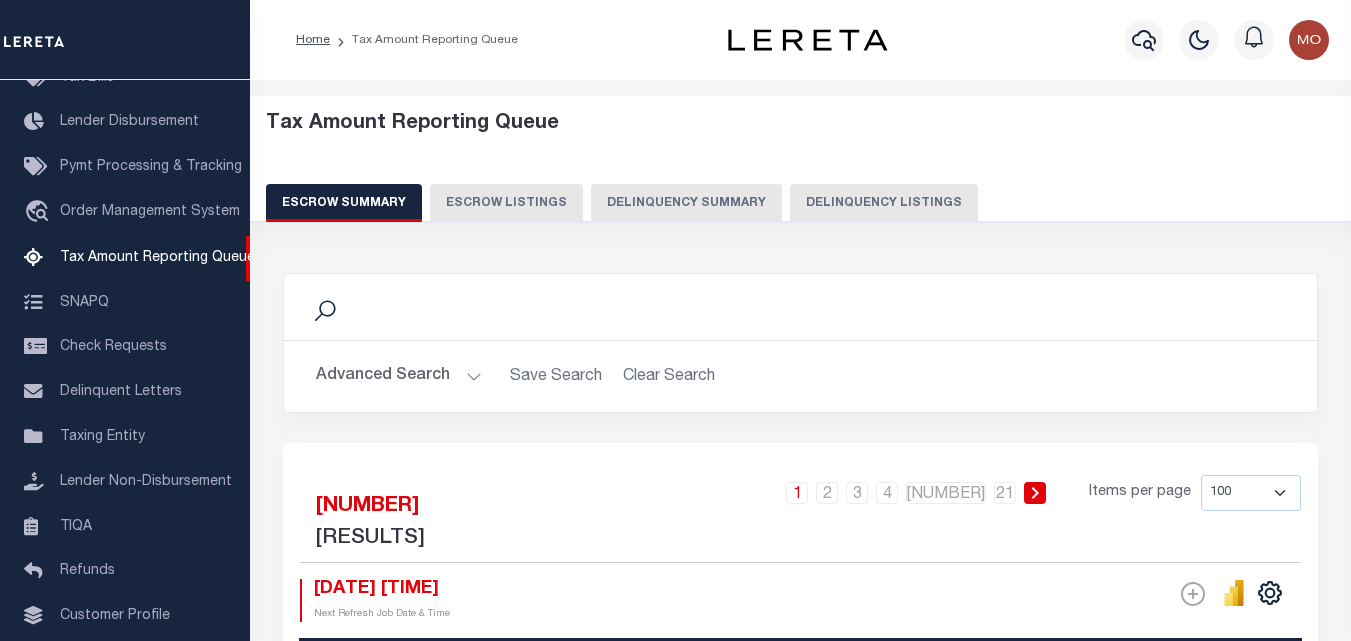 click on "Delinquency Listings" at bounding box center (884, 203) 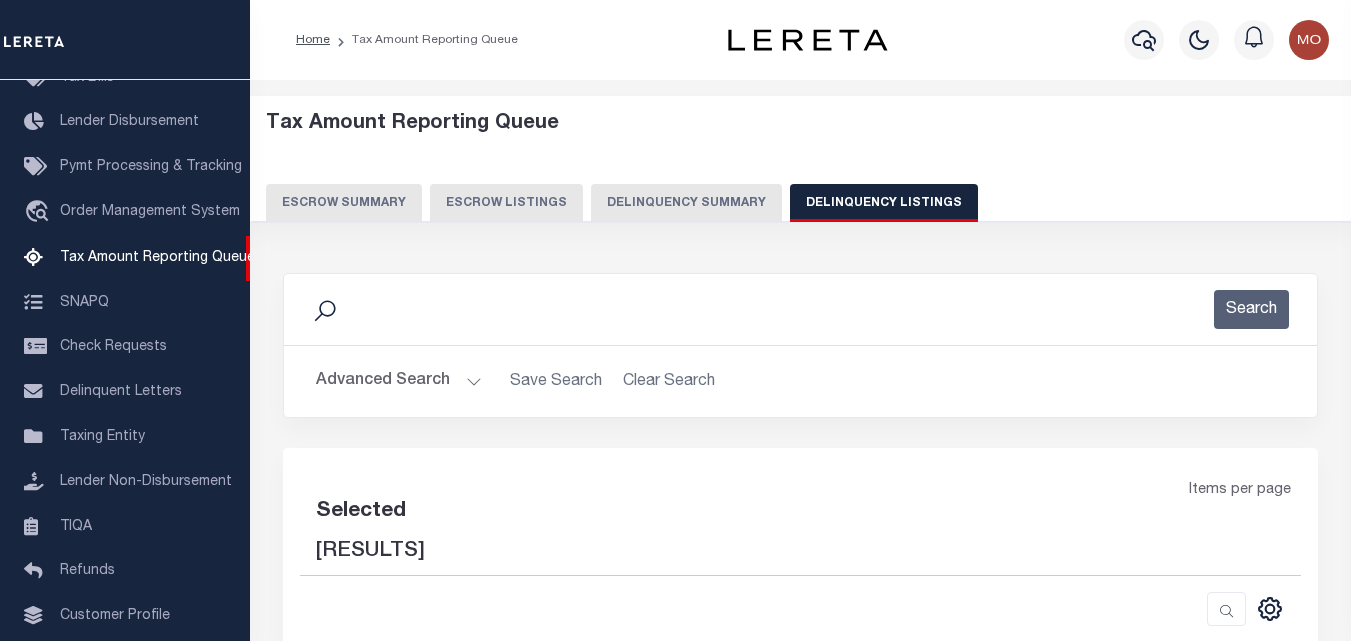 click on "Advanced Search" at bounding box center [399, 381] 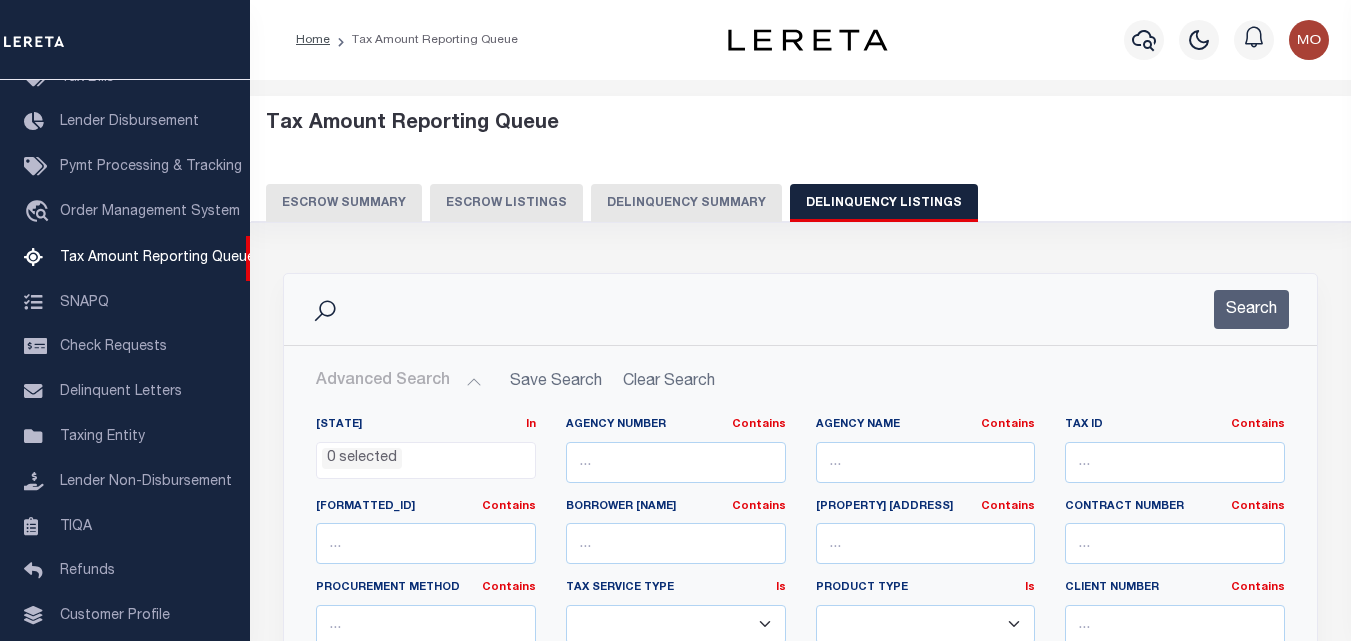 select on "100" 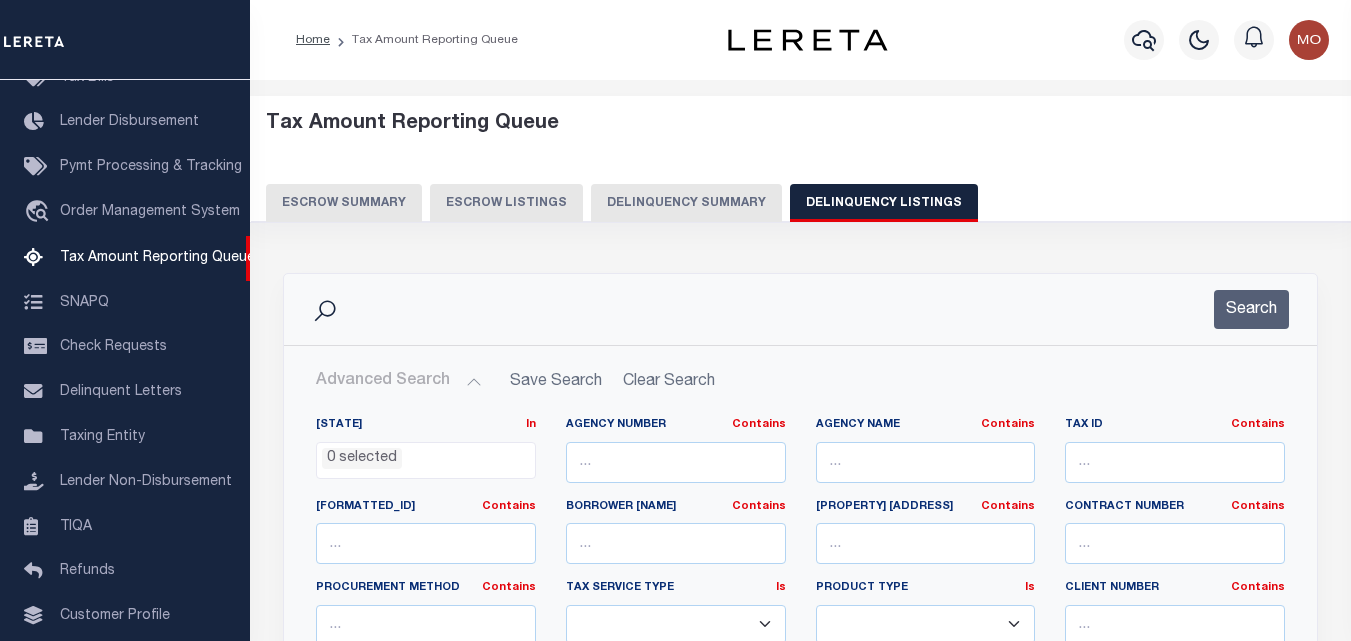 type 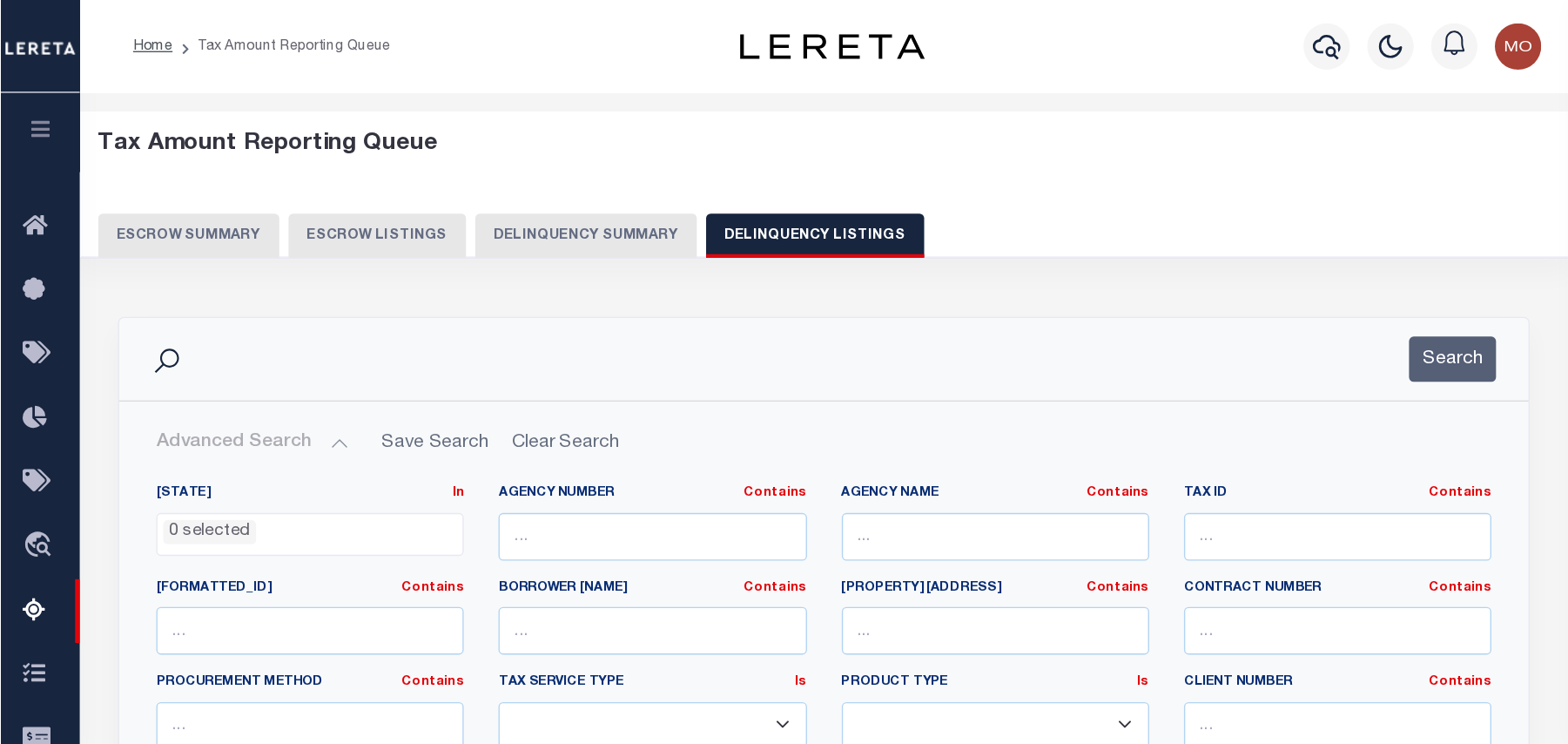 scroll, scrollTop: 0, scrollLeft: 0, axis: both 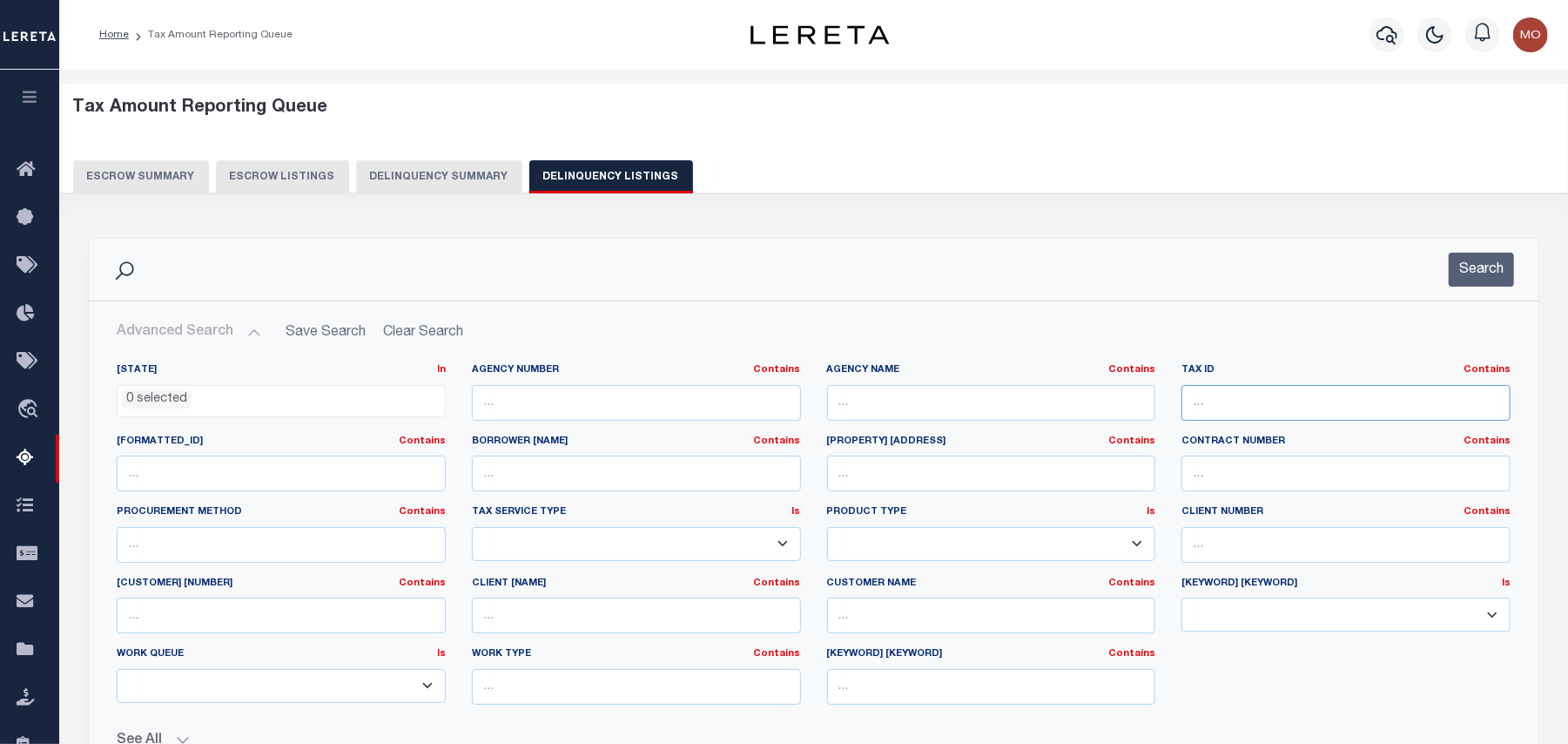click at bounding box center [1346, 402] 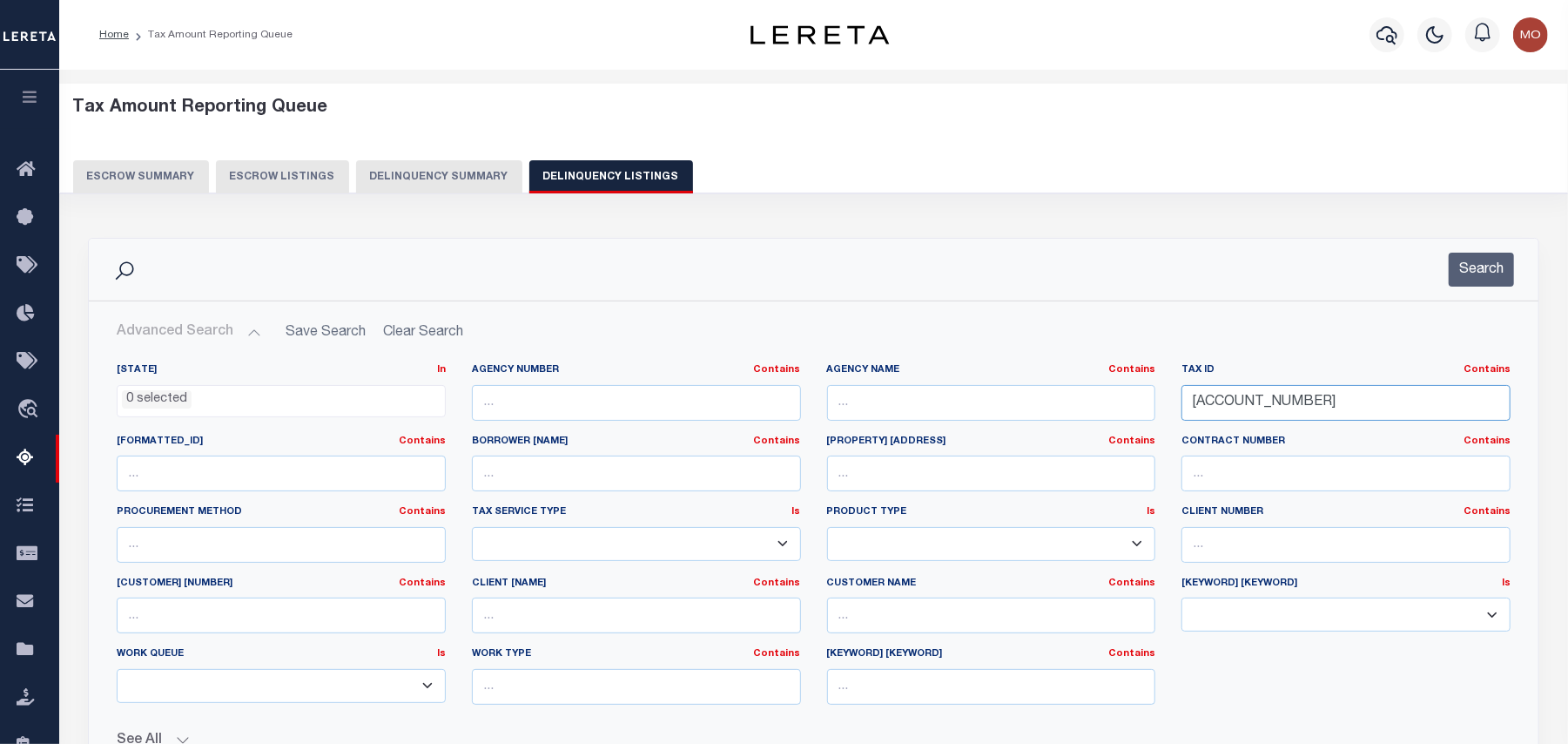 type on "13107192 9" 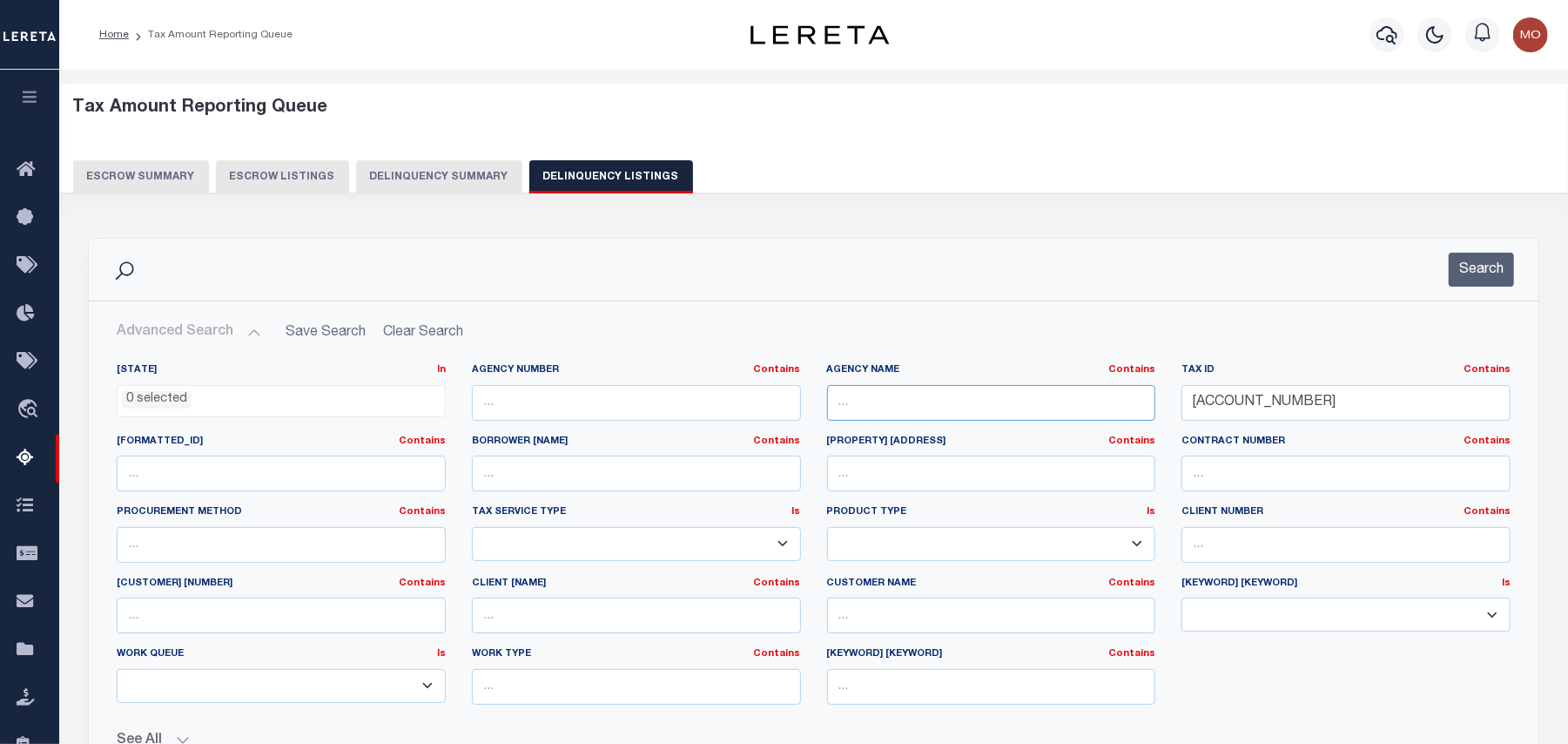 click at bounding box center [992, 402] 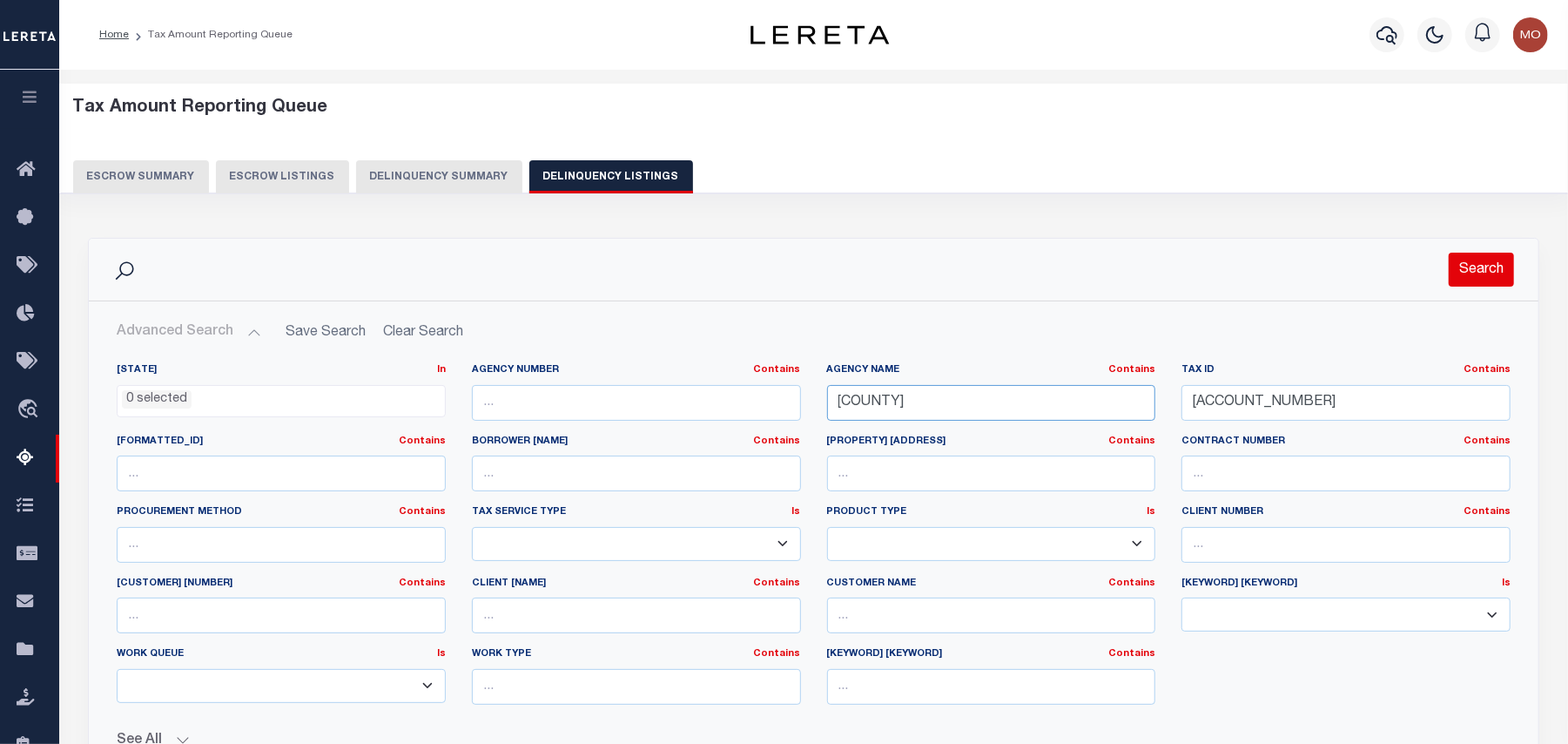 type on "MARICOPA COUNTY" 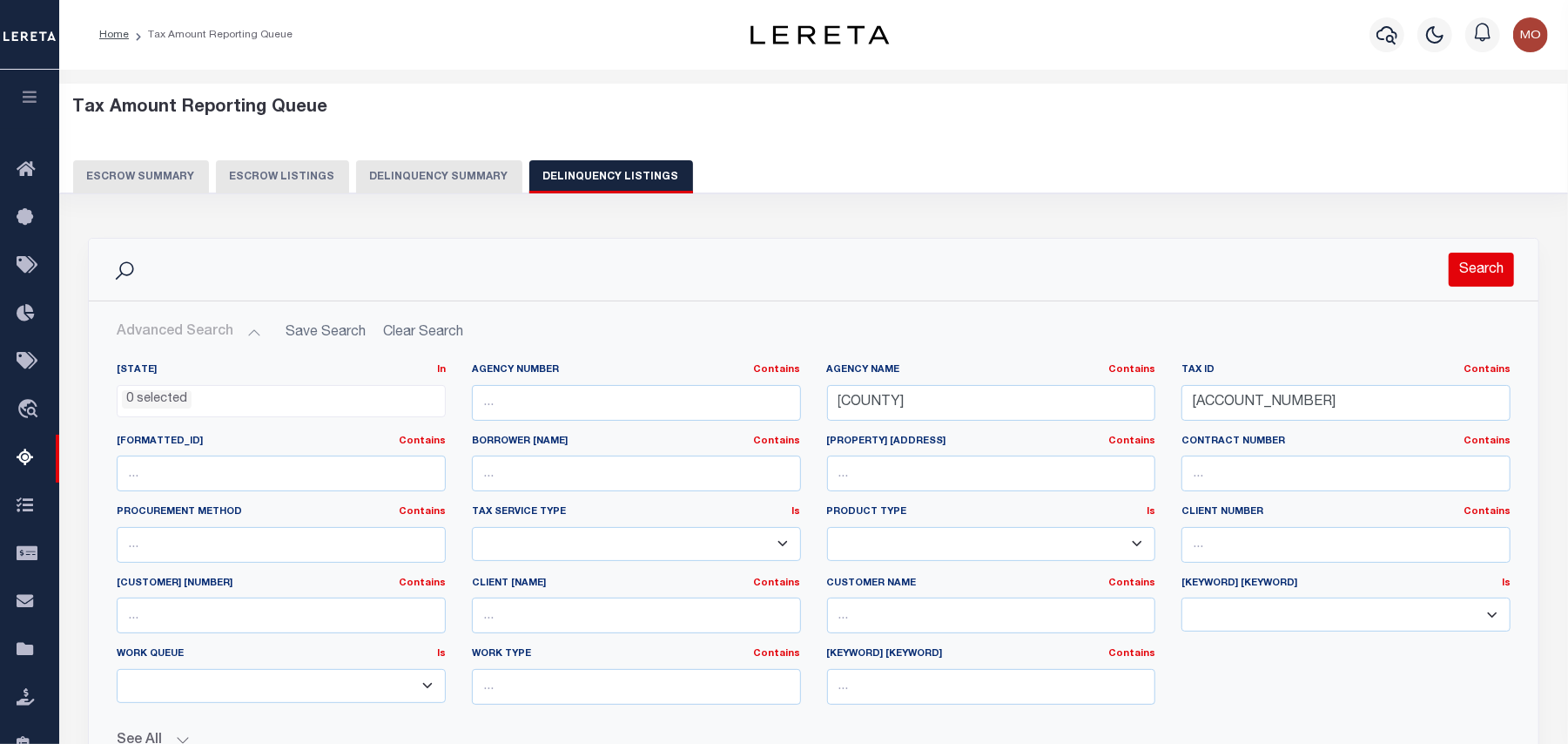 click on "Search" at bounding box center [1481, 269] 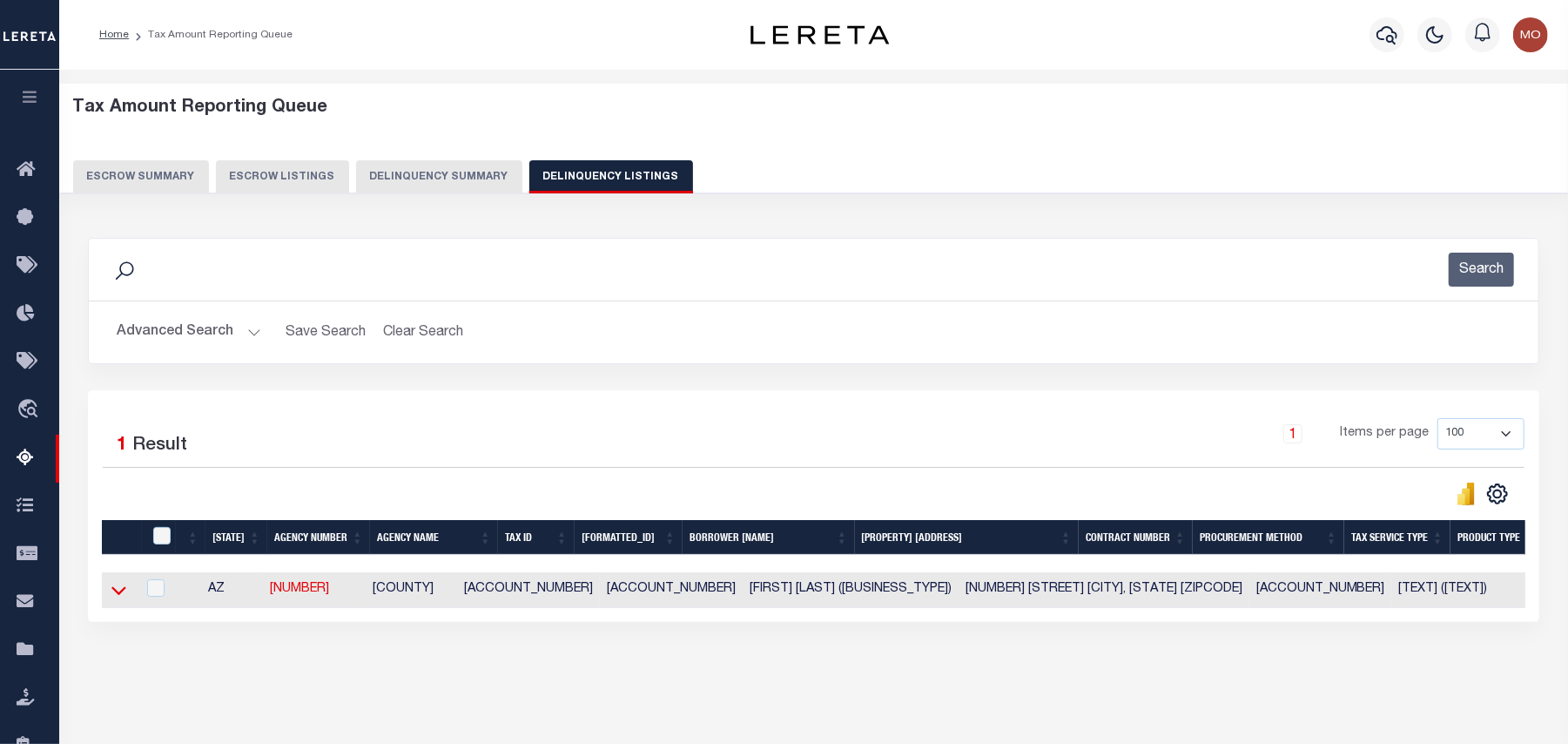 click 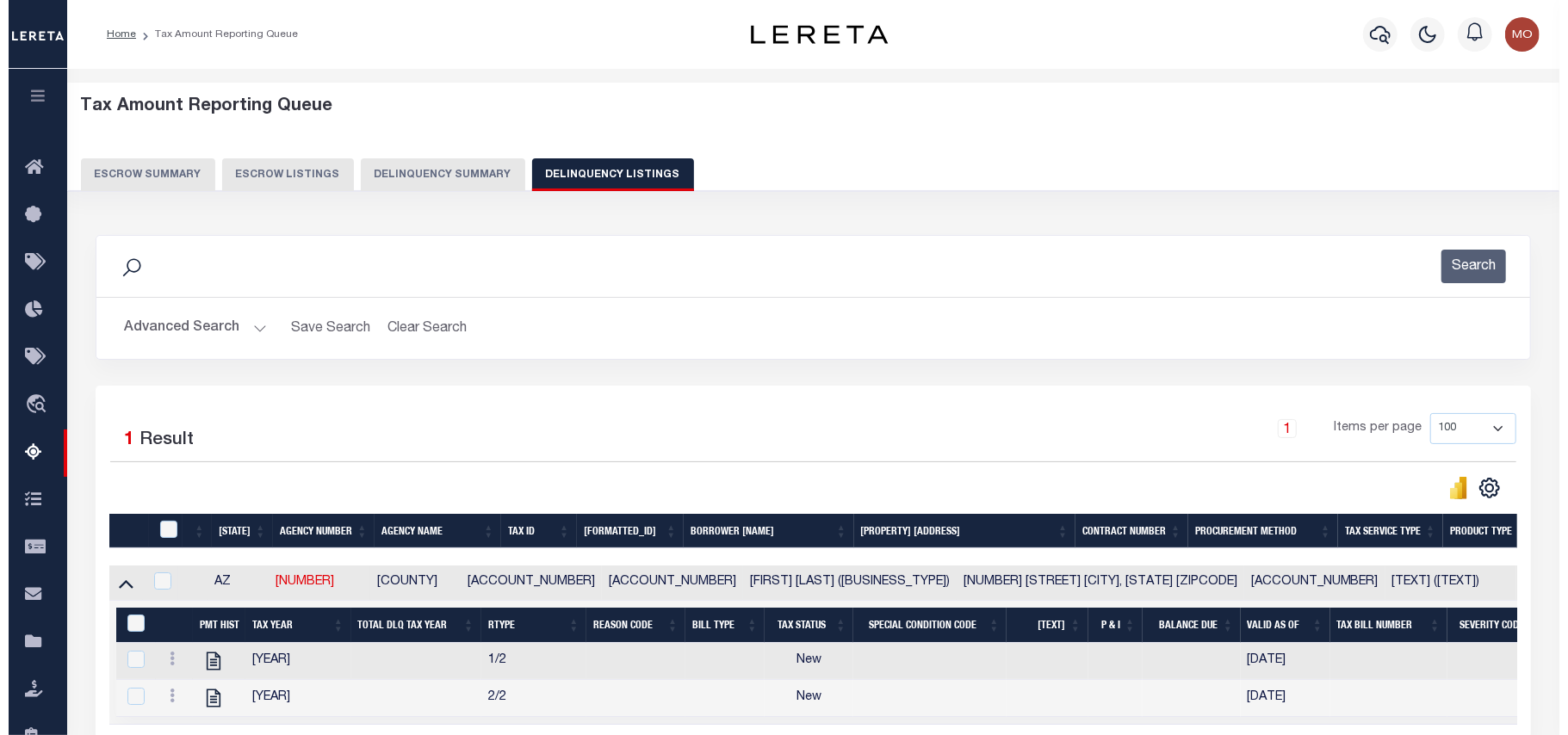 scroll, scrollTop: 176, scrollLeft: 0, axis: vertical 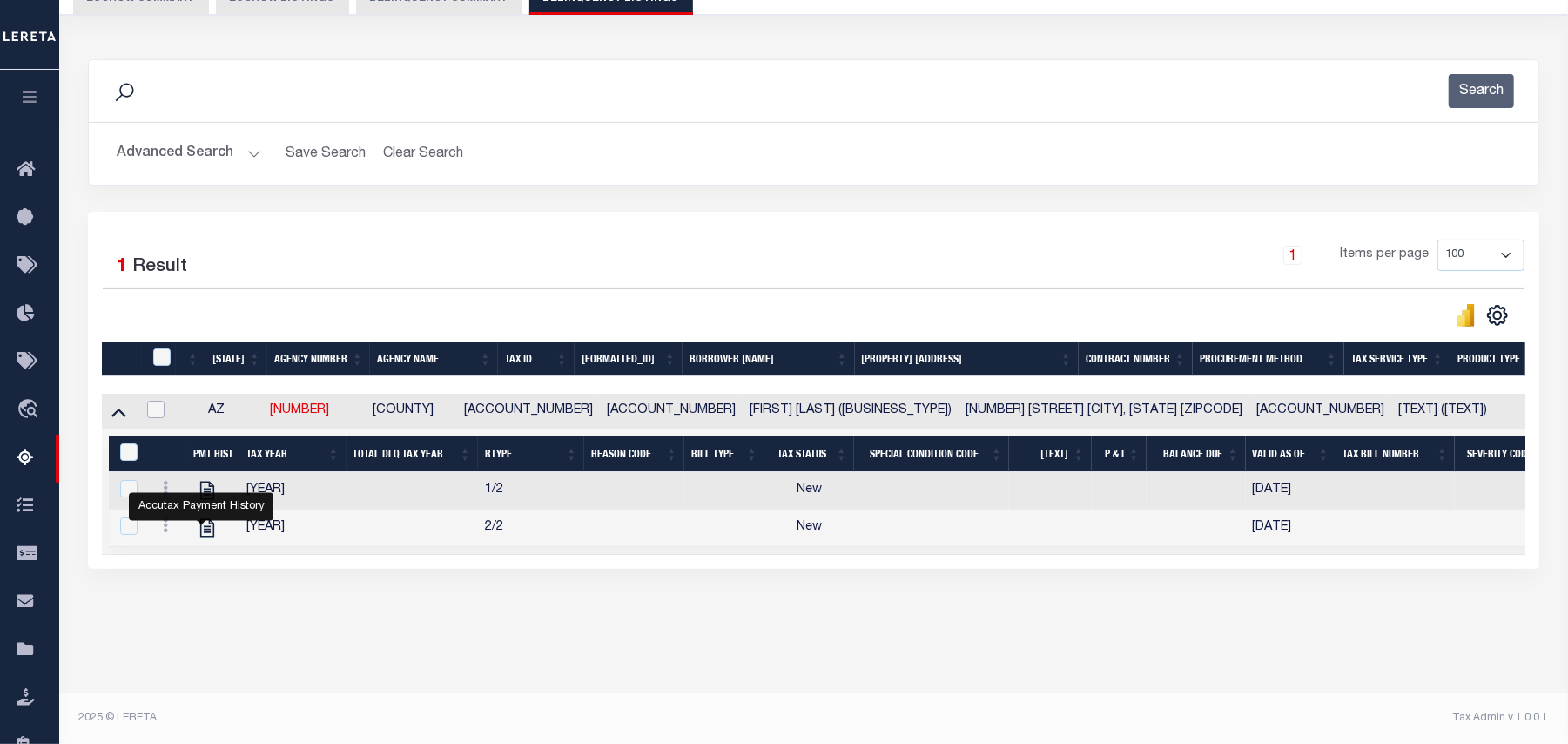click at bounding box center (156, 409) 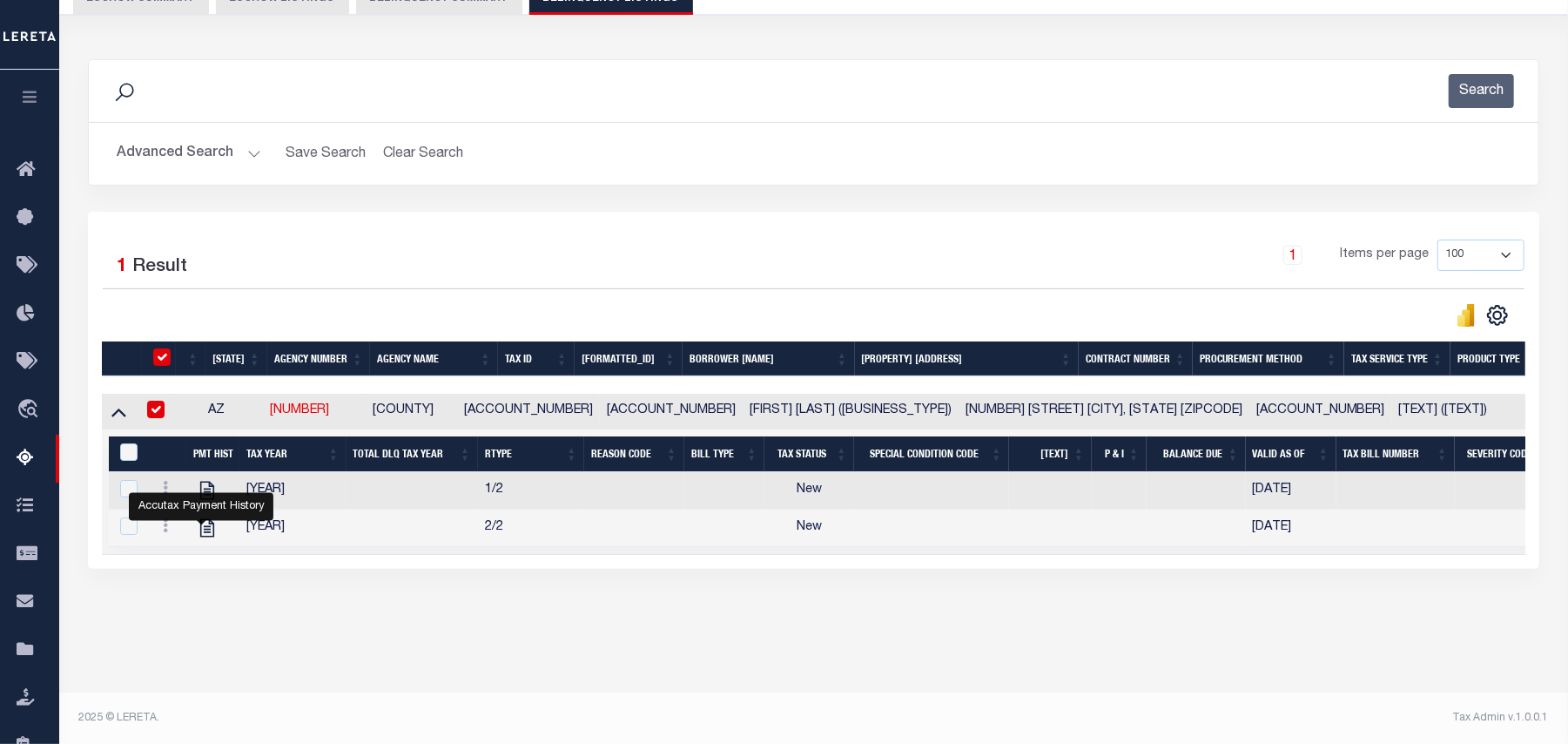 checkbox on "true" 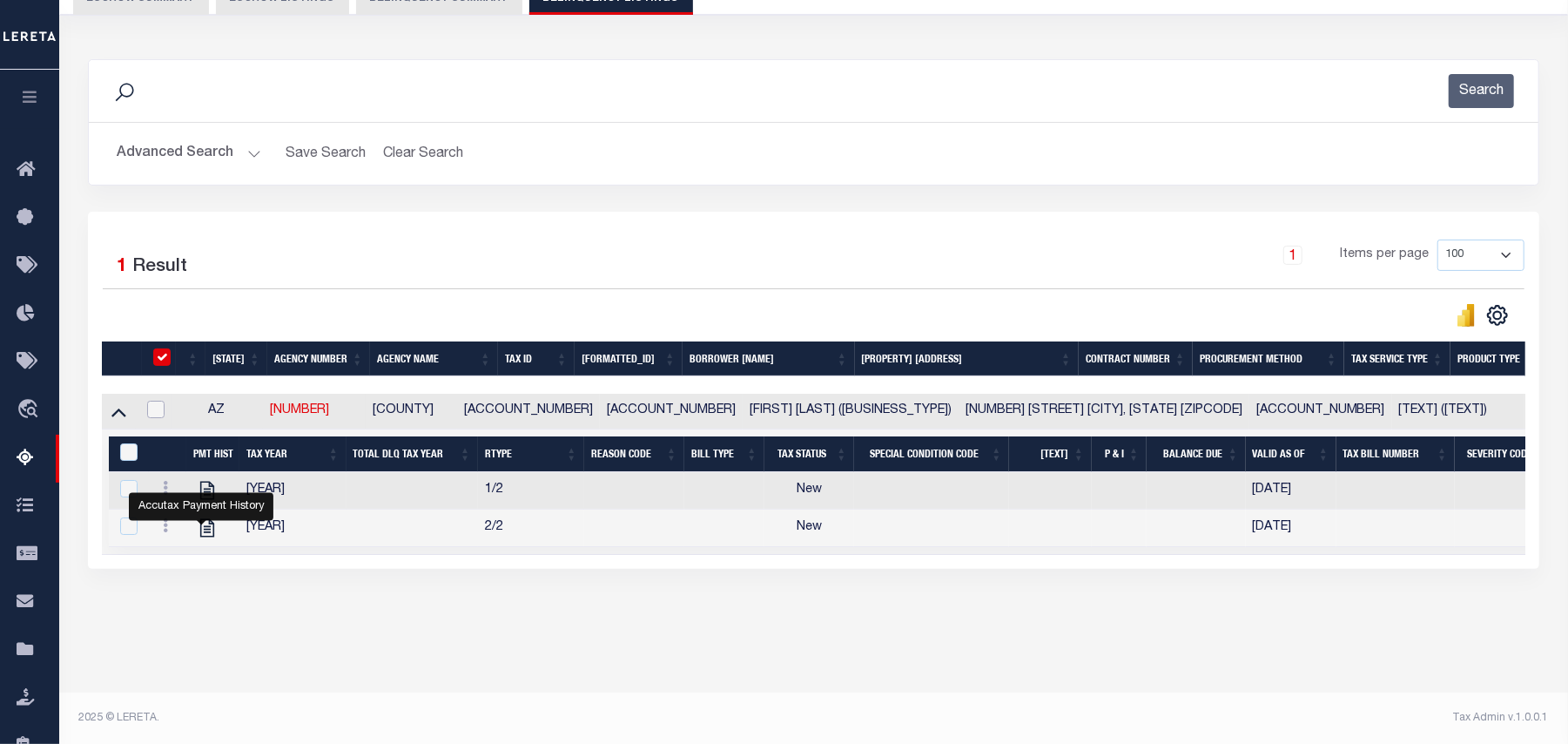 checkbox on "true" 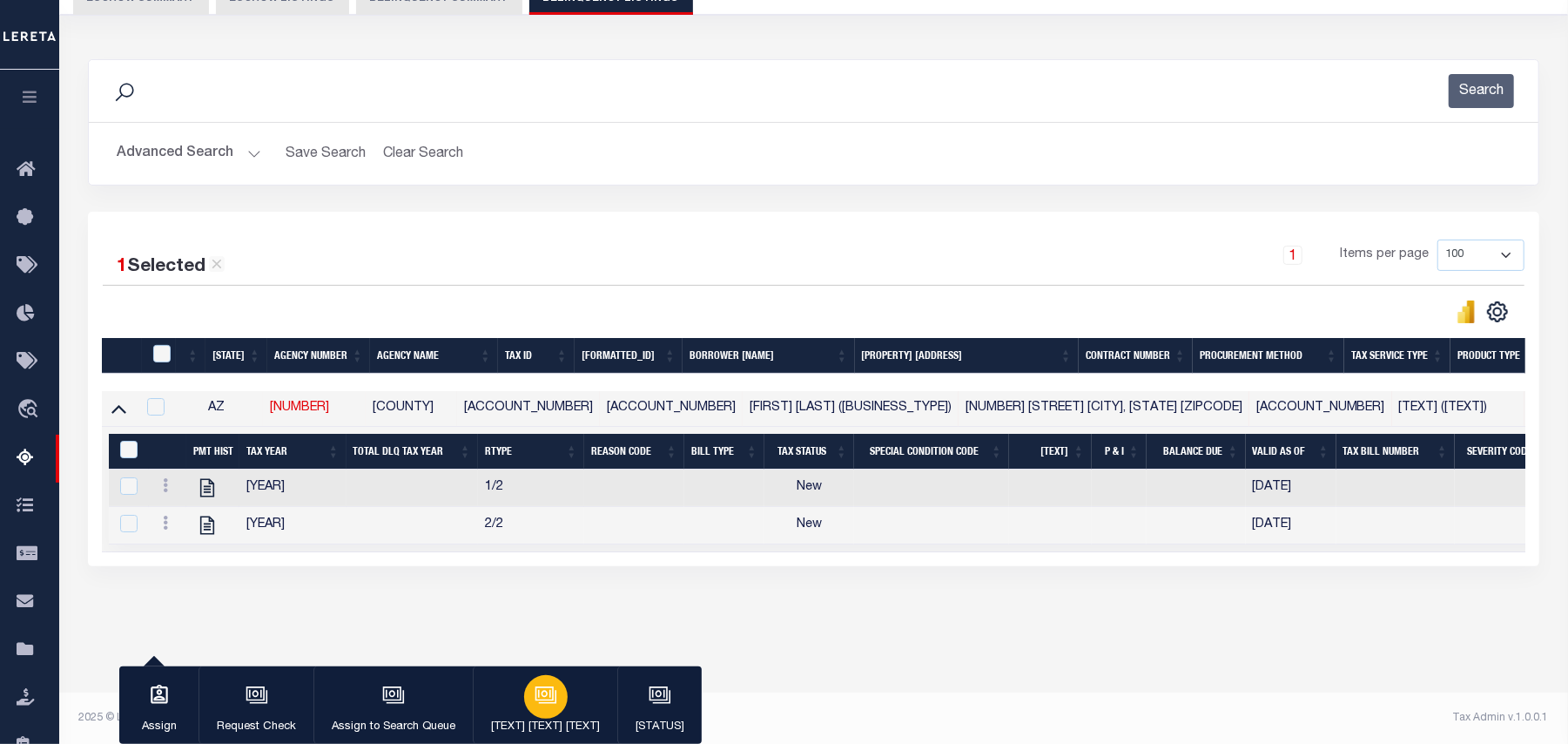 click on "Update Inventory Status" at bounding box center (545, 727) 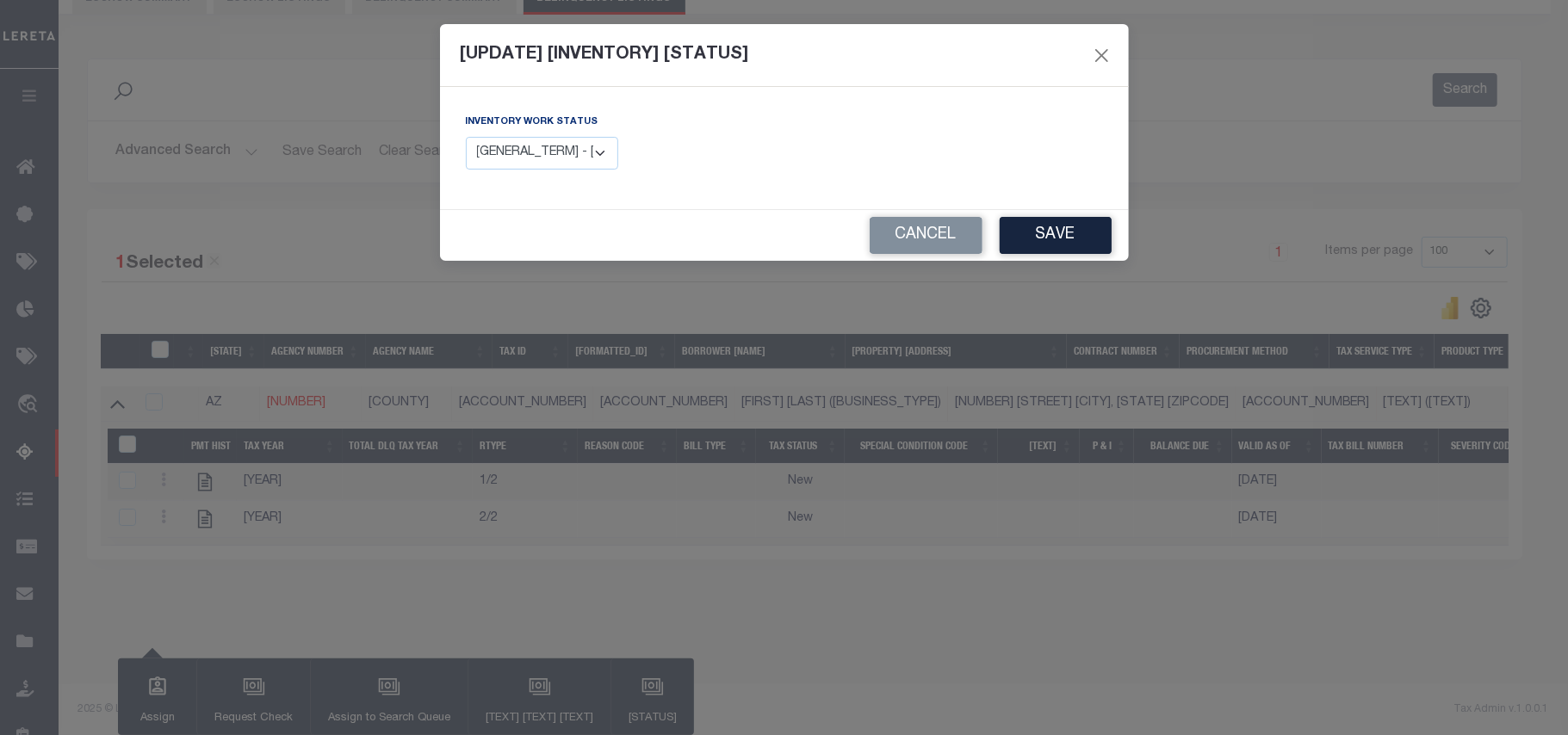 click on "Manual - Exception
Pended - Awaiting Search
Late Add Exception
Completed" at bounding box center (542, 153) 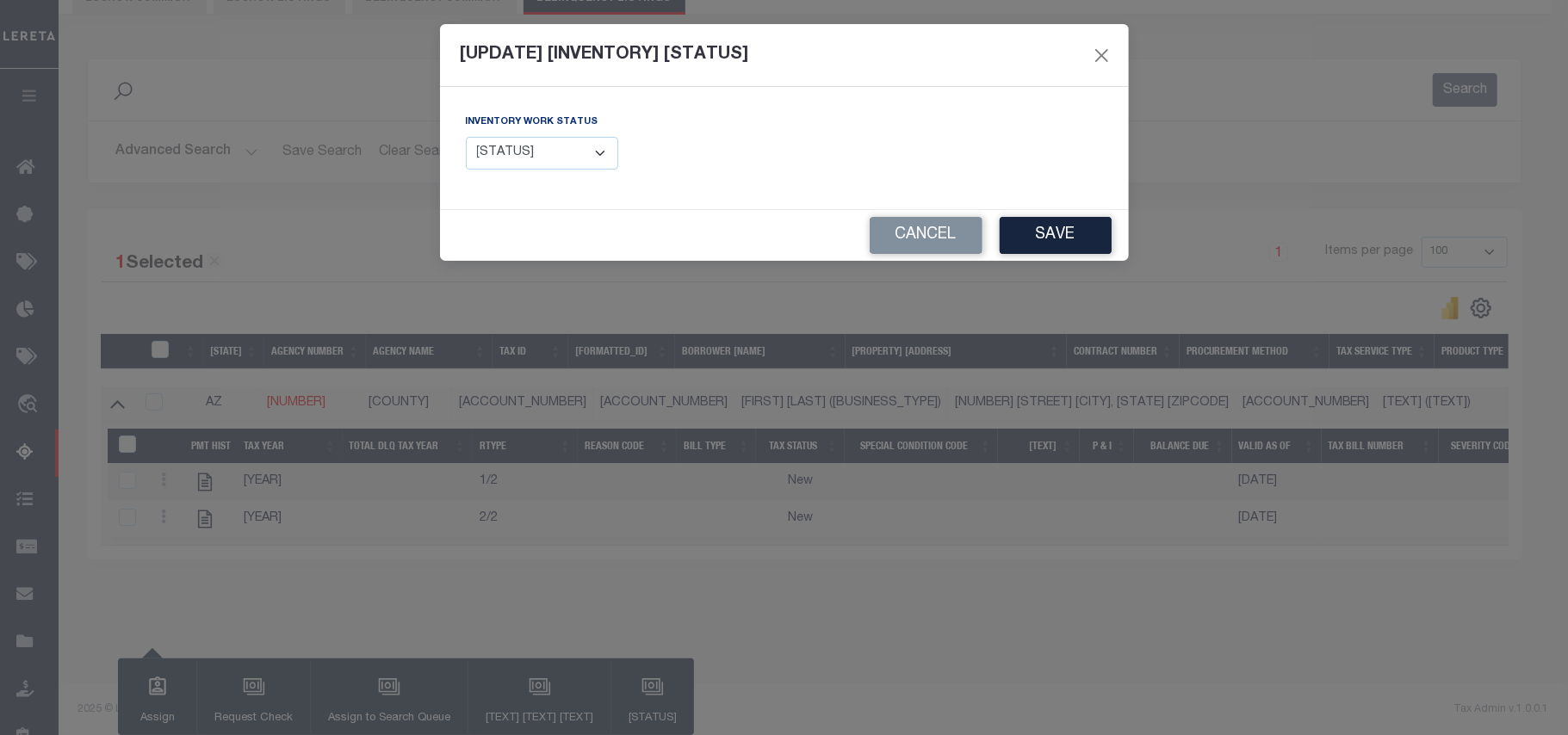 click on "Manual - Exception
Pended - Awaiting Search
Late Add Exception
Completed" at bounding box center (542, 153) 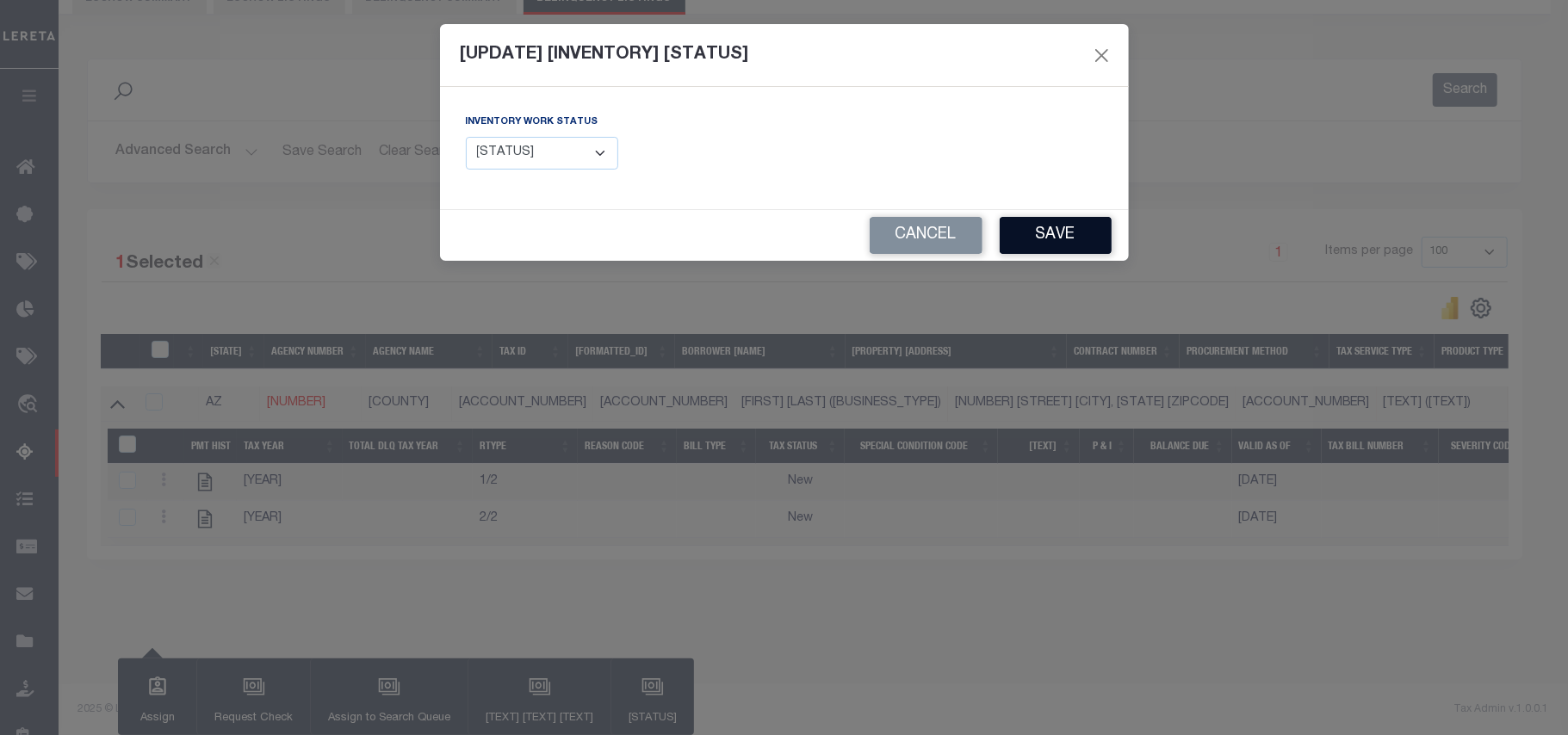 click on "Save" at bounding box center [1056, 235] 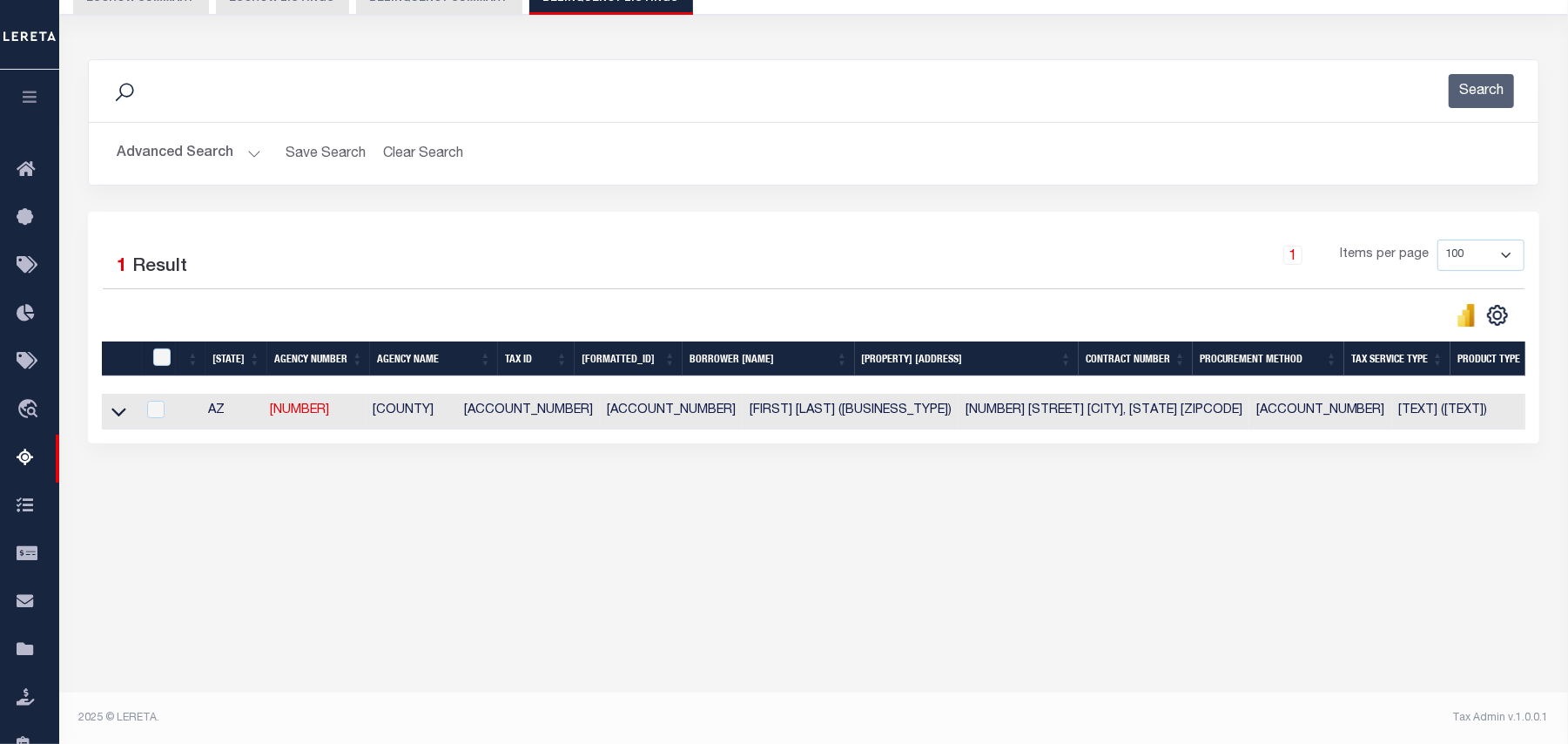 click on "Advanced Search" at bounding box center [189, 153] 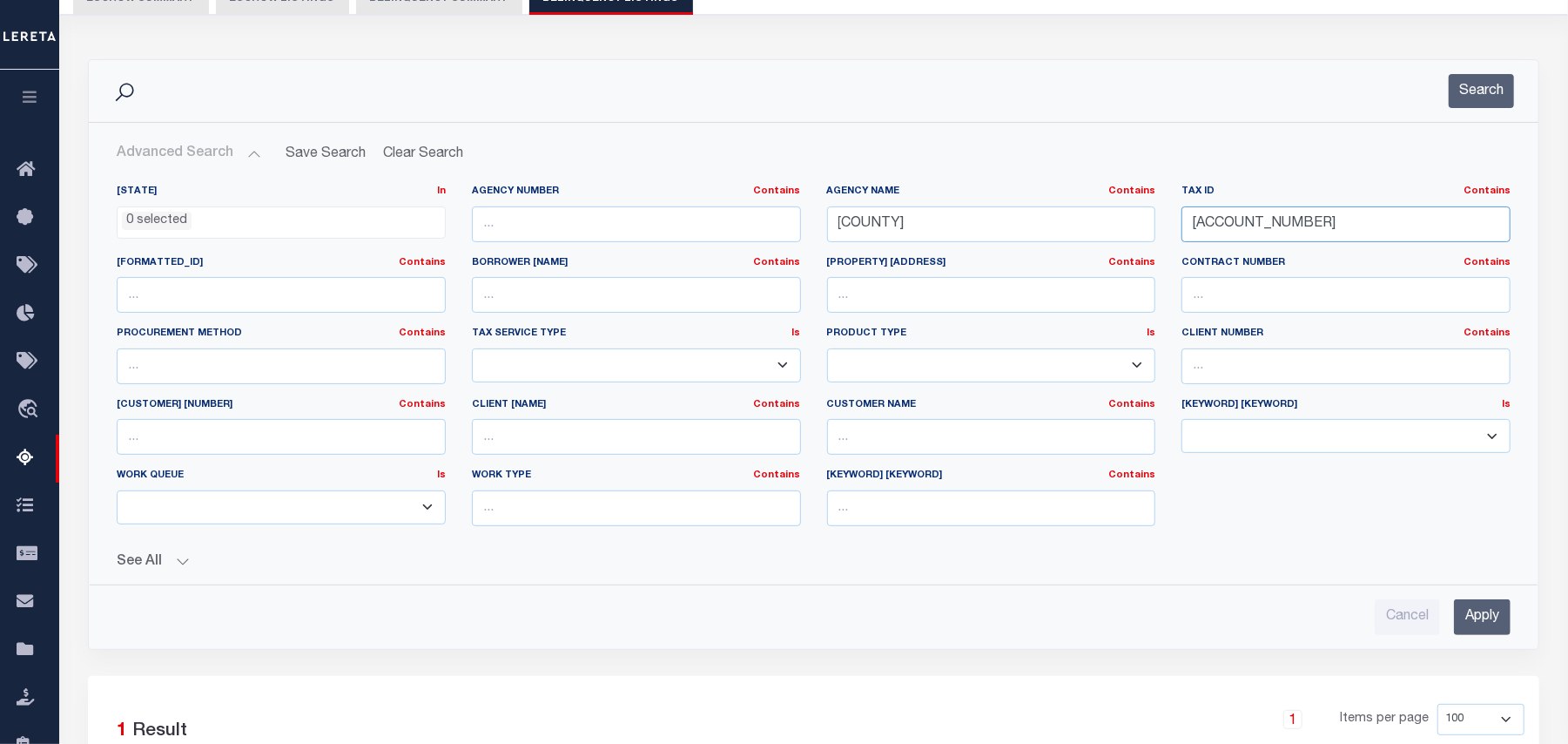drag, startPoint x: 1289, startPoint y: 231, endPoint x: 1130, endPoint y: 234, distance: 159.0283 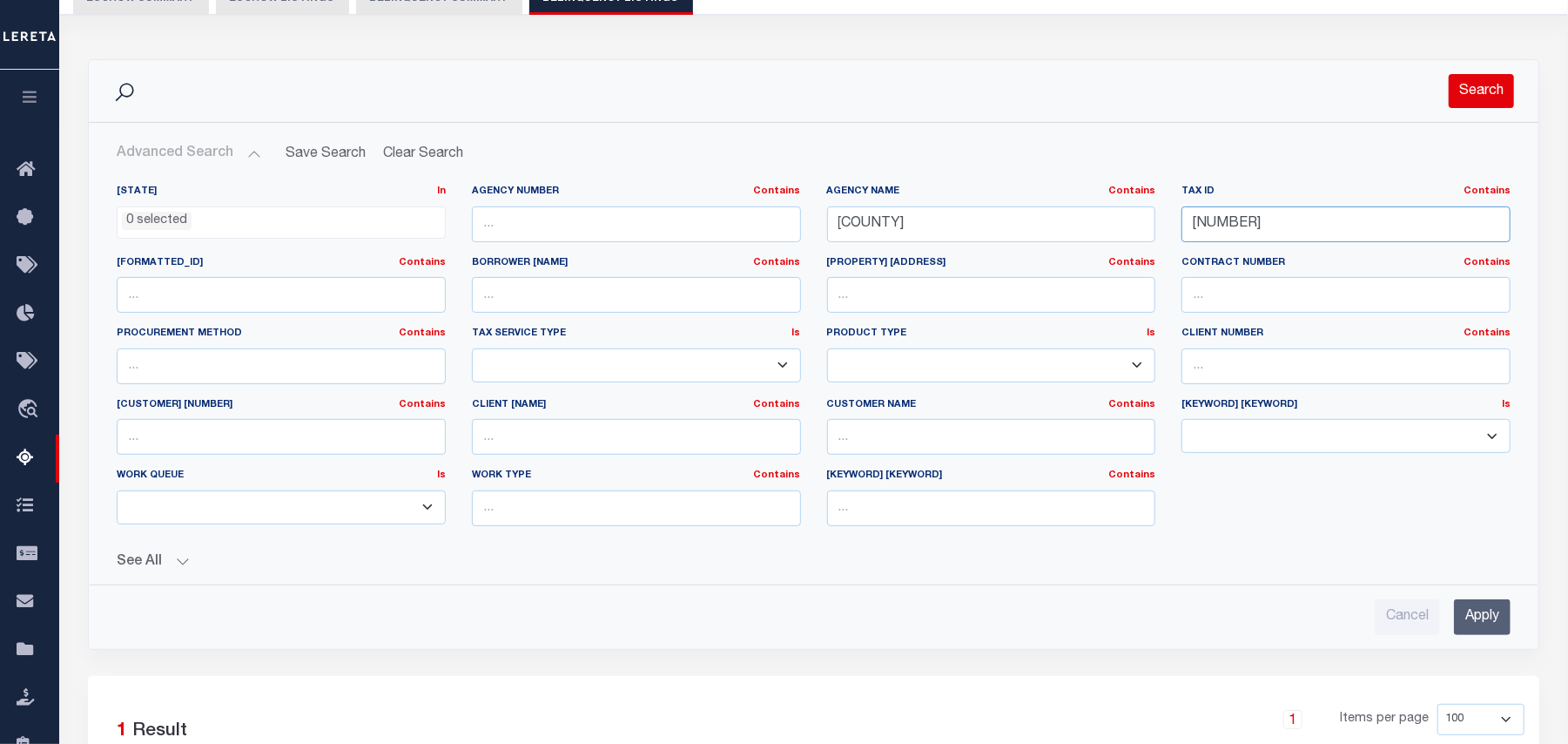 type on "[NUMBER] [NUMBER]" 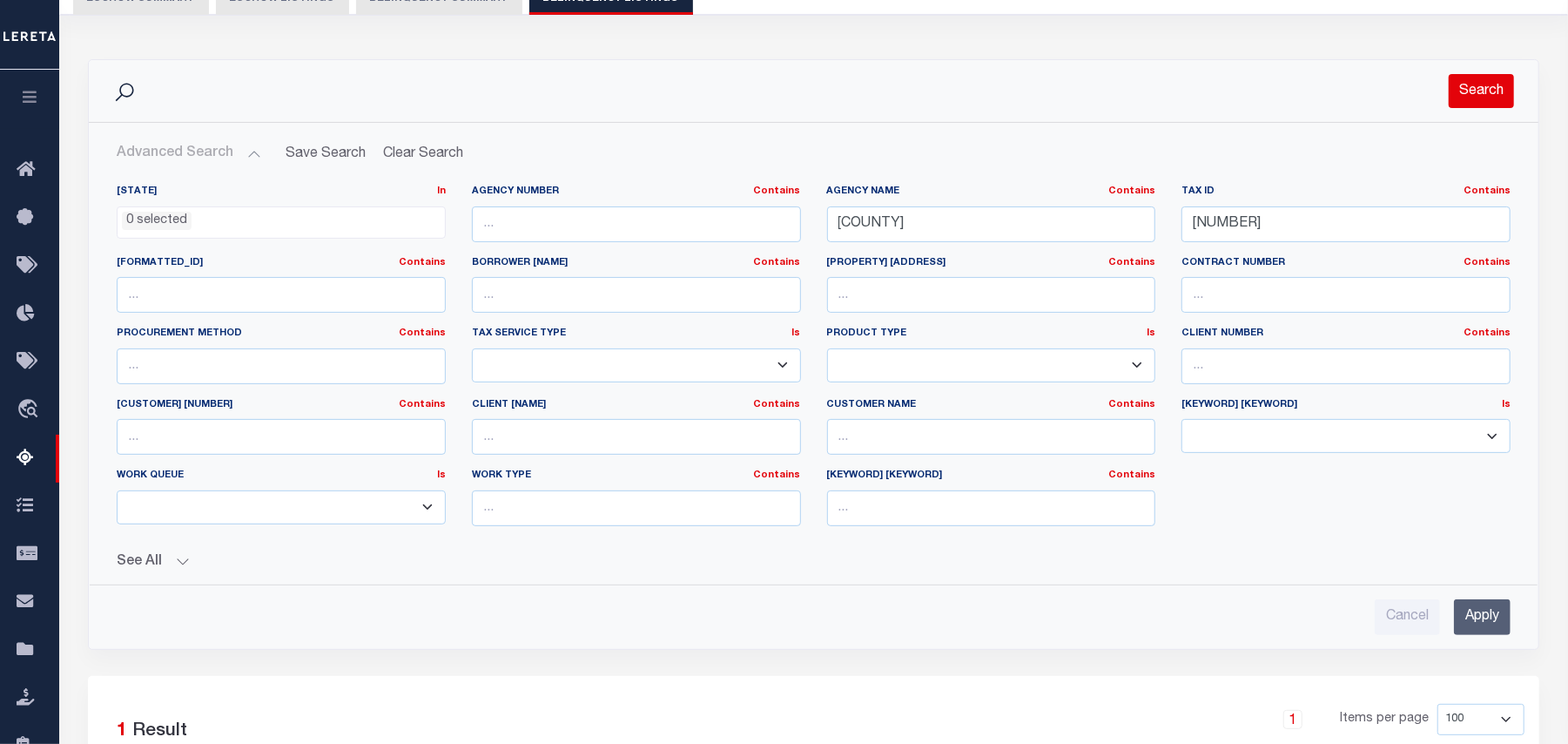 click on "Search" at bounding box center [1481, 91] 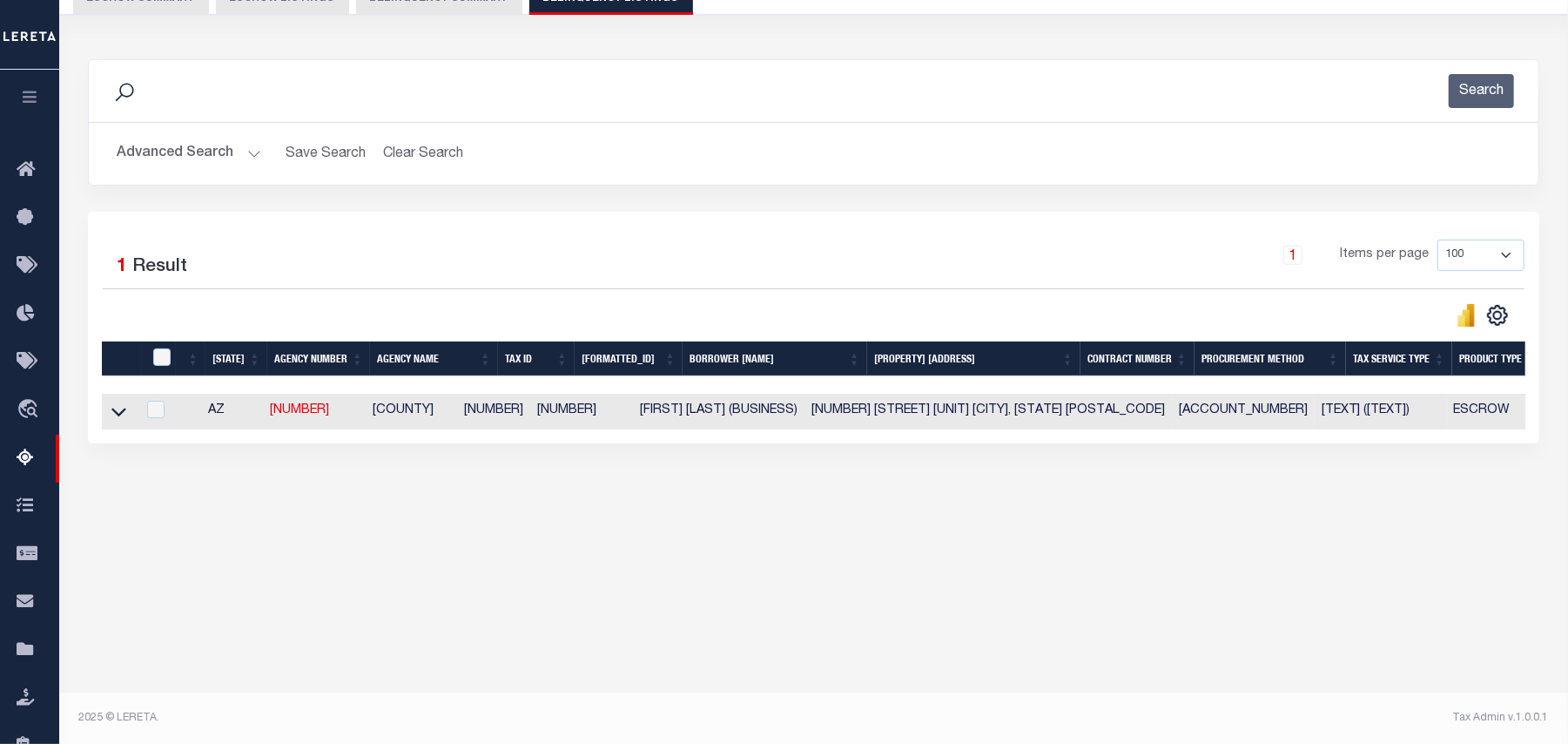 click at bounding box center [118, 410] 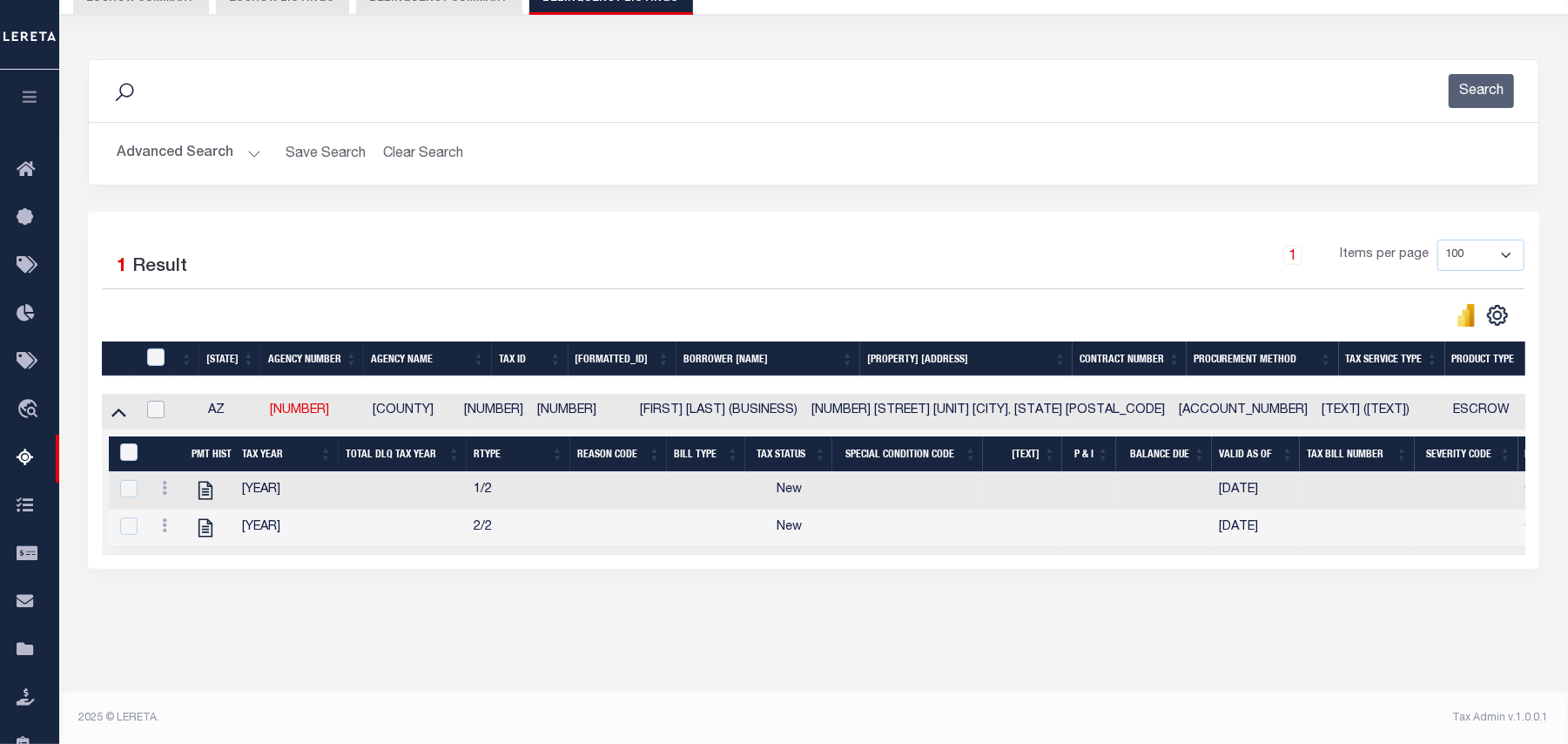 click at bounding box center [156, 409] 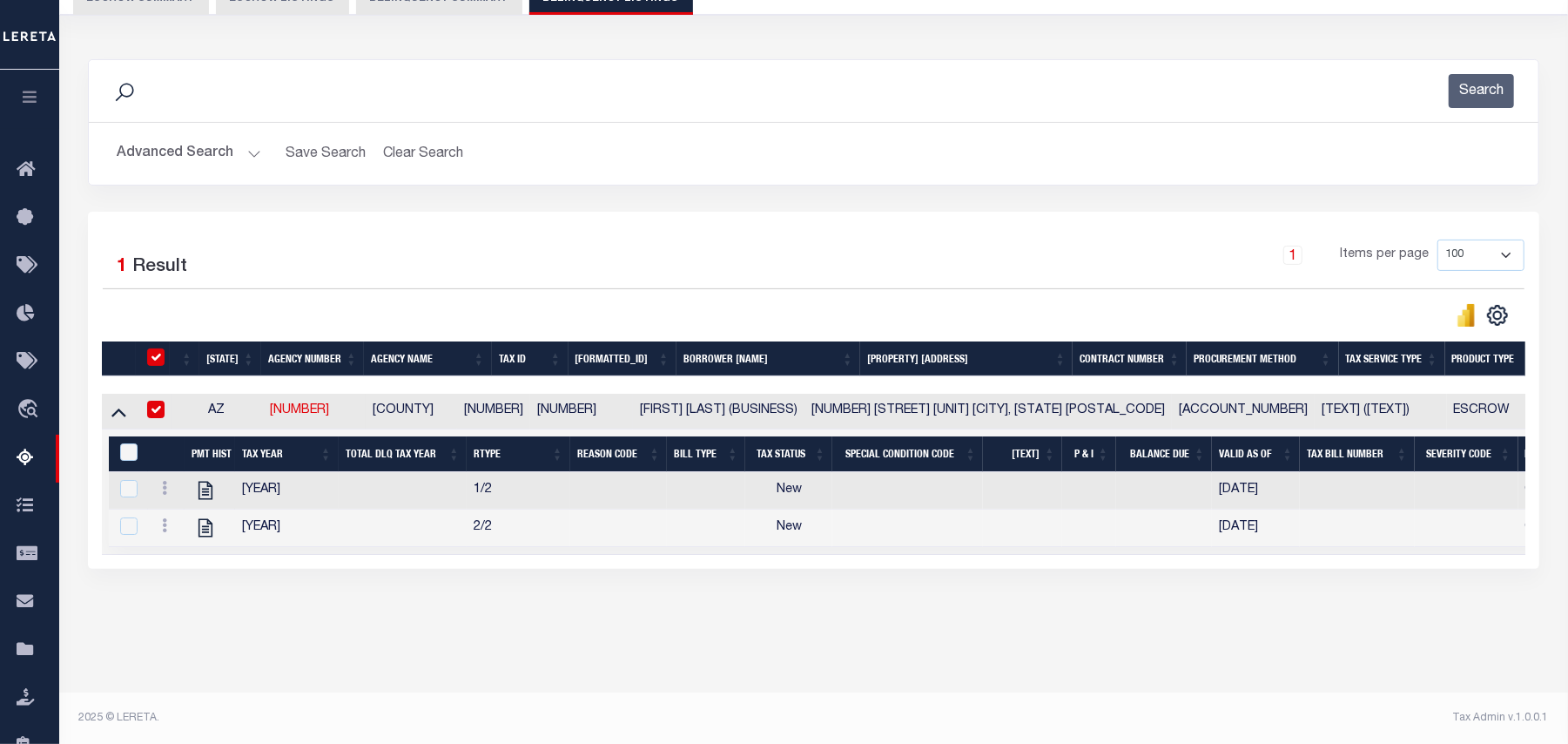 checkbox on "true" 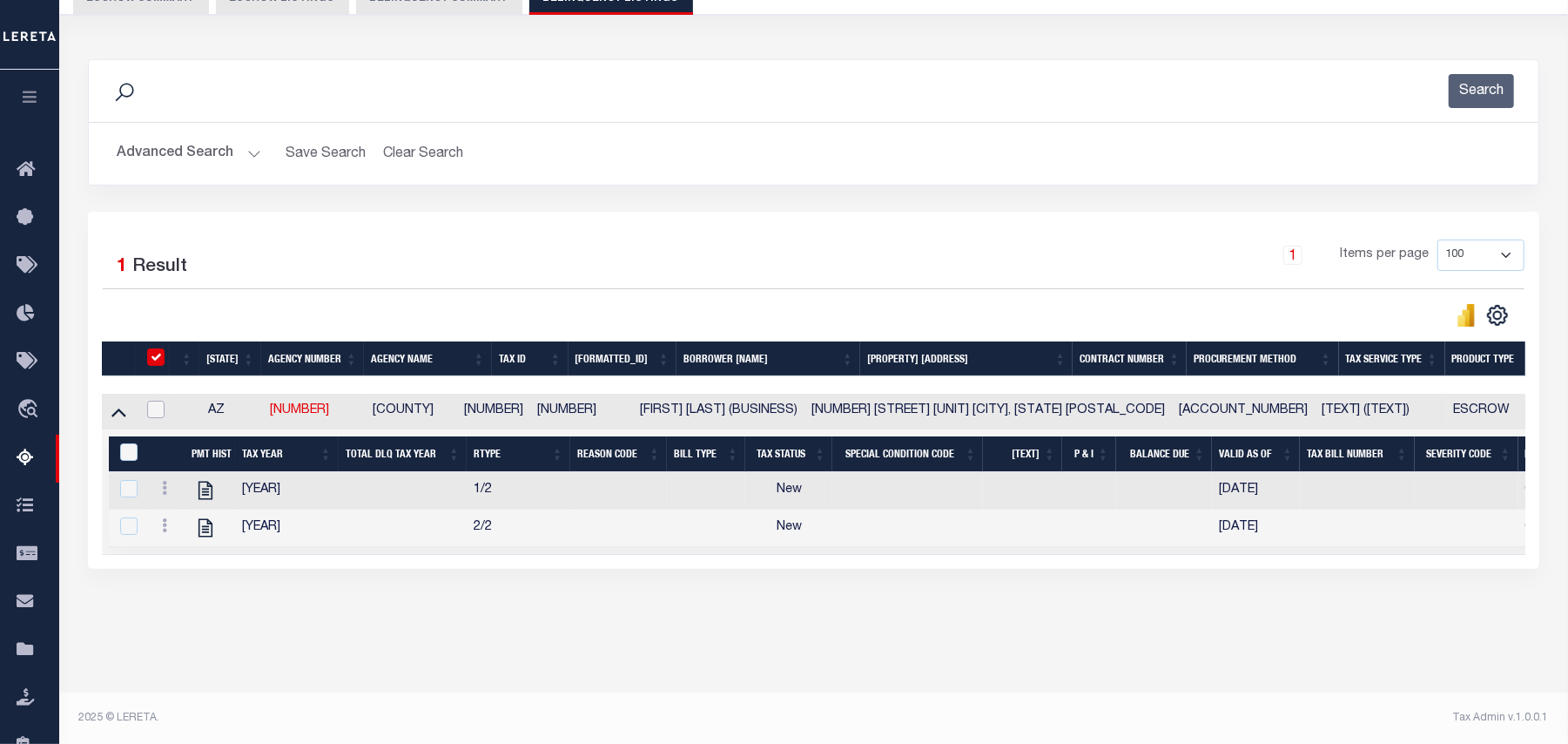 checkbox on "true" 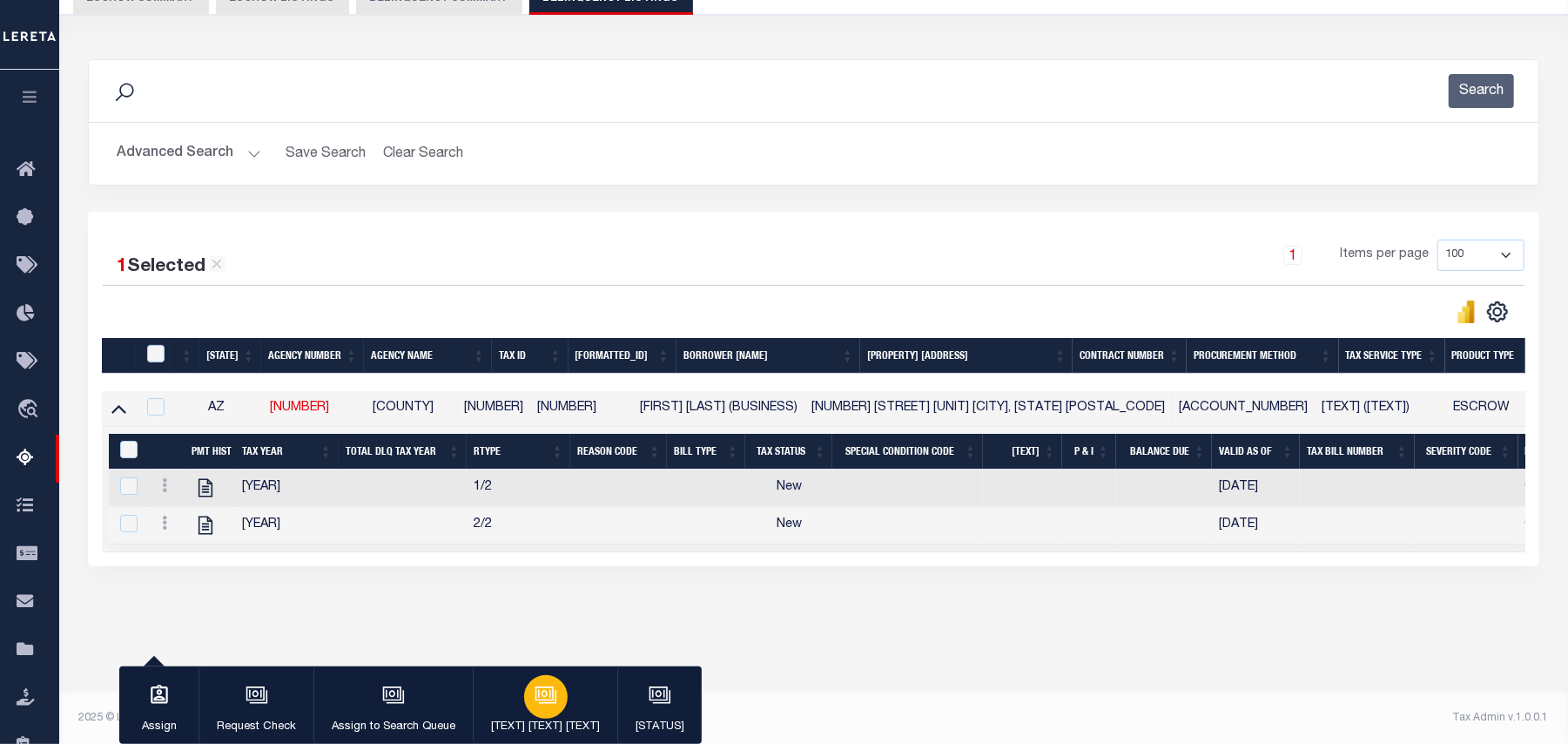 click 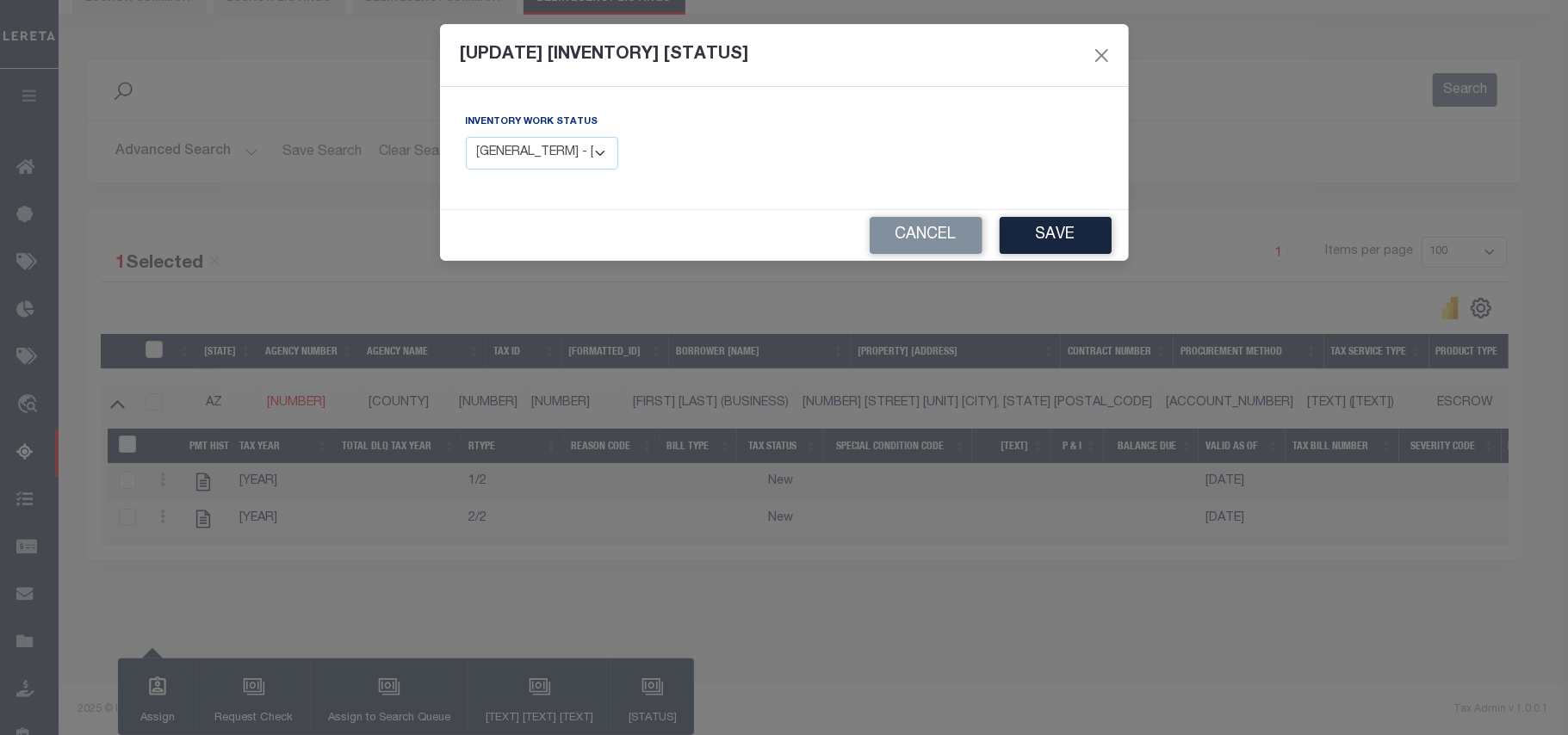 click on "Manual - Exception
Pended - Awaiting Search
Late Add Exception
Completed" at bounding box center (542, 153) 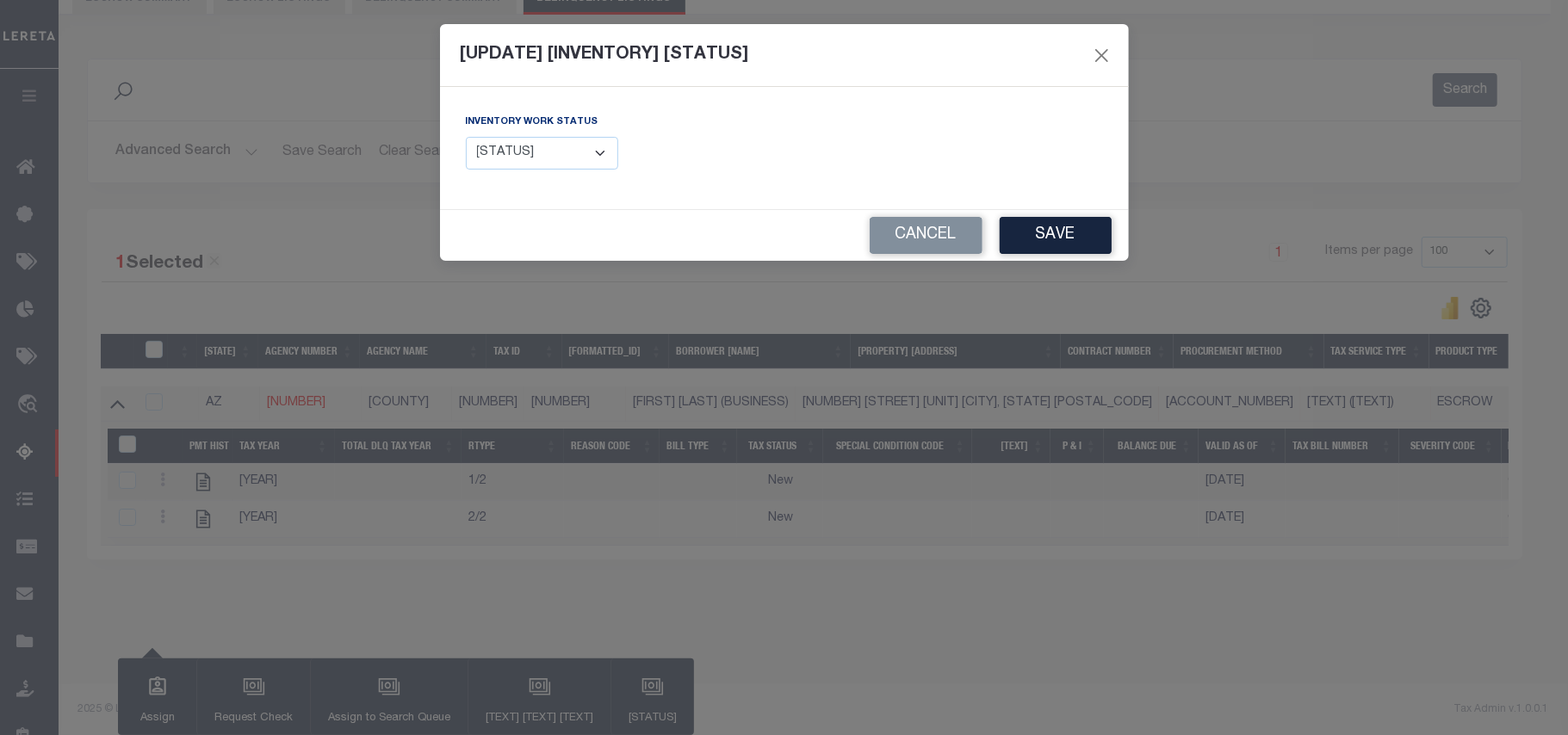 click on "Manual - Exception
Pended - Awaiting Search
Late Add Exception
Completed" at bounding box center [542, 153] 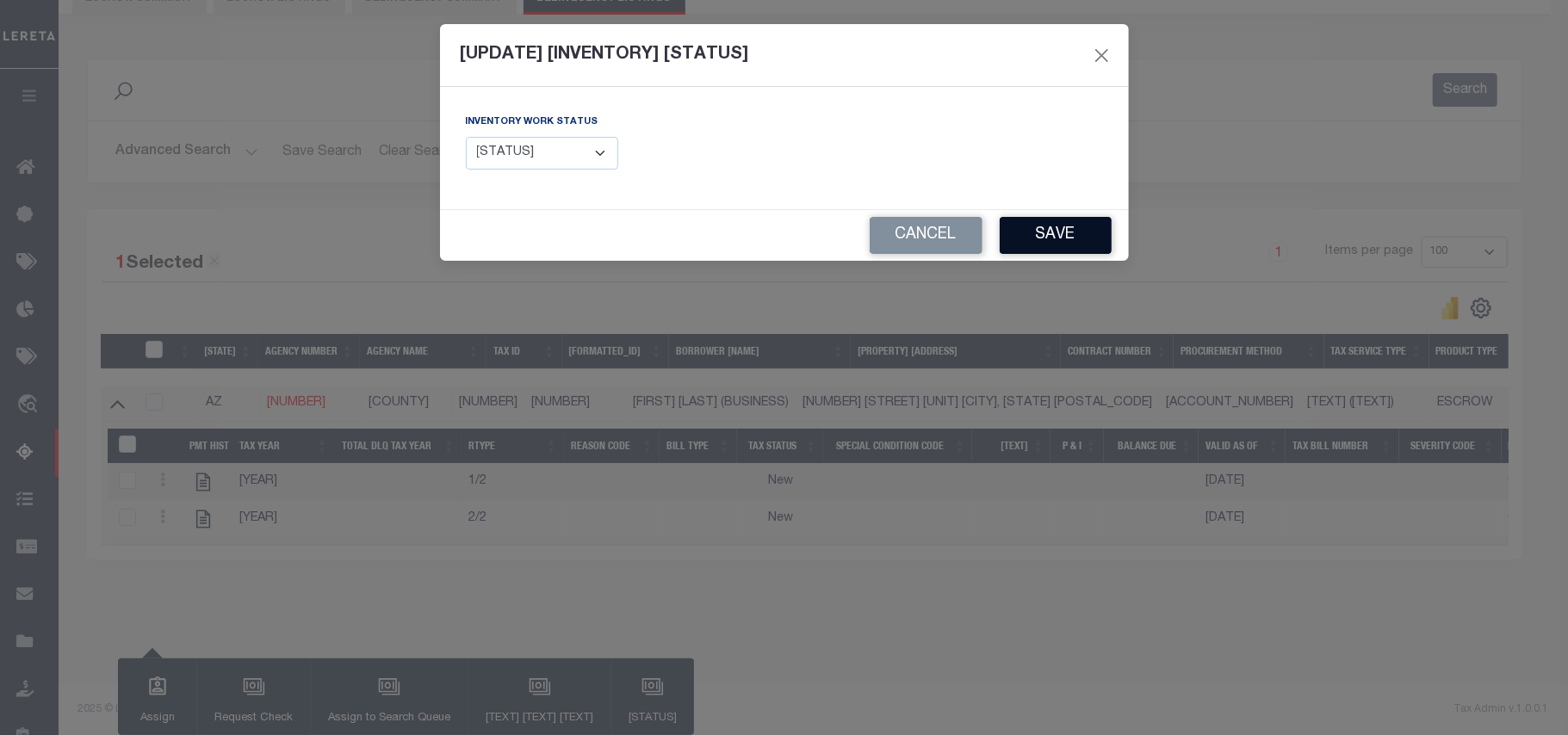 click on "Save" at bounding box center [1056, 235] 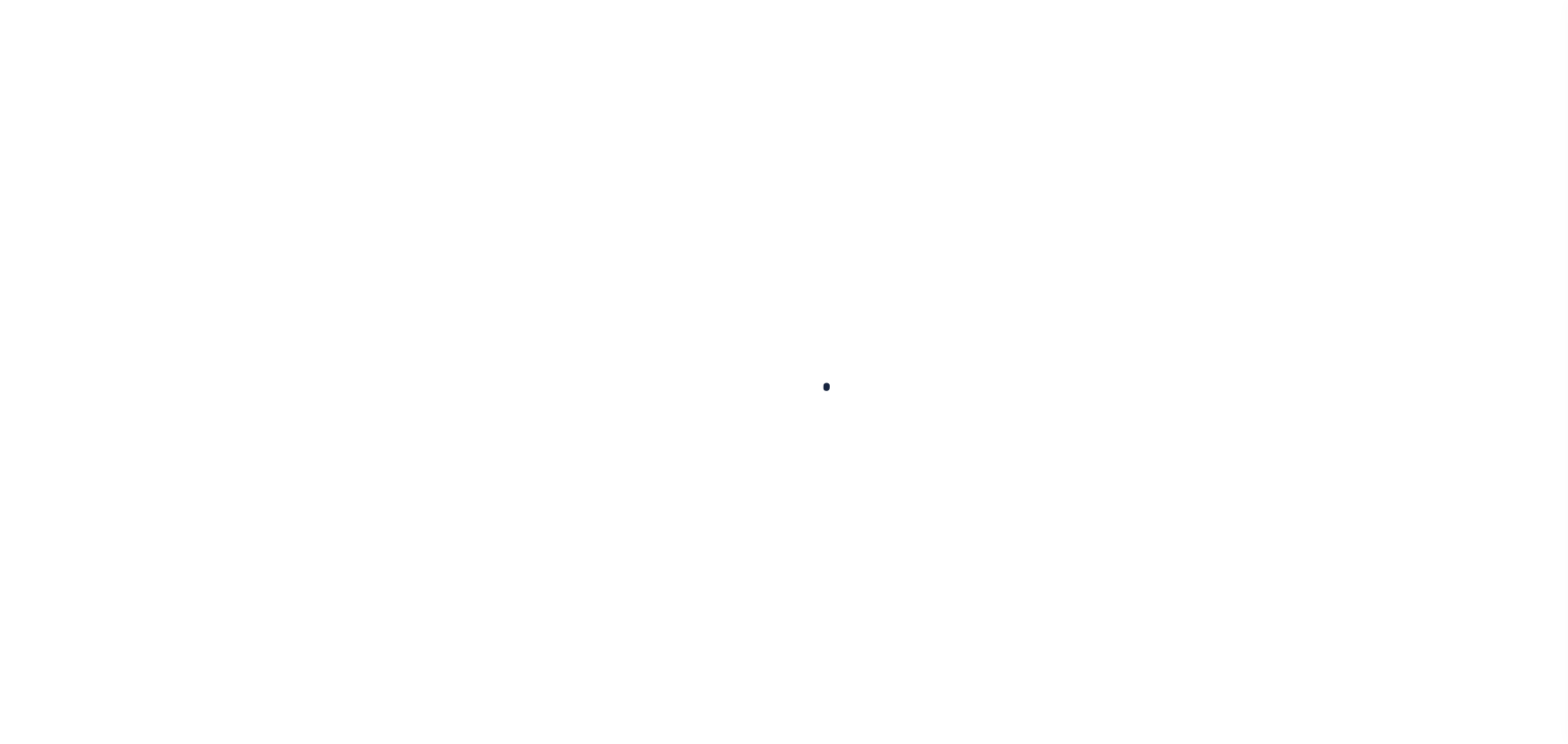 scroll, scrollTop: 0, scrollLeft: 0, axis: both 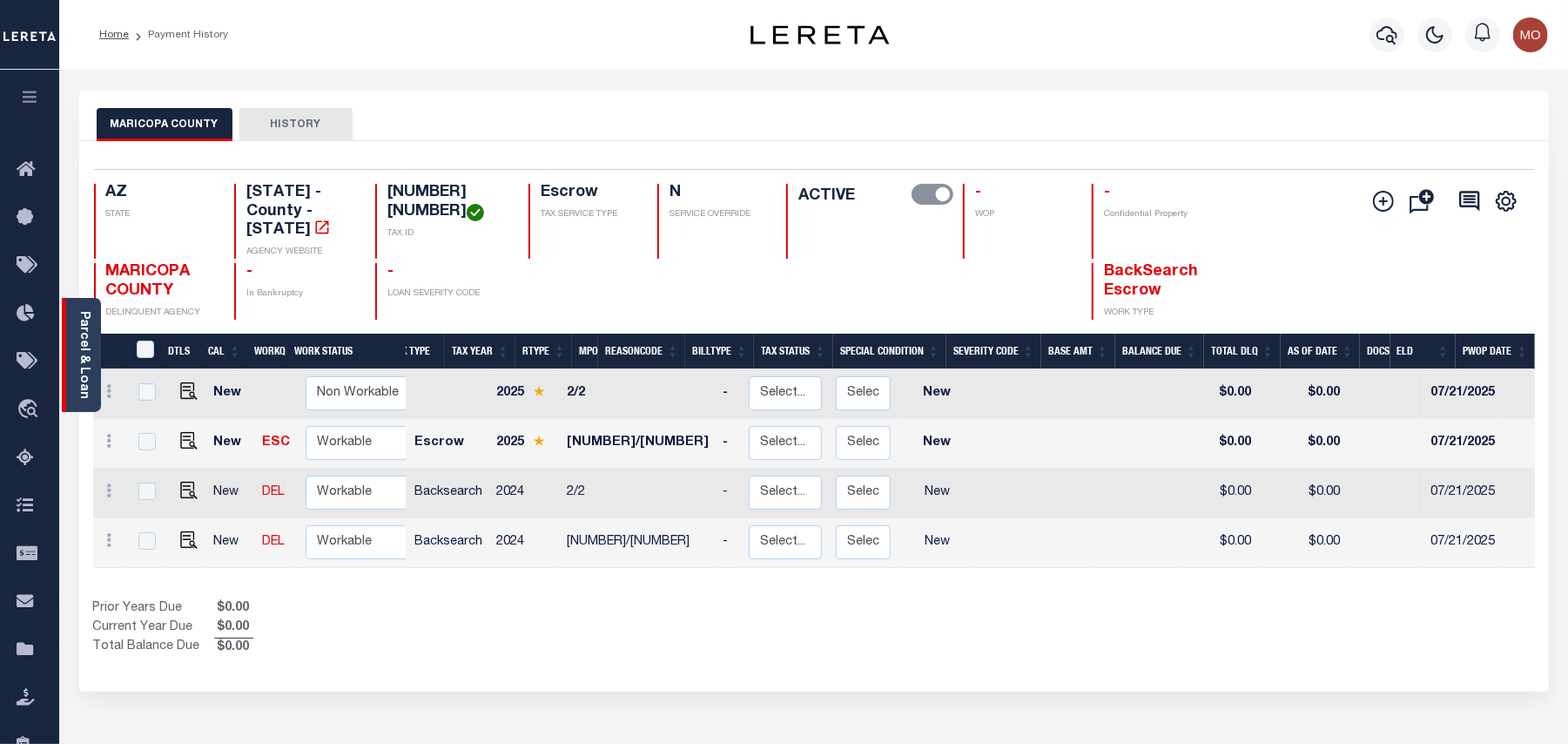 click on "Parcel & Loan" at bounding box center [84, 355] 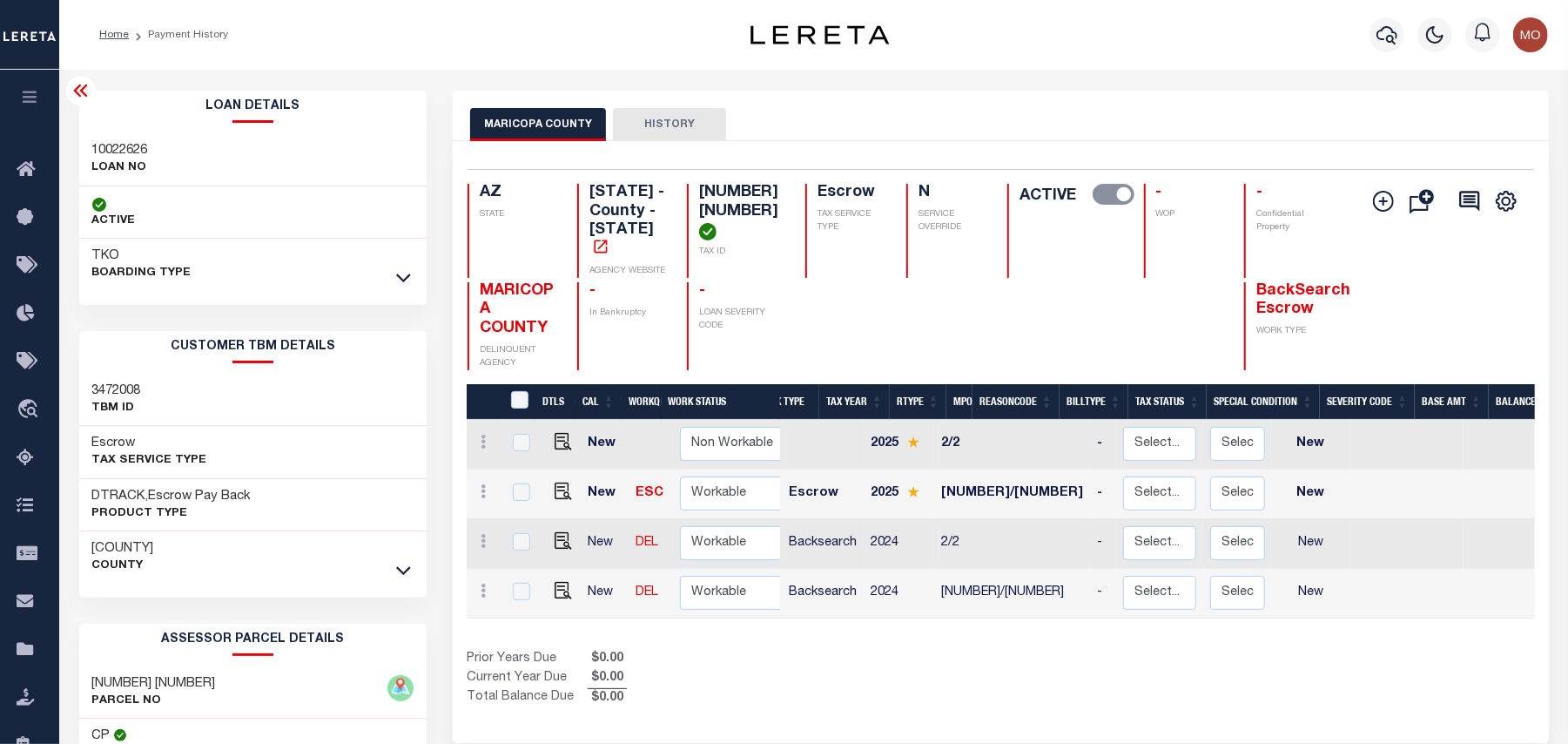 click on "10022626" at bounding box center (120, 151) 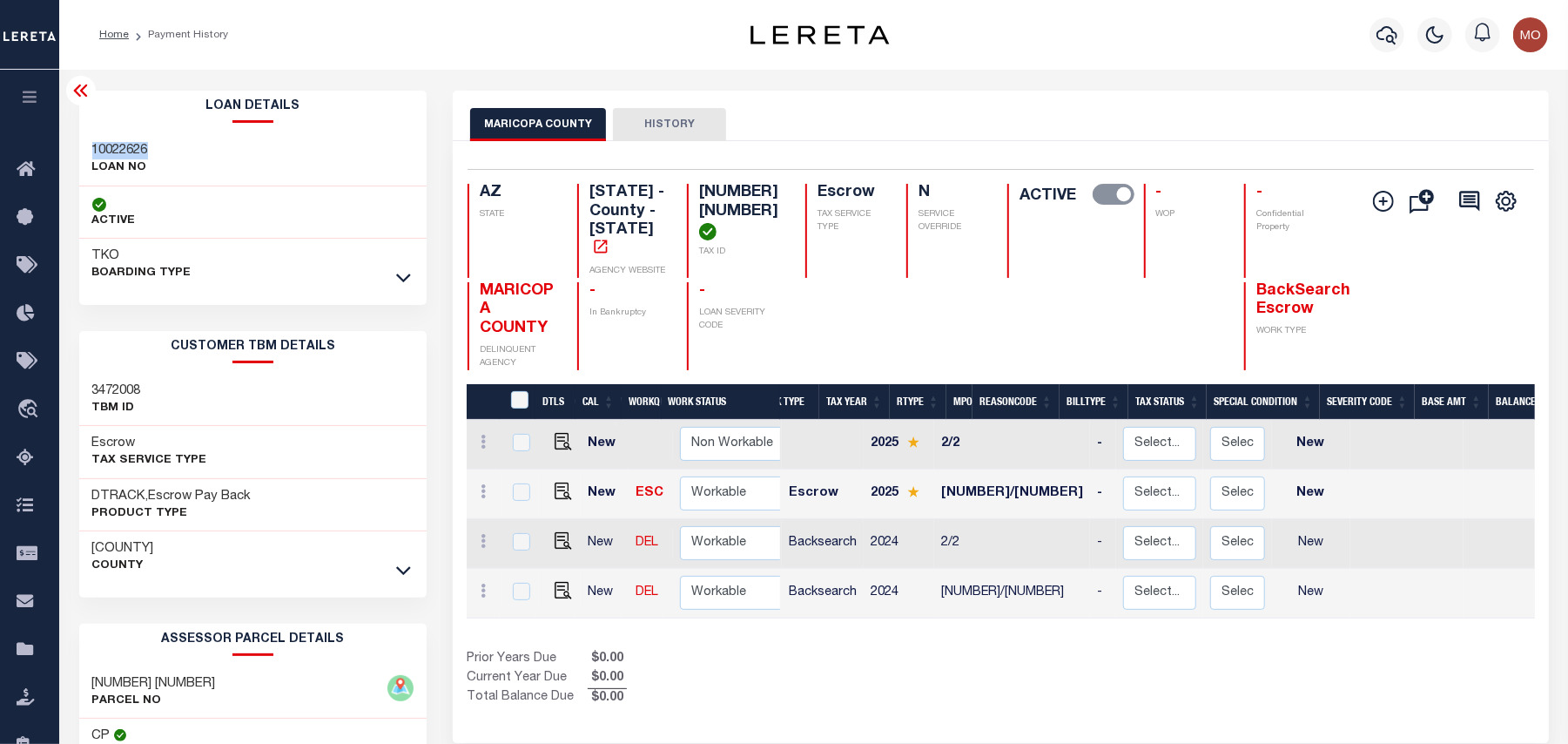 click on "10022626" at bounding box center (120, 151) 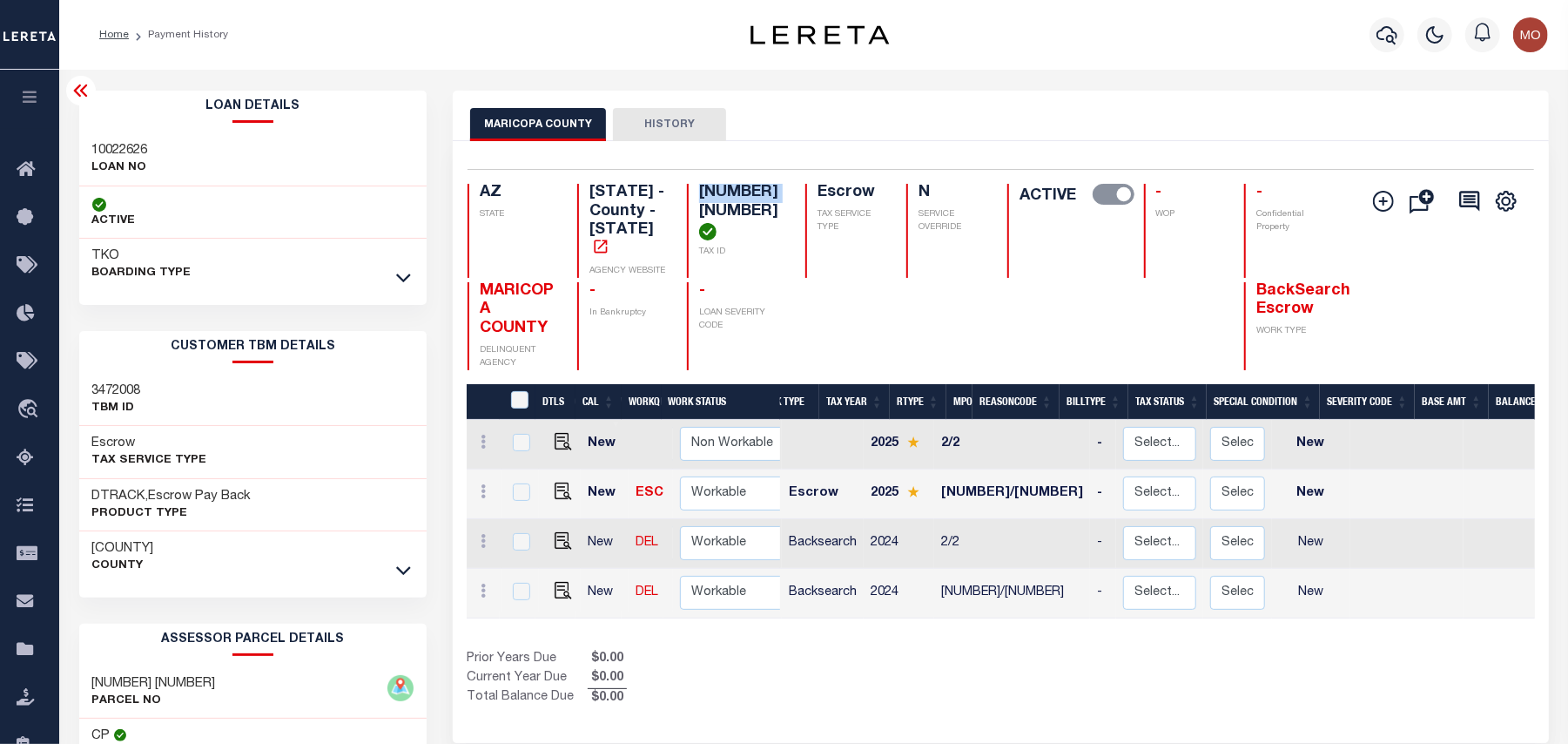 click on "[NUMBER] [NUMBER]" at bounding box center [742, 212] 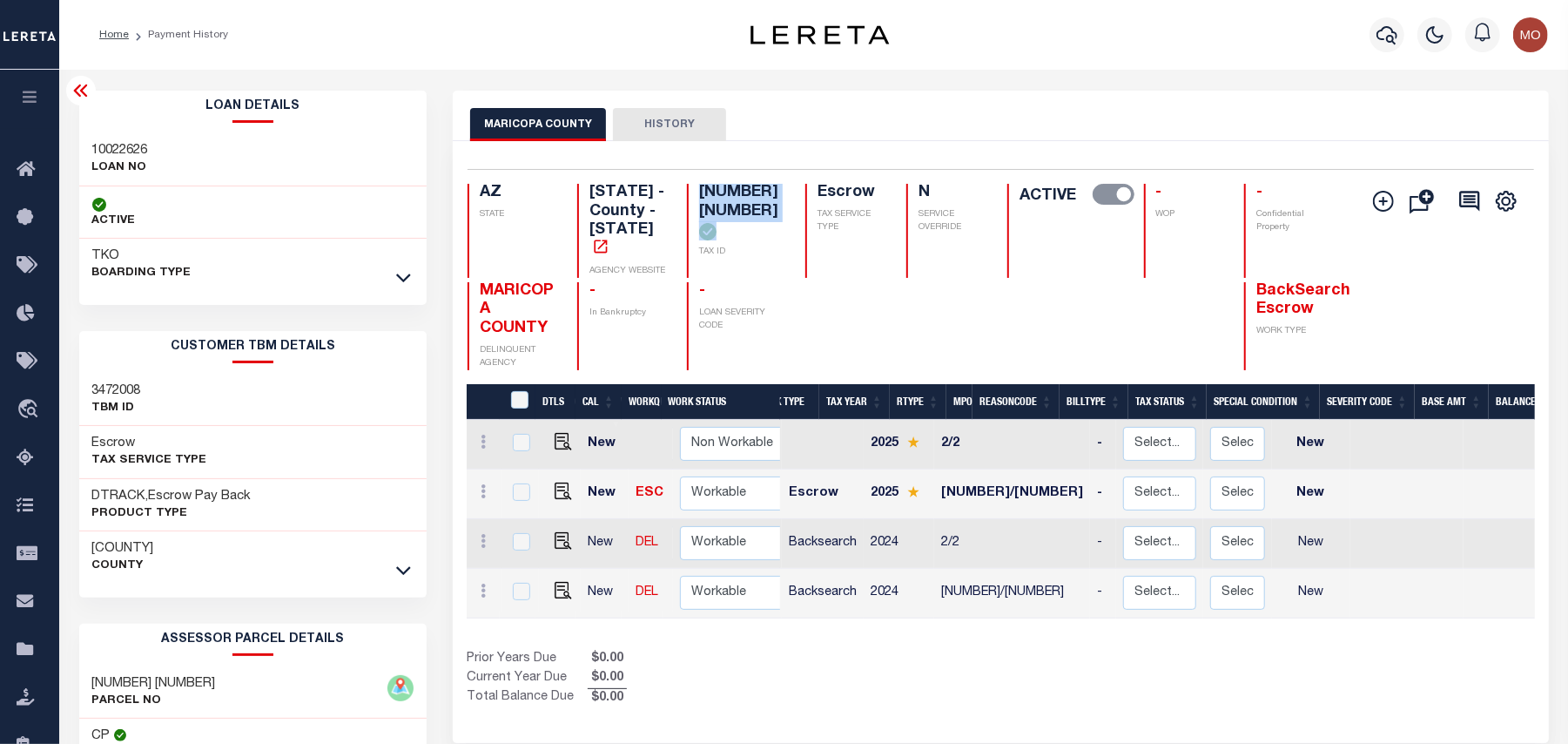 click on "[NUMBER] [NUMBER]" at bounding box center [742, 212] 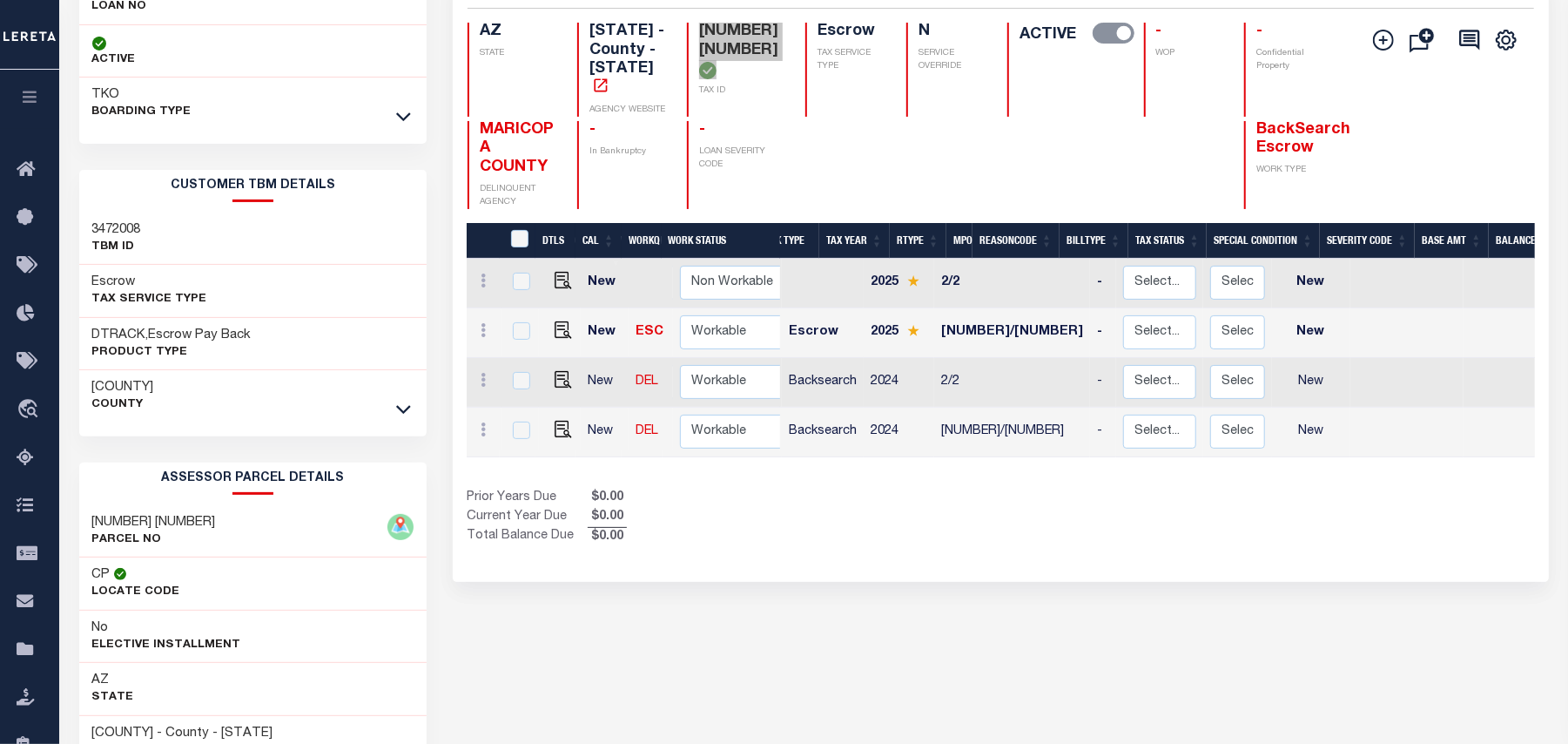 scroll, scrollTop: 335, scrollLeft: 0, axis: vertical 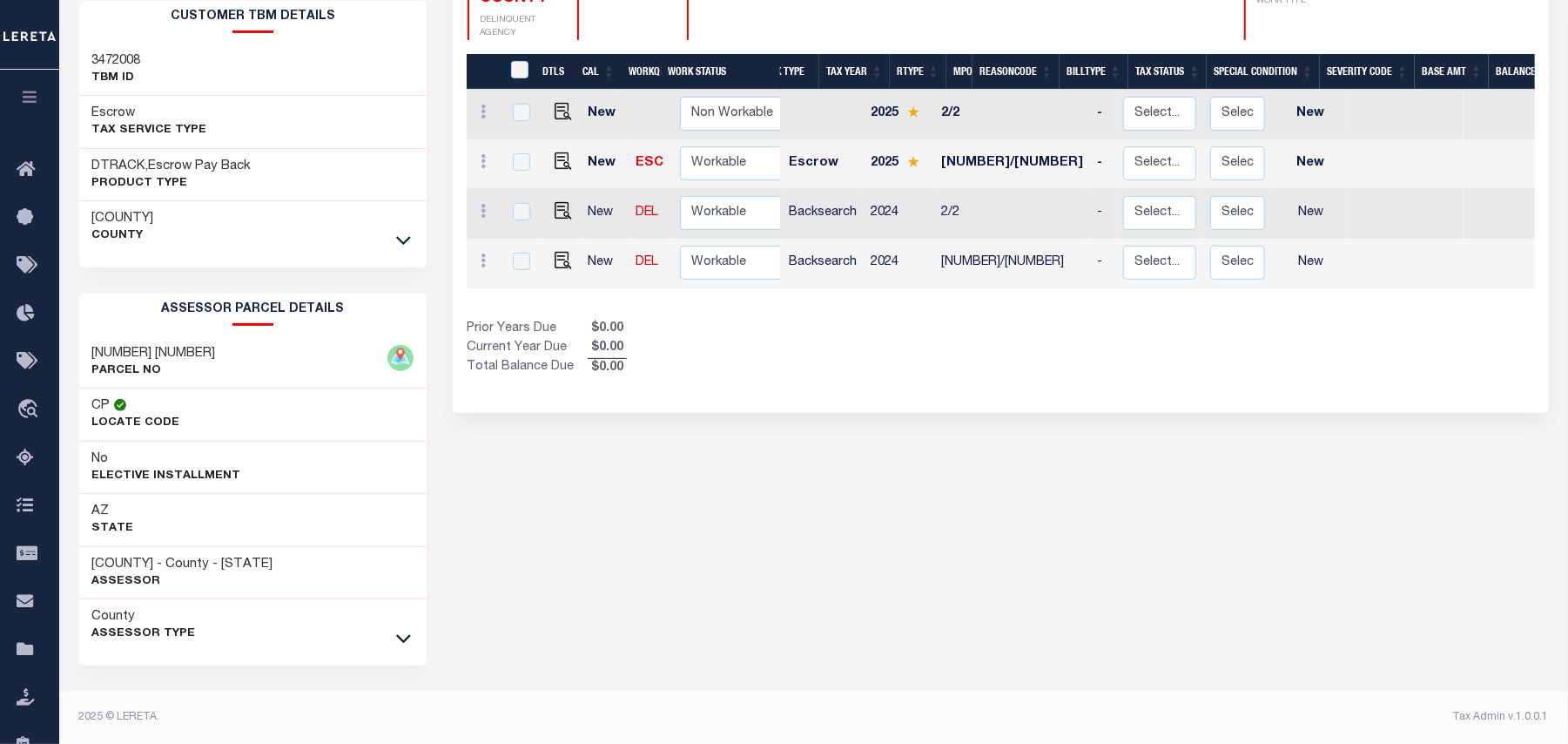 drag, startPoint x: 743, startPoint y: 511, endPoint x: 735, endPoint y: 517, distance: 10 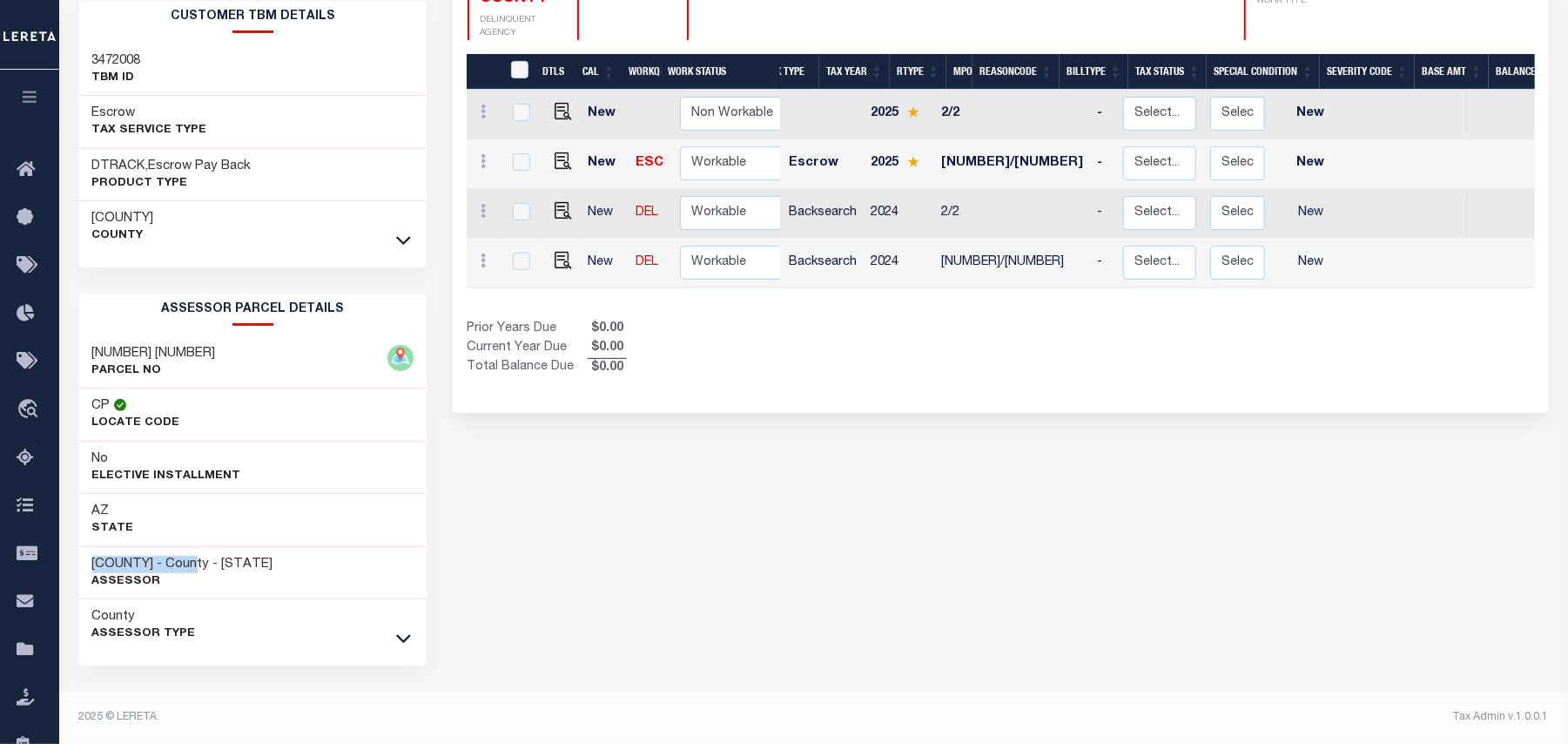 drag, startPoint x: 82, startPoint y: 566, endPoint x: 214, endPoint y: 563, distance: 132.03409 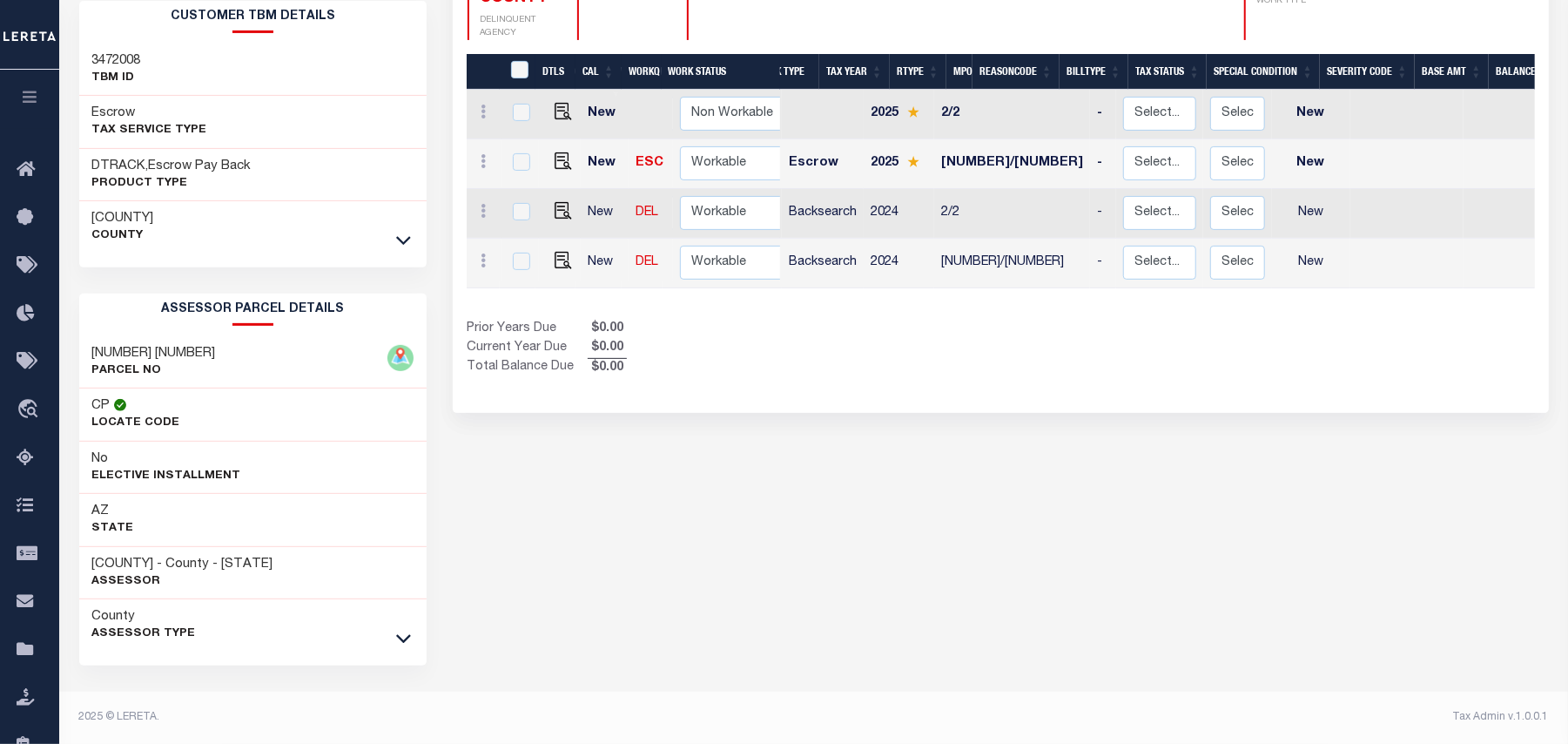drag, startPoint x: 1133, startPoint y: 485, endPoint x: 1137, endPoint y: 497, distance: 12.649111 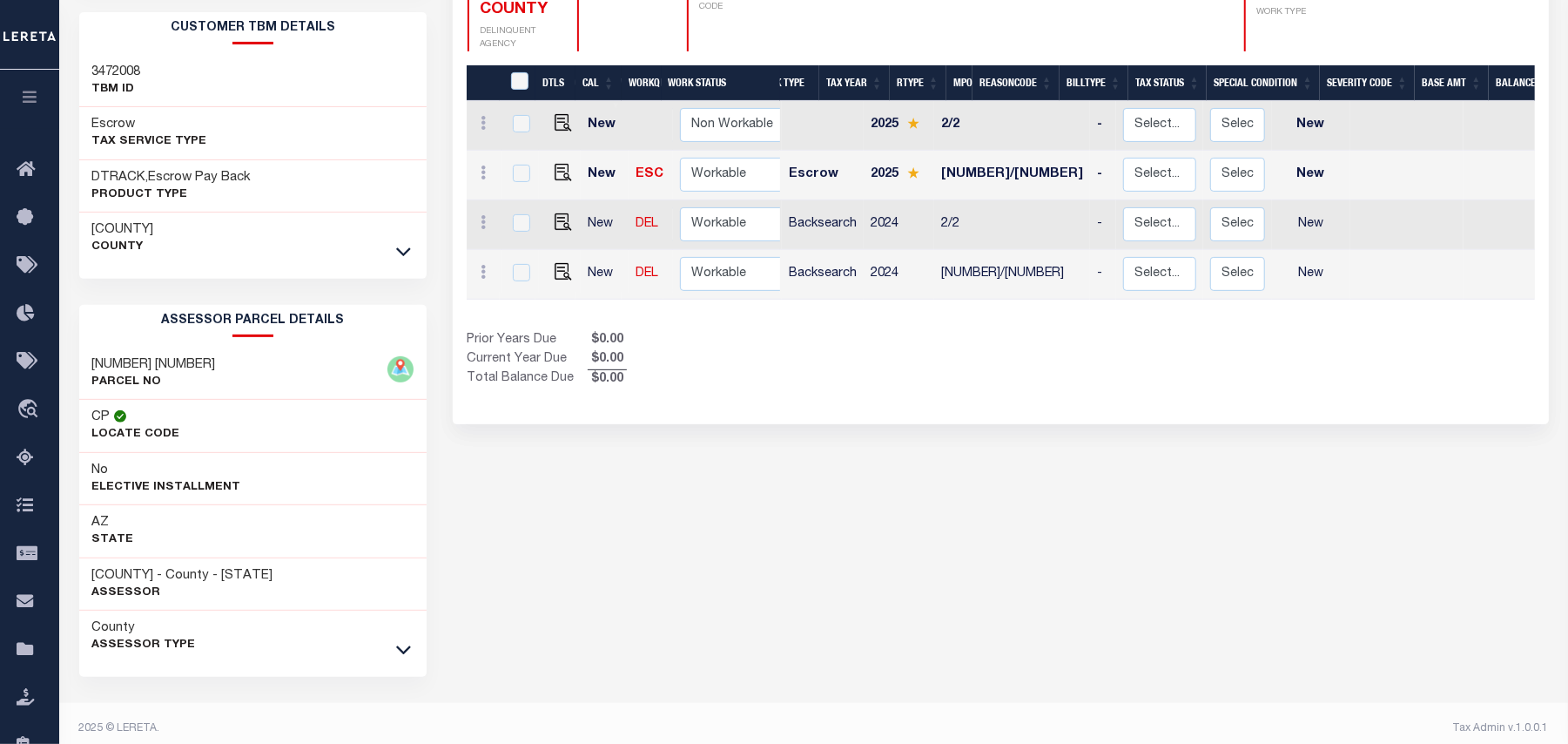 scroll, scrollTop: 103, scrollLeft: 0, axis: vertical 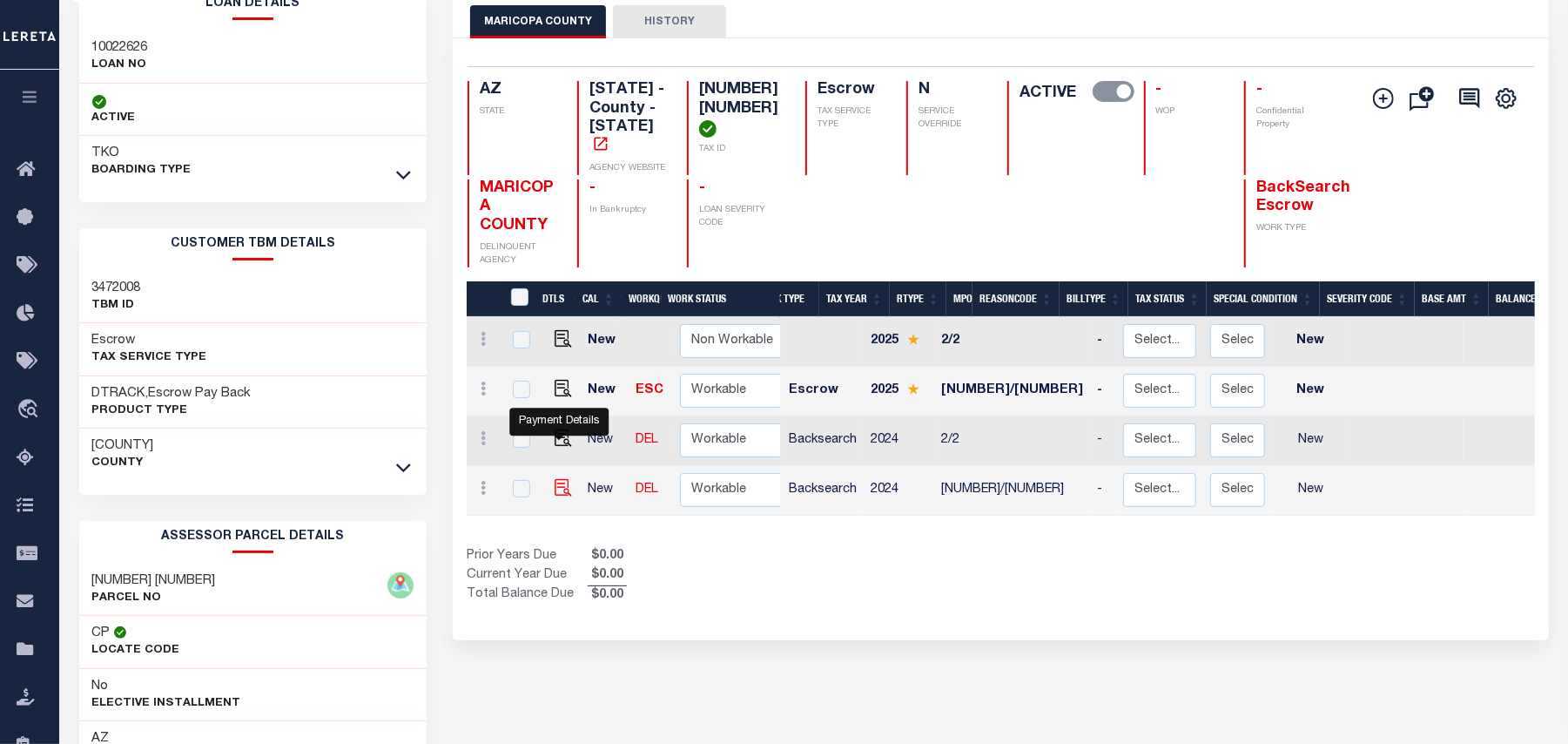 click at bounding box center (563, 488) 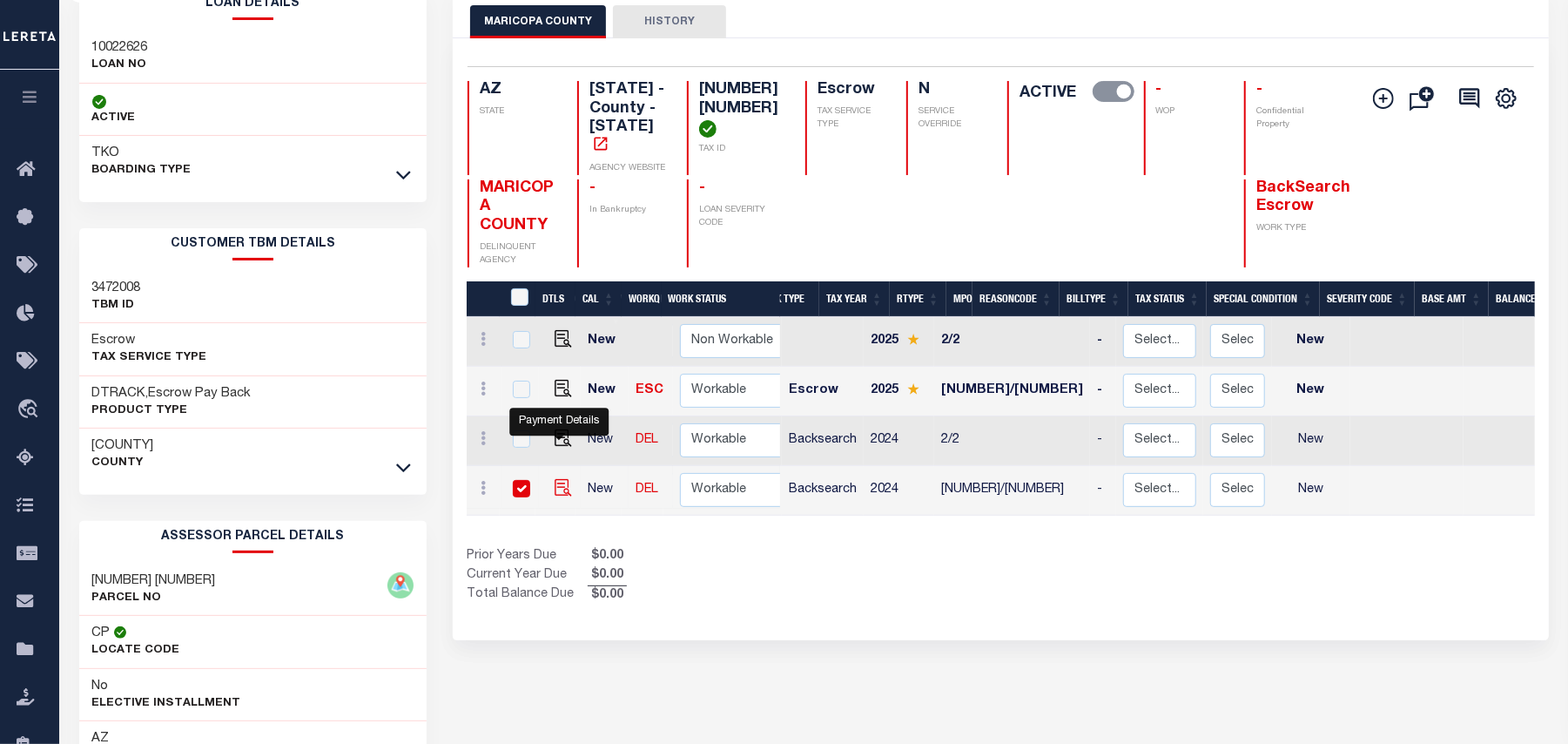 checkbox on "true" 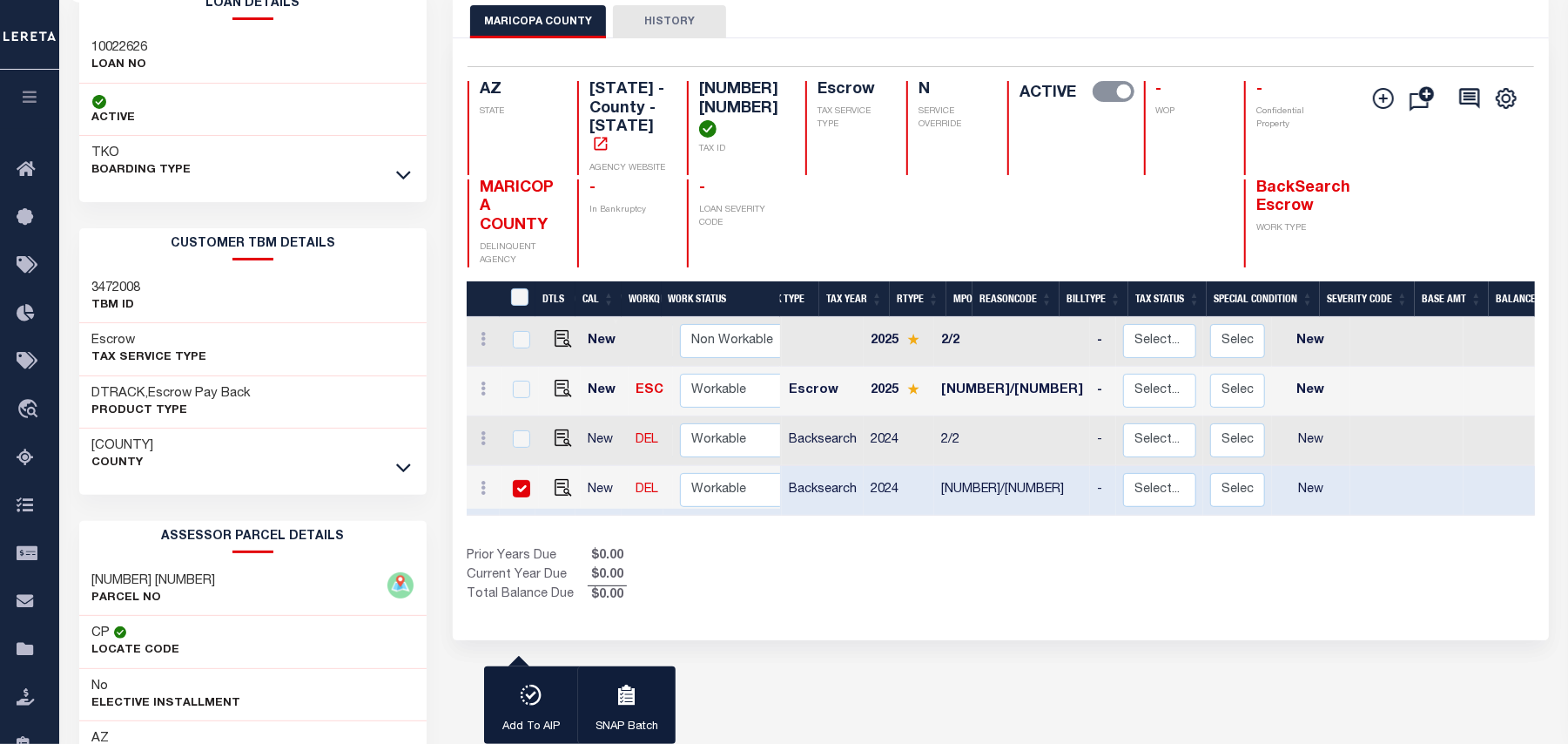 click on "Prior Years Due
$0.00
Current Year Due
$0.00
Total Balance Due
$0.00" at bounding box center [733, 576] 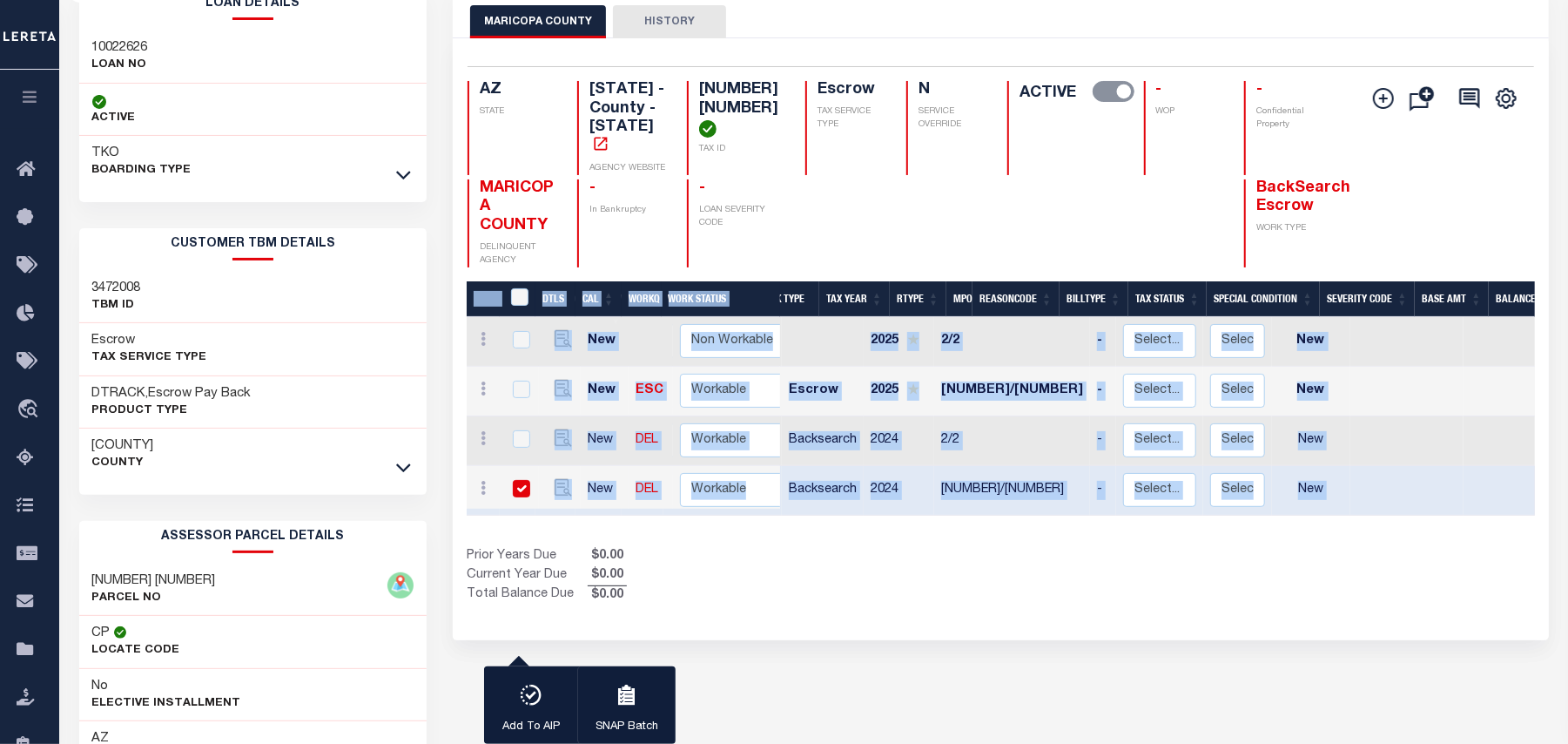 drag, startPoint x: 989, startPoint y: 491, endPoint x: 1195, endPoint y: 495, distance: 206.03883 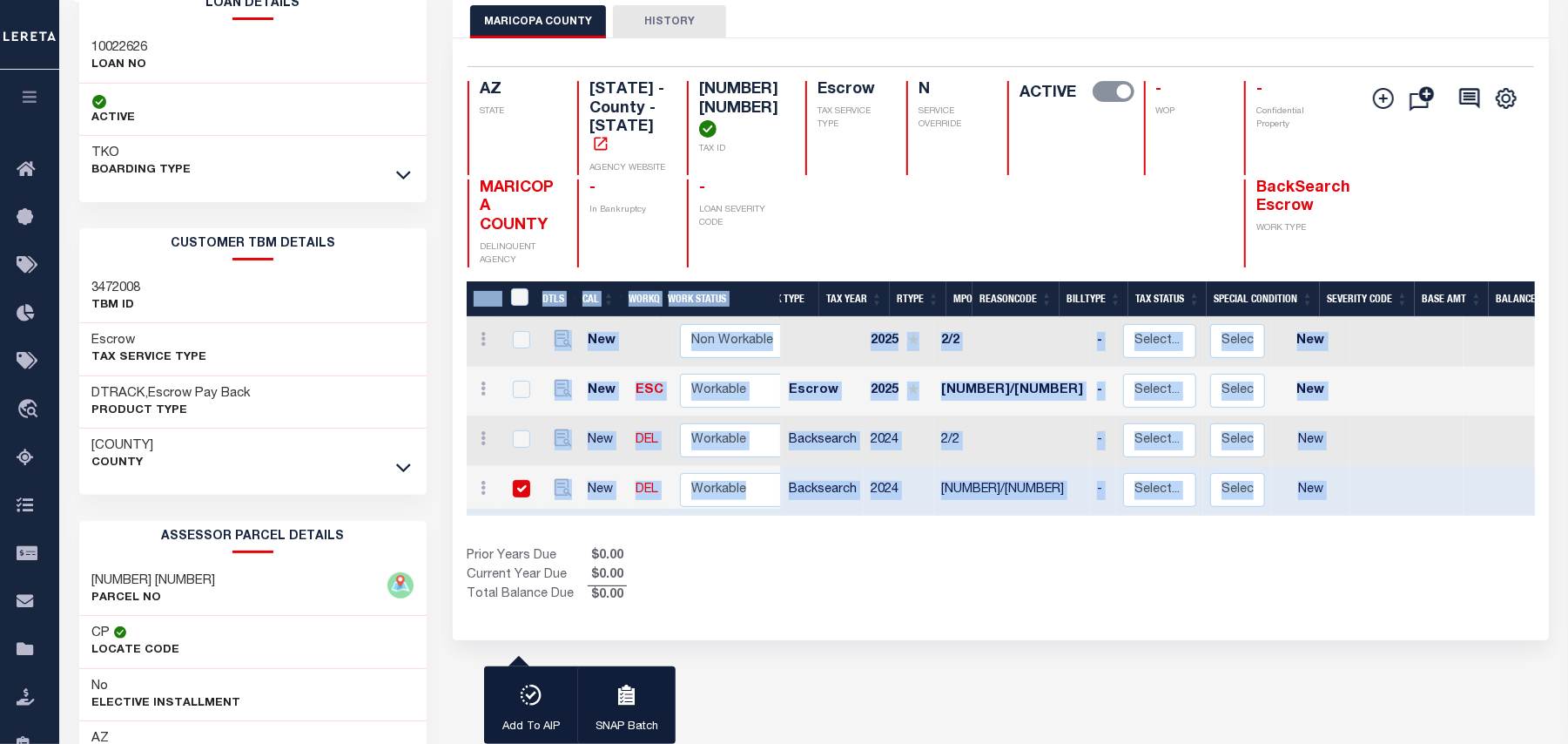 click on "DTLS CAL WorkQ Work Status Work Type Tax Year RType MPO ReasonCode BillType Tax Status Special Condition Severity Code Base Amt Balance Due Total DLQ As of Date Docs ELD PWOP Date LD Payment Batch Status SNAP            DTLS CAL WorkQ Work Status Work Type Tax Year RType MPO ReasonCode BillType Tax Status Special Condition Severity Code Base Amt Balance Due Total DLQ As of Date Docs ELD PWOP Date LD Payment Batch Status SNAP
New Non Workable" at bounding box center (1000, 443) 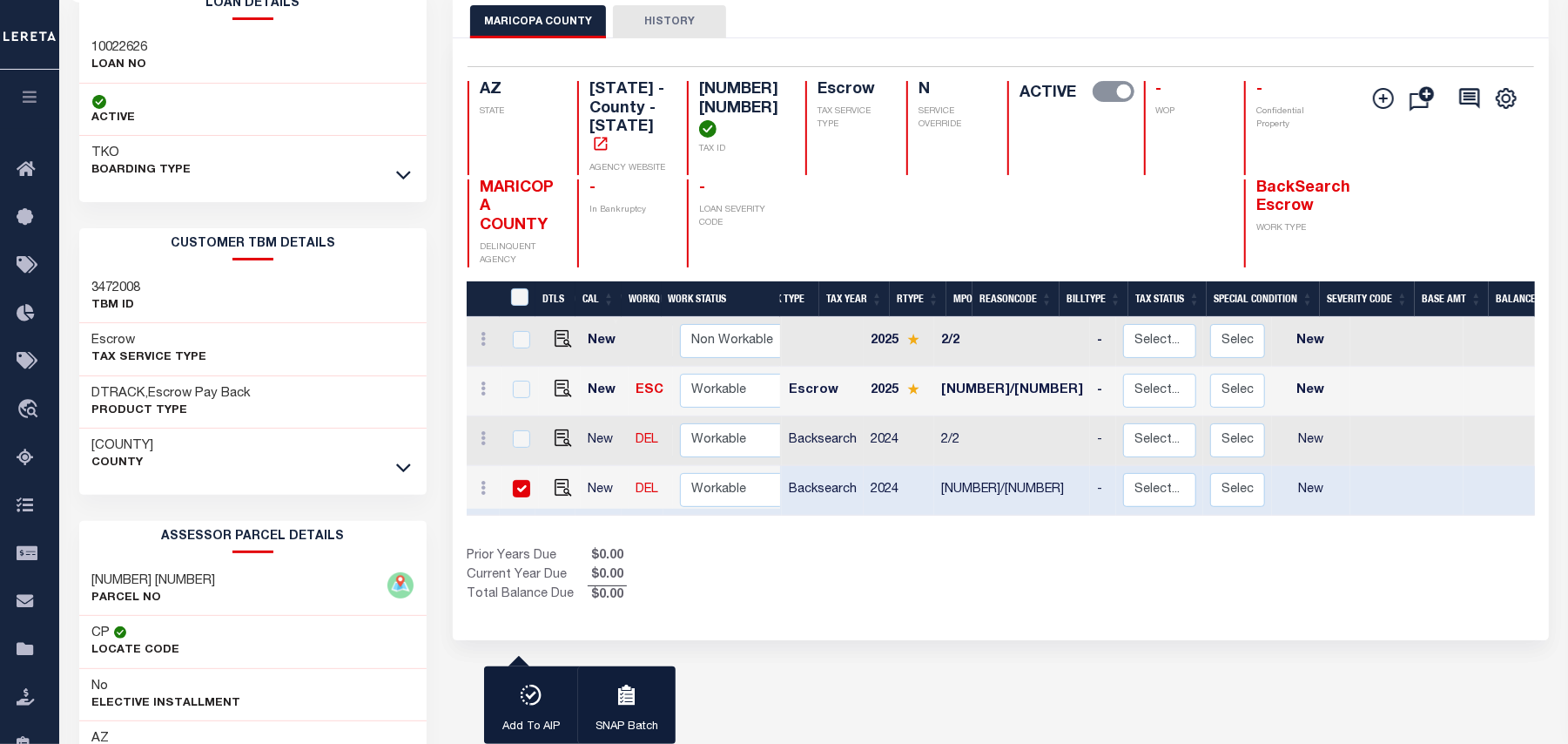scroll, scrollTop: 0, scrollLeft: 193, axis: horizontal 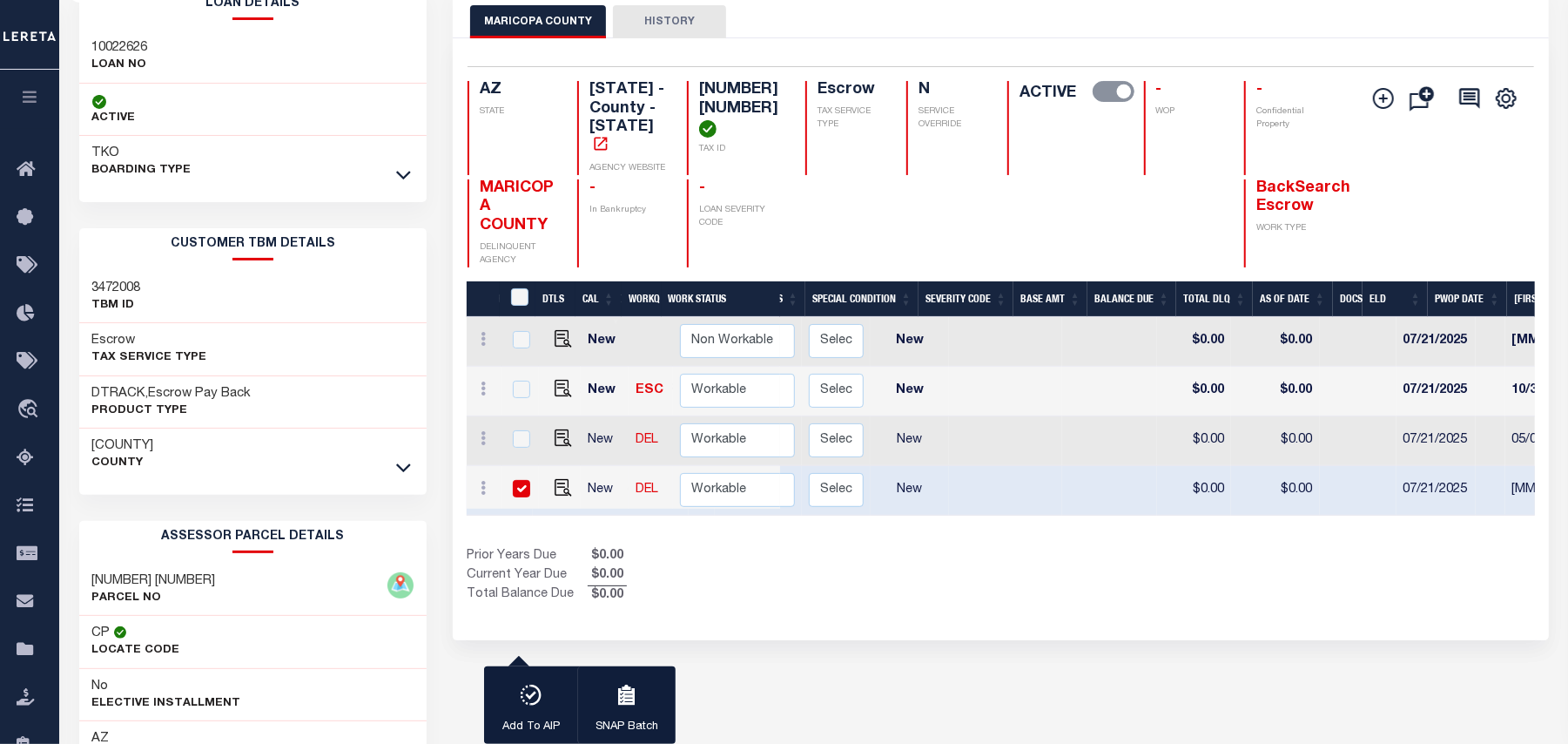 click on "Prior Years Due
$0.00
Current Year Due
$0.00
Total Balance Due
$0.00" at bounding box center [733, 576] 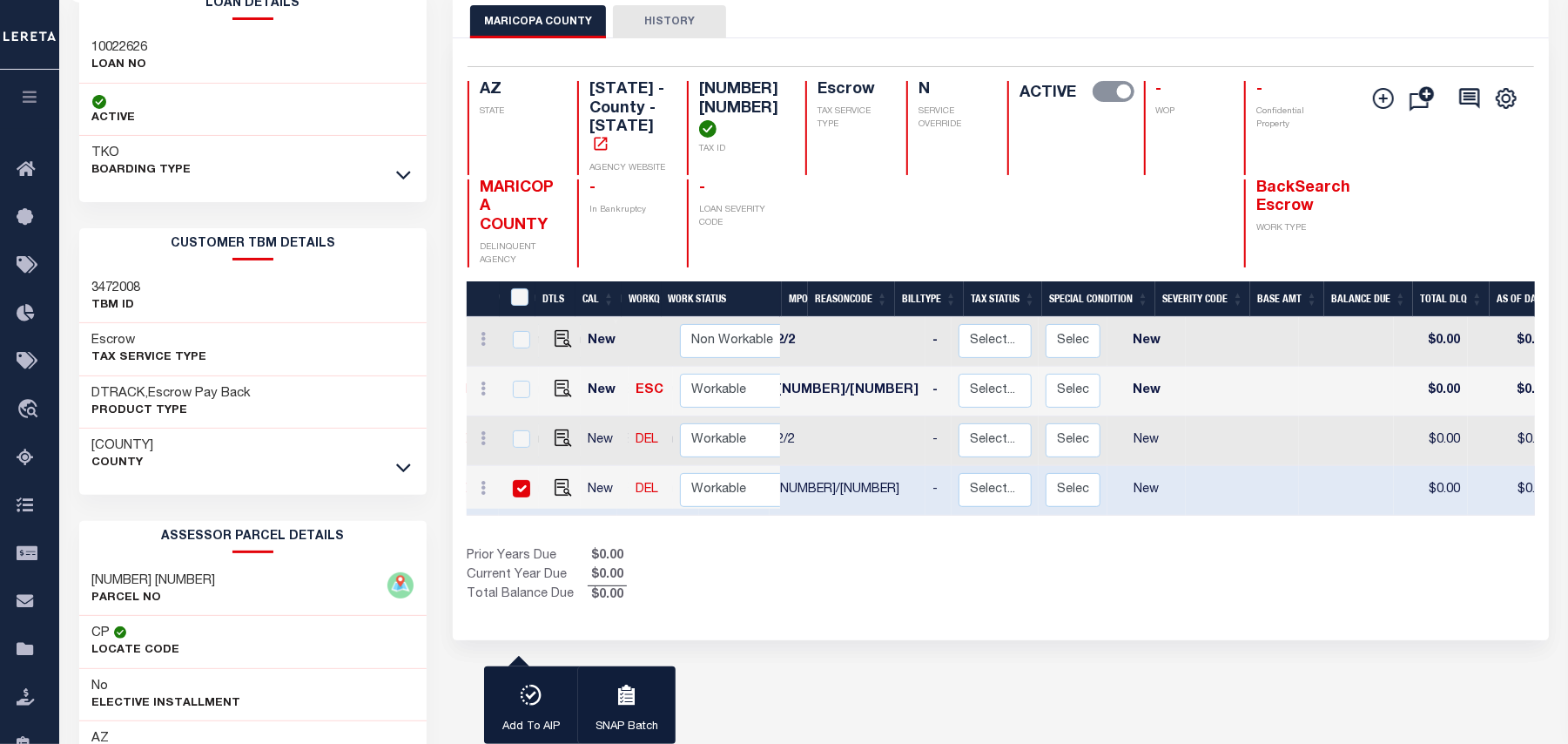 scroll, scrollTop: 0, scrollLeft: 147, axis: horizontal 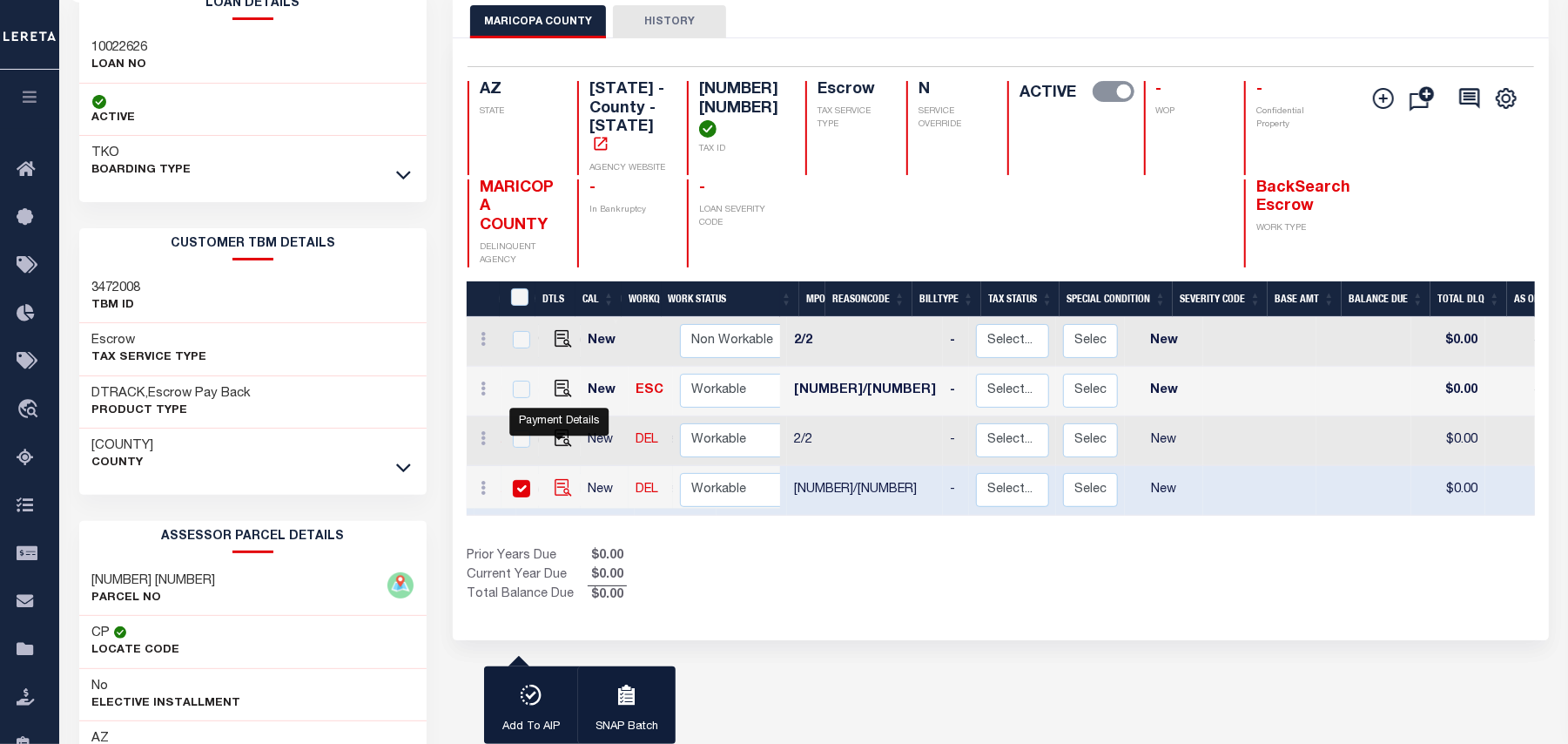 click at bounding box center (563, 488) 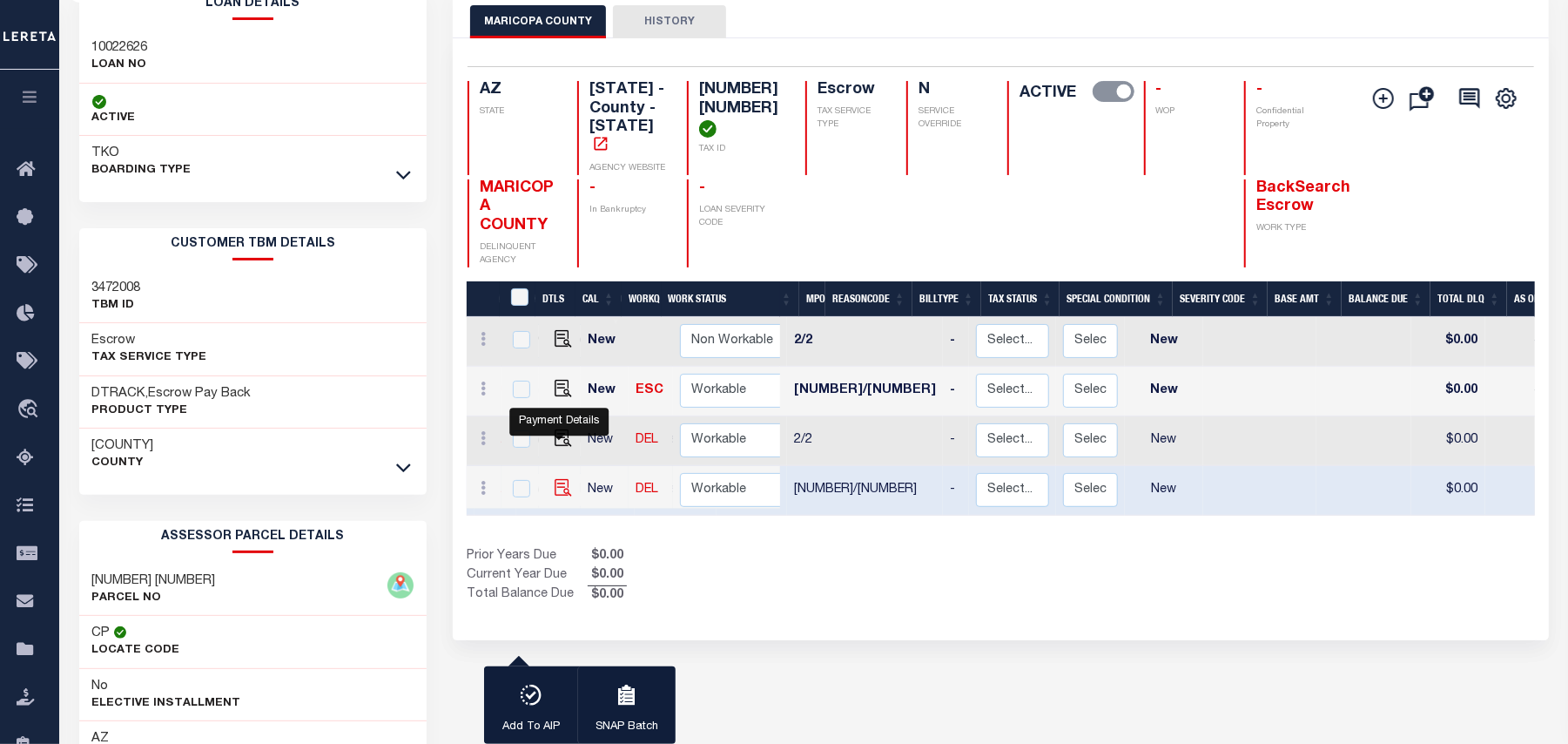 checkbox on "false" 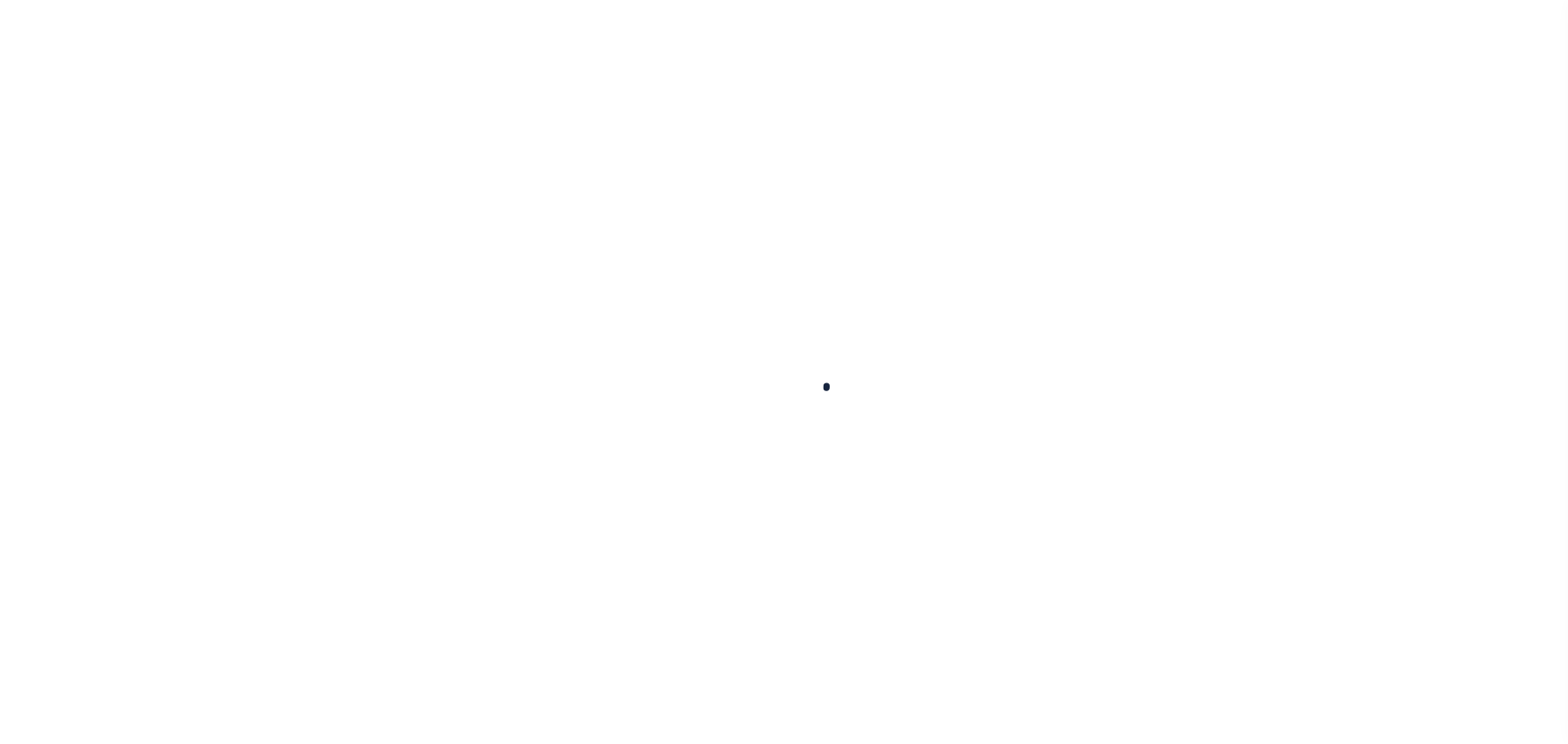 scroll, scrollTop: 0, scrollLeft: 0, axis: both 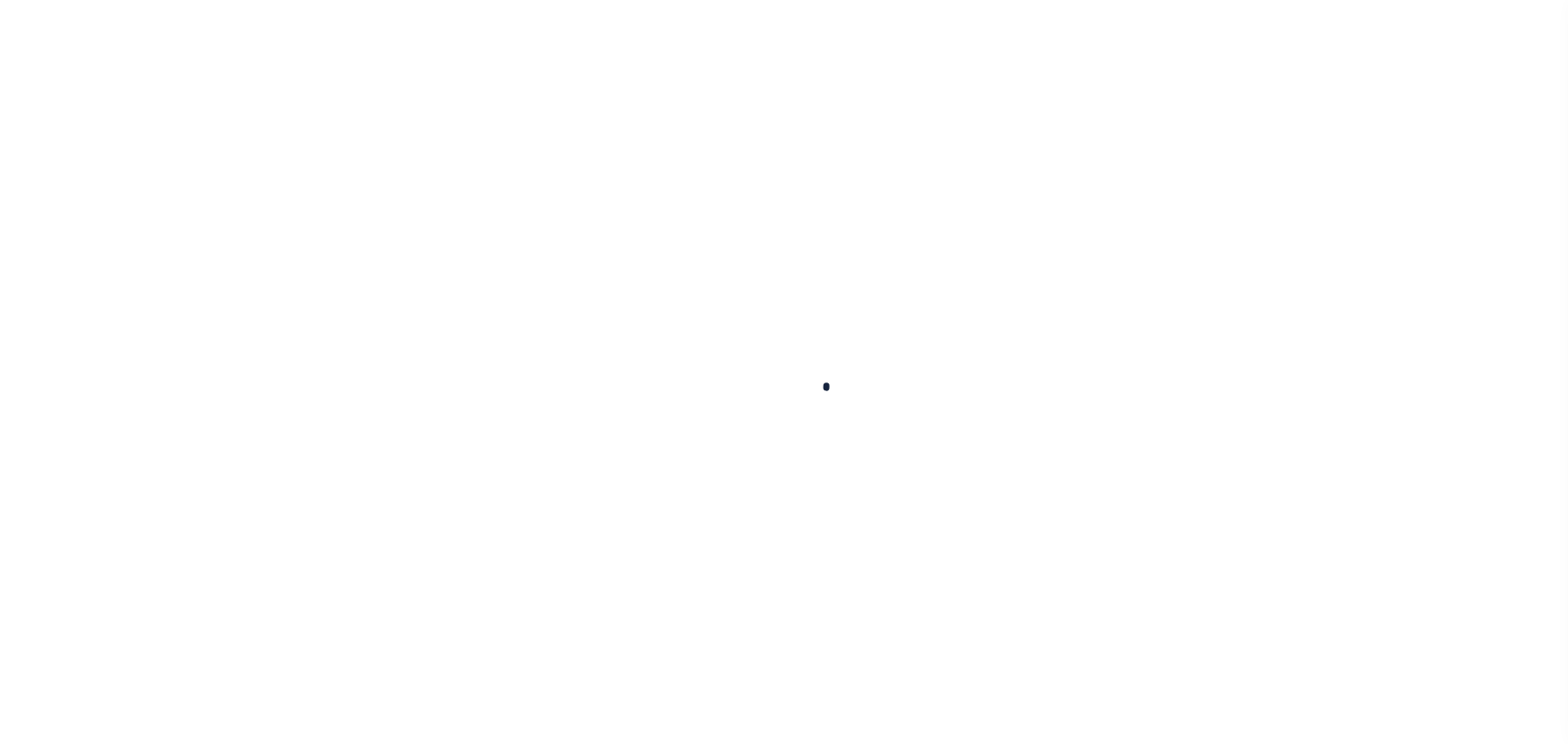 checkbox on "false" 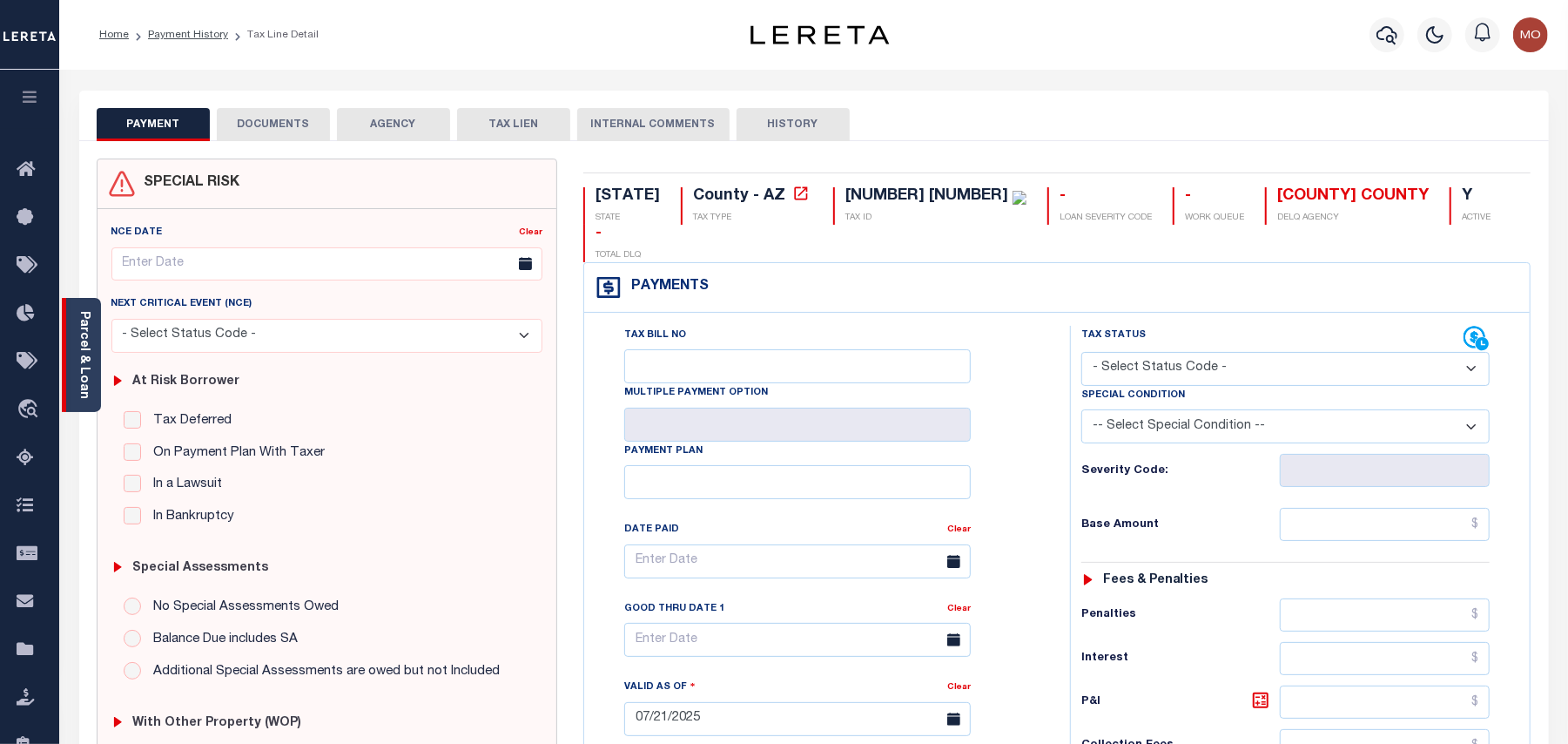 click on "Parcel & Loan" at bounding box center [81, 355] 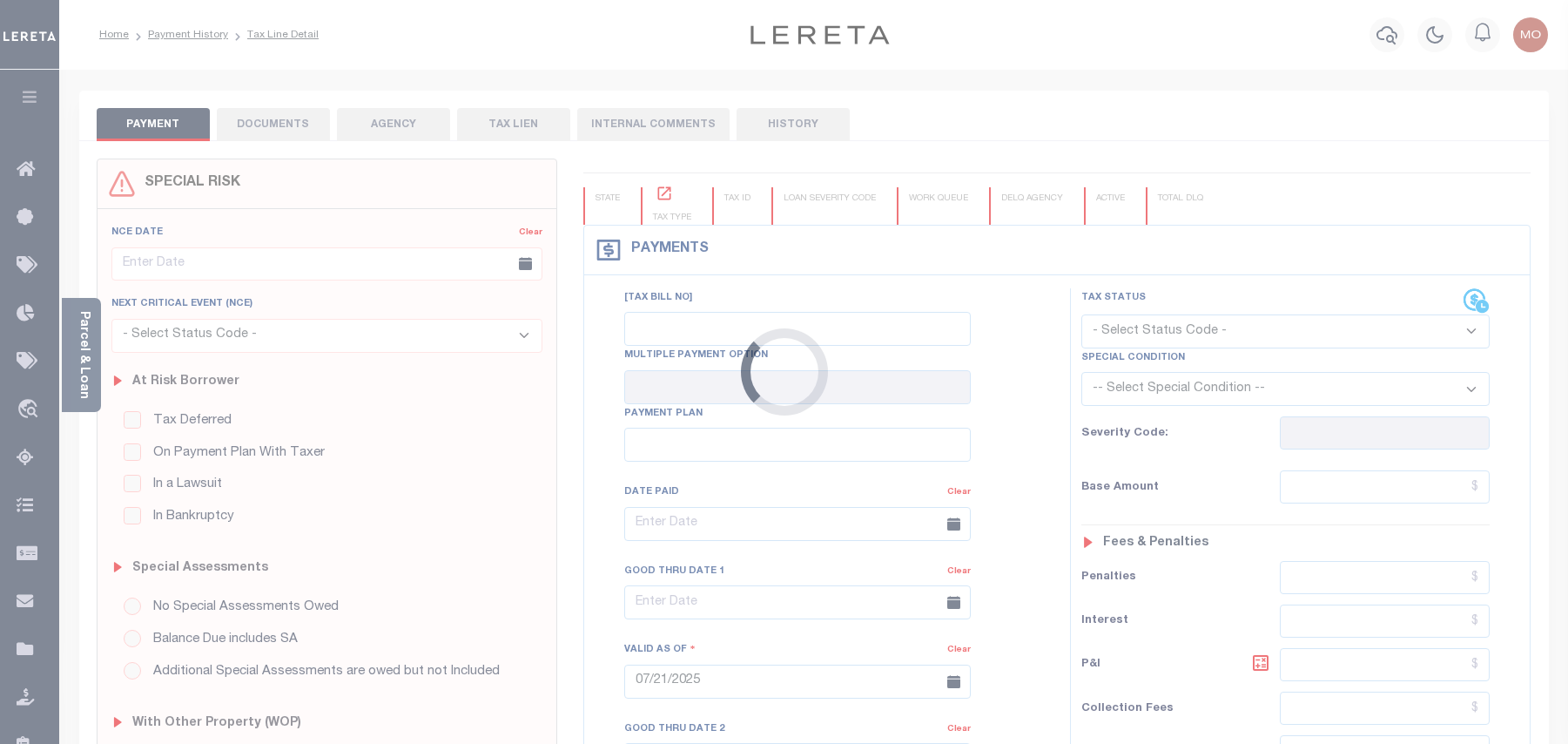 scroll, scrollTop: 0, scrollLeft: 0, axis: both 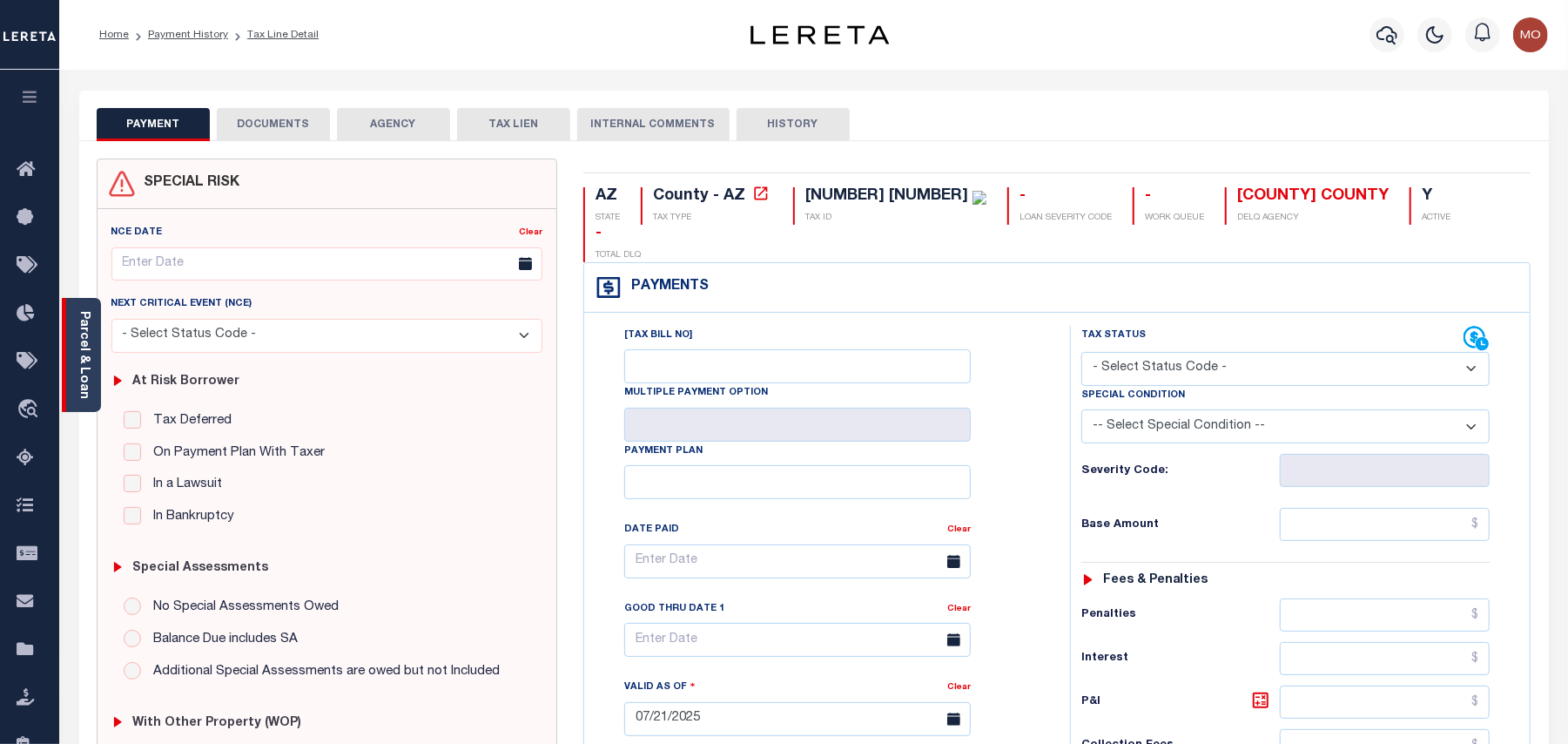 click on "Parcel & Loan" at bounding box center (84, 355) 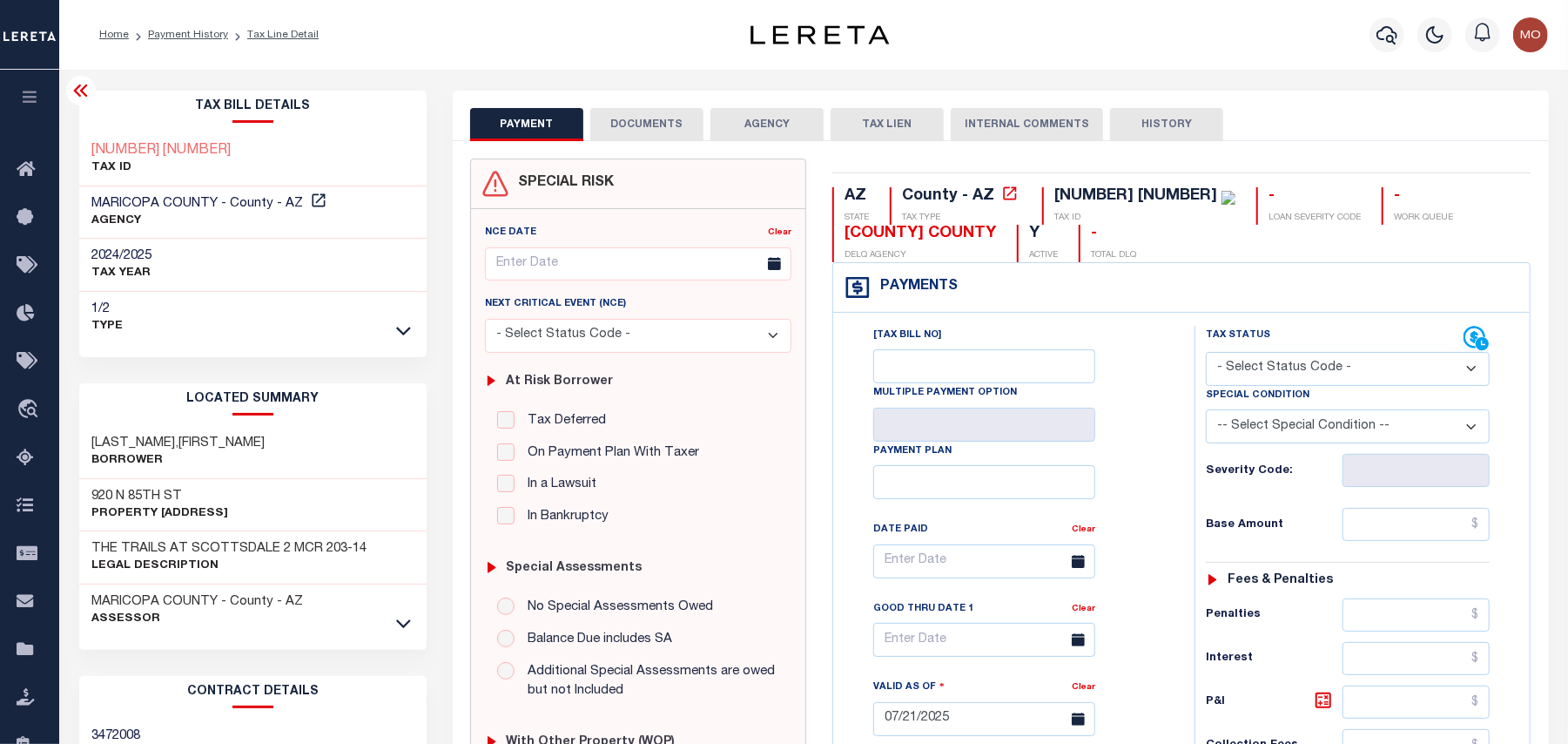 click on "- Select Status Code -
Open
Due/Unpaid
Paid
Incomplete
No Tax Due
Internal Refund Processed
New" at bounding box center [1348, 369] 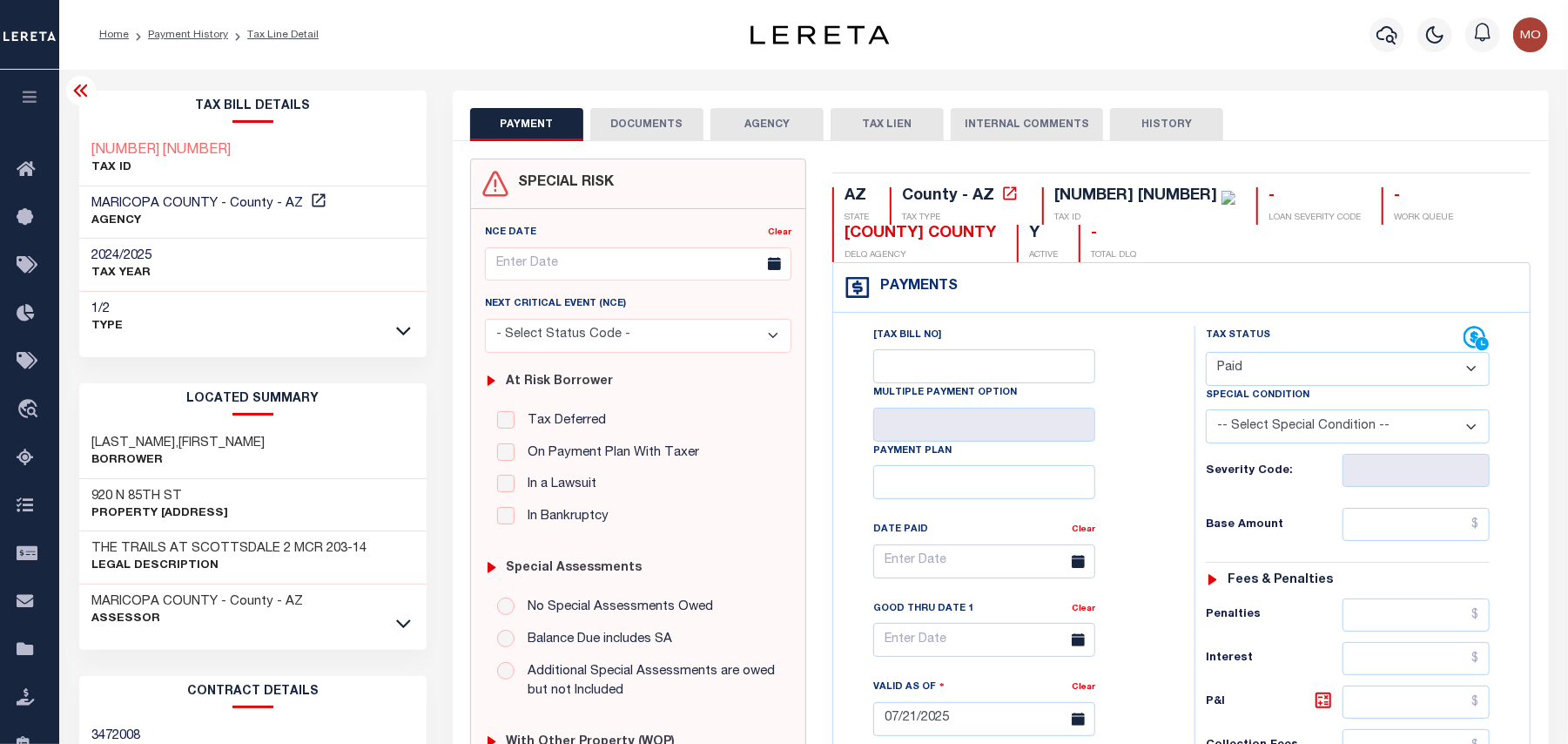 click on "- Select Status Code -
Open
Due/Unpaid
Paid
Incomplete
No Tax Due
Internal Refund Processed
New" at bounding box center (1348, 369) 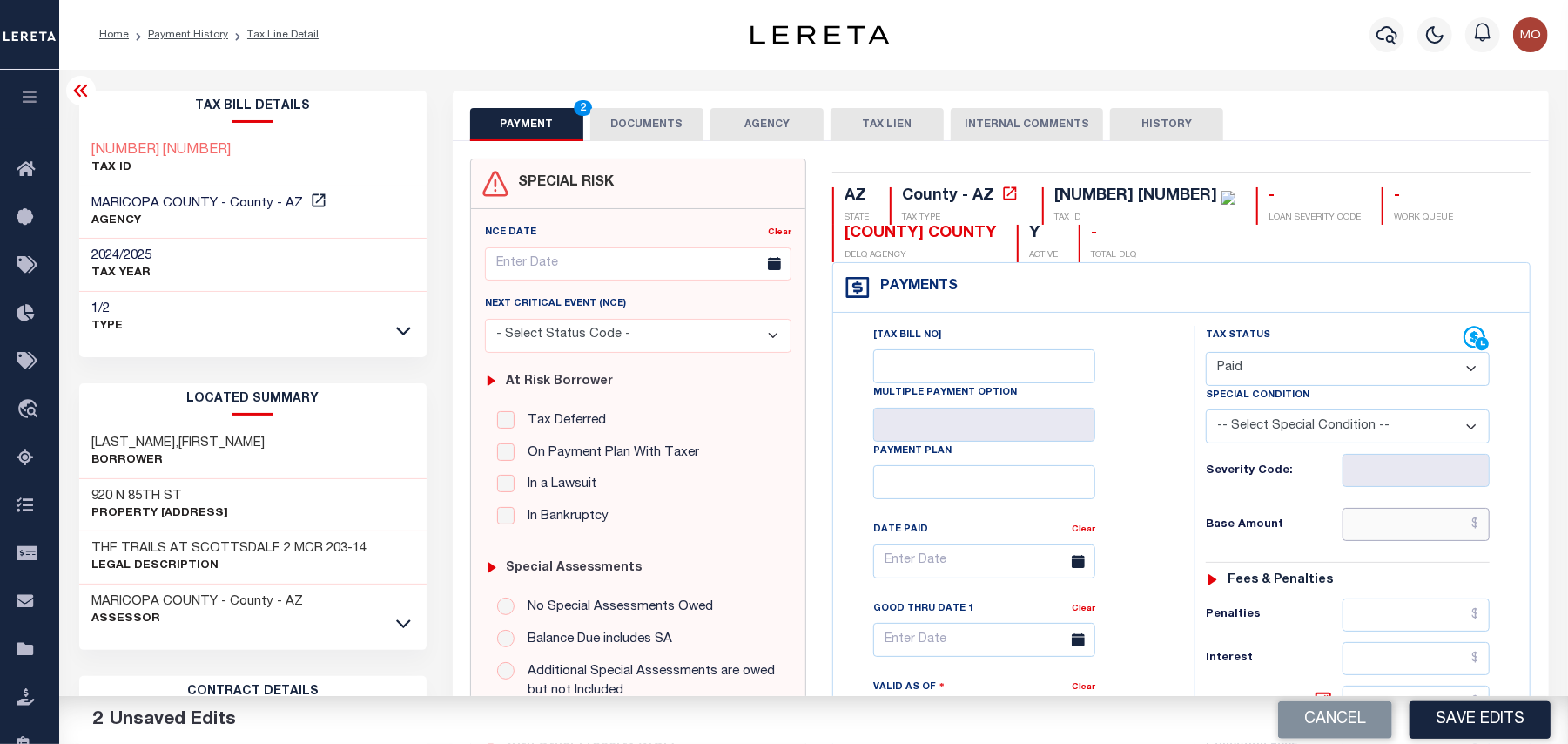 click at bounding box center [1417, 524] 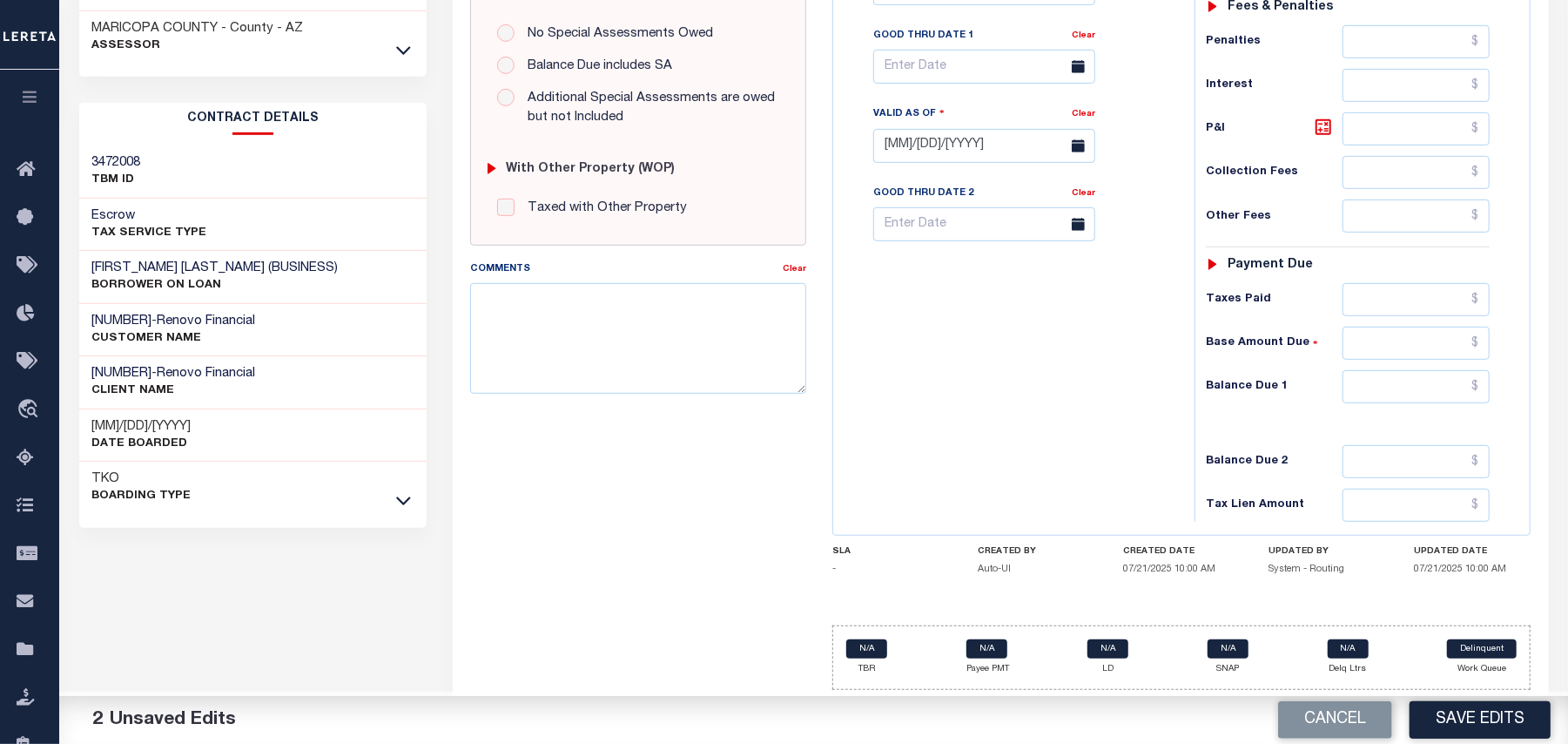 scroll, scrollTop: 586, scrollLeft: 0, axis: vertical 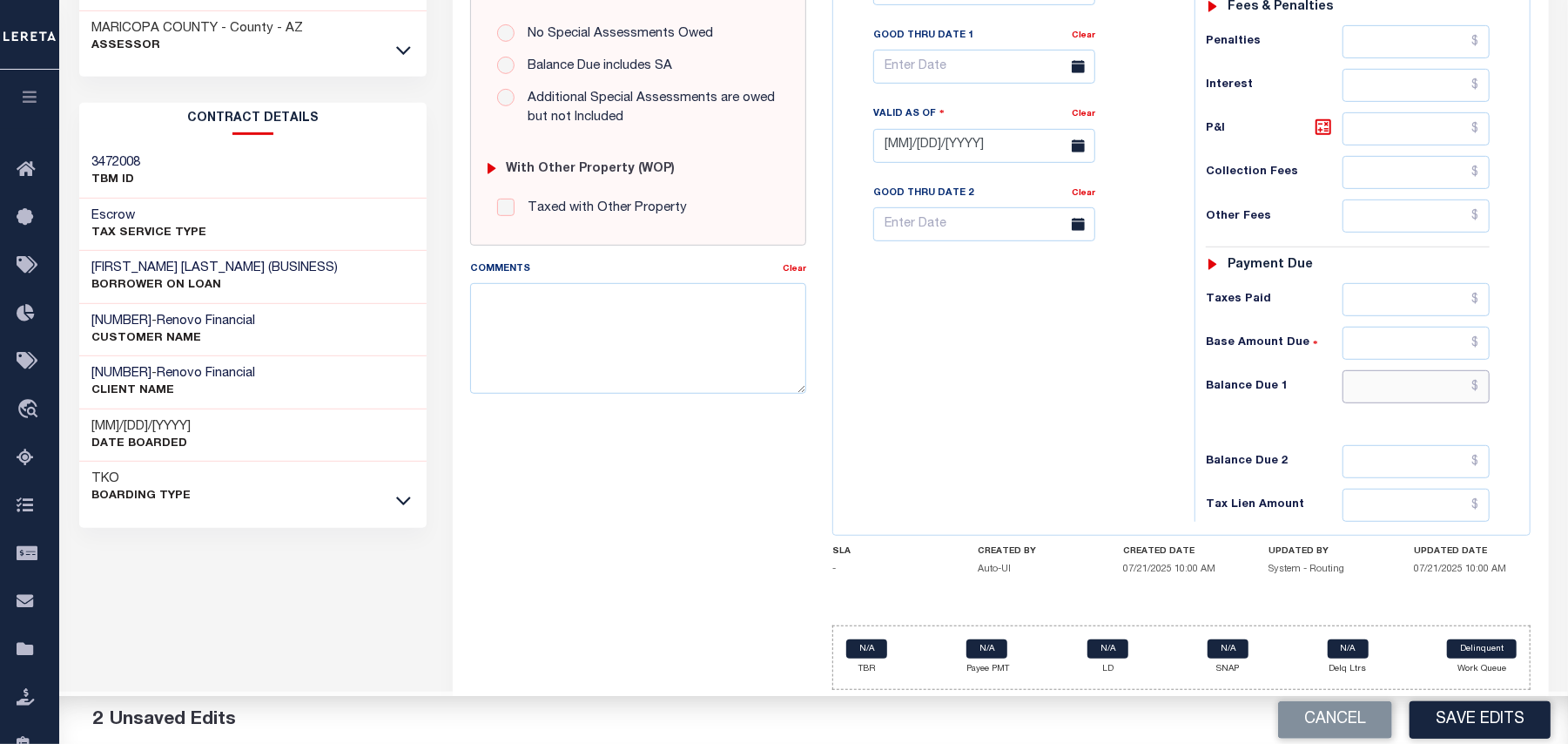 type on "$765.80" 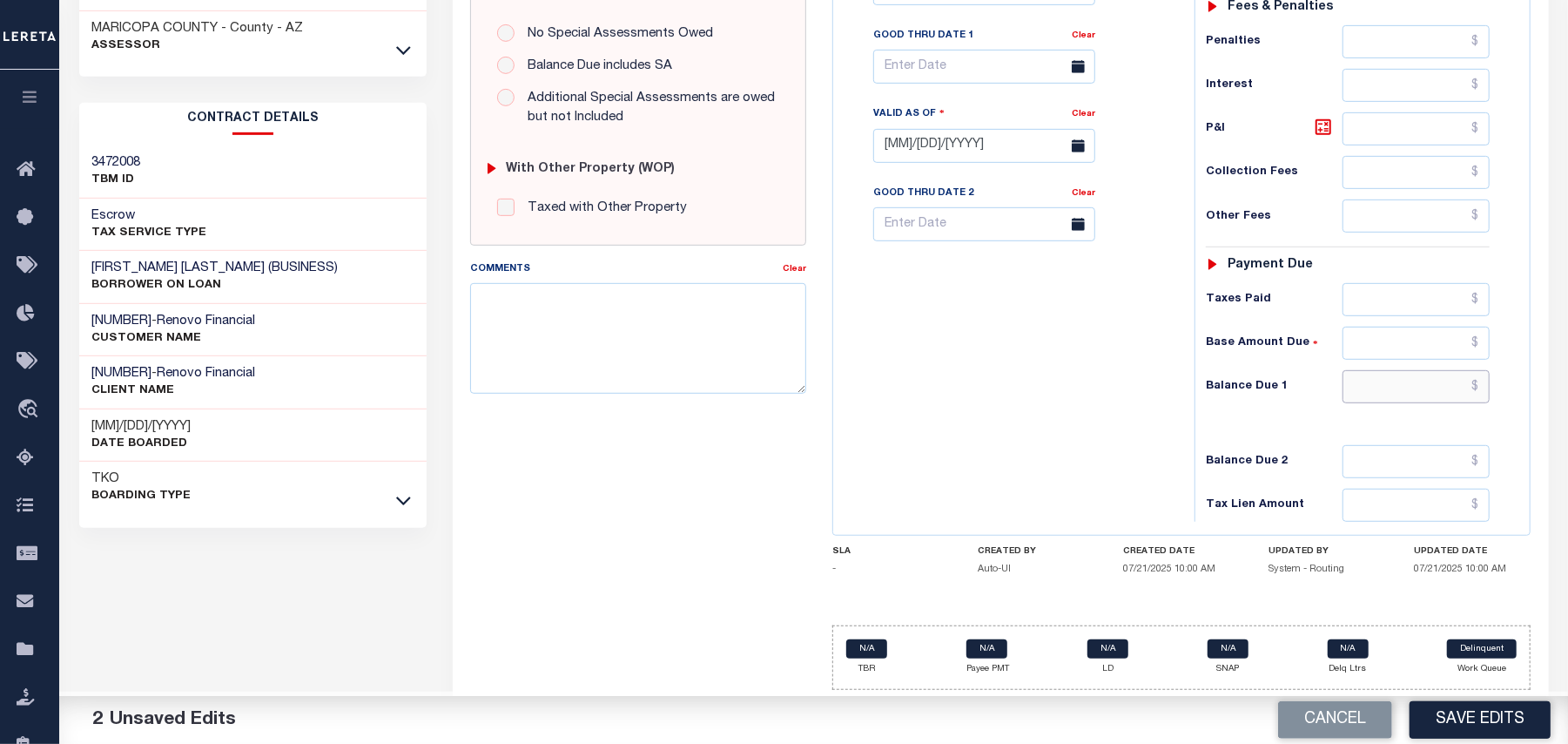 click at bounding box center (1417, 387) 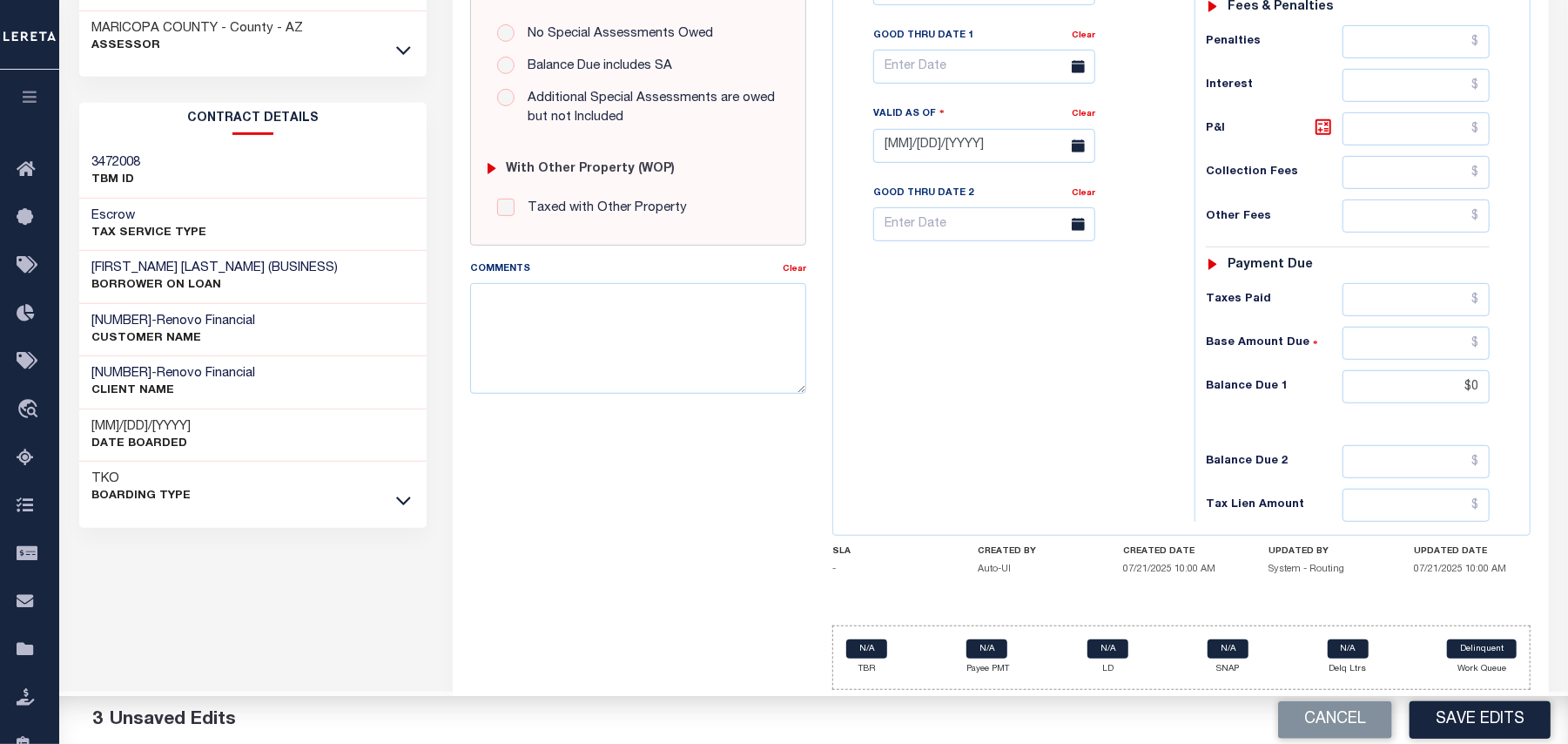 type on "$0.00" 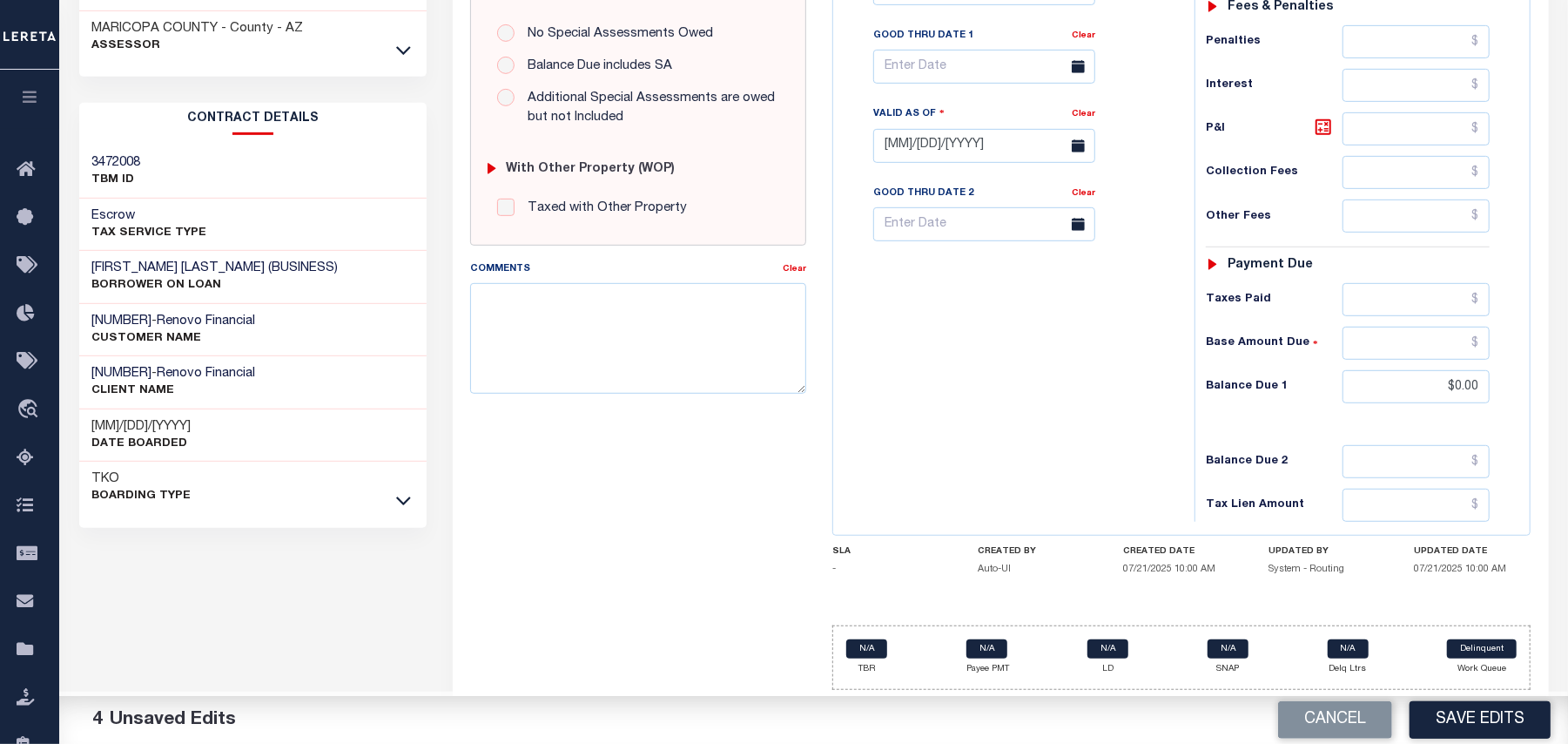 click on "Tax Bill No
Multiple Payment Option
Payment Plan
Clear" at bounding box center [1009, 137] 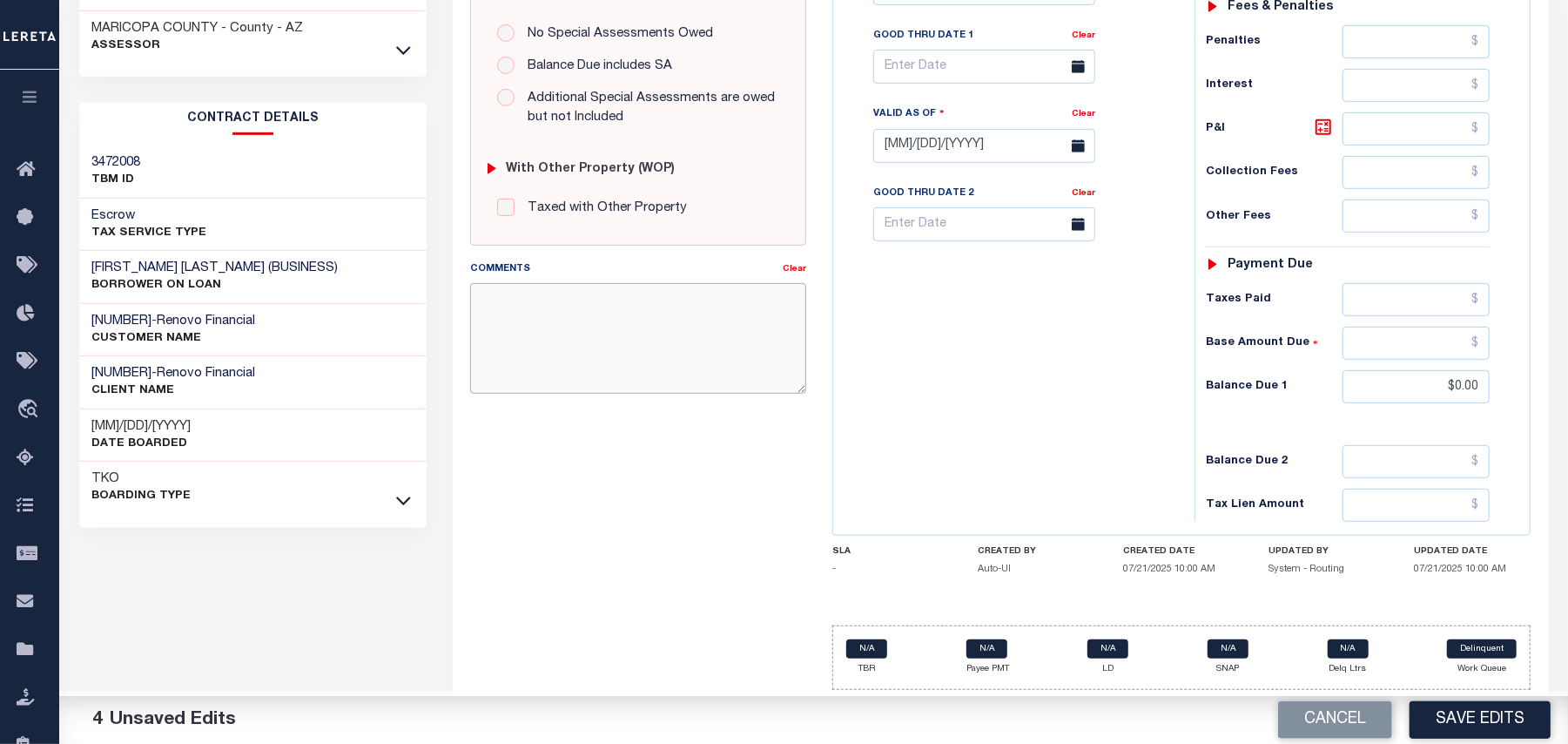 drag, startPoint x: 674, startPoint y: 328, endPoint x: 693, endPoint y: 328, distance: 19 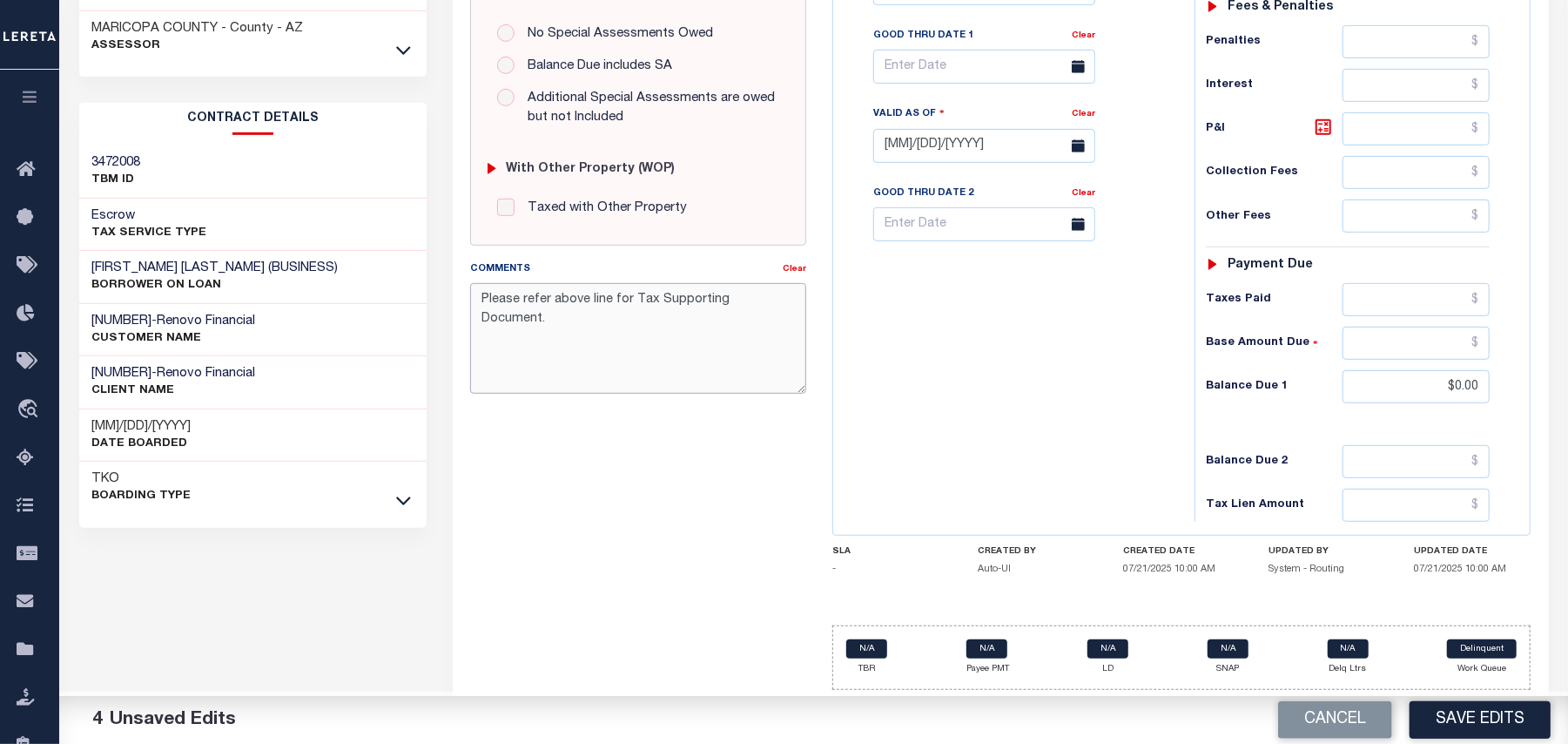 type on "Please refer above line for Tax Supporting Document." 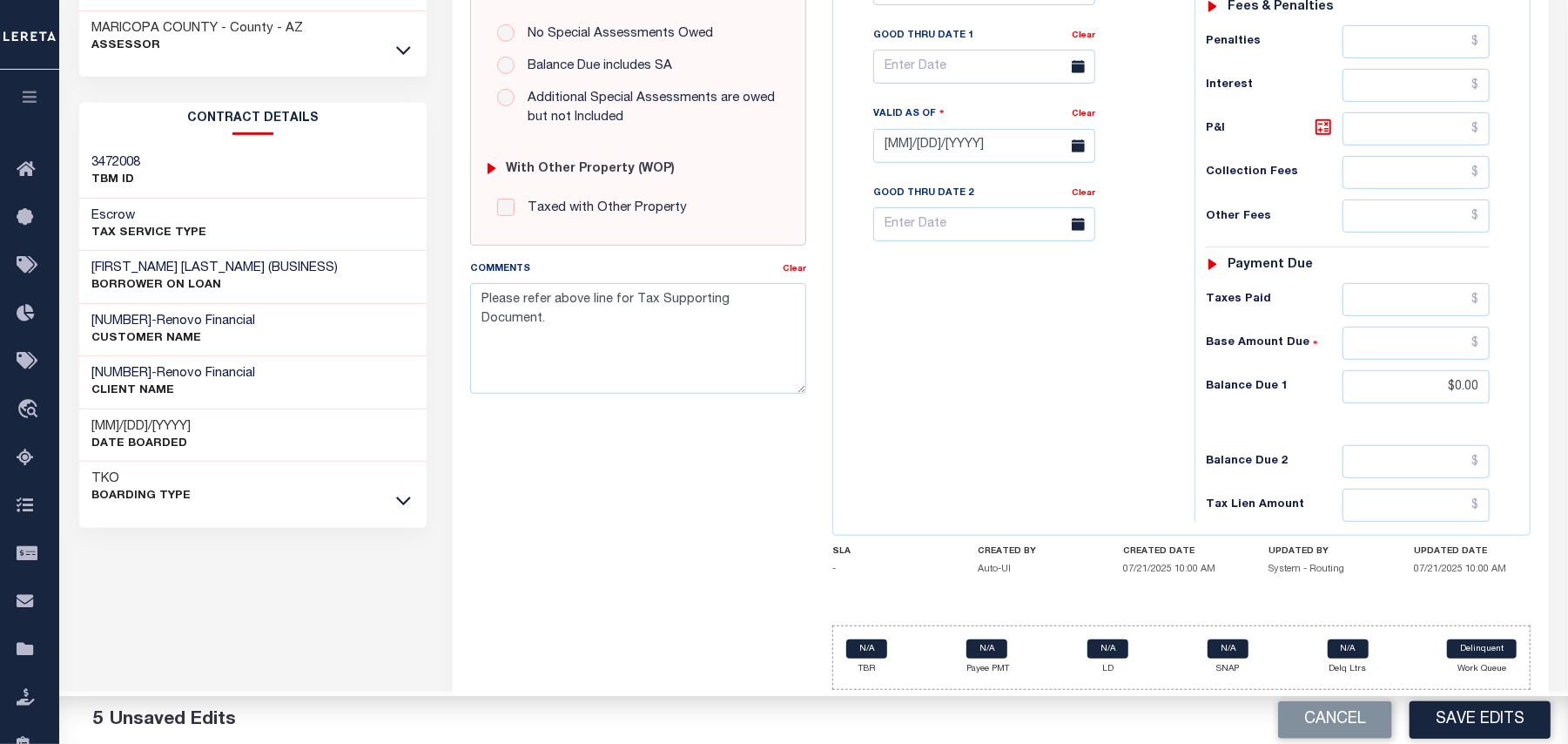 click on "Tax Bill No
Multiple Payment Option
Payment Plan
Clear" at bounding box center [1009, 137] 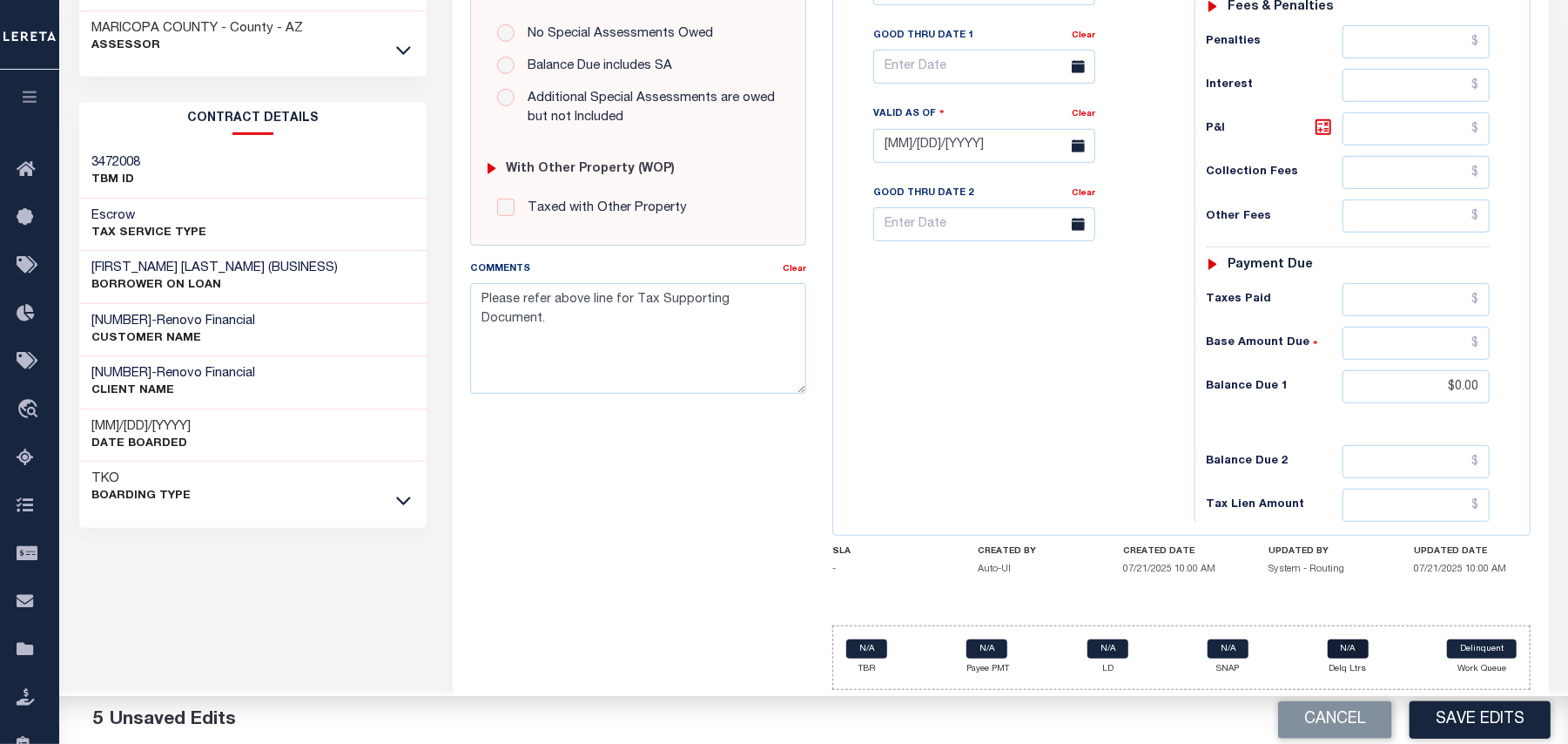 scroll, scrollTop: 586, scrollLeft: 0, axis: vertical 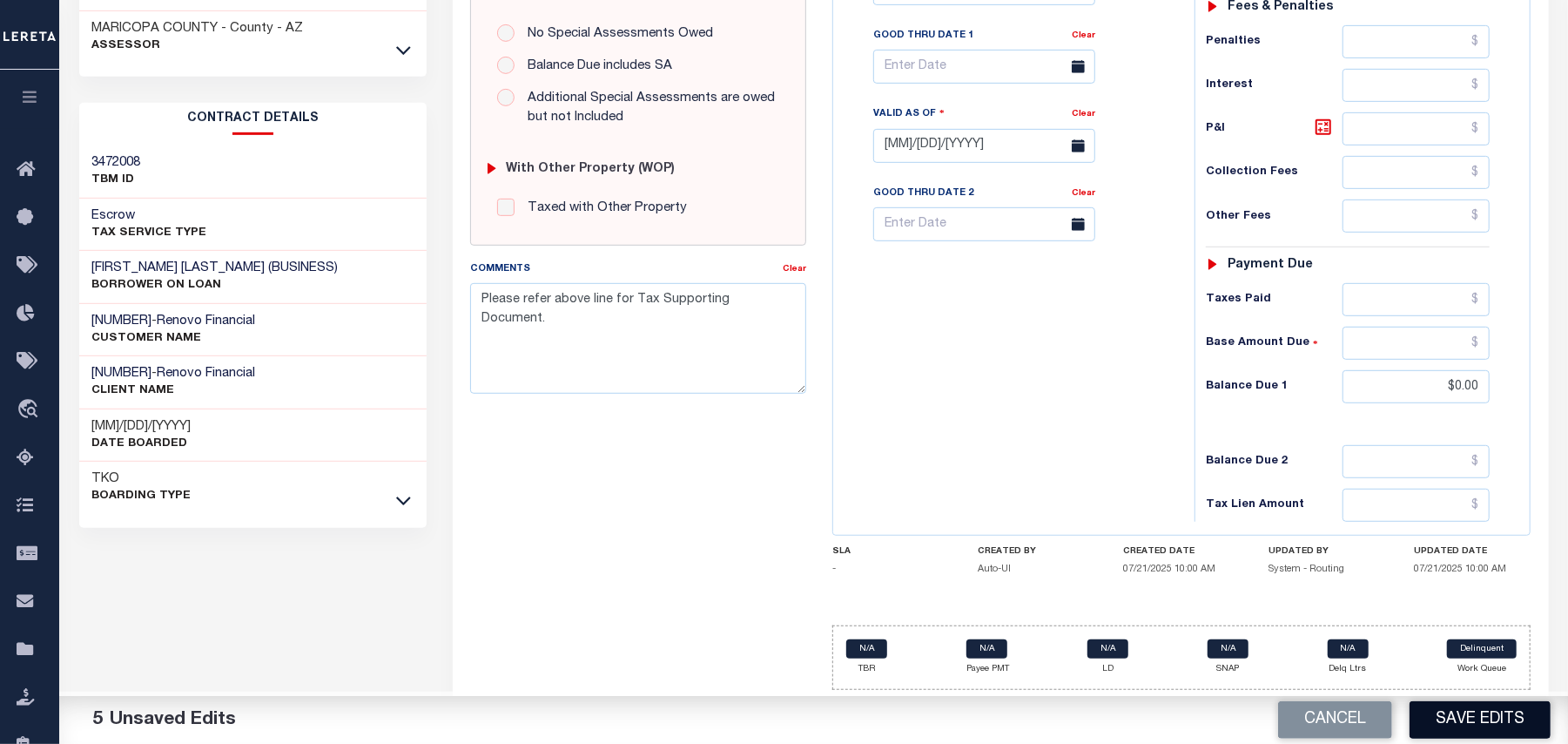click on "Save Edits" at bounding box center [1480, 720] 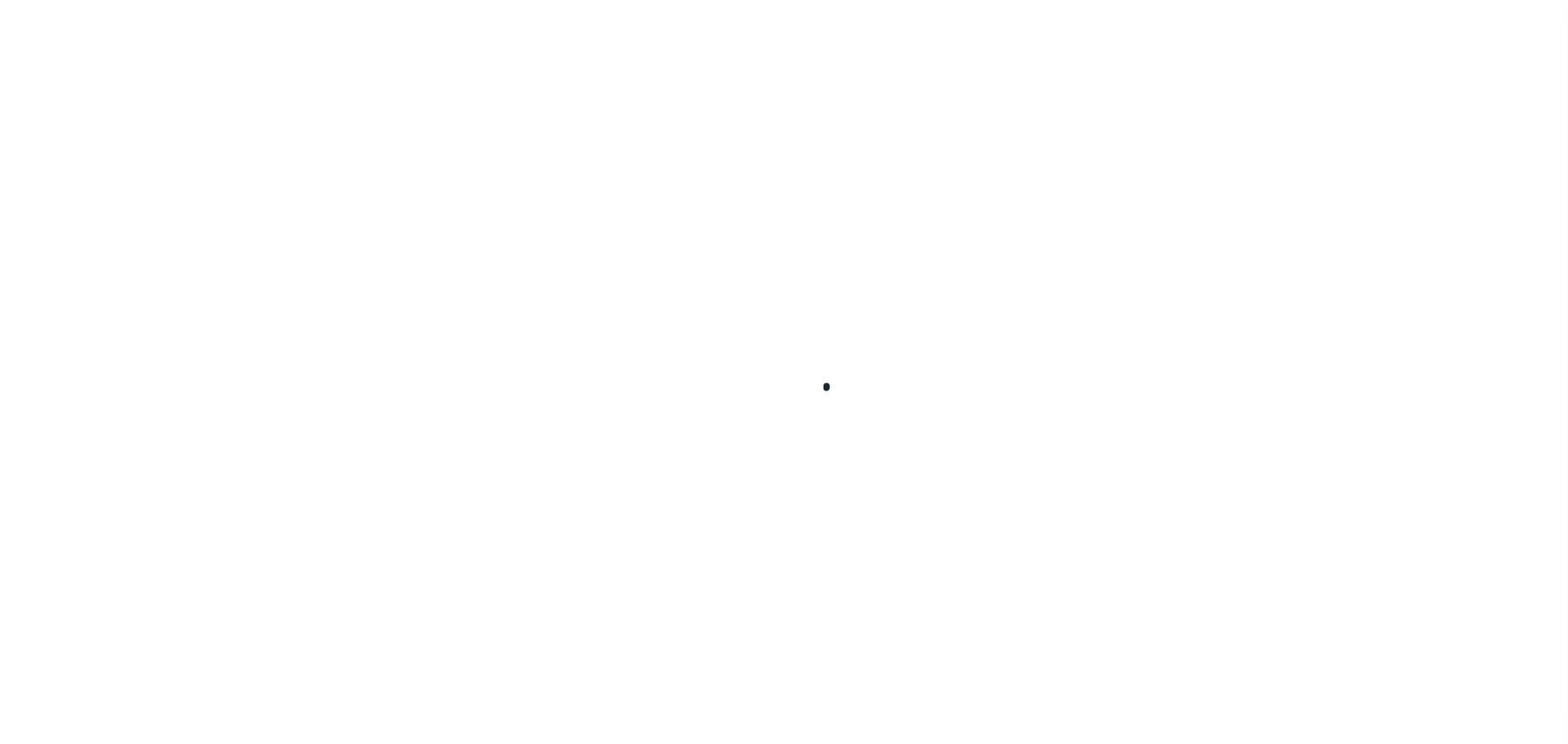 scroll, scrollTop: 0, scrollLeft: 0, axis: both 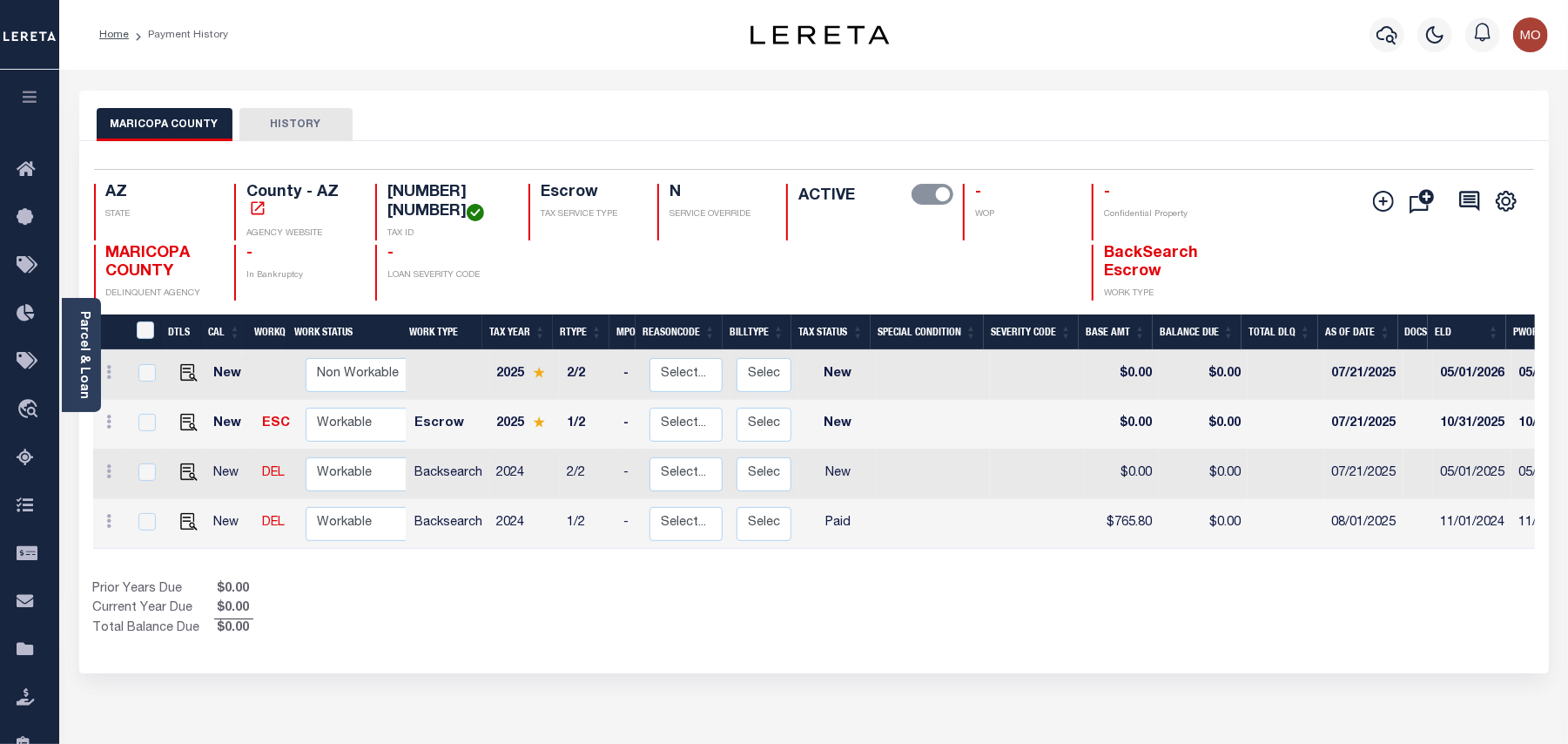 click on "Show Tax Lines before Bill Release Date
Prior Years Due
$0.00
Current Year Due
$0.00
Total Balance Due
$0.00" at bounding box center [814, 609] 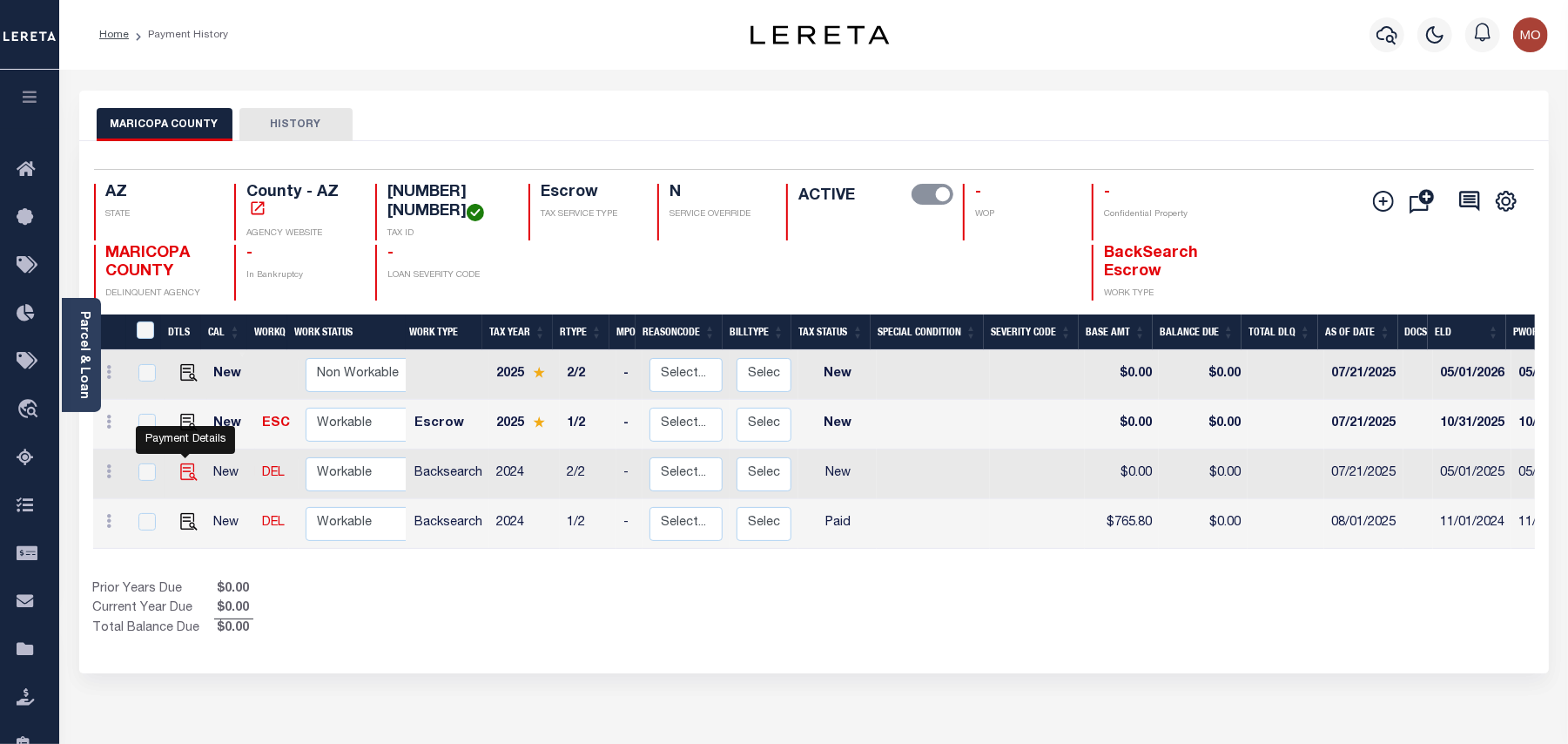 click at bounding box center (189, 472) 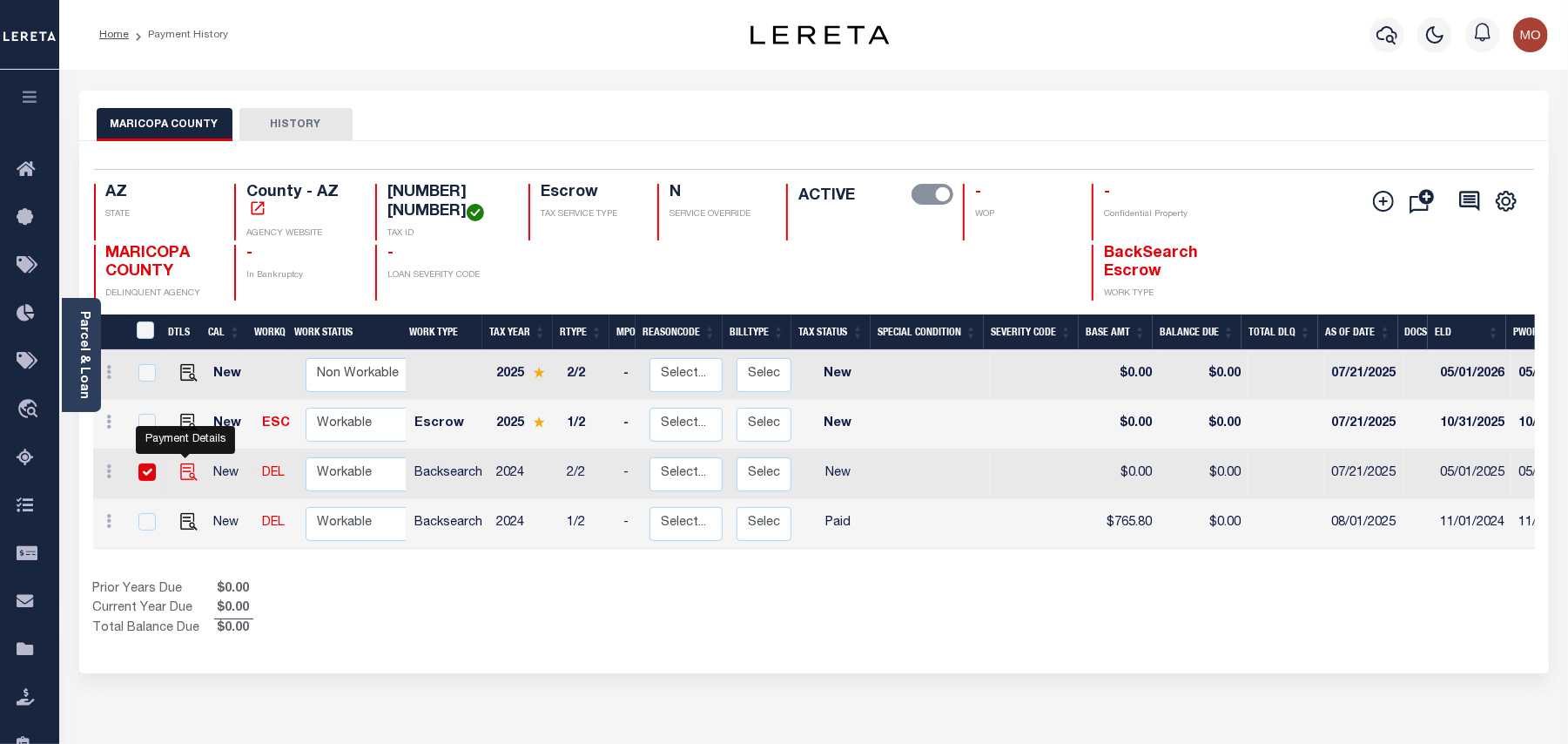 checkbox on "[BOOLEAN]" 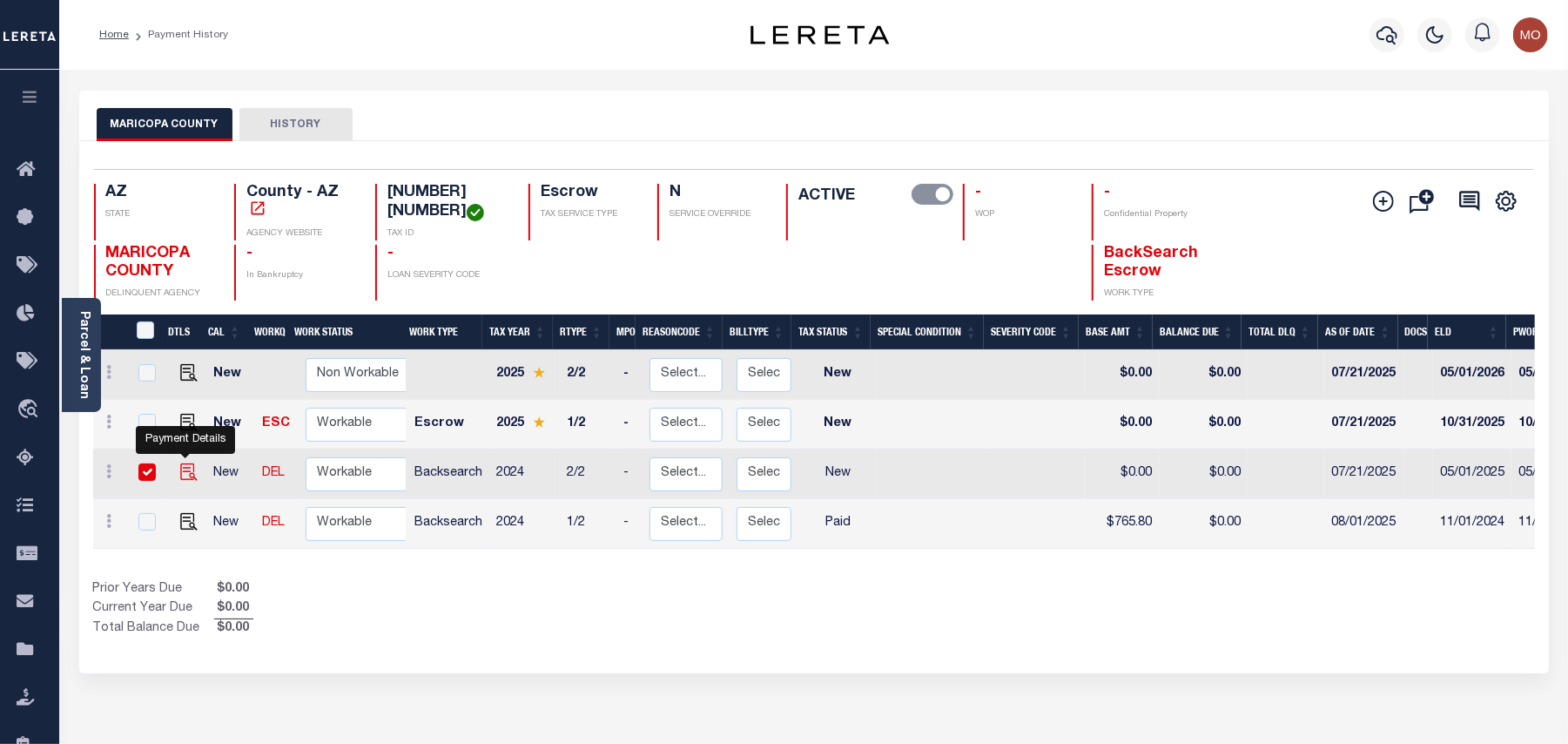 checkbox on "[BOOLEAN]" 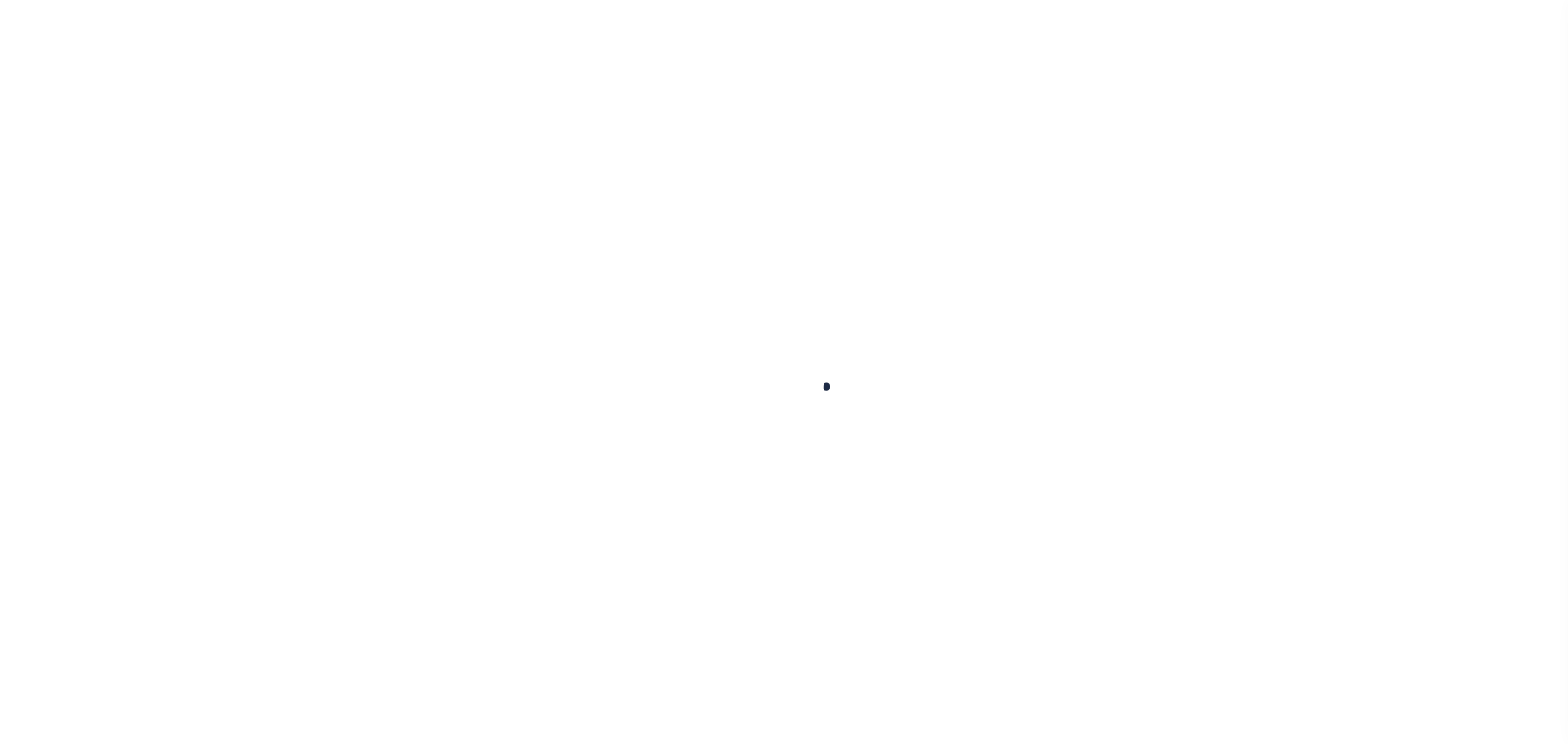 checkbox on "false" 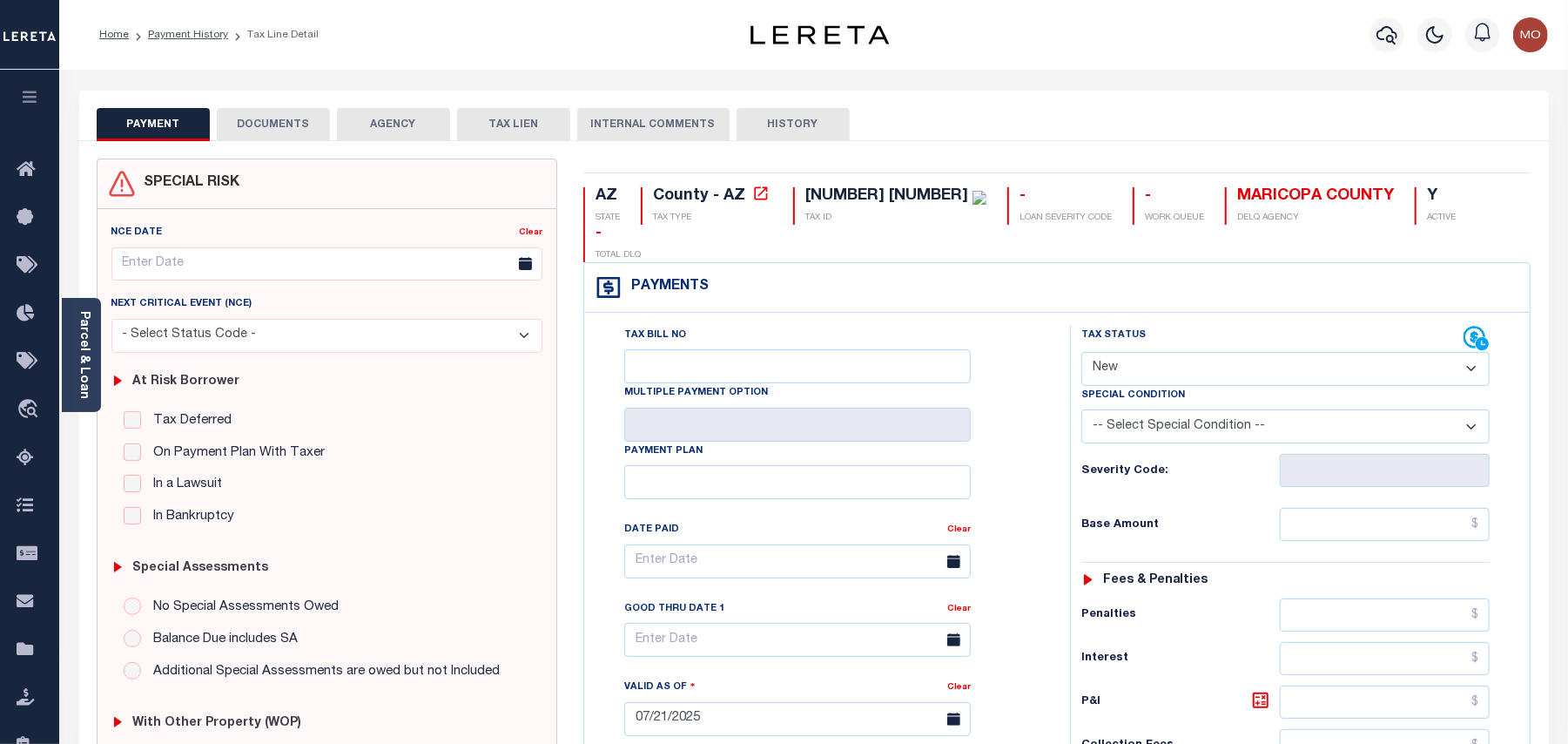click on "- Select Status Code -
Open
Due/Unpaid
Paid
Incomplete
No Tax Due
Internal Refund Processed
New" at bounding box center [1285, 369] 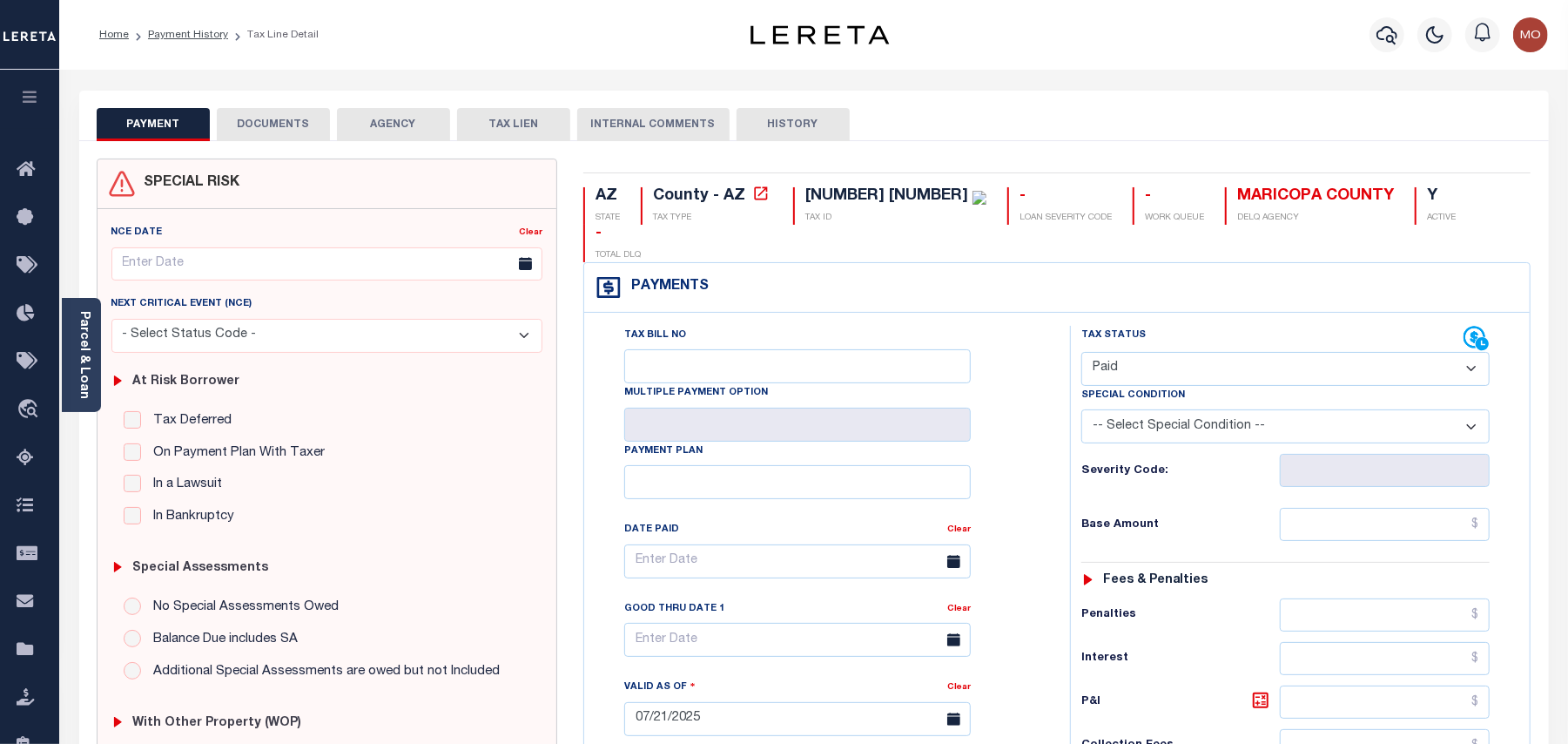click on "- Select Status Code -
Open
Due/Unpaid
Paid
Incomplete
No Tax Due
Internal Refund Processed
New" at bounding box center (1285, 369) 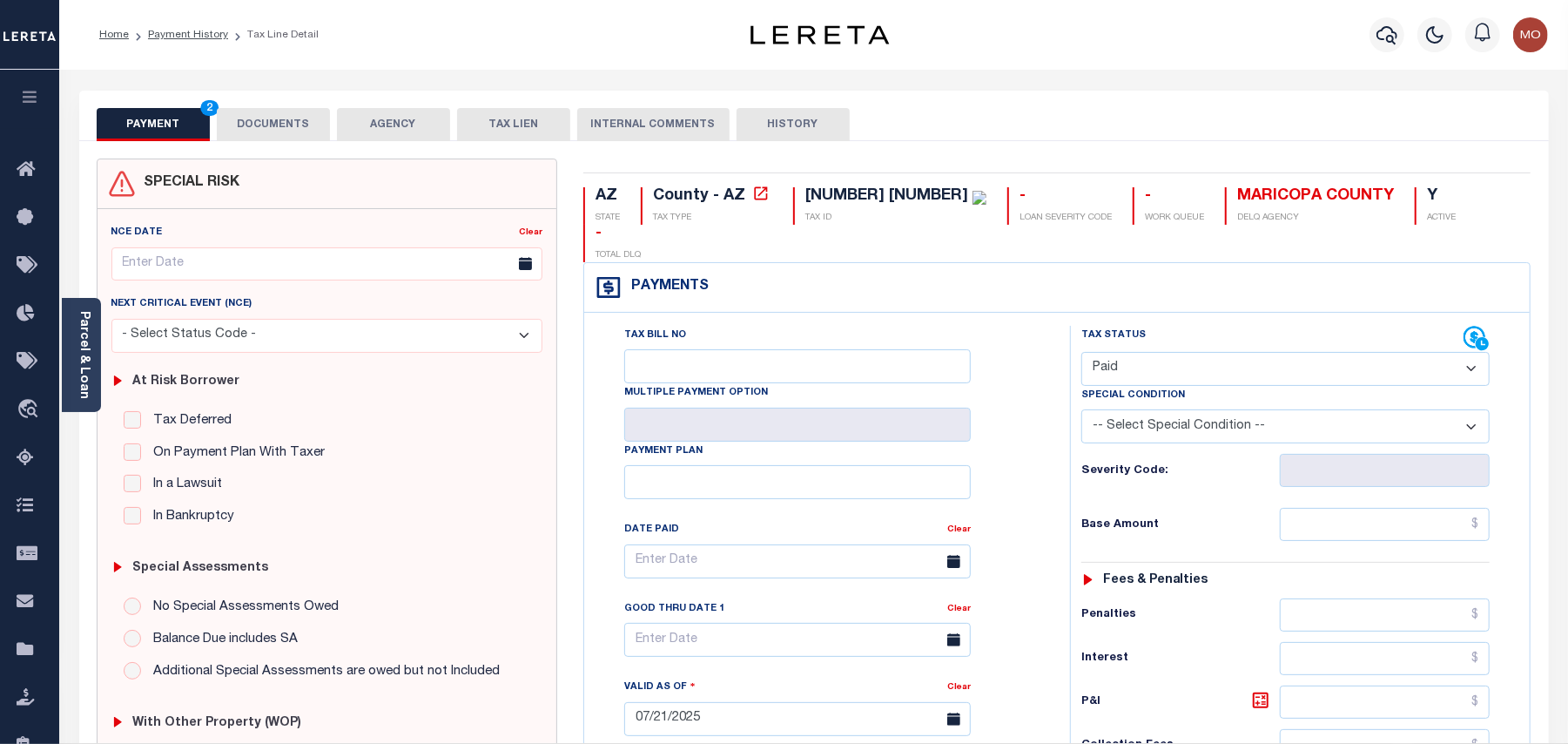type on "08/01/2025" 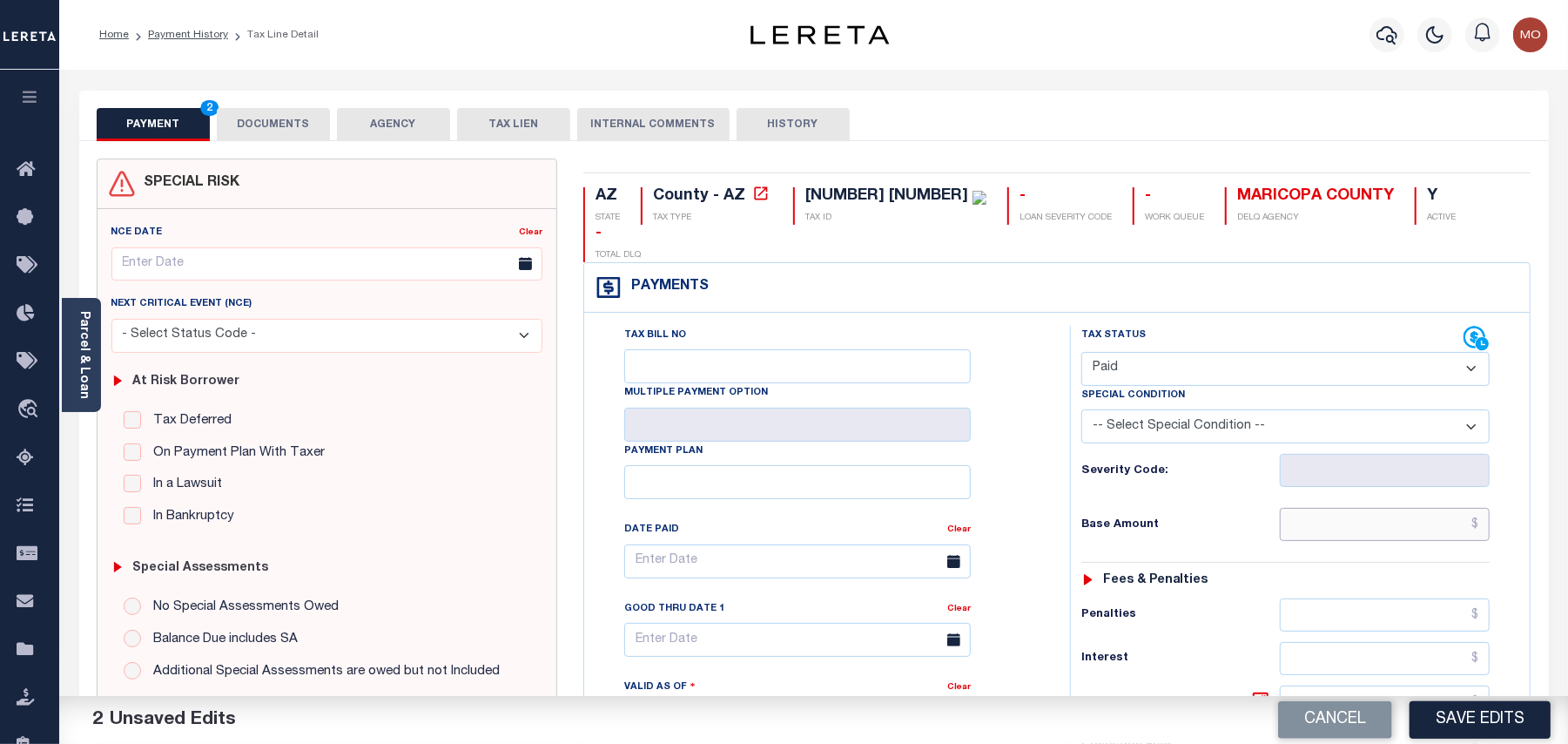 click at bounding box center (1384, 524) 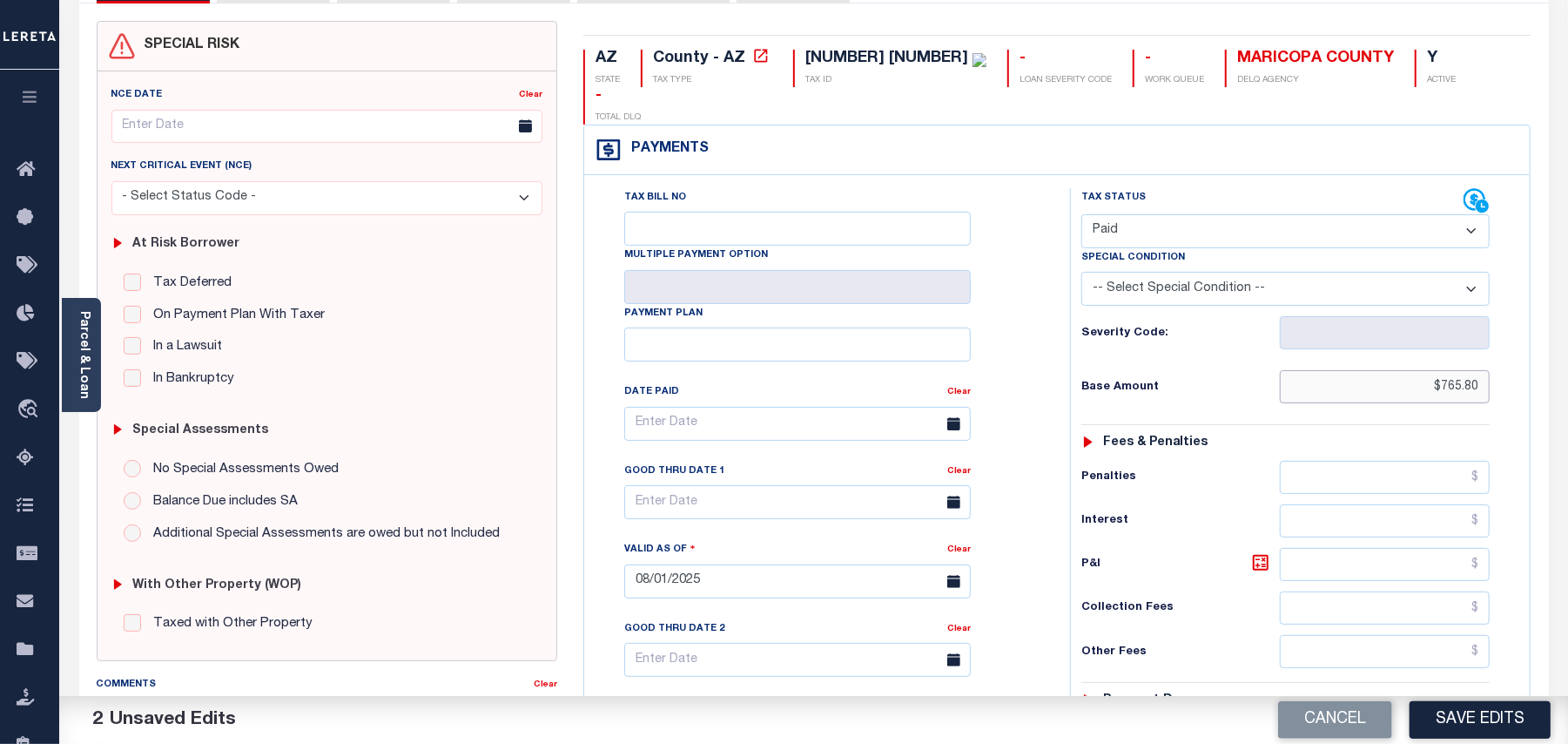 scroll, scrollTop: 348, scrollLeft: 0, axis: vertical 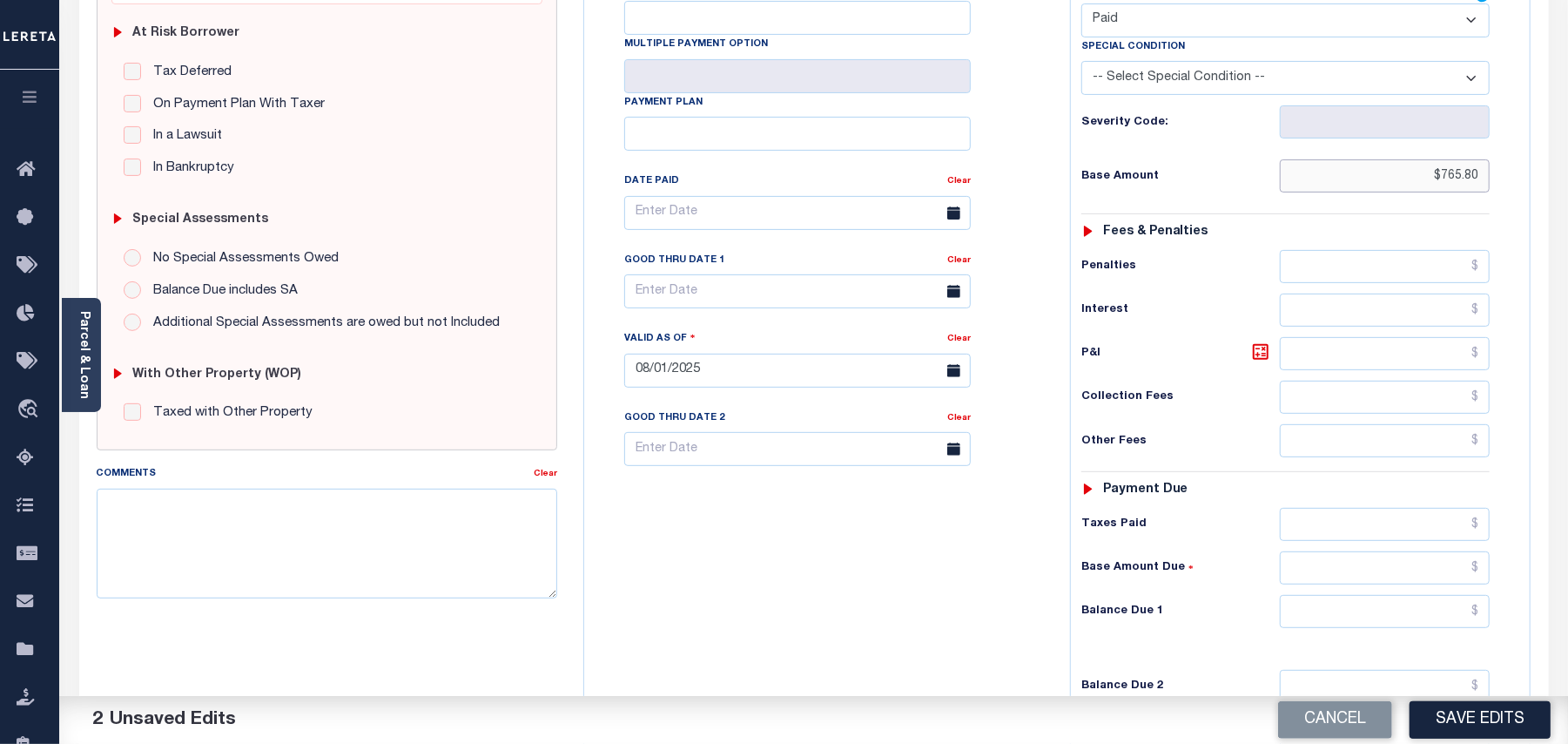type on "$765.80" 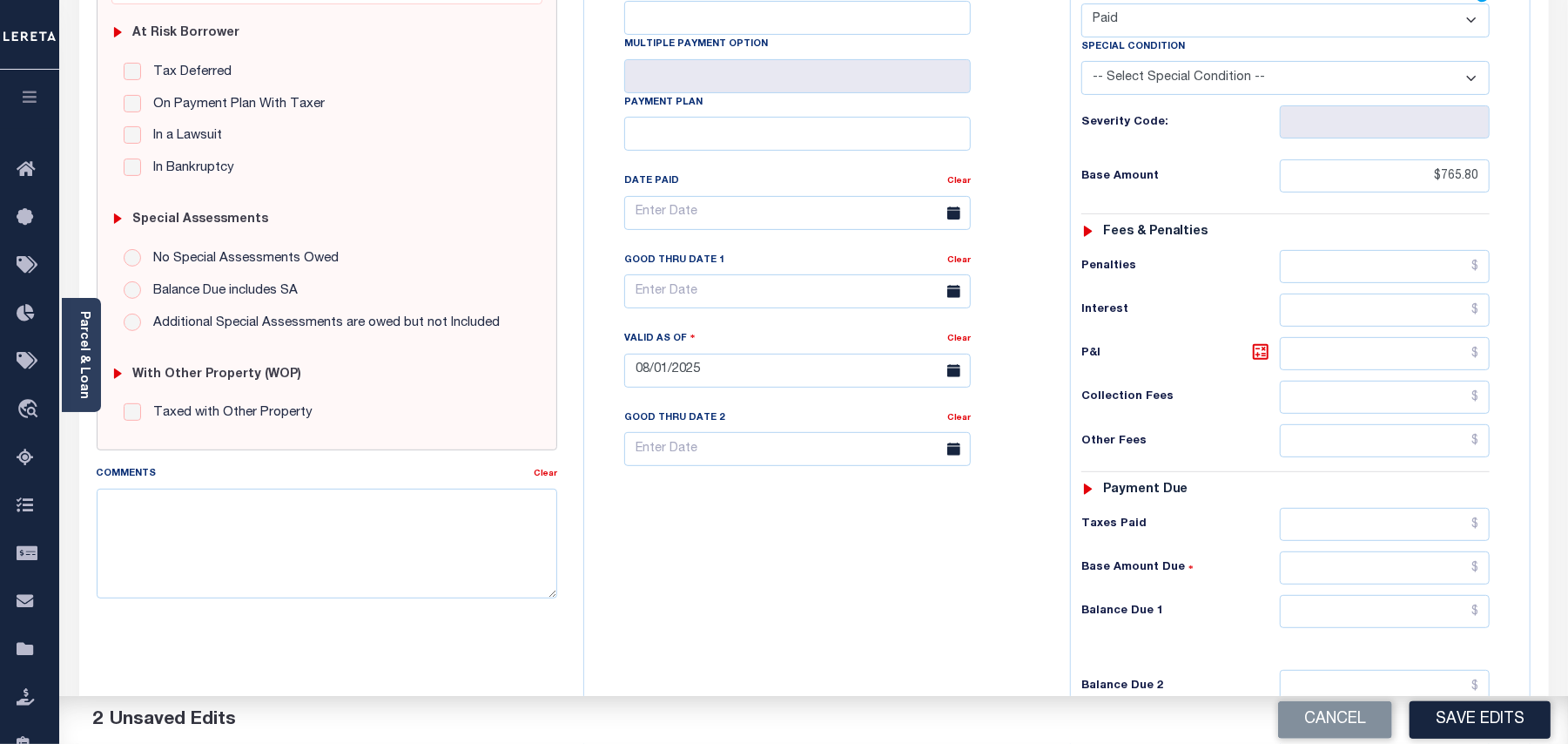 click on "Tax Status
Status
- Select Status Code -" at bounding box center [1291, 362] 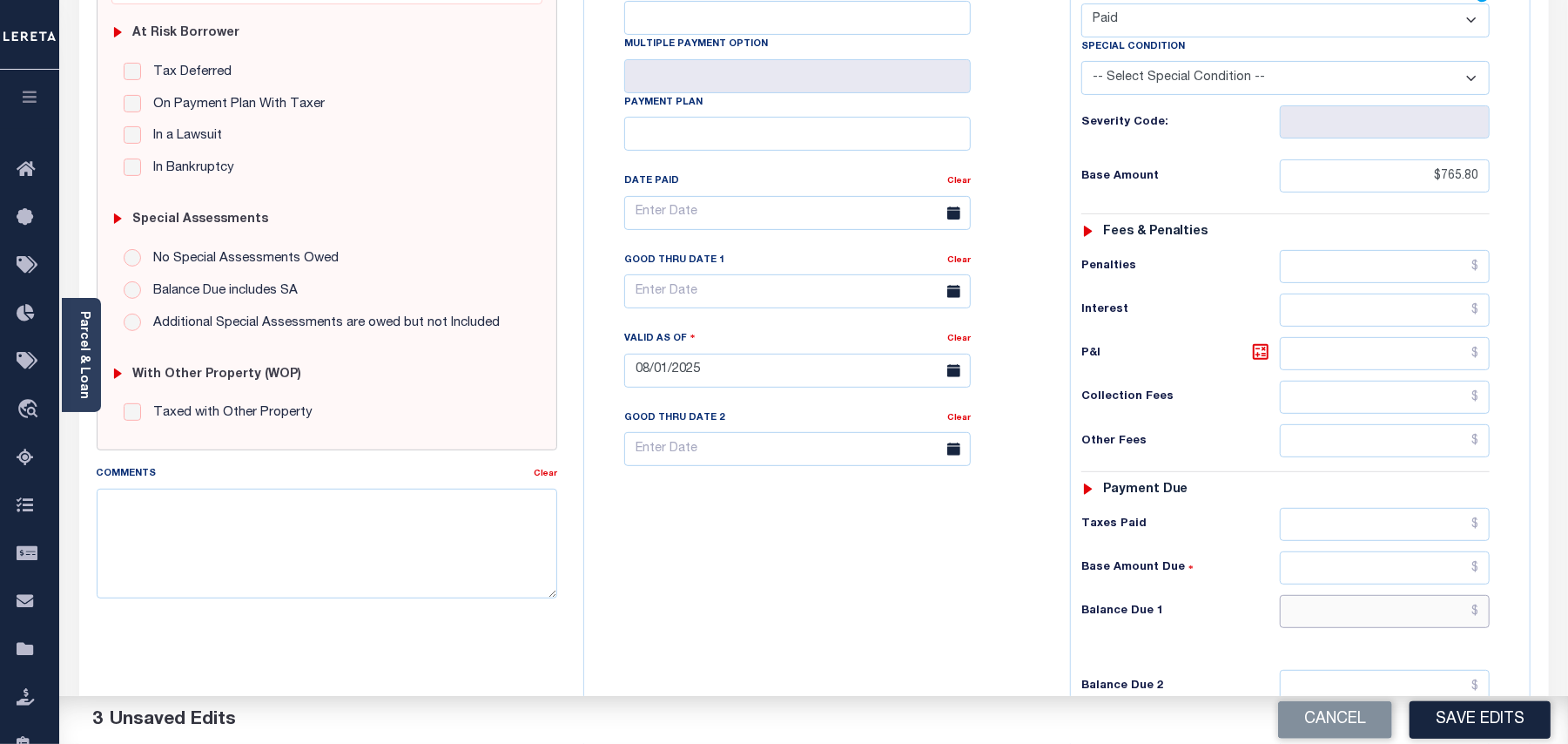 click at bounding box center [1384, 612] 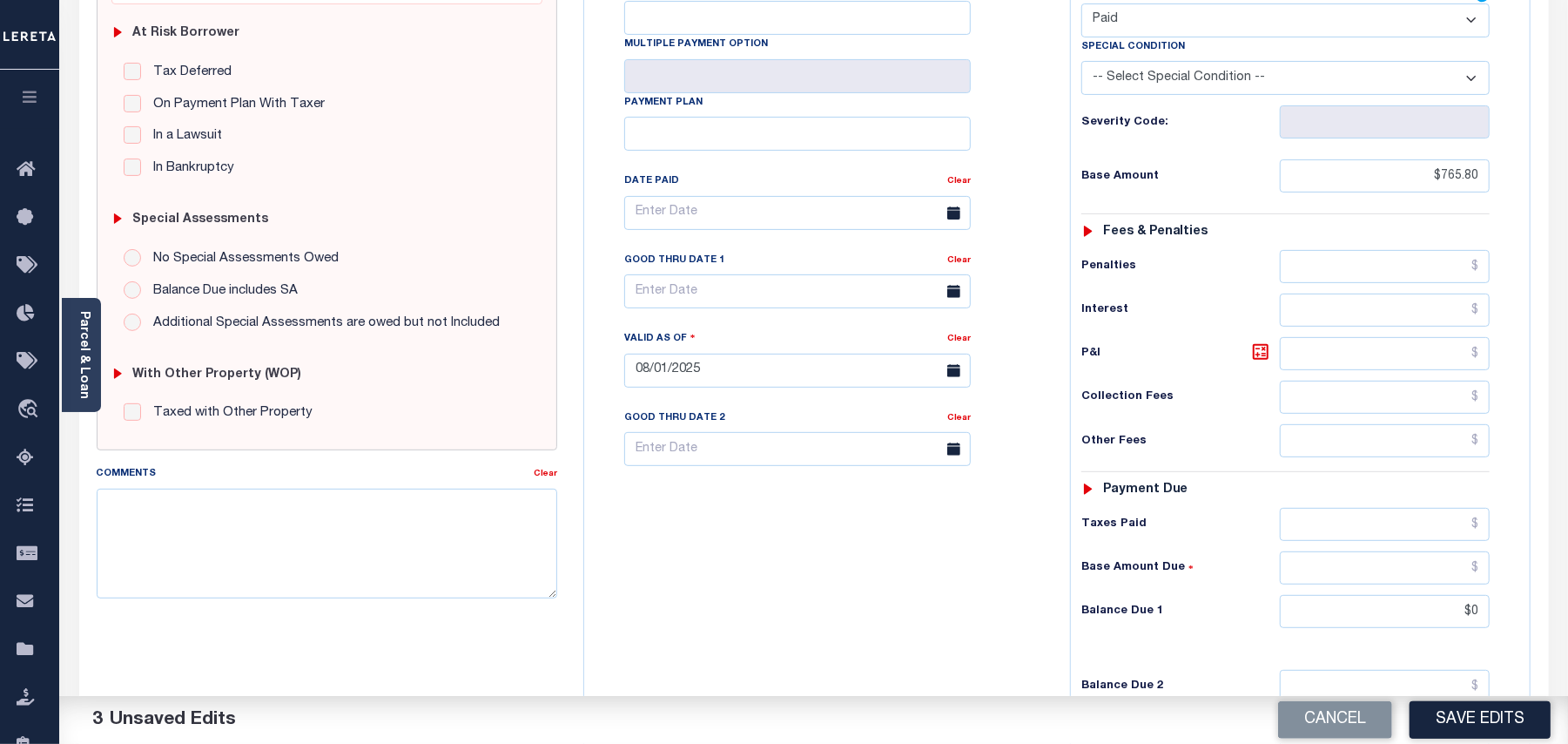 type on "$0.00" 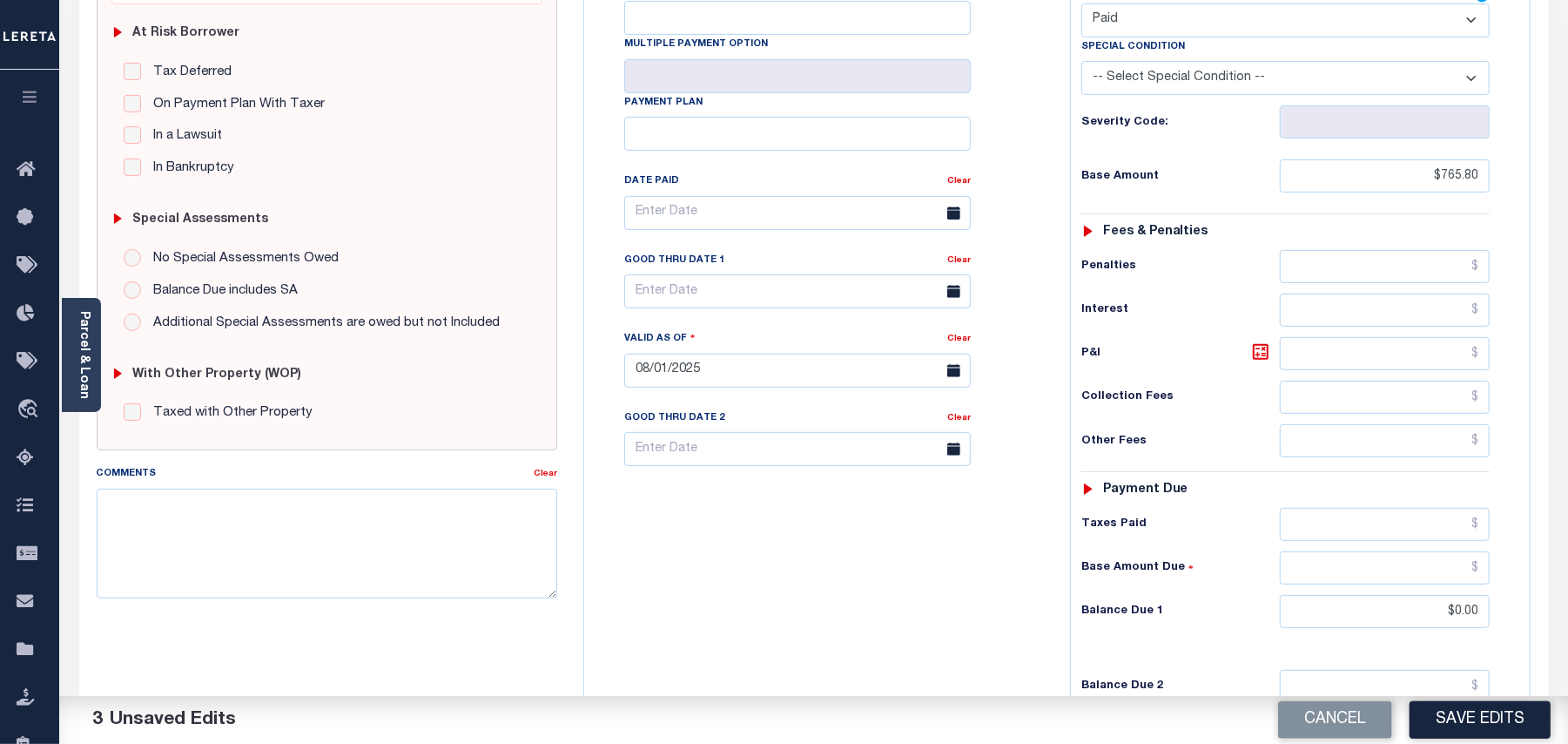 click on "Tax Bill No
Multiple Payment Option
Payment Plan
Clear" at bounding box center [823, 362] 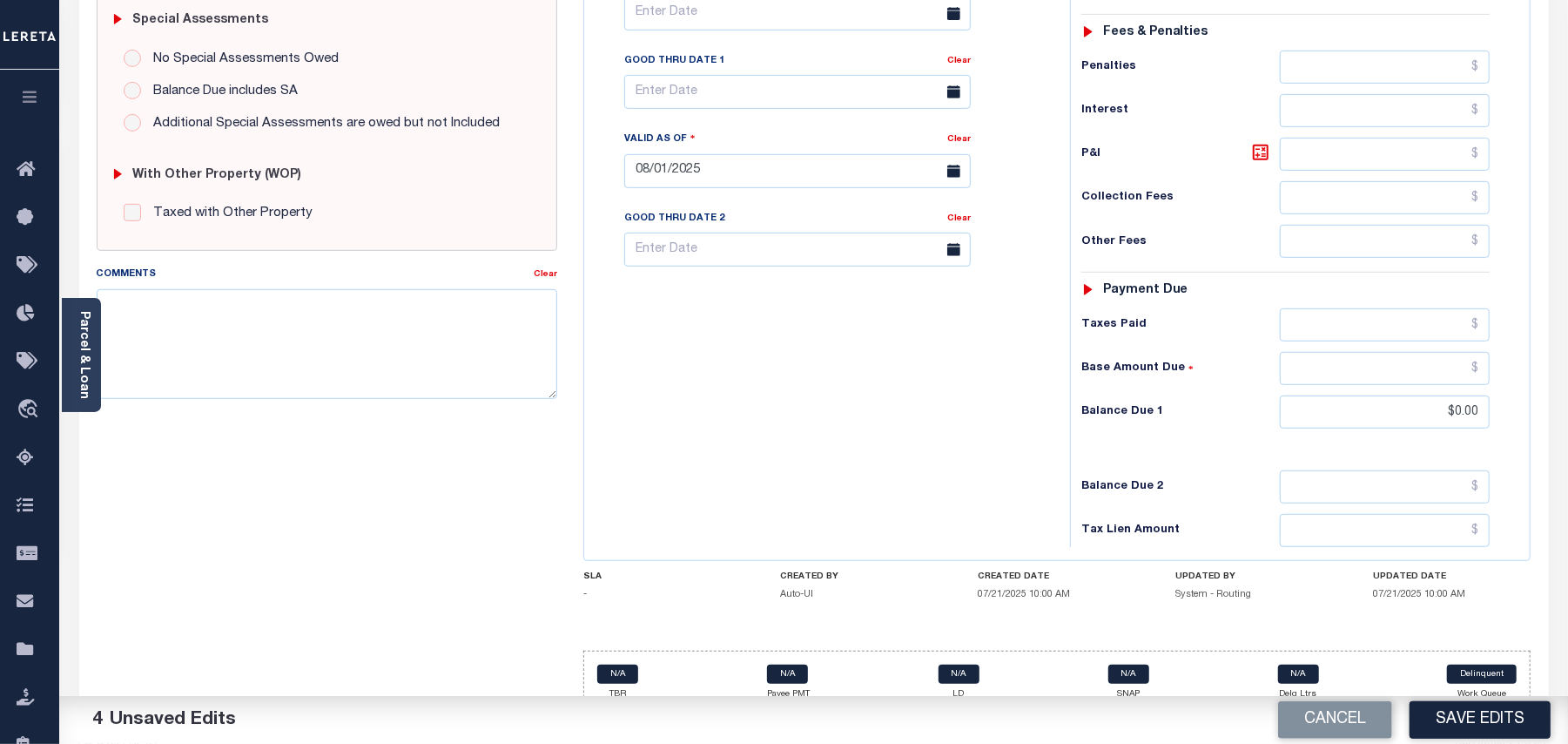 click on "Tax Bill No
Multiple Payment Option
Payment Plan
Clear" at bounding box center (823, 162) 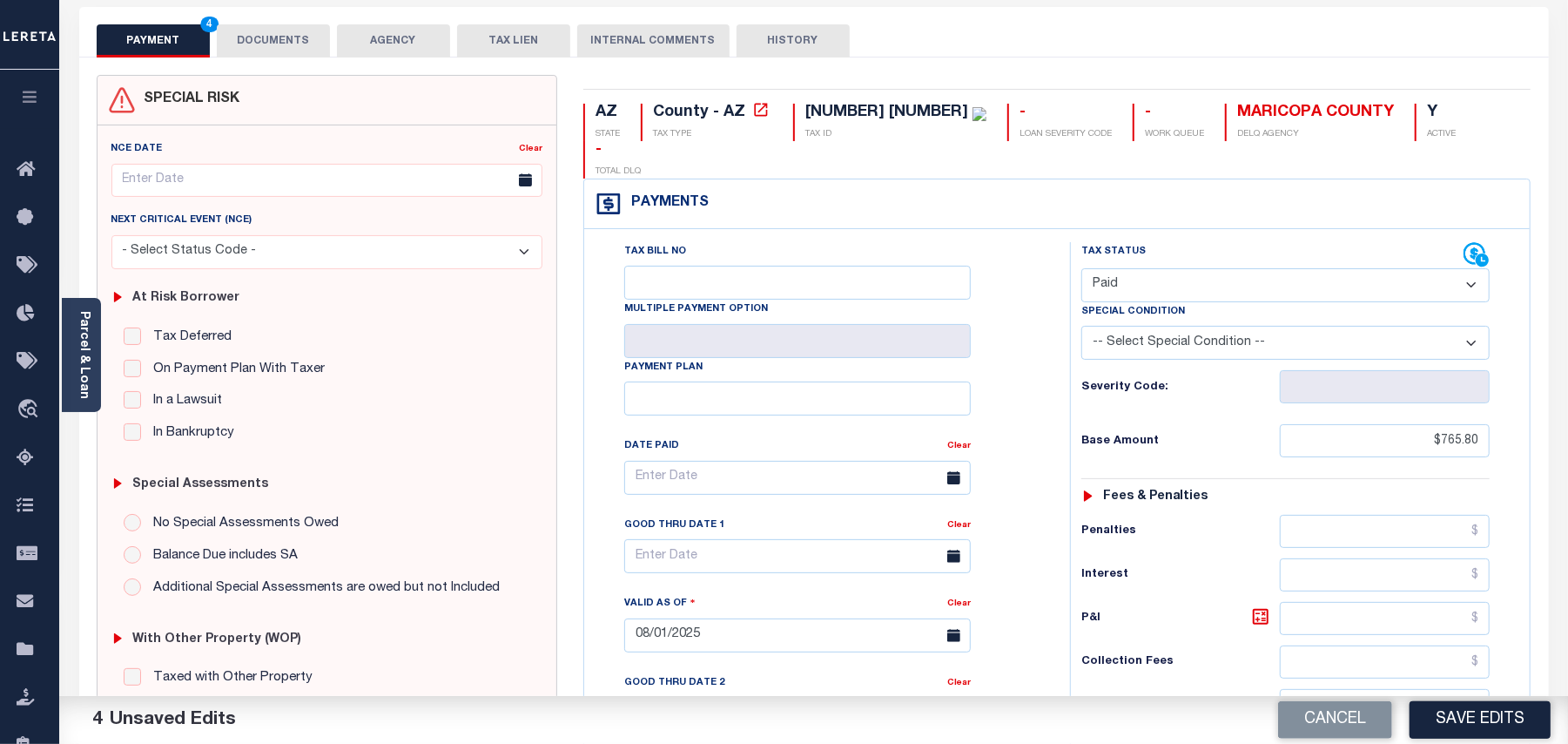 scroll, scrollTop: 0, scrollLeft: 0, axis: both 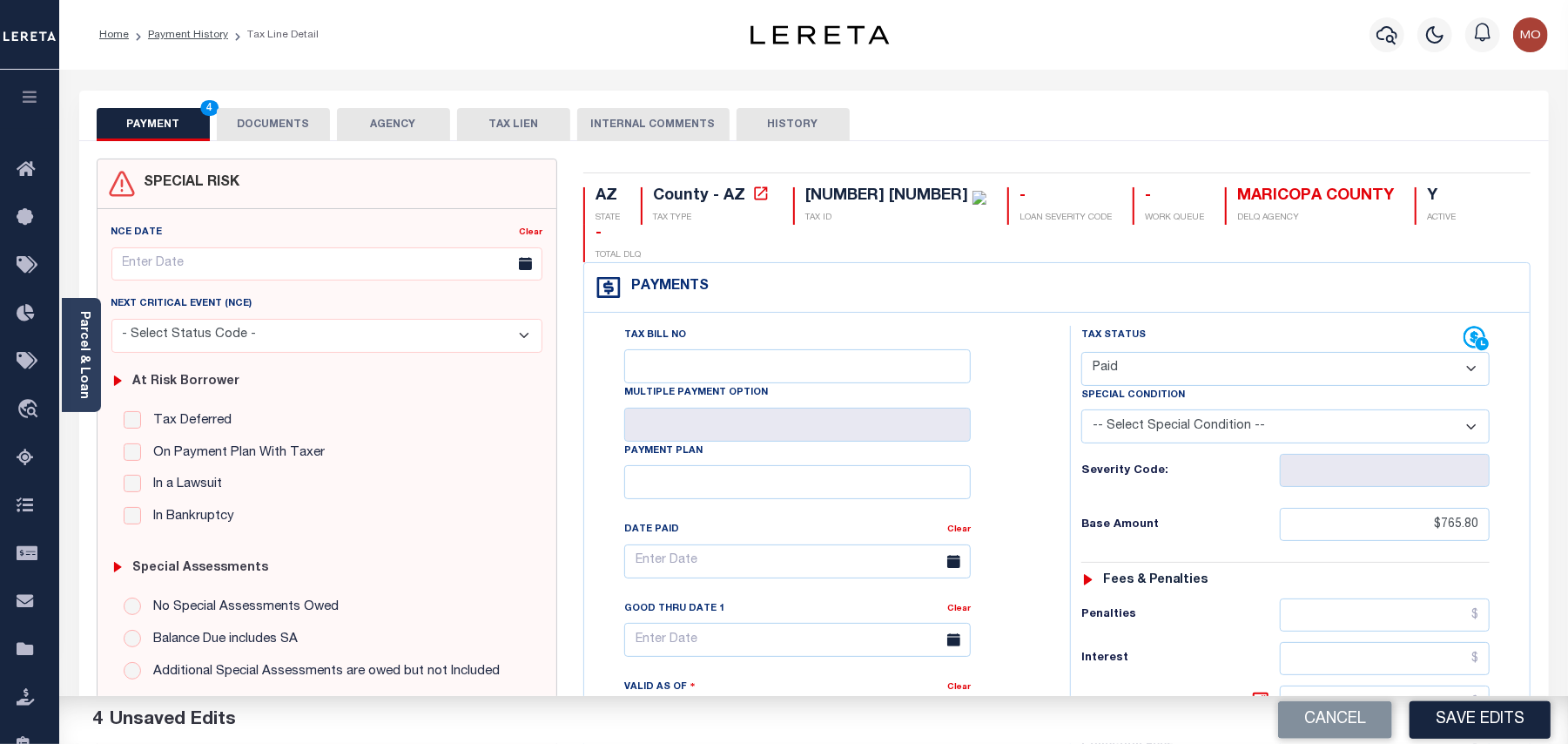 click on "DOCUMENTS" at bounding box center (273, 125) 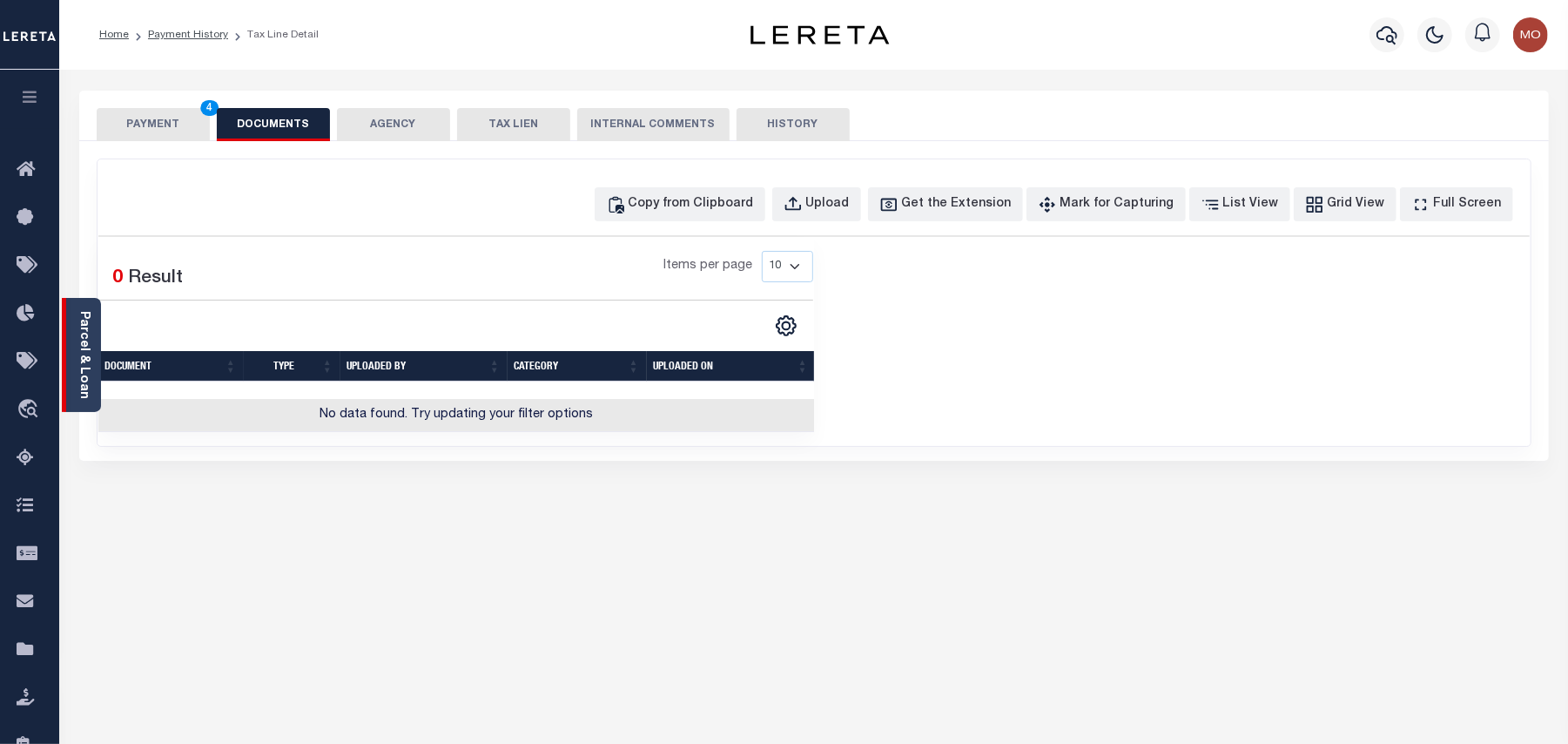 click on "Parcel & Loan" at bounding box center (81, 355) 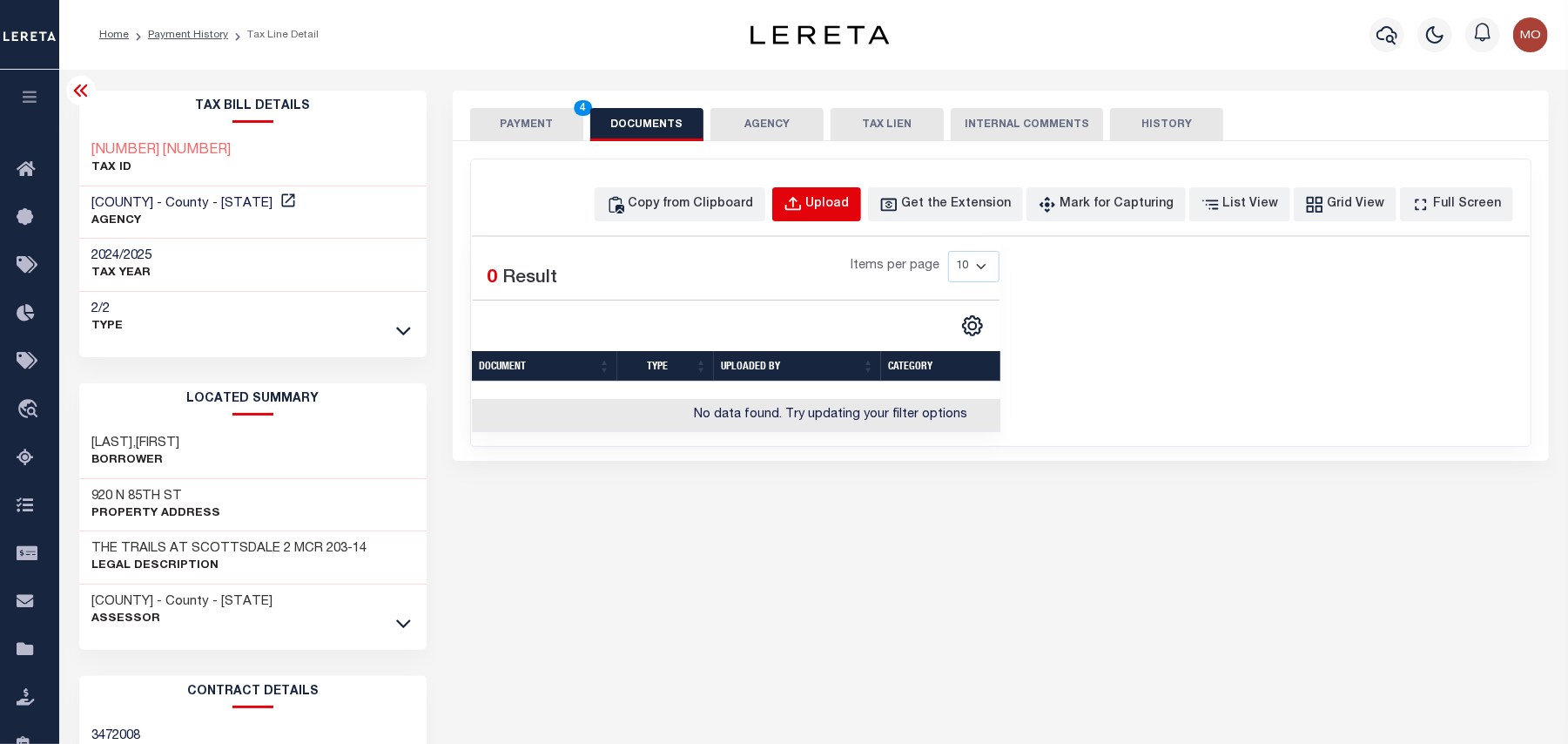 click on "Upload" at bounding box center [828, 205] 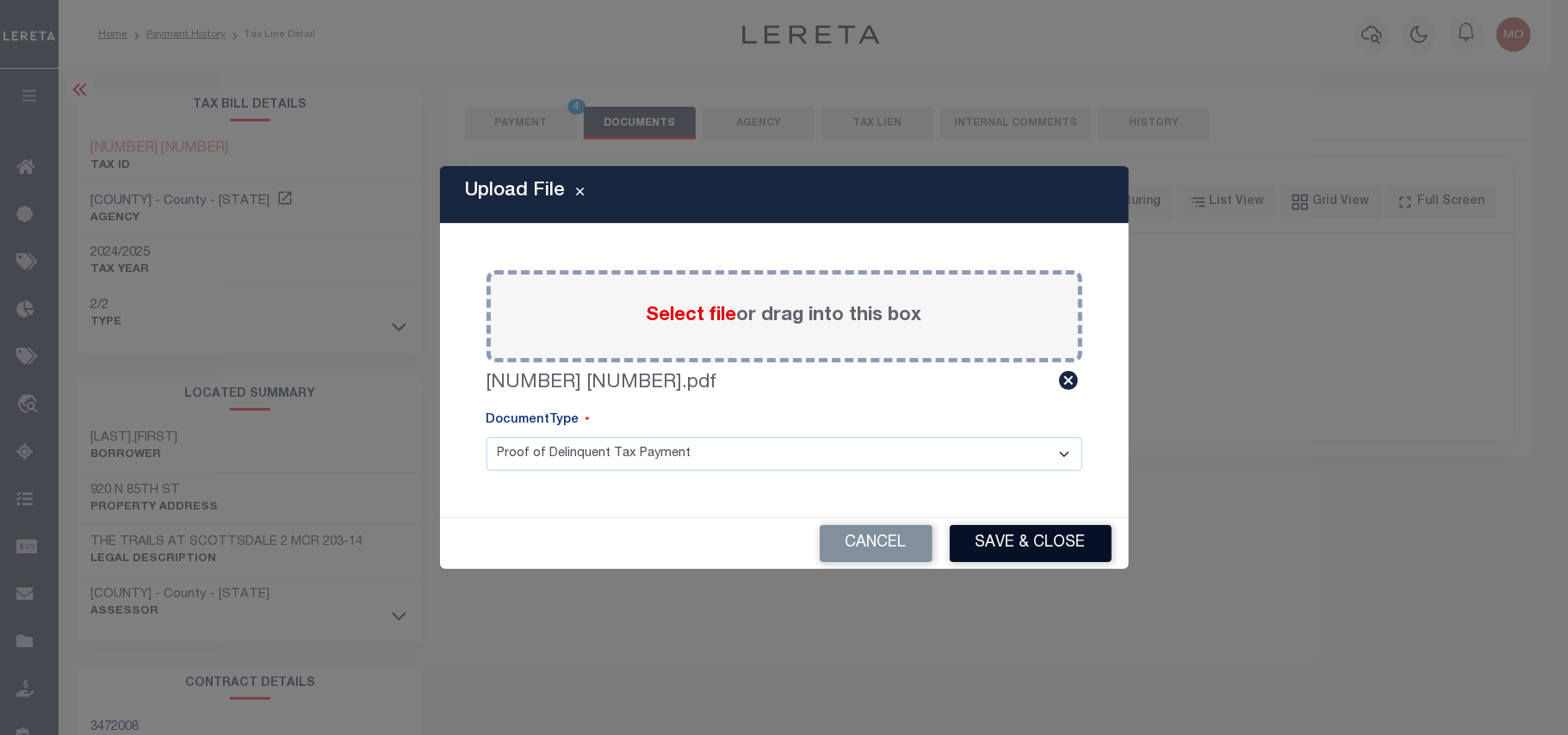 click on "Save & Close" at bounding box center (1031, 543) 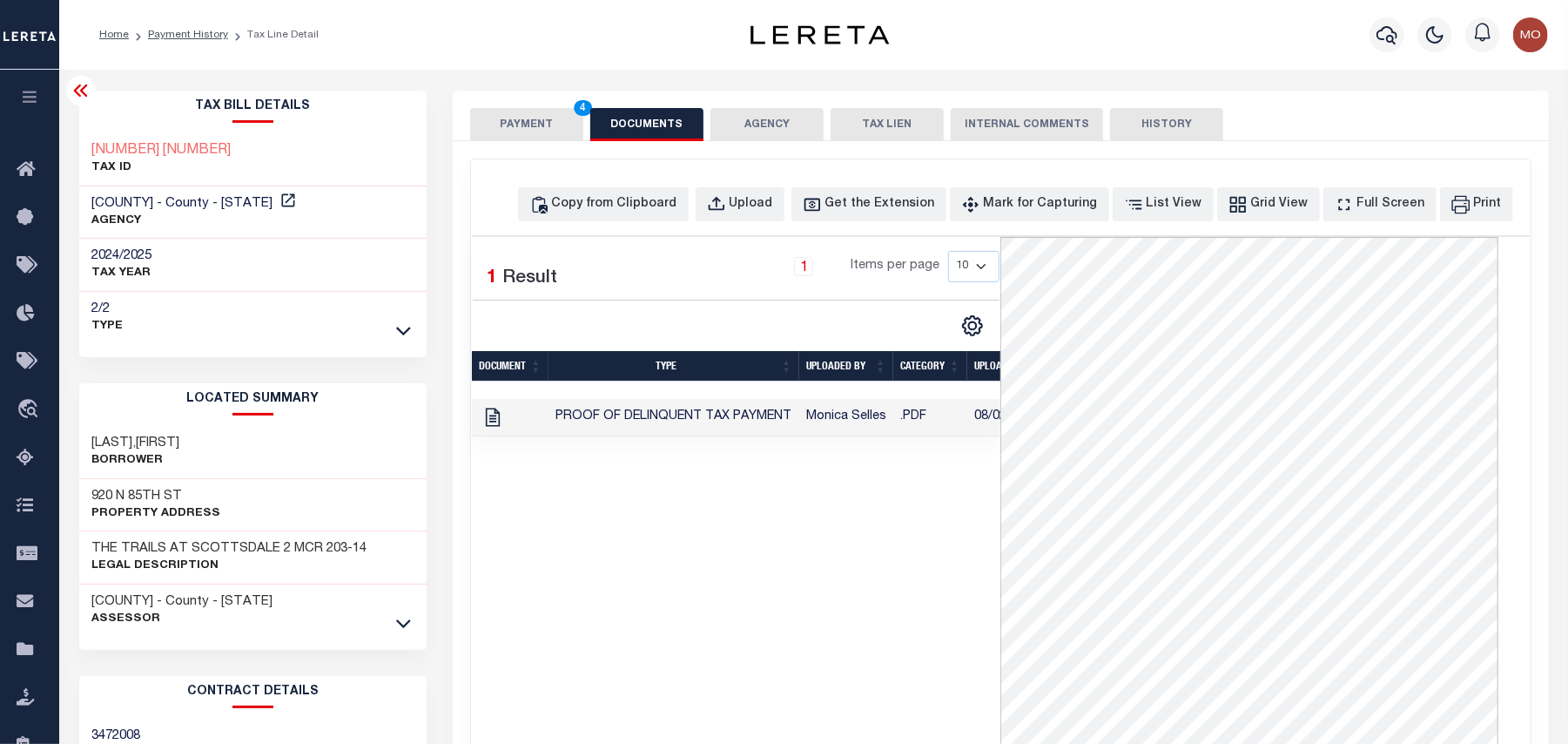 drag, startPoint x: 636, startPoint y: 510, endPoint x: 613, endPoint y: 368, distance: 143.8506 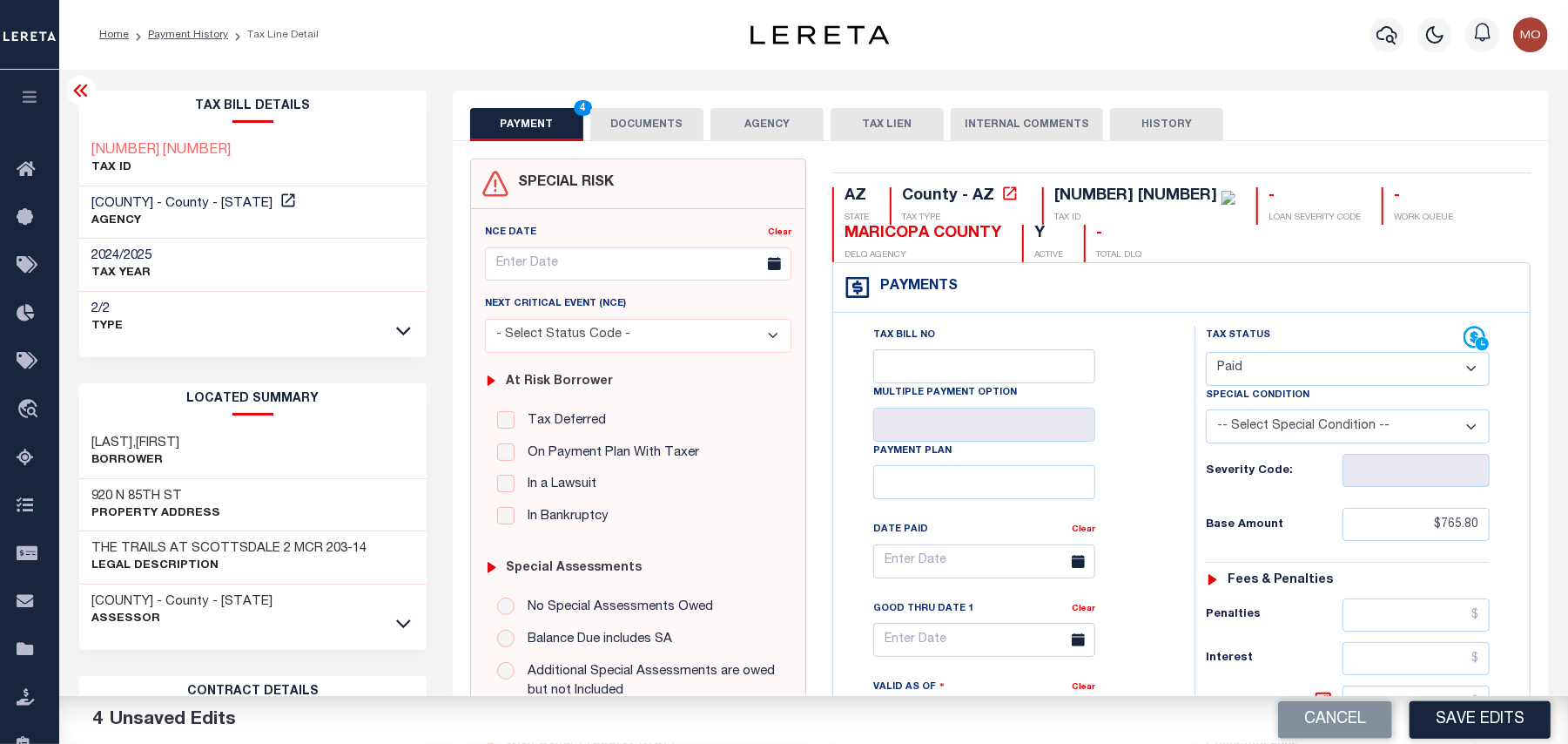 click on "Tax Bill No
Multiple Payment Option
Payment Plan
Clear" at bounding box center (1009, 570) 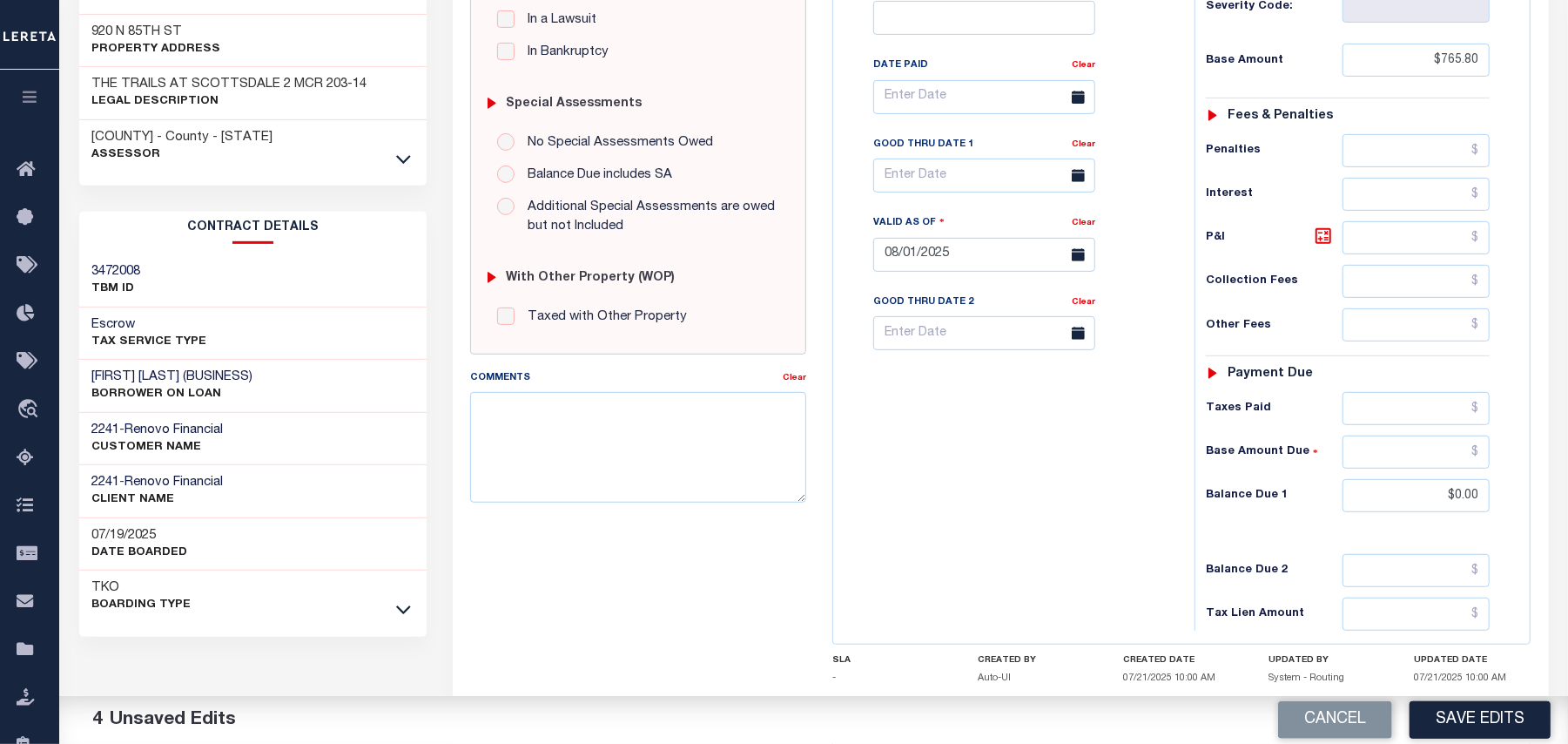 scroll, scrollTop: 580, scrollLeft: 0, axis: vertical 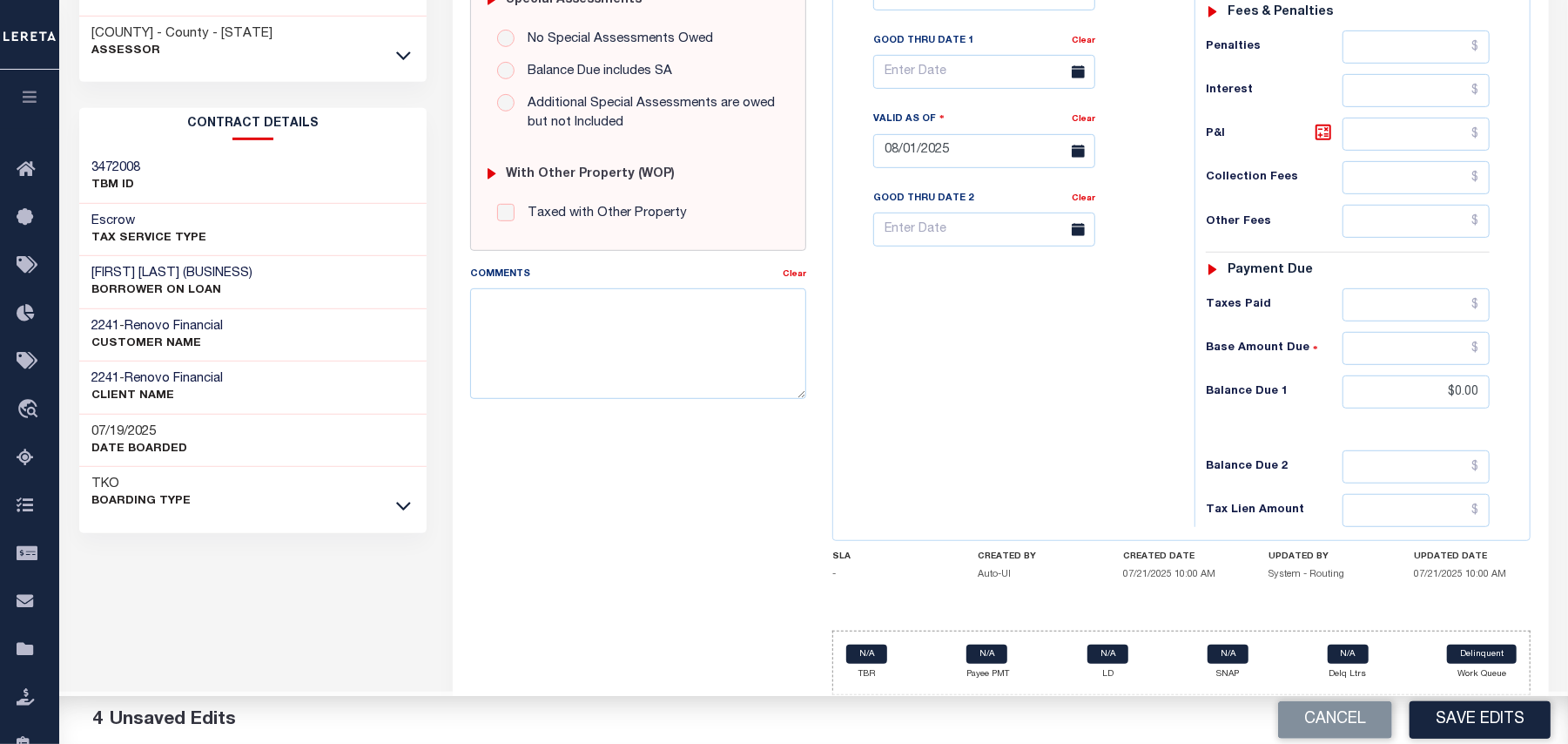 click on "Tax Bill No
Multiple Payment Option
Payment Plan
Clear" at bounding box center (1009, 142) 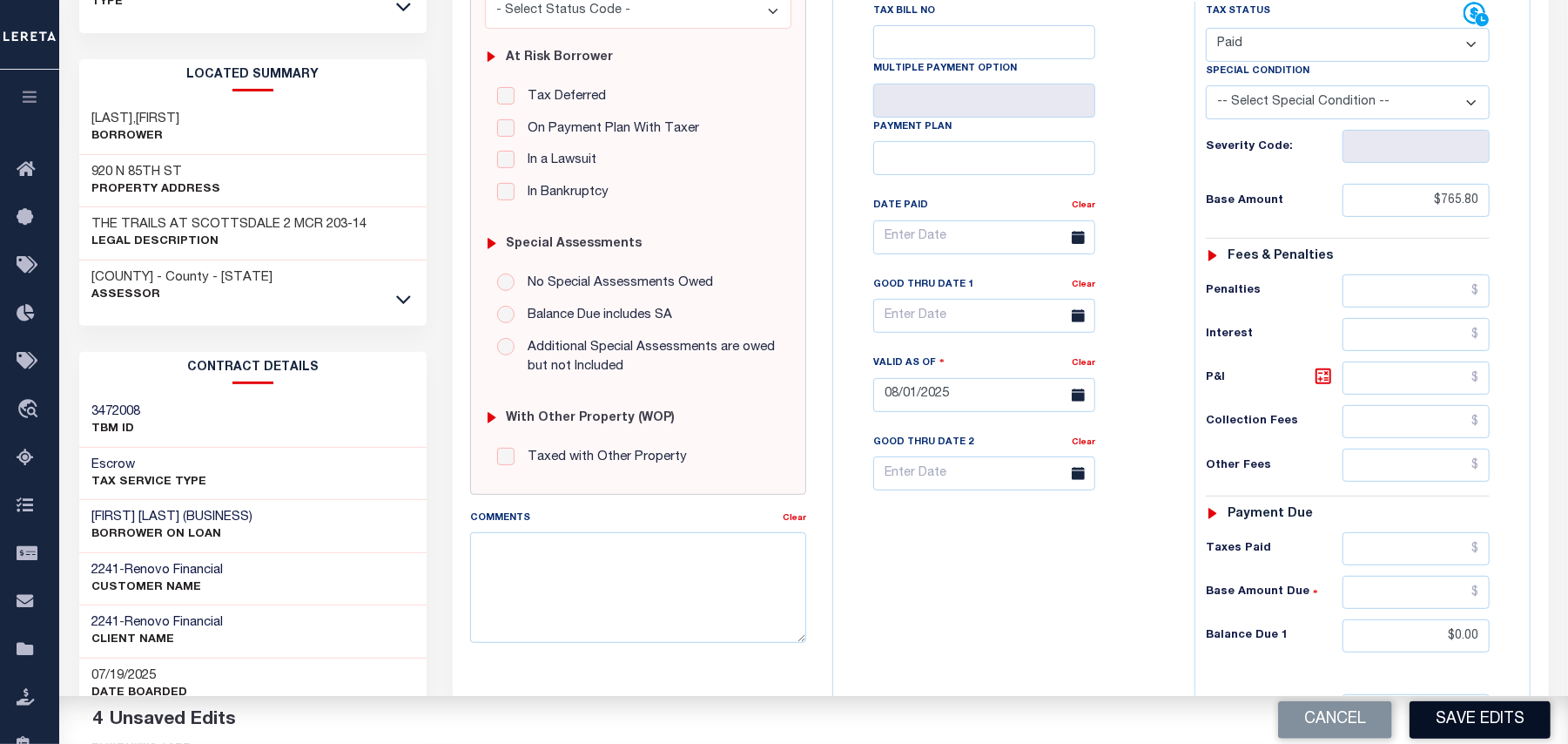 scroll, scrollTop: 580, scrollLeft: 0, axis: vertical 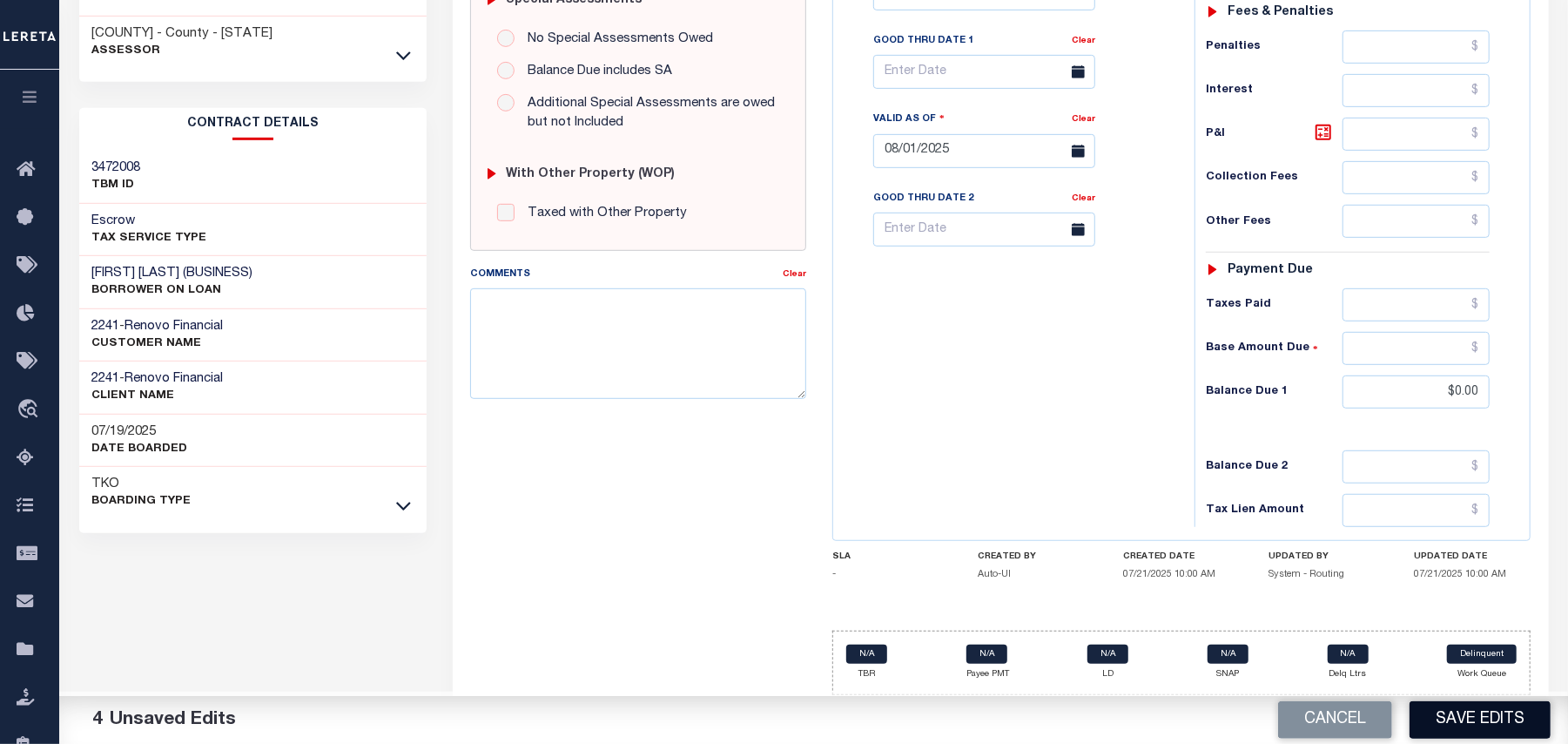 click on "Save Edits" at bounding box center [1480, 720] 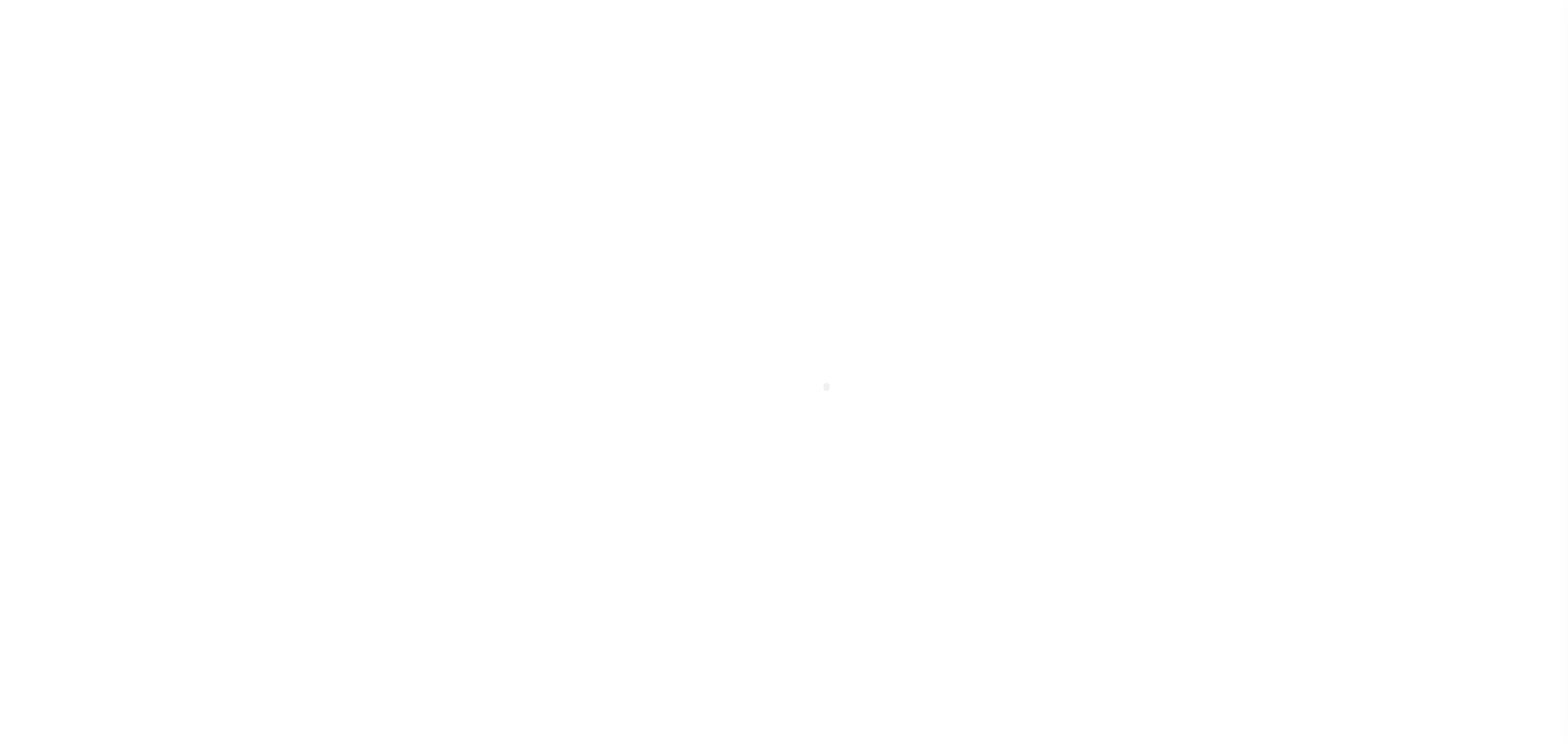scroll, scrollTop: 0, scrollLeft: 0, axis: both 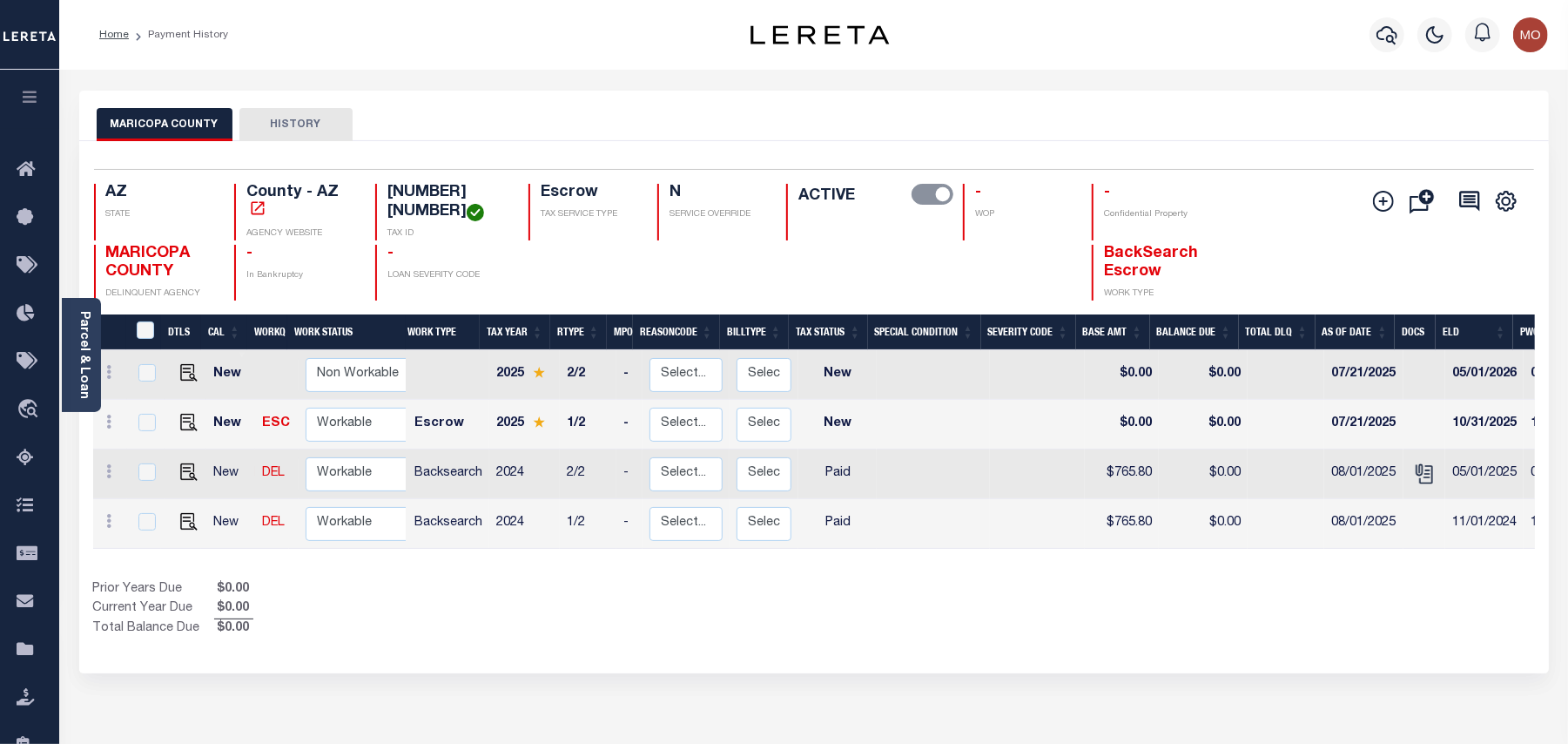click on "Show Tax Lines before Bill Release Date
Prior Years Due
$0.00
Current Year Due
$0.00
Total Balance Due
$0.00" at bounding box center (814, 609) 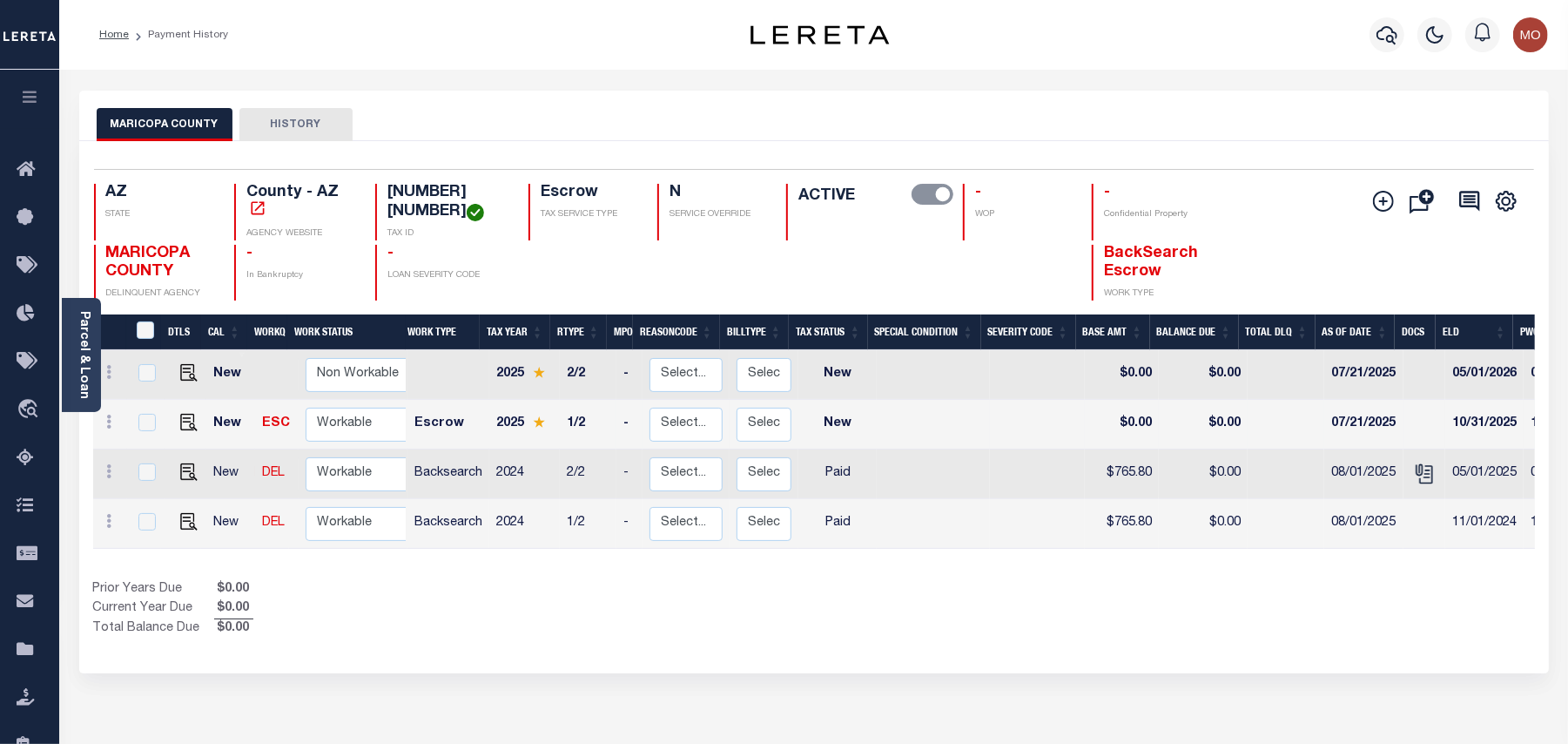 drag, startPoint x: 631, startPoint y: 659, endPoint x: 407, endPoint y: 423, distance: 325.3798 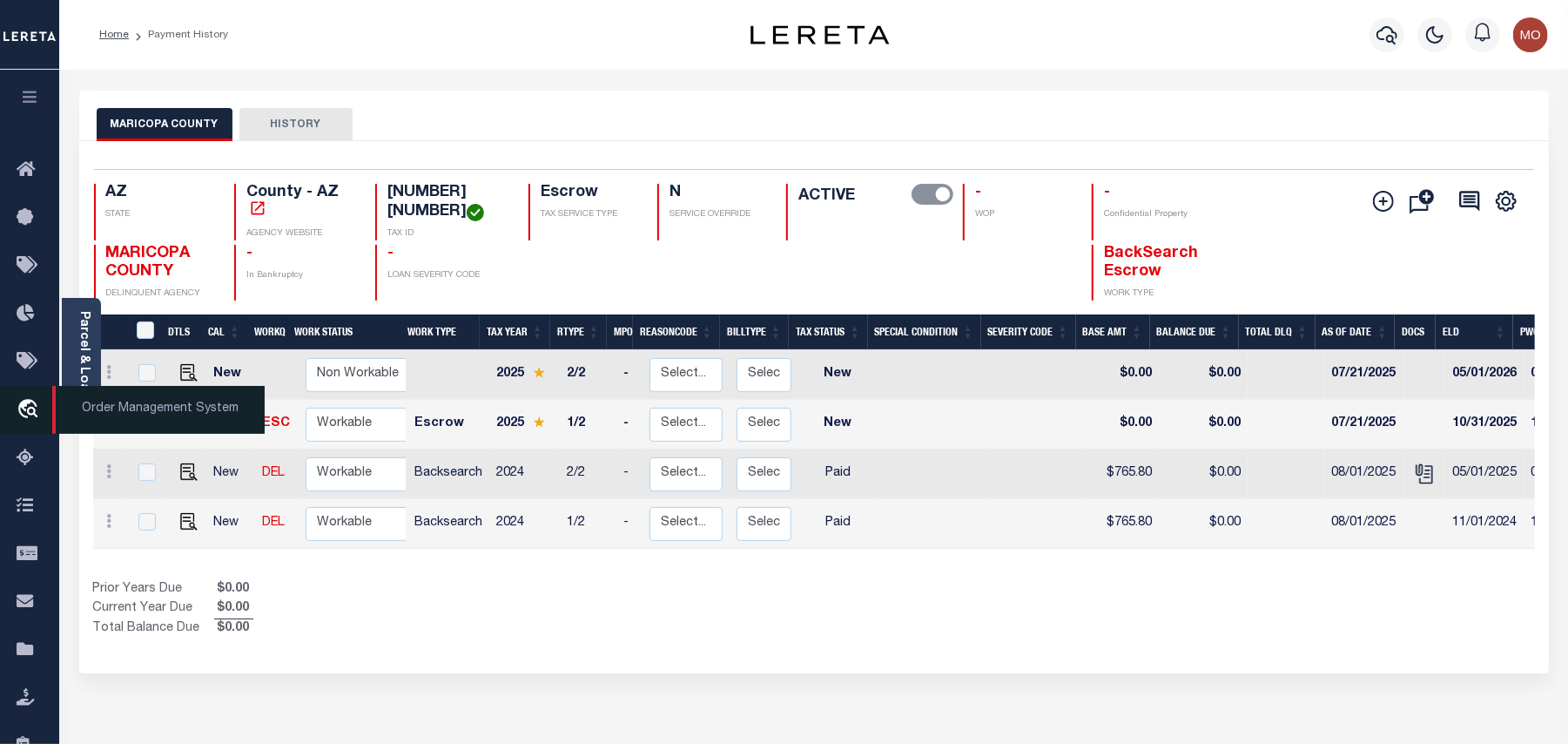 click on "travel_explore" at bounding box center (30, 410) 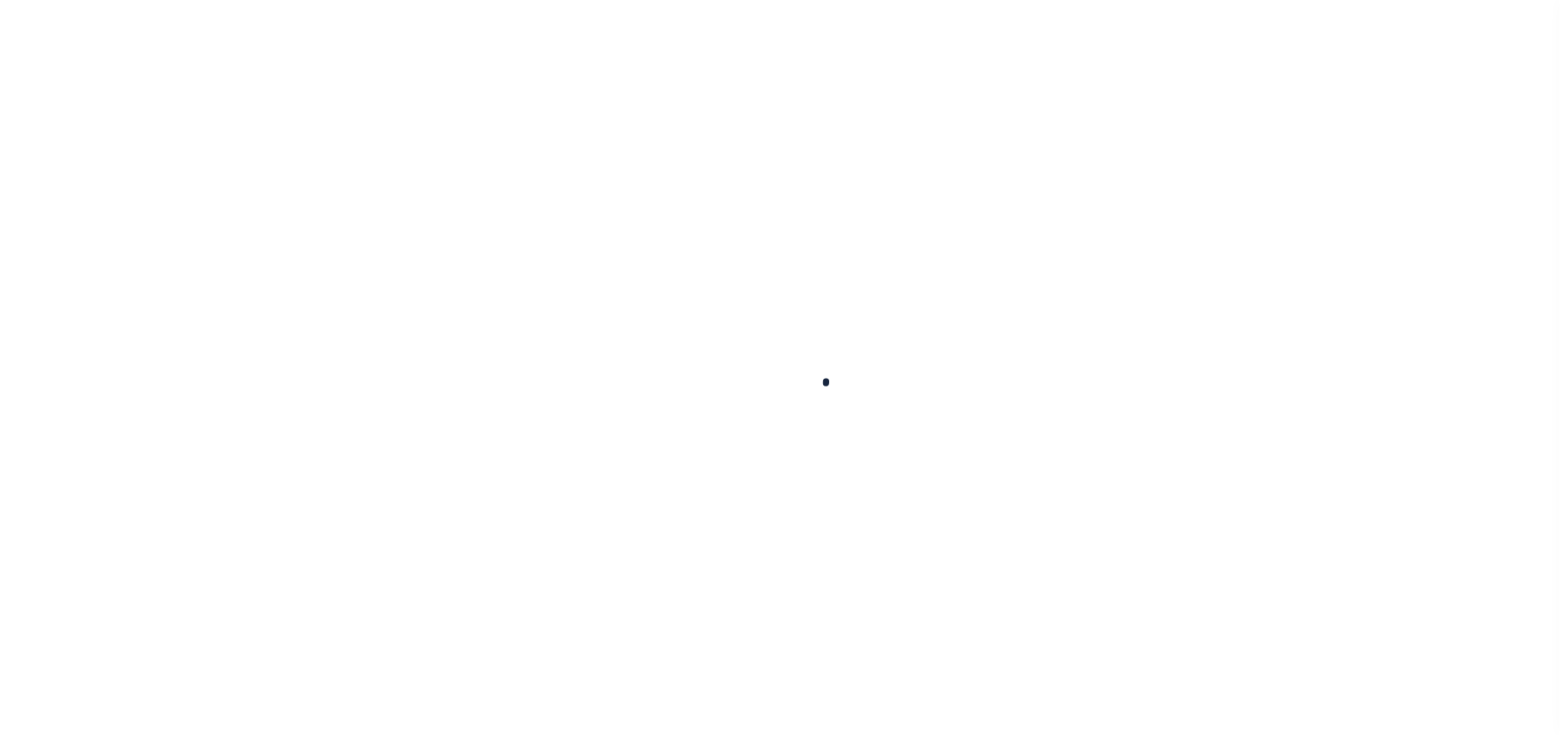 scroll, scrollTop: 0, scrollLeft: 0, axis: both 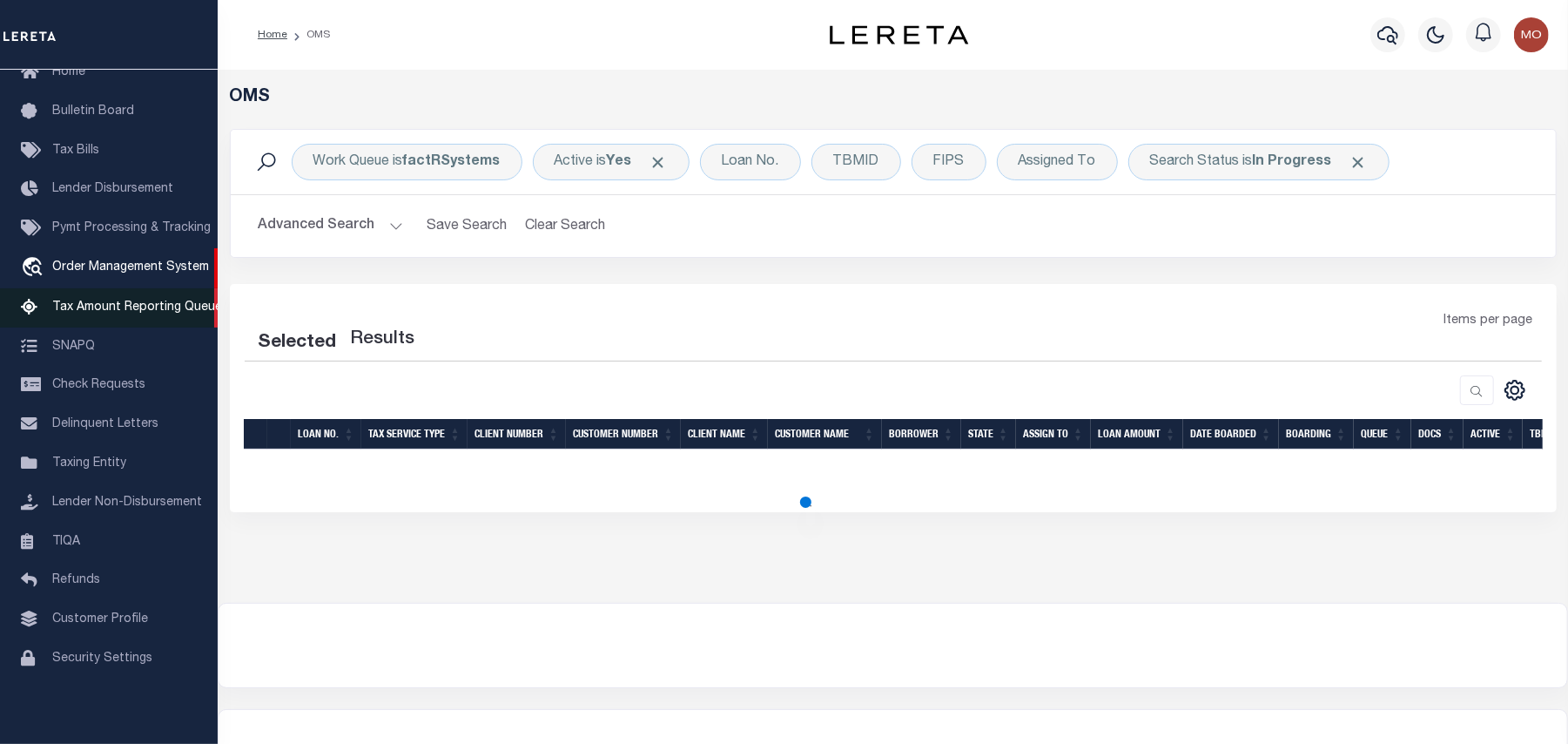 click on "Tax Amount Reporting Queue" at bounding box center [137, 308] 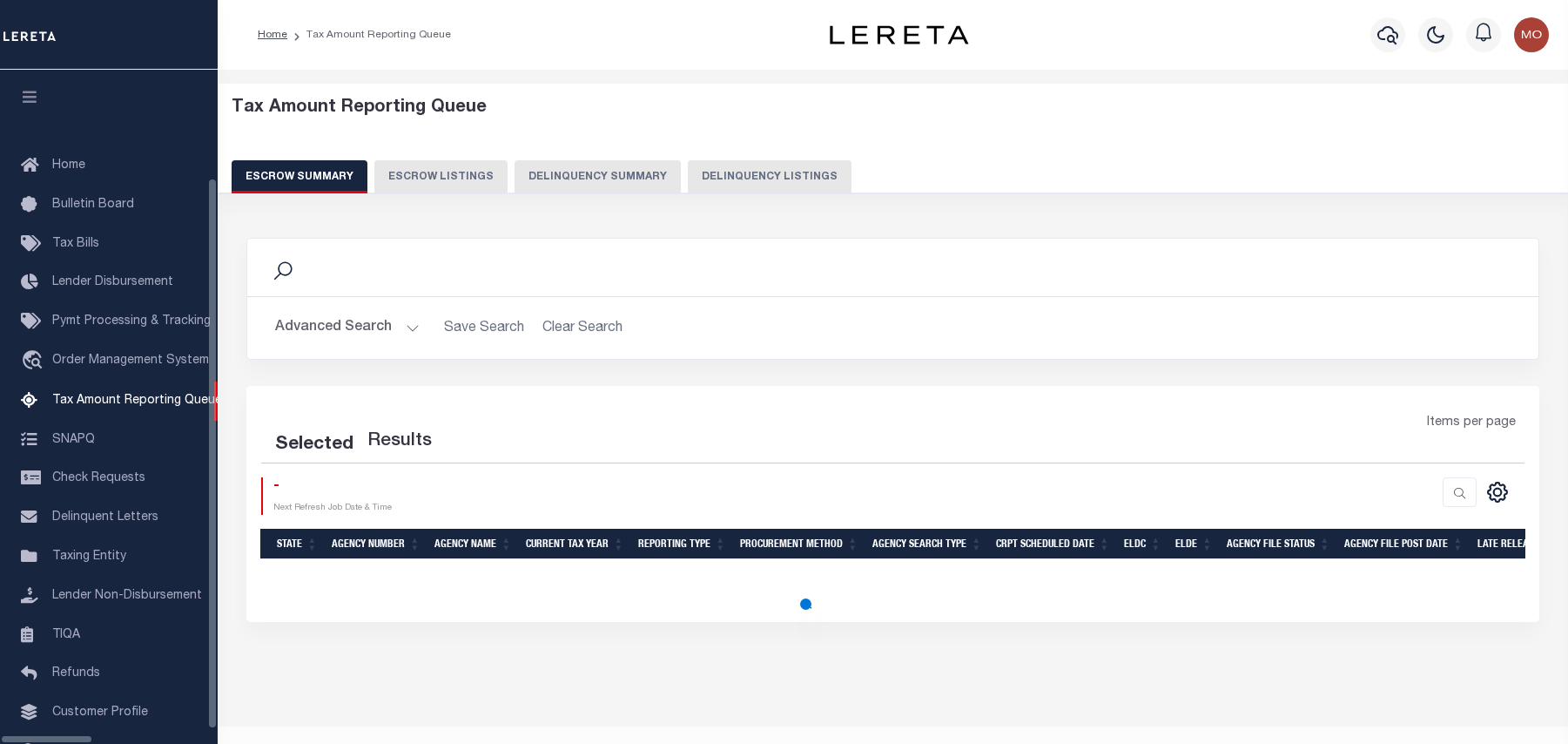 select on "100" 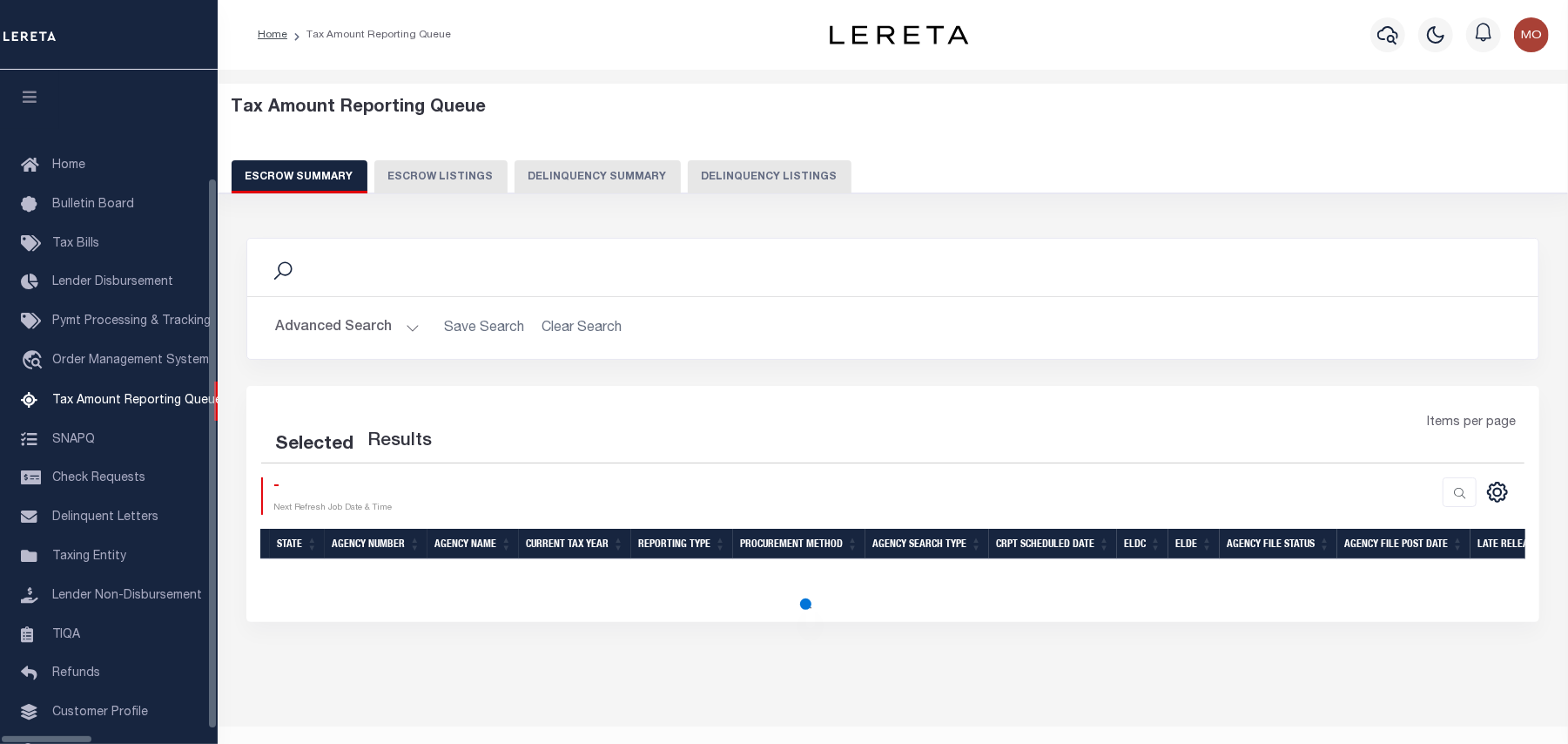 select on "100" 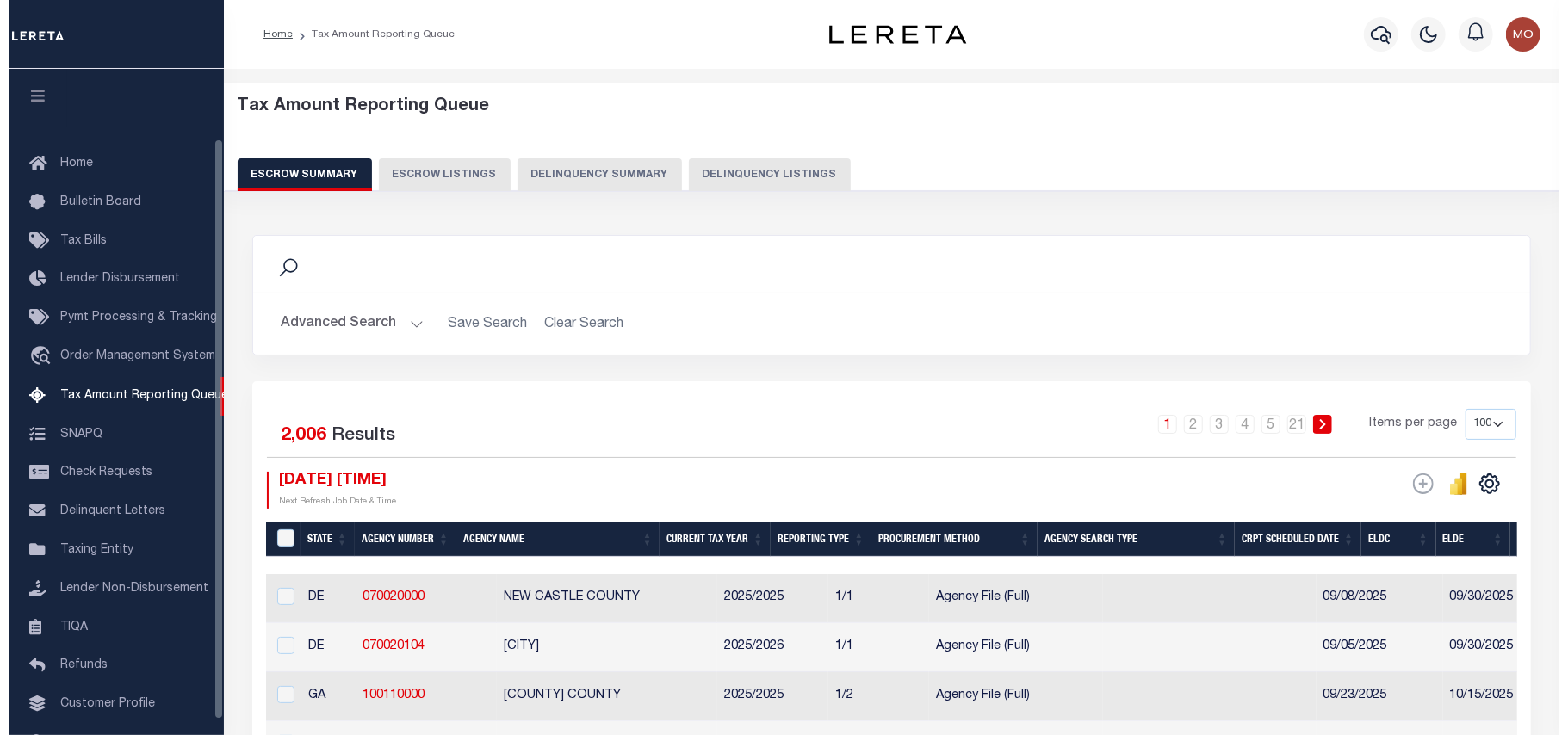 scroll, scrollTop: 80, scrollLeft: 0, axis: vertical 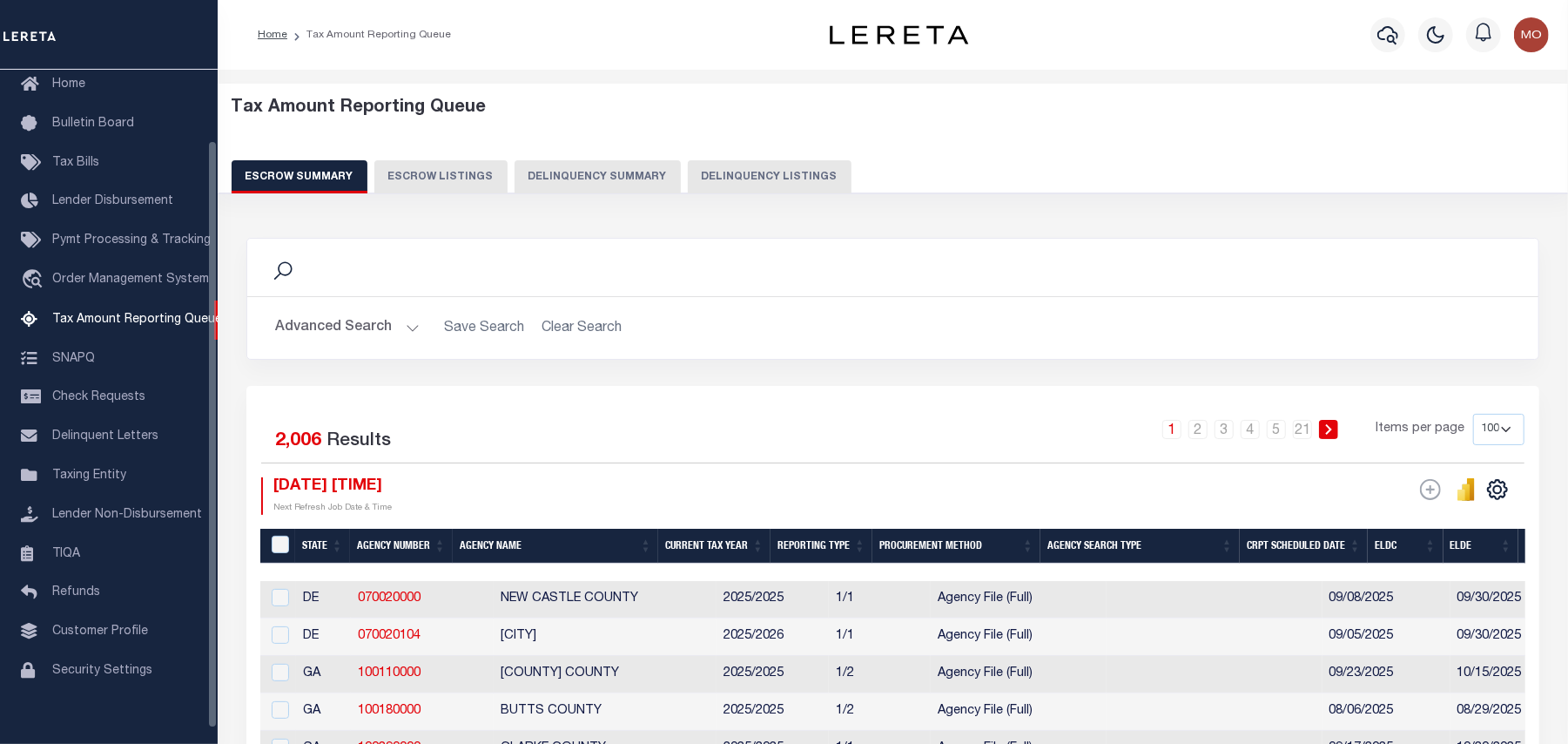 click on "Delinquency Listings" at bounding box center (770, 177) 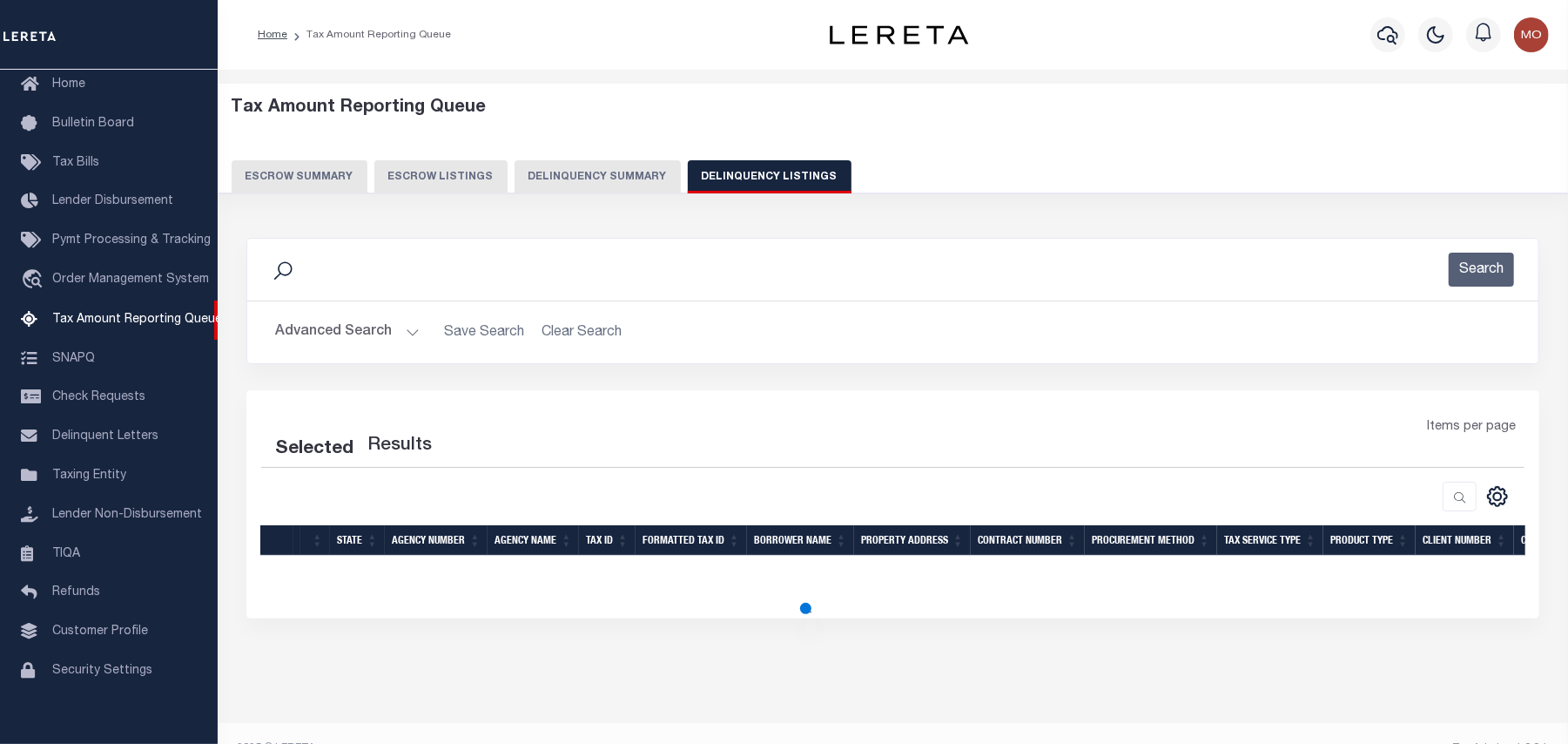 select on "100" 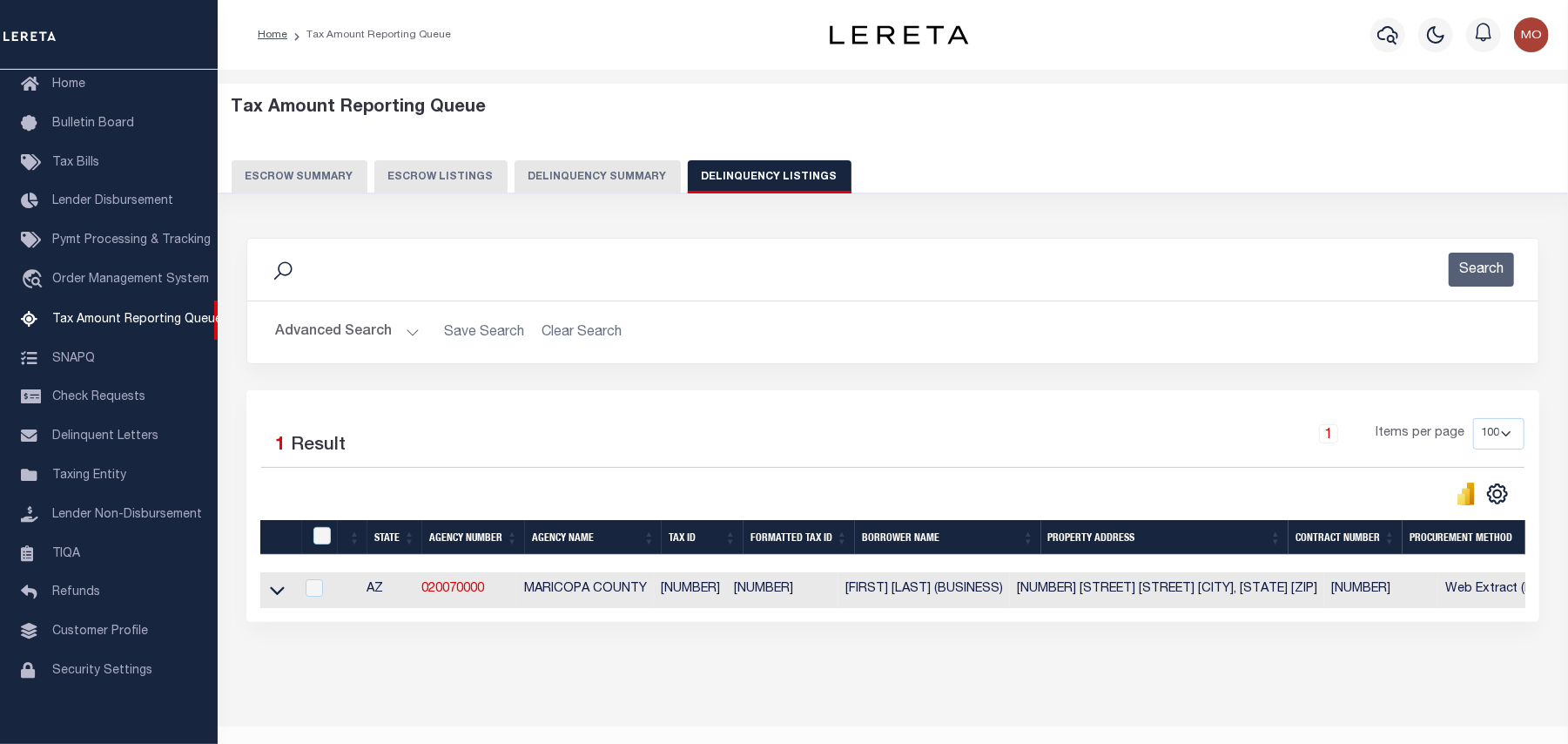 click on "Advanced Search" at bounding box center [347, 332] 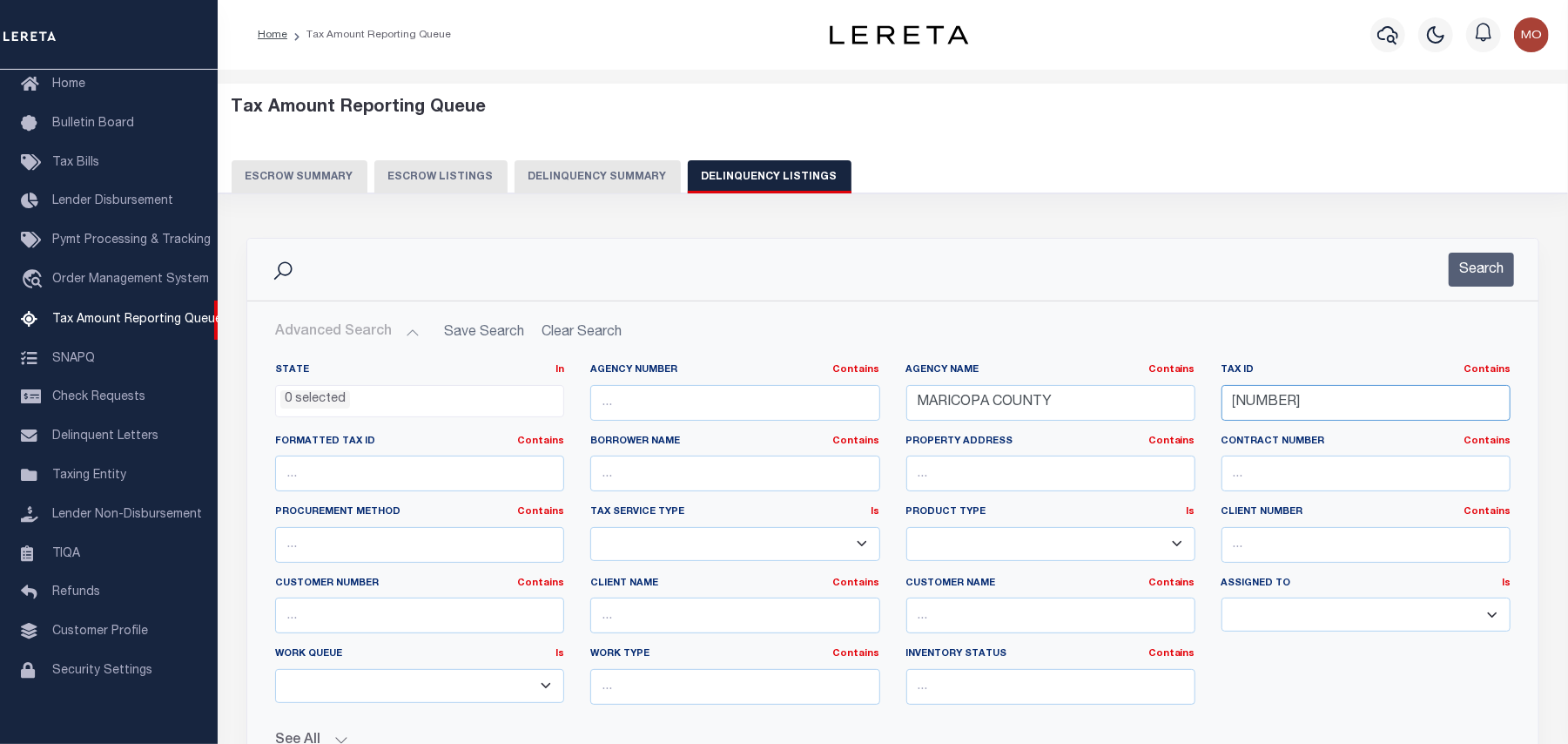 drag, startPoint x: 1351, startPoint y: 404, endPoint x: 1163, endPoint y: 405, distance: 188.00266 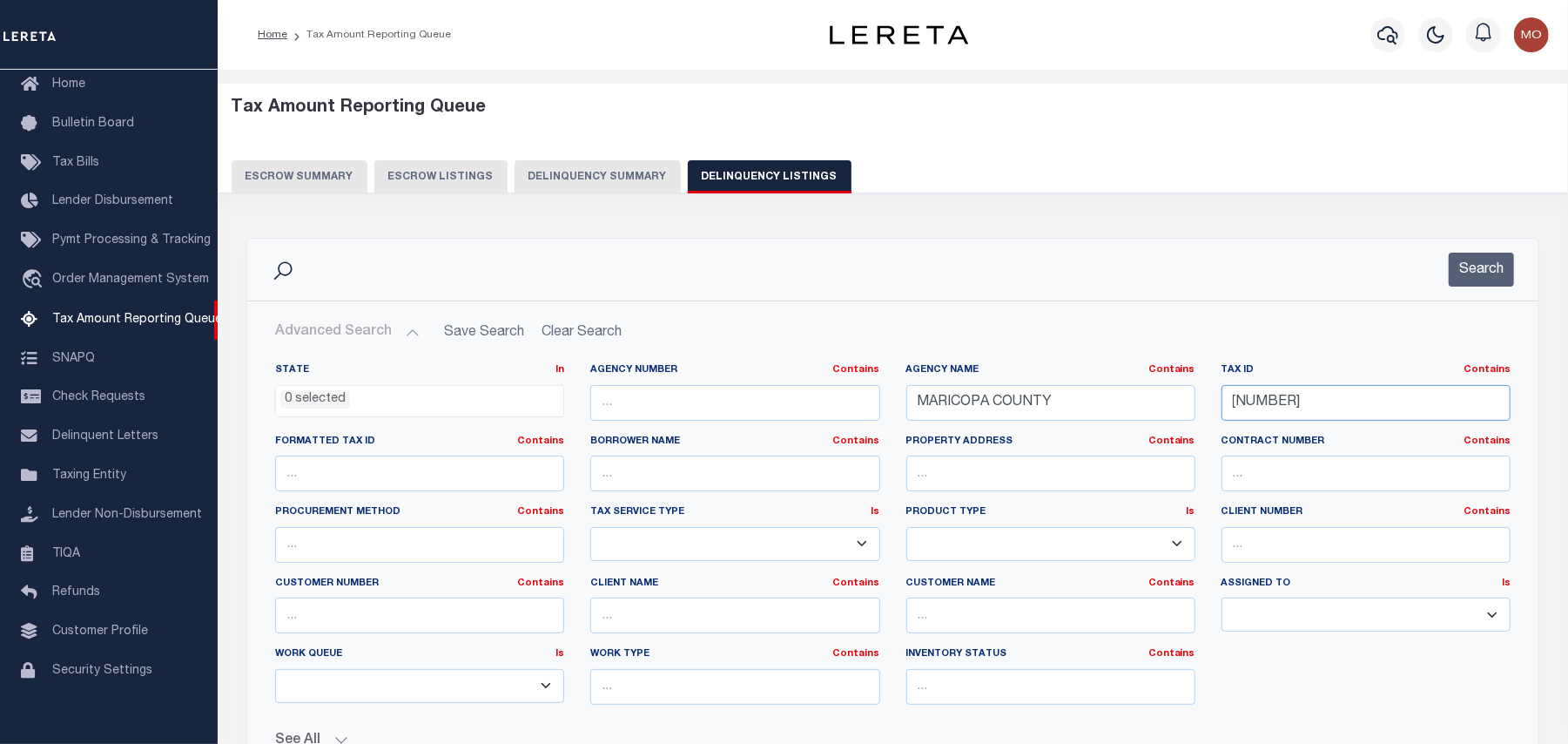 paste on "[NUMBER]" 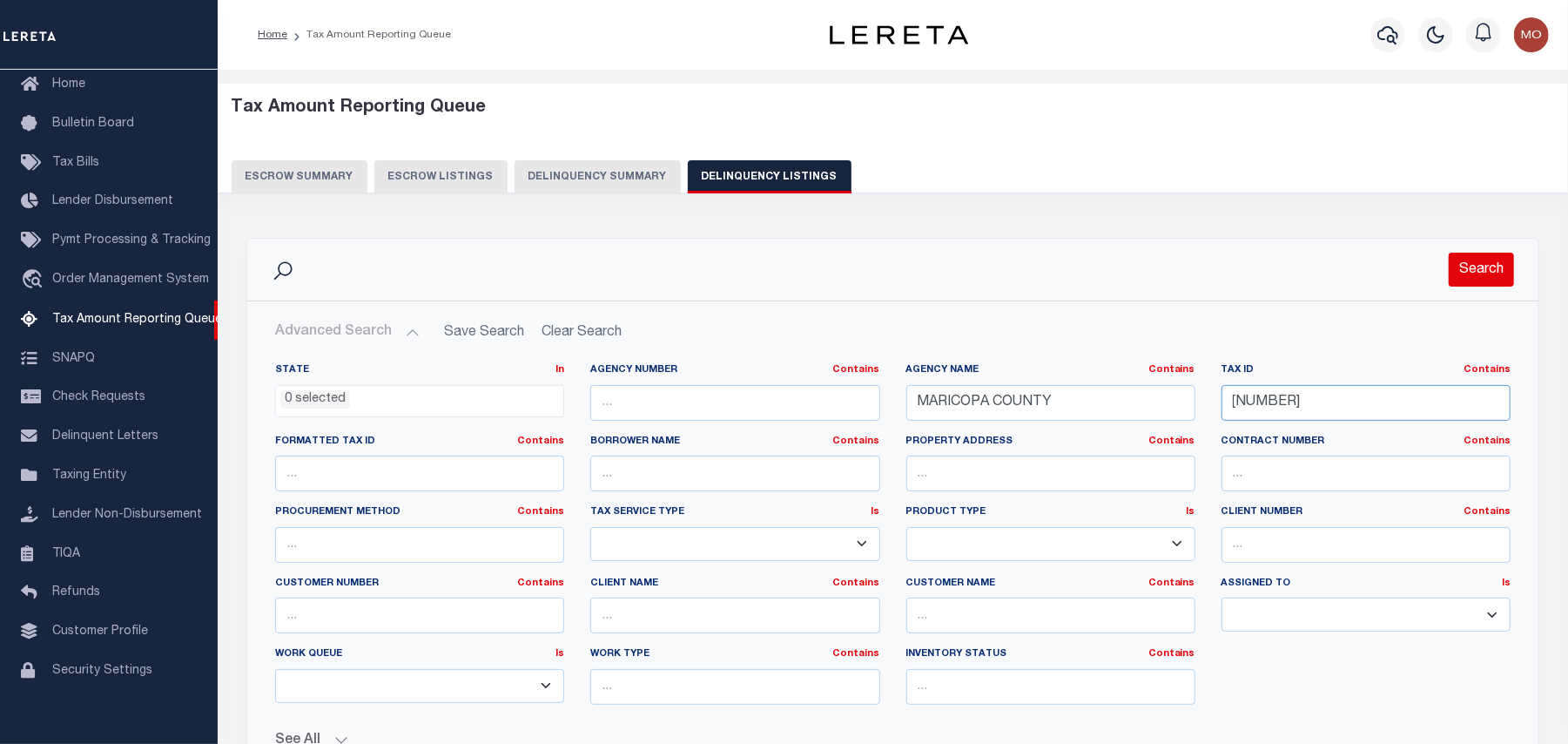 type on "[NUMBER]" 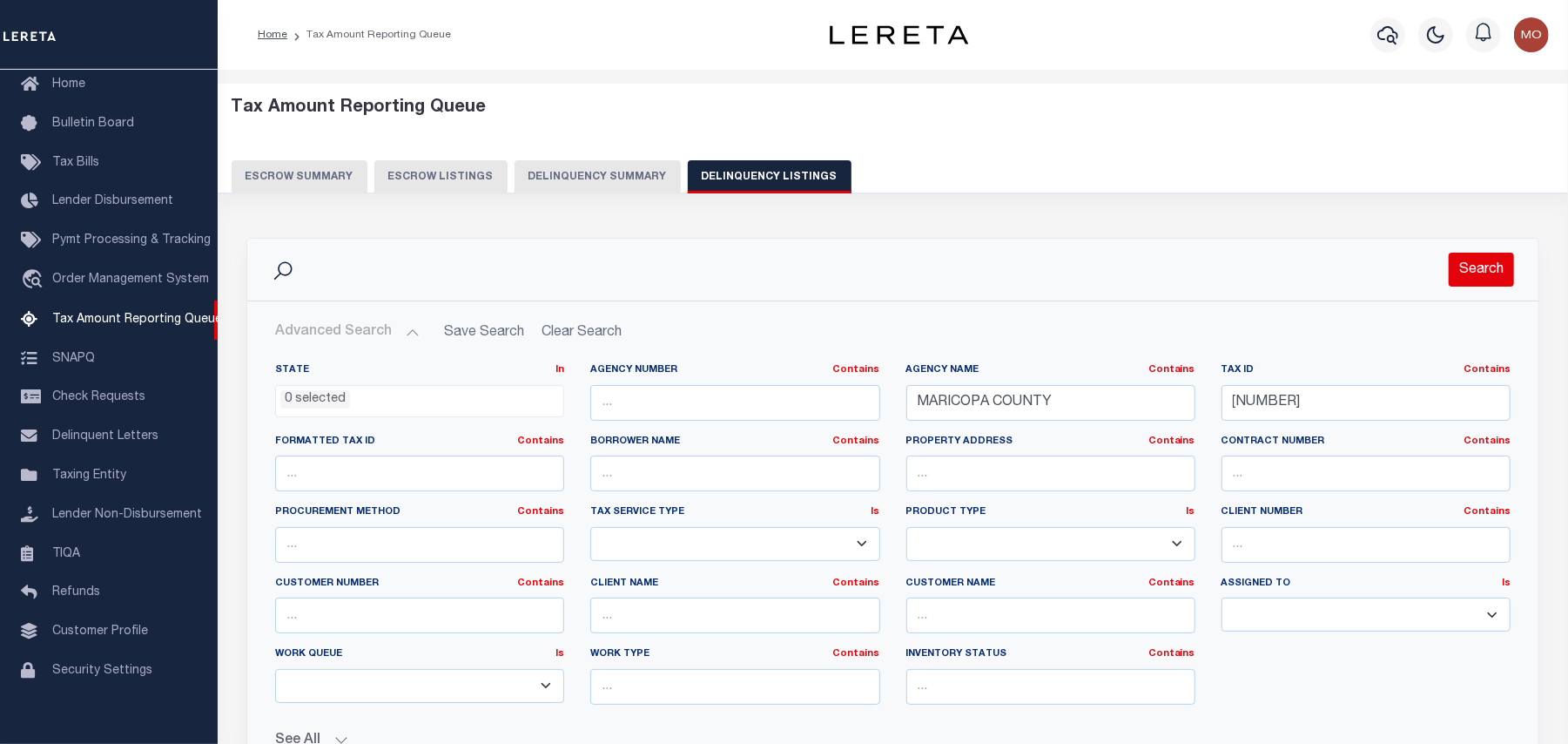click on "Search" at bounding box center [1481, 269] 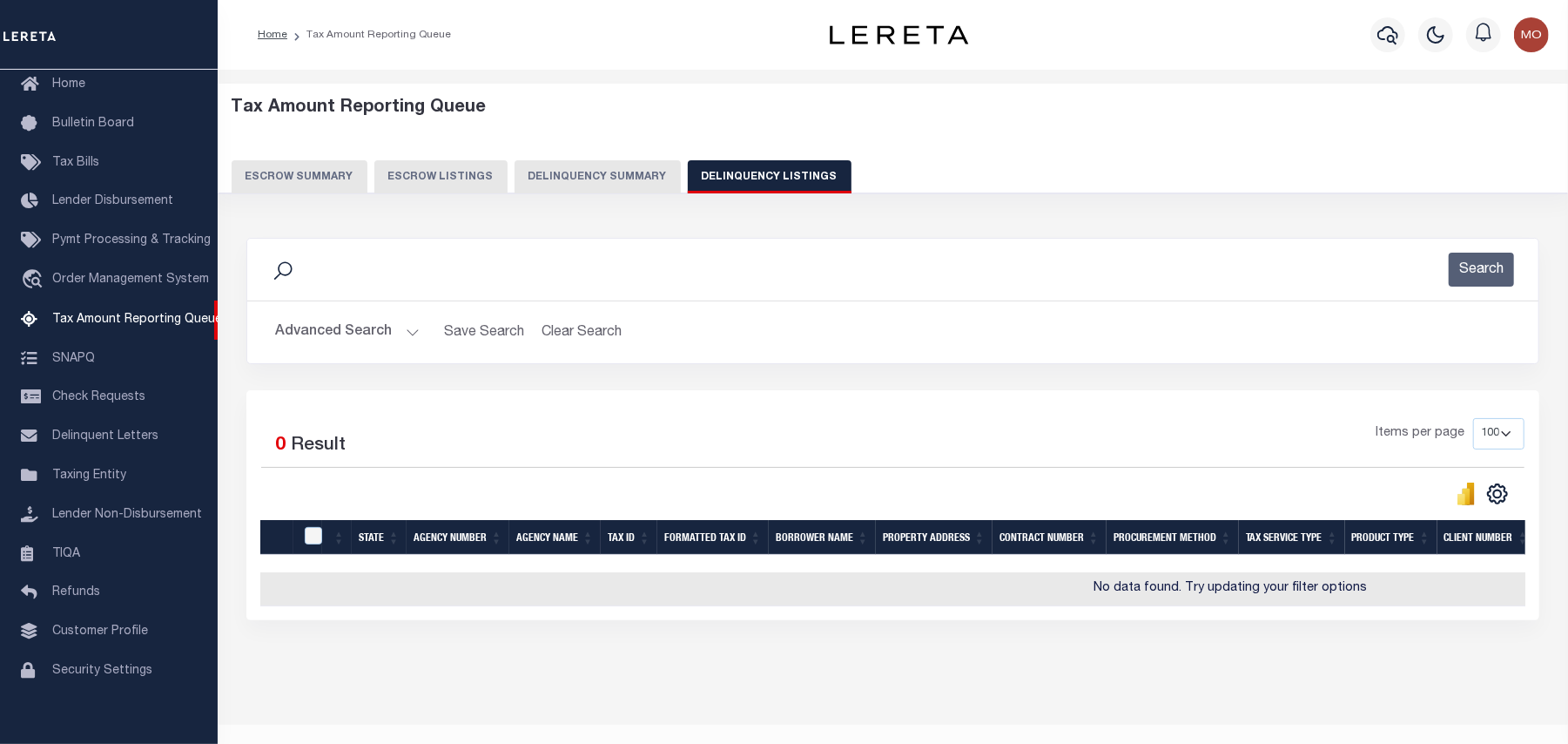 click on "Advanced Search" at bounding box center [347, 332] 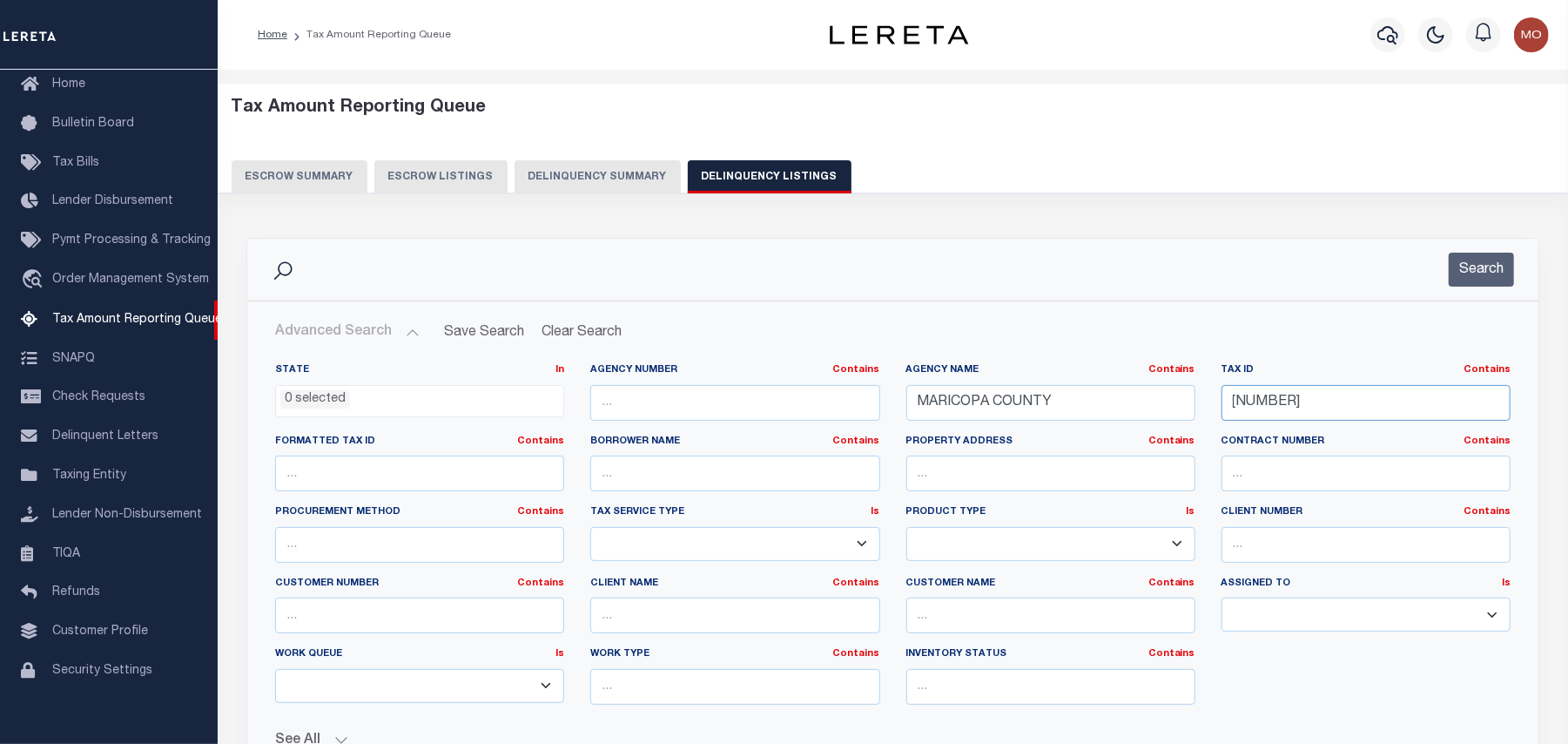 drag, startPoint x: 1245, startPoint y: 413, endPoint x: 1128, endPoint y: 416, distance: 117.03846 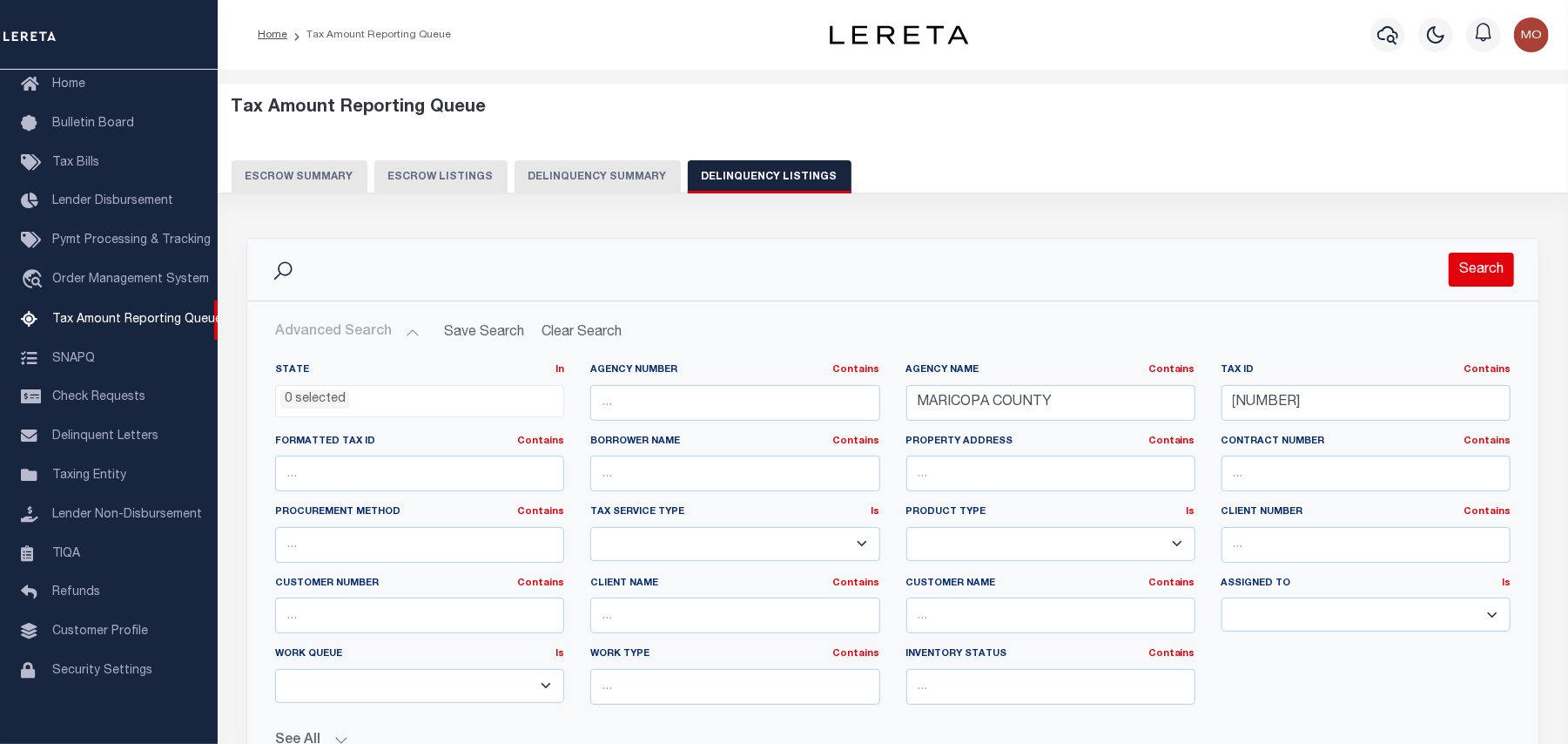 click on "Search" at bounding box center (1481, 269) 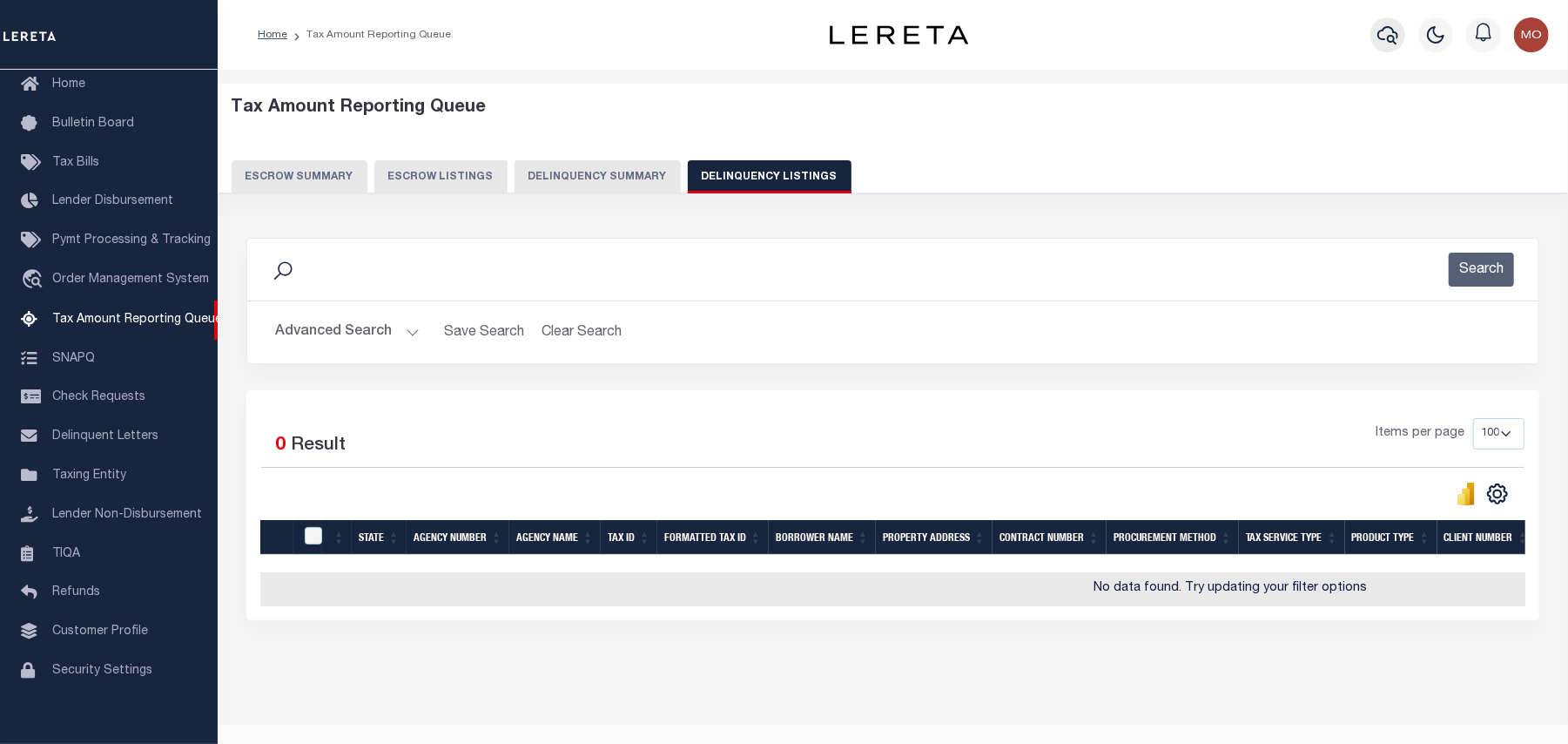 click at bounding box center [1388, 35] 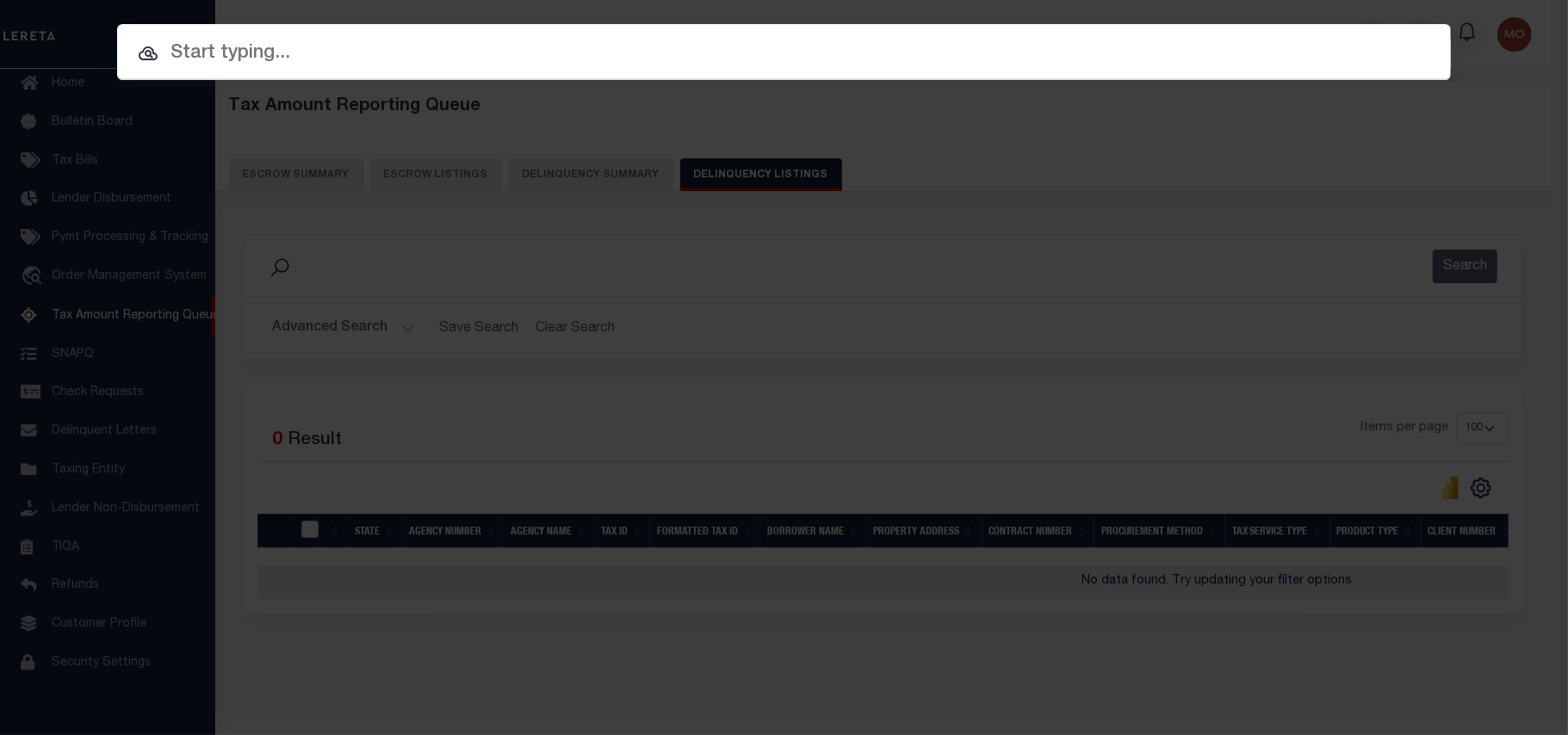 click at bounding box center (784, 53) 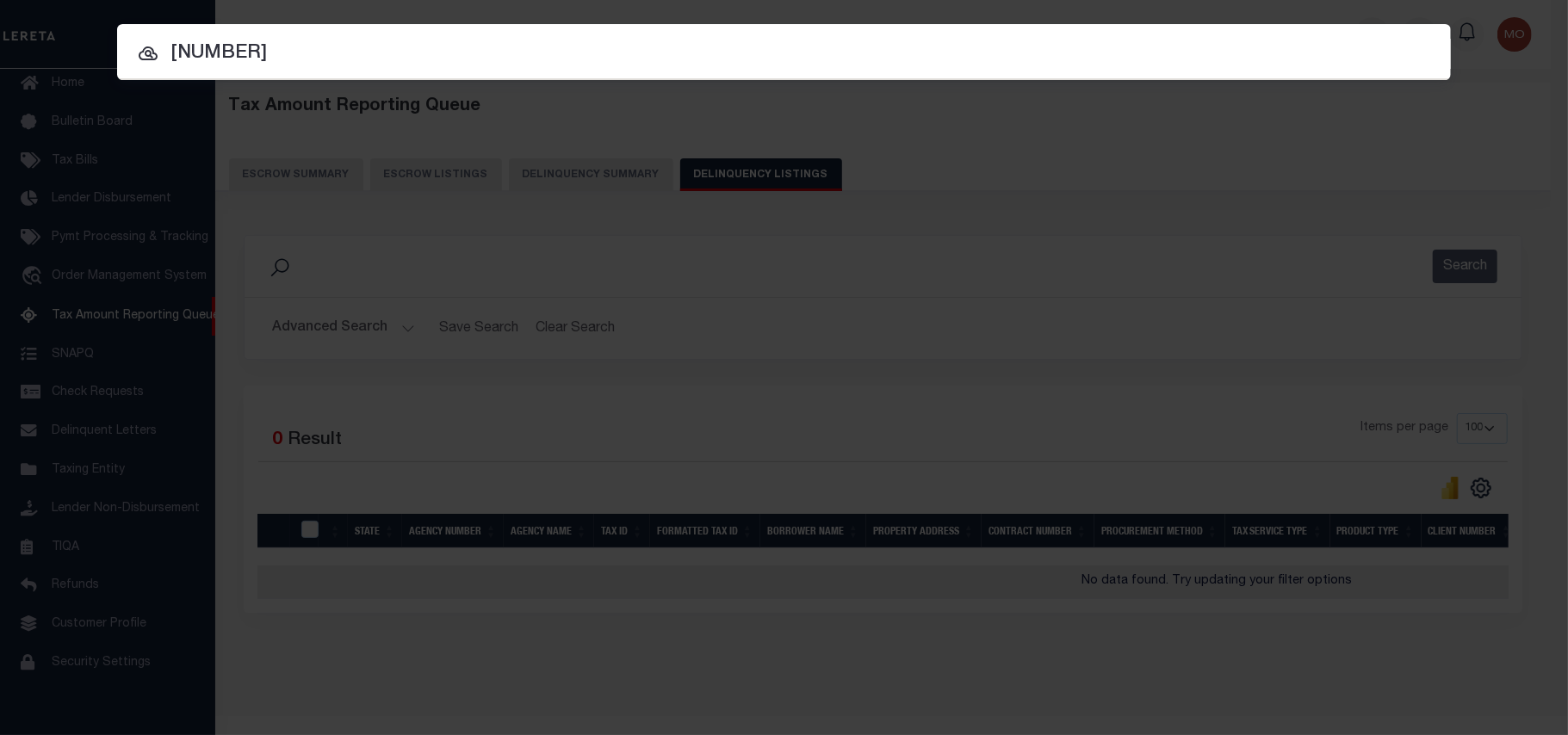 type on "4905250003910" 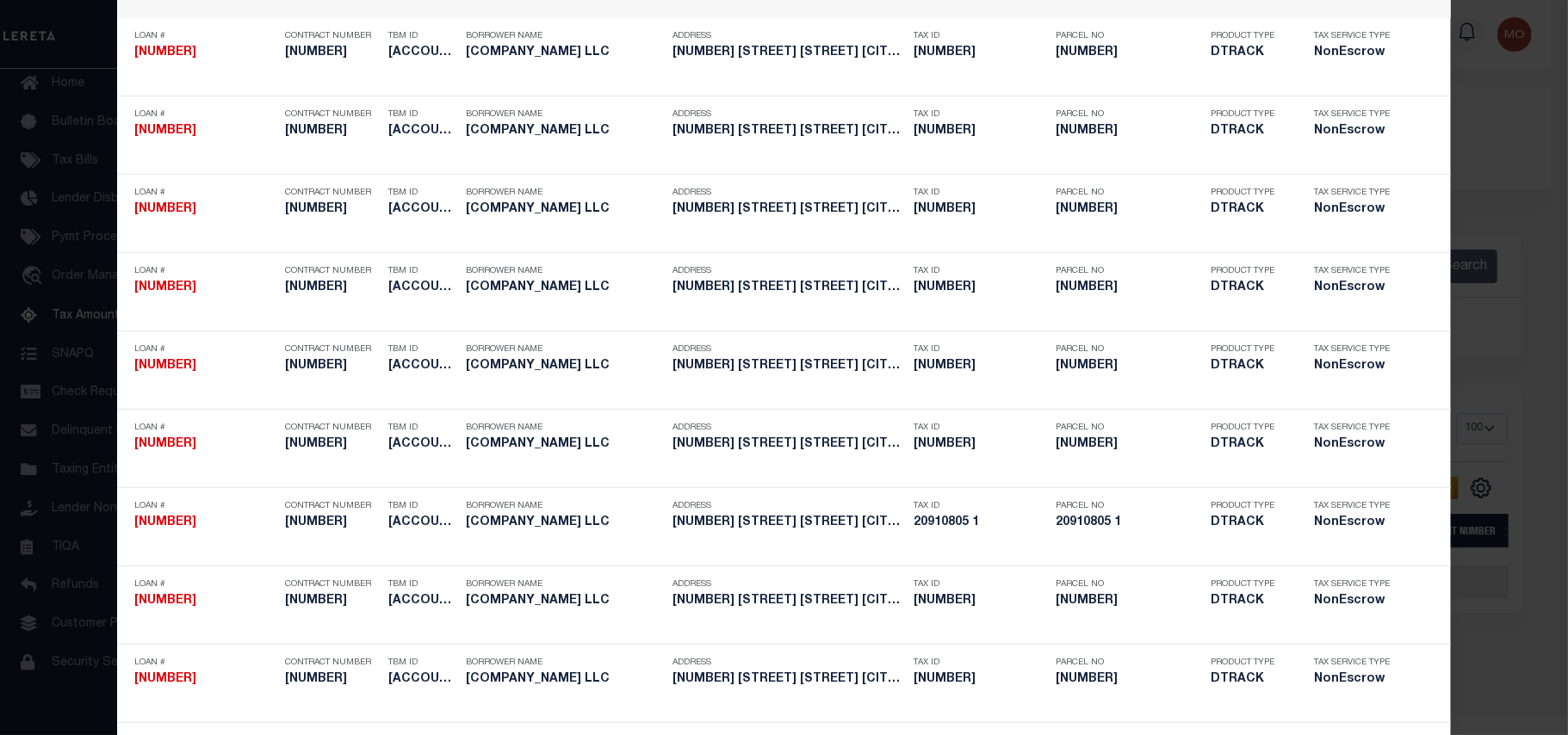 scroll, scrollTop: 1628, scrollLeft: 0, axis: vertical 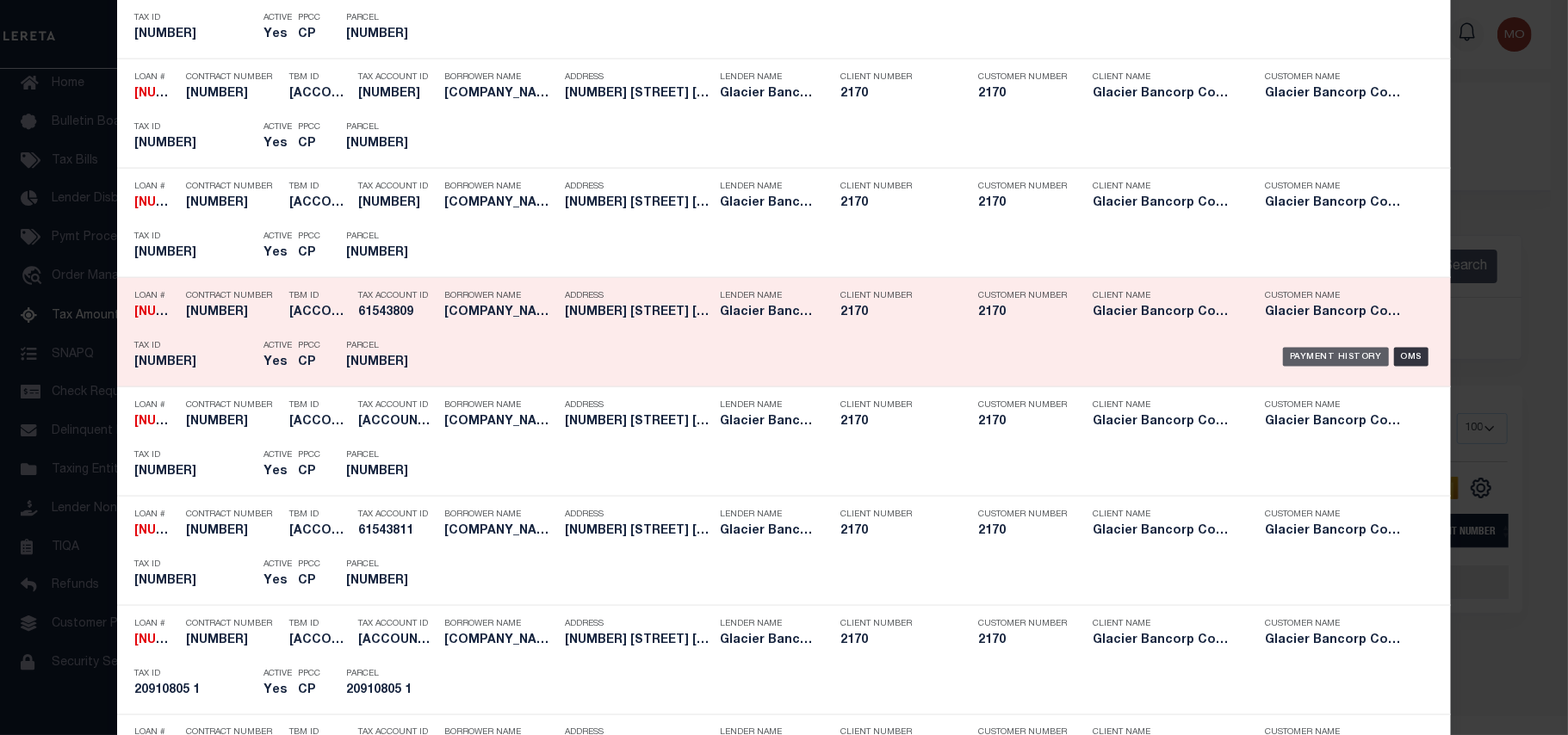 click on "Payment History" at bounding box center [1336, 357] 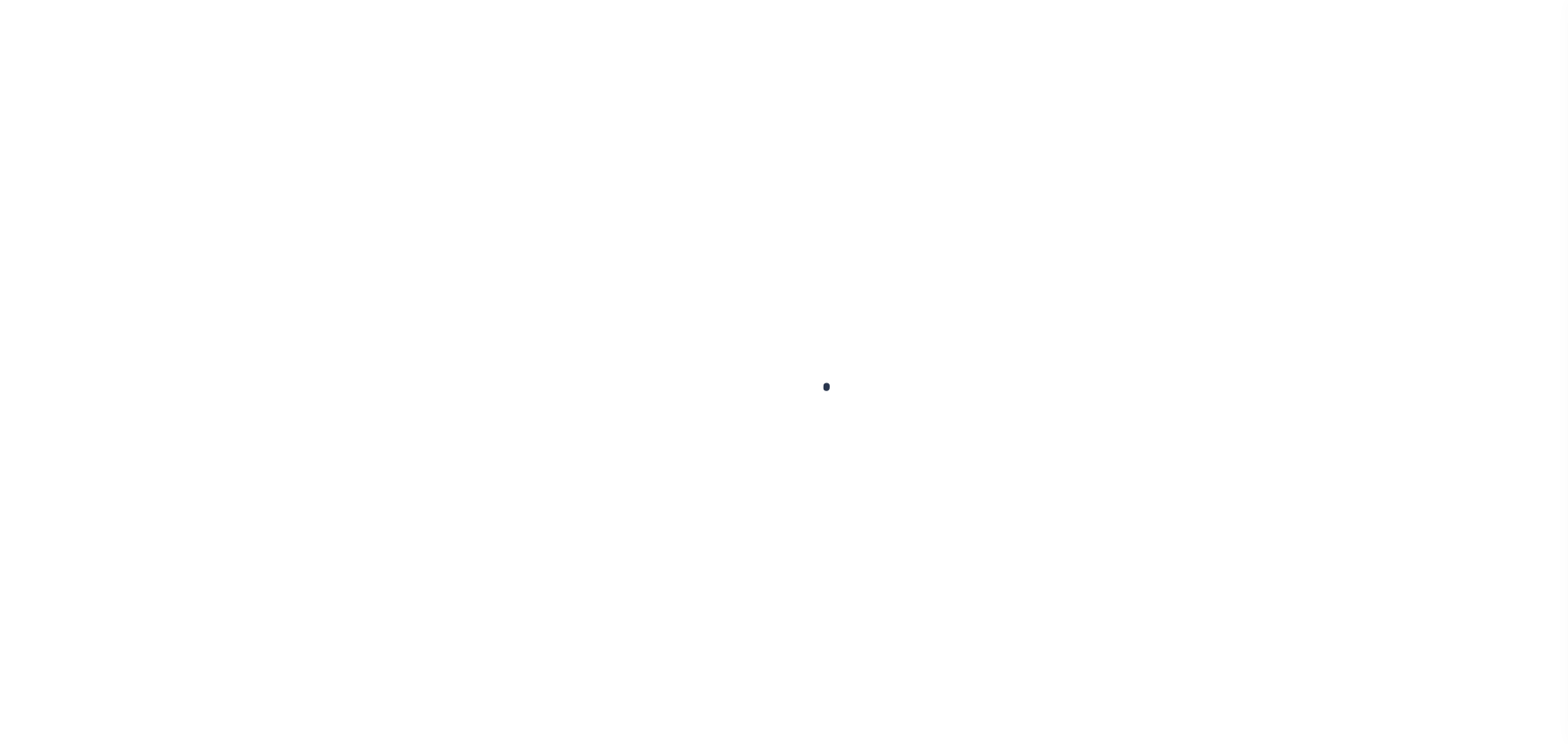 scroll, scrollTop: 0, scrollLeft: 0, axis: both 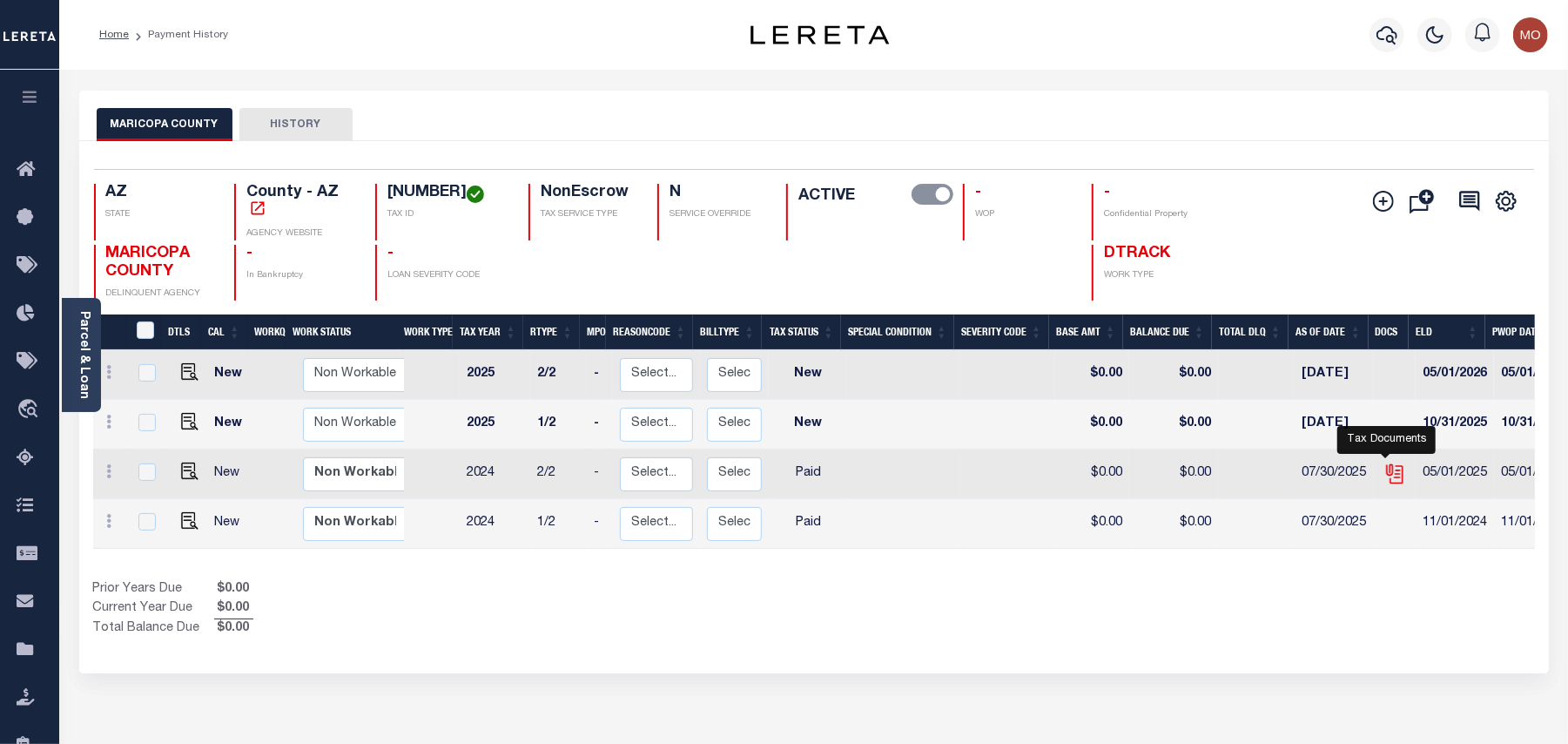 click 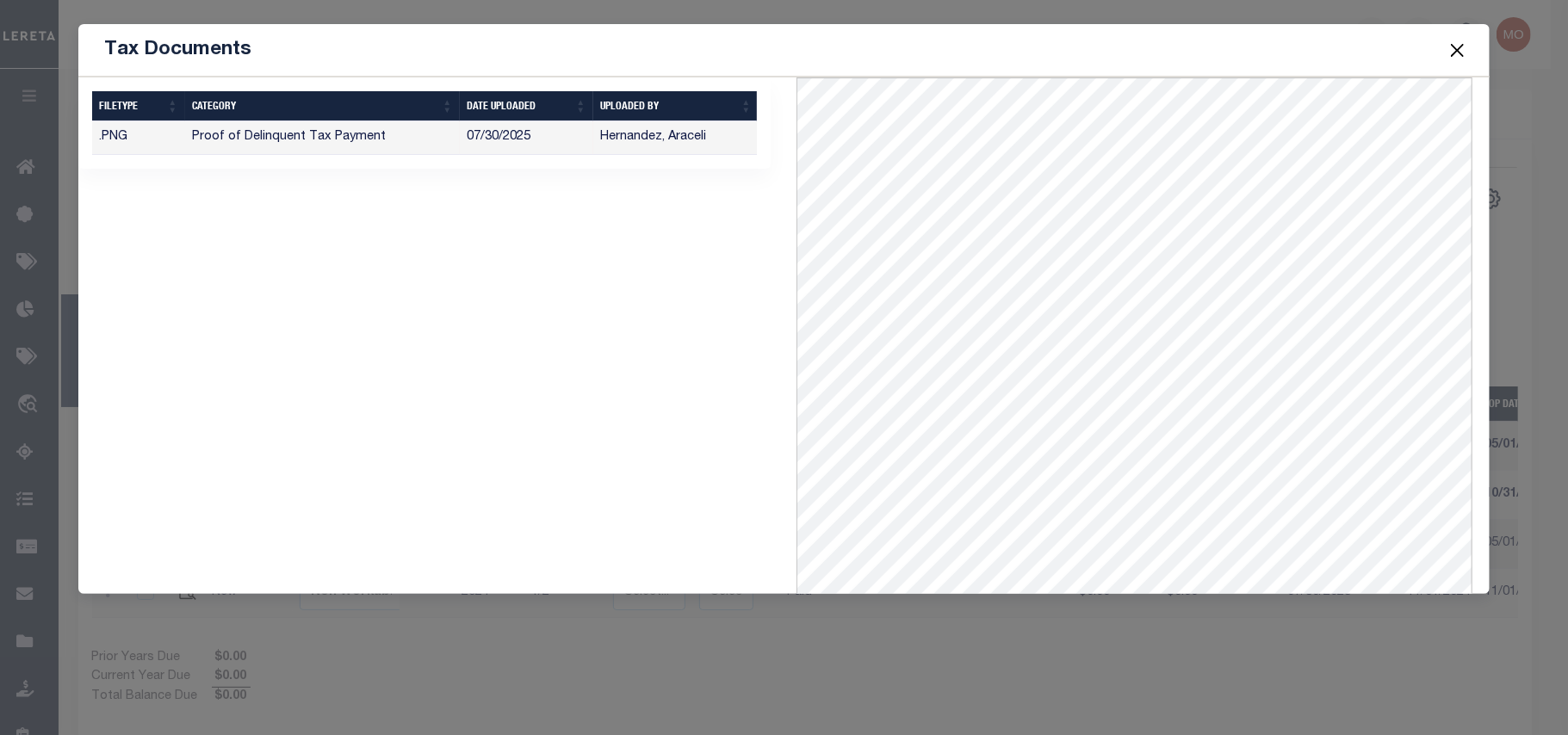 click on "[NUMBER] Selected
[NUMBER]   Result
Items per page" at bounding box center (425, 336) 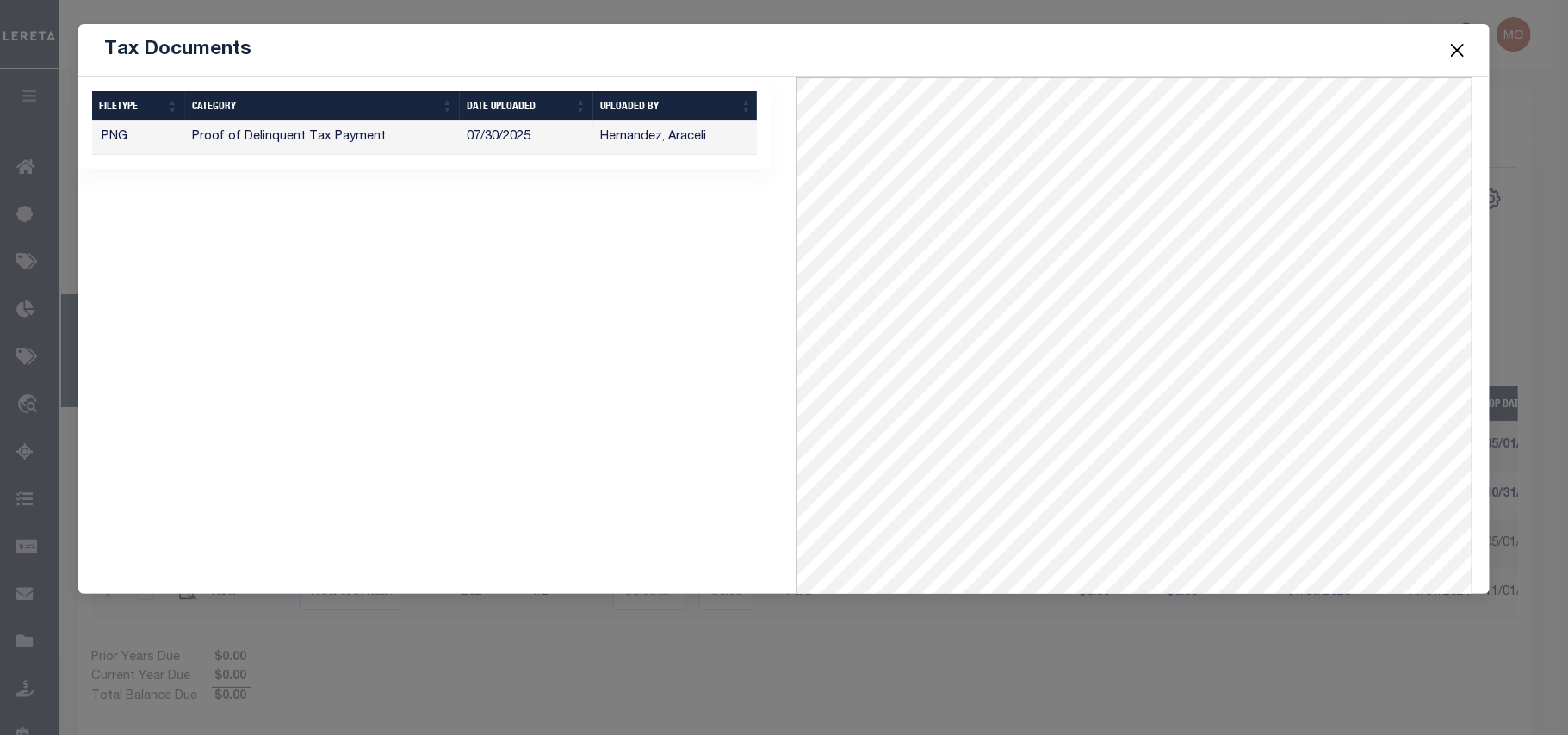 click at bounding box center (1458, 50) 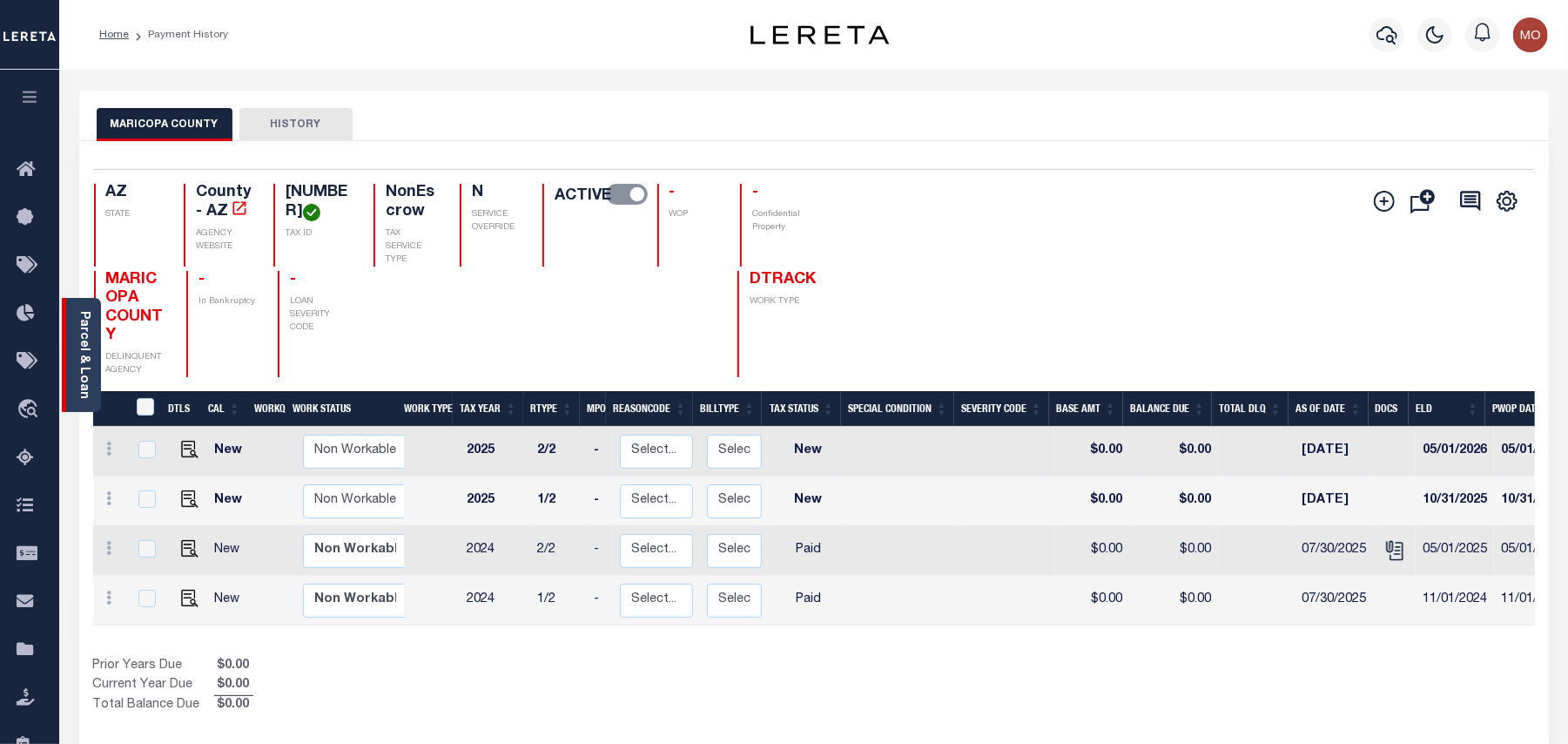 click on "Parcel & Loan" at bounding box center [84, 355] 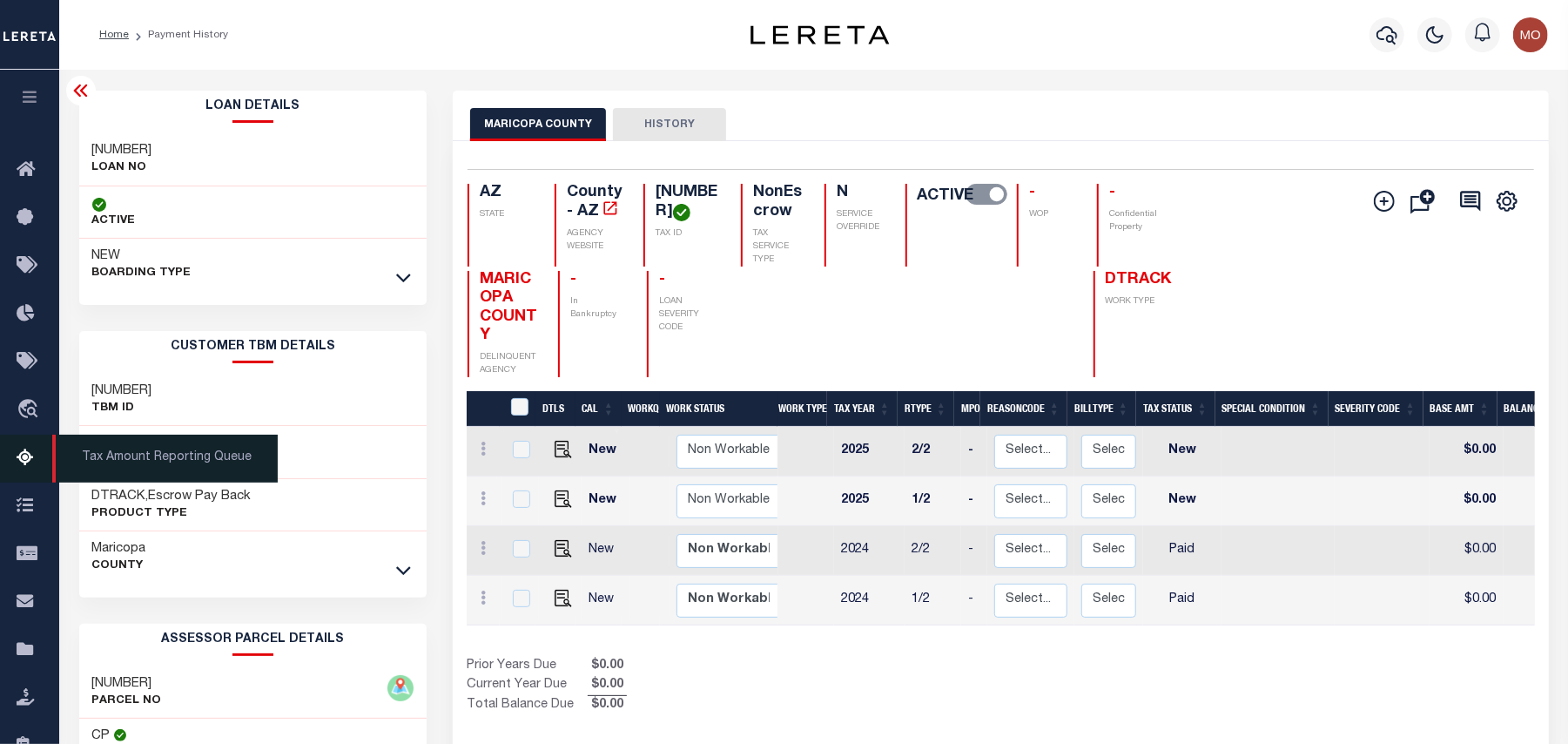 click at bounding box center (30, 458) 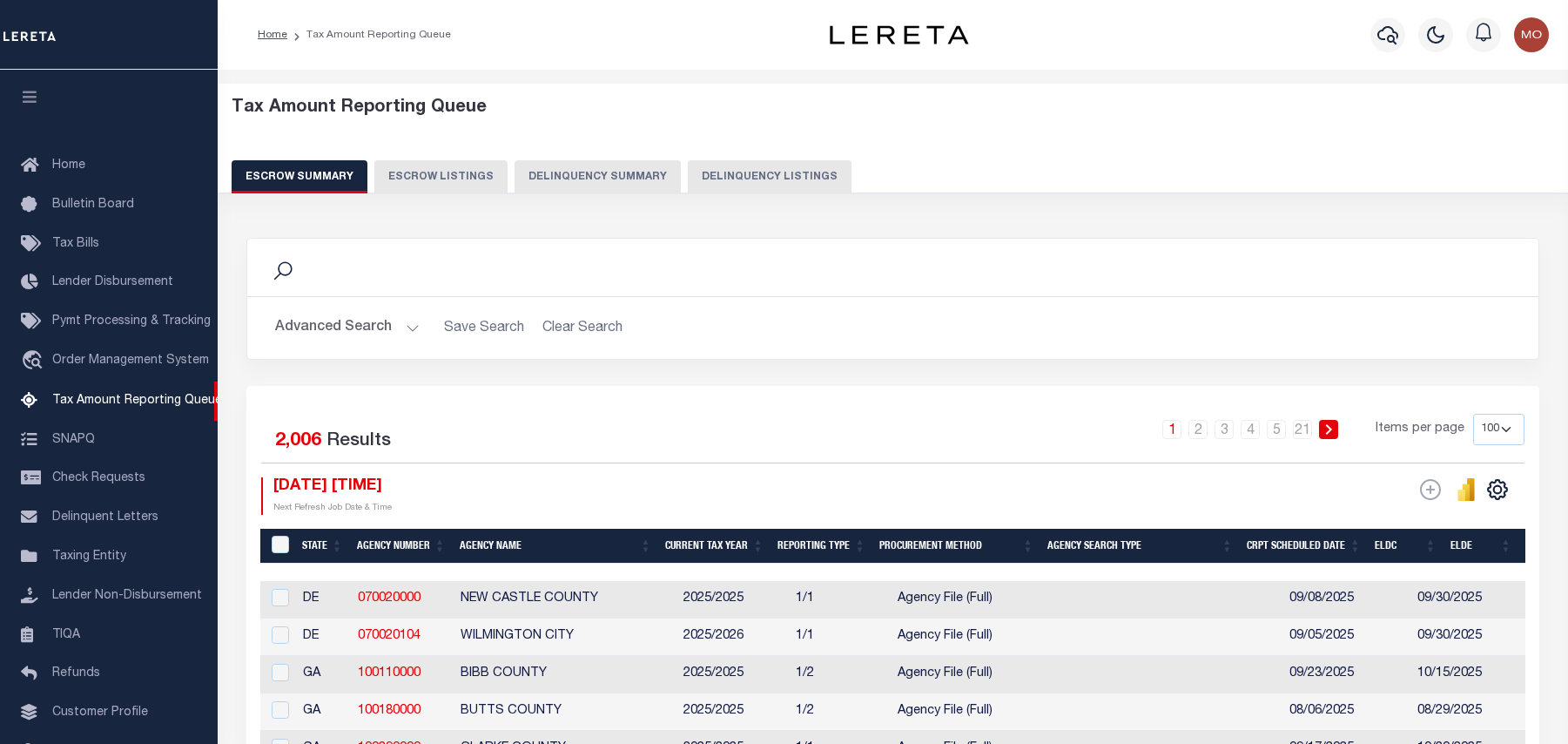 select on "100" 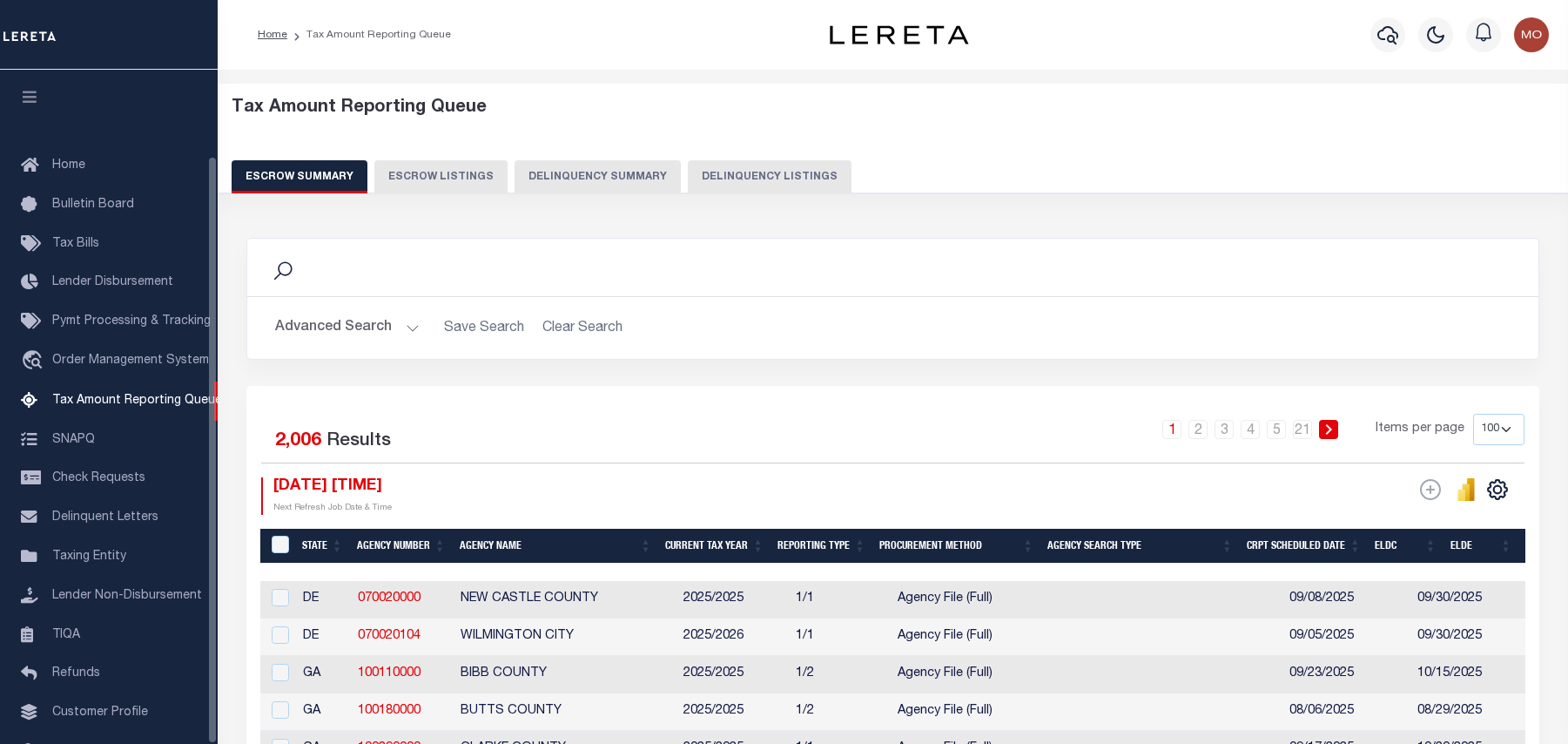 scroll, scrollTop: 0, scrollLeft: 0, axis: both 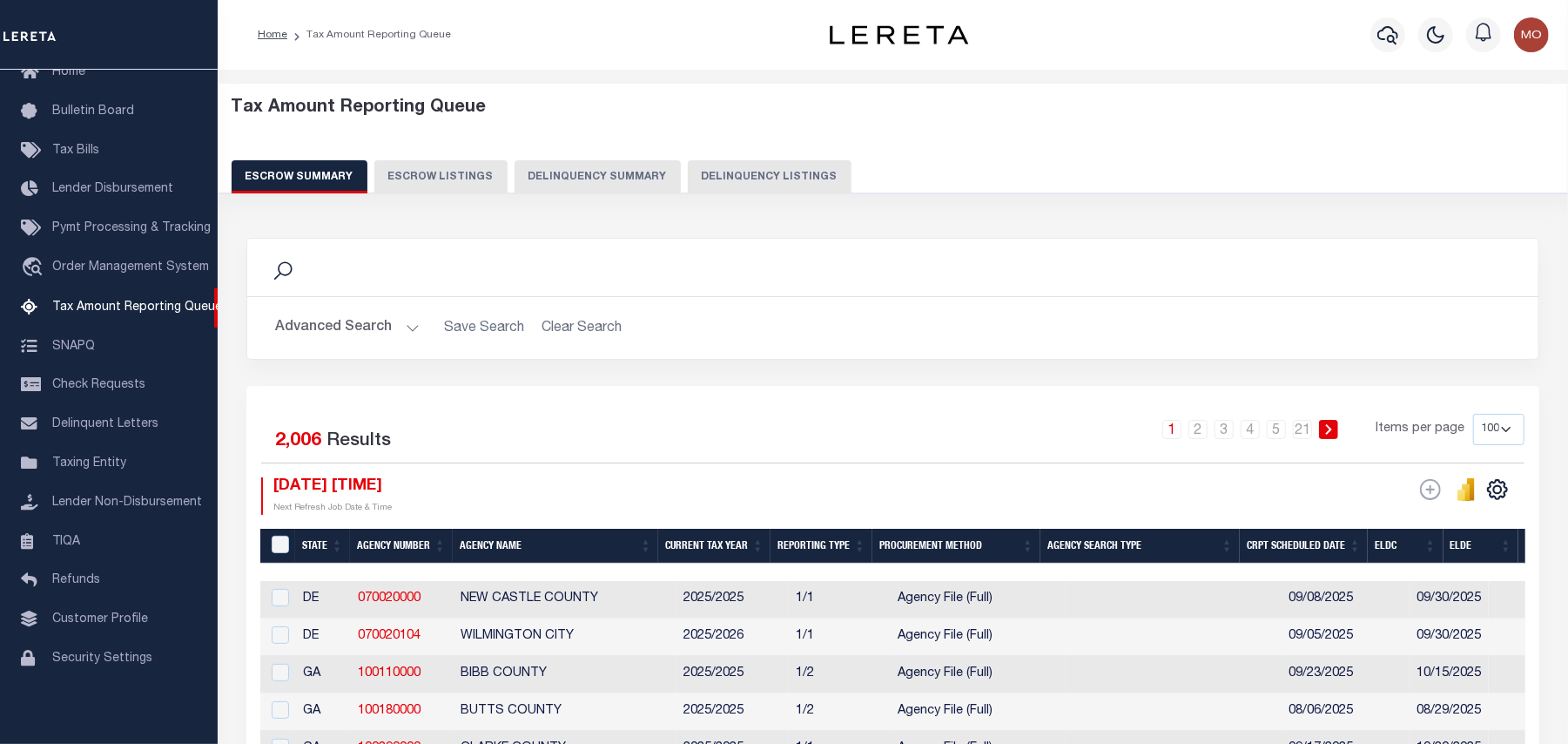 click on "Delinquency Listings" at bounding box center [770, 177] 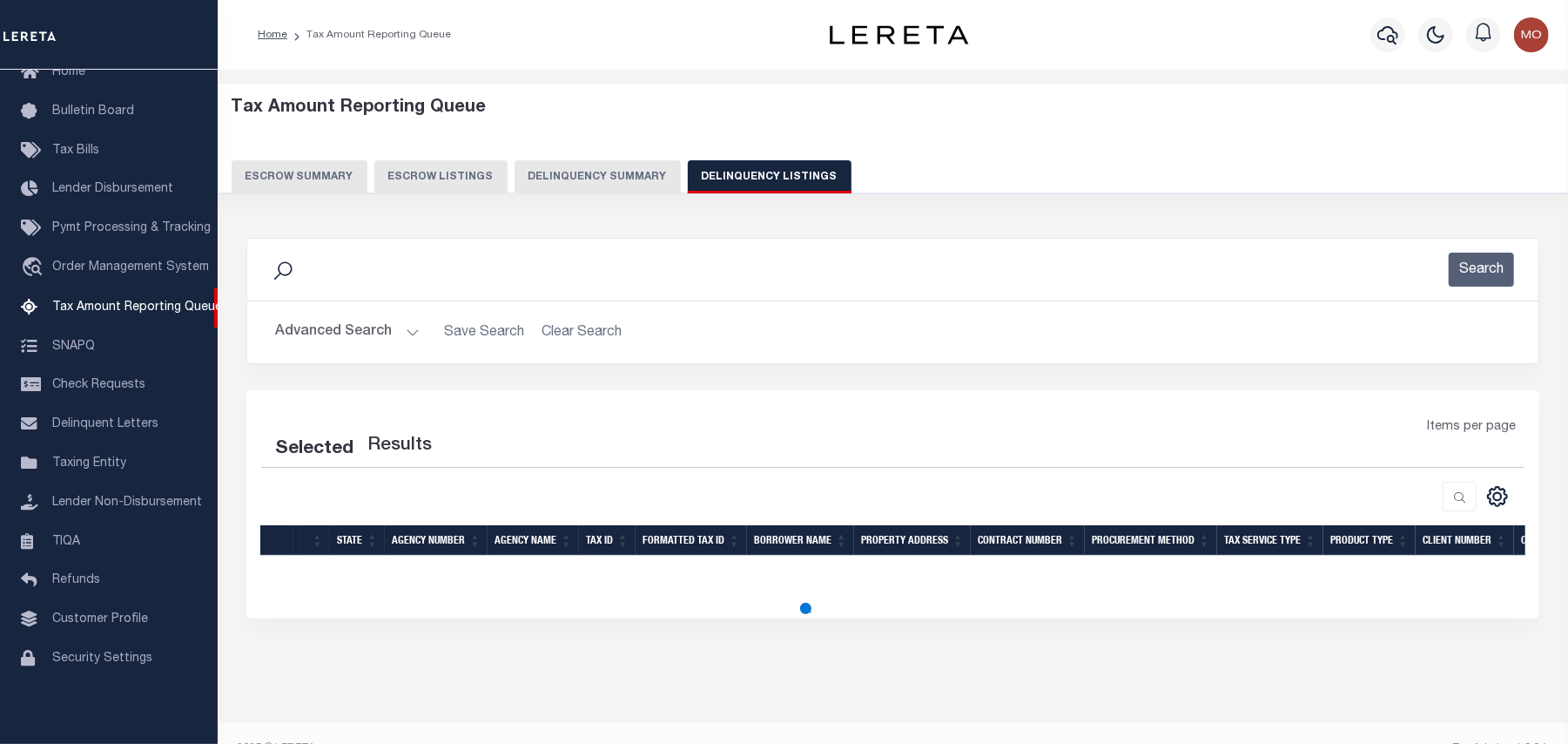 select on "100" 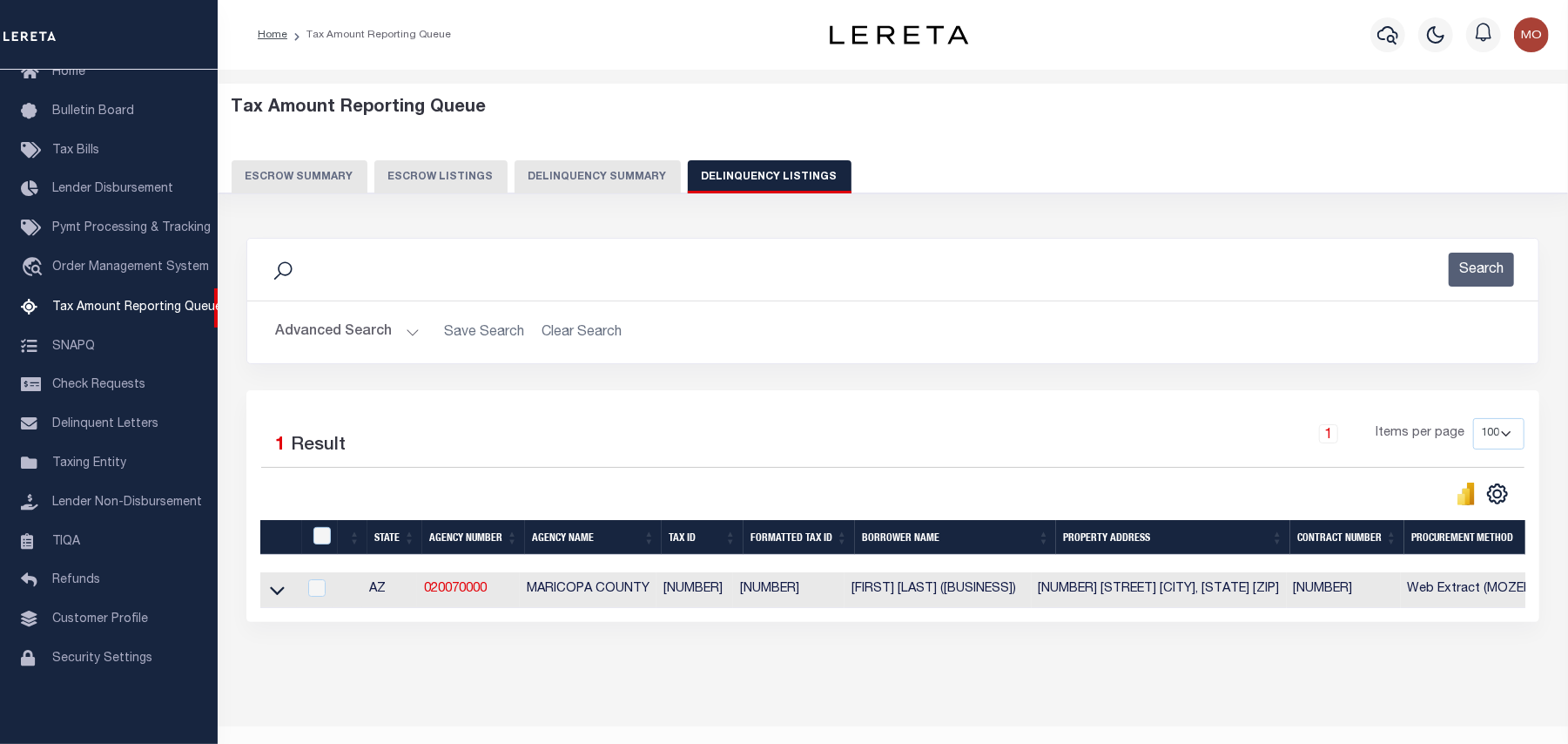 click on "Advanced Search" at bounding box center (347, 332) 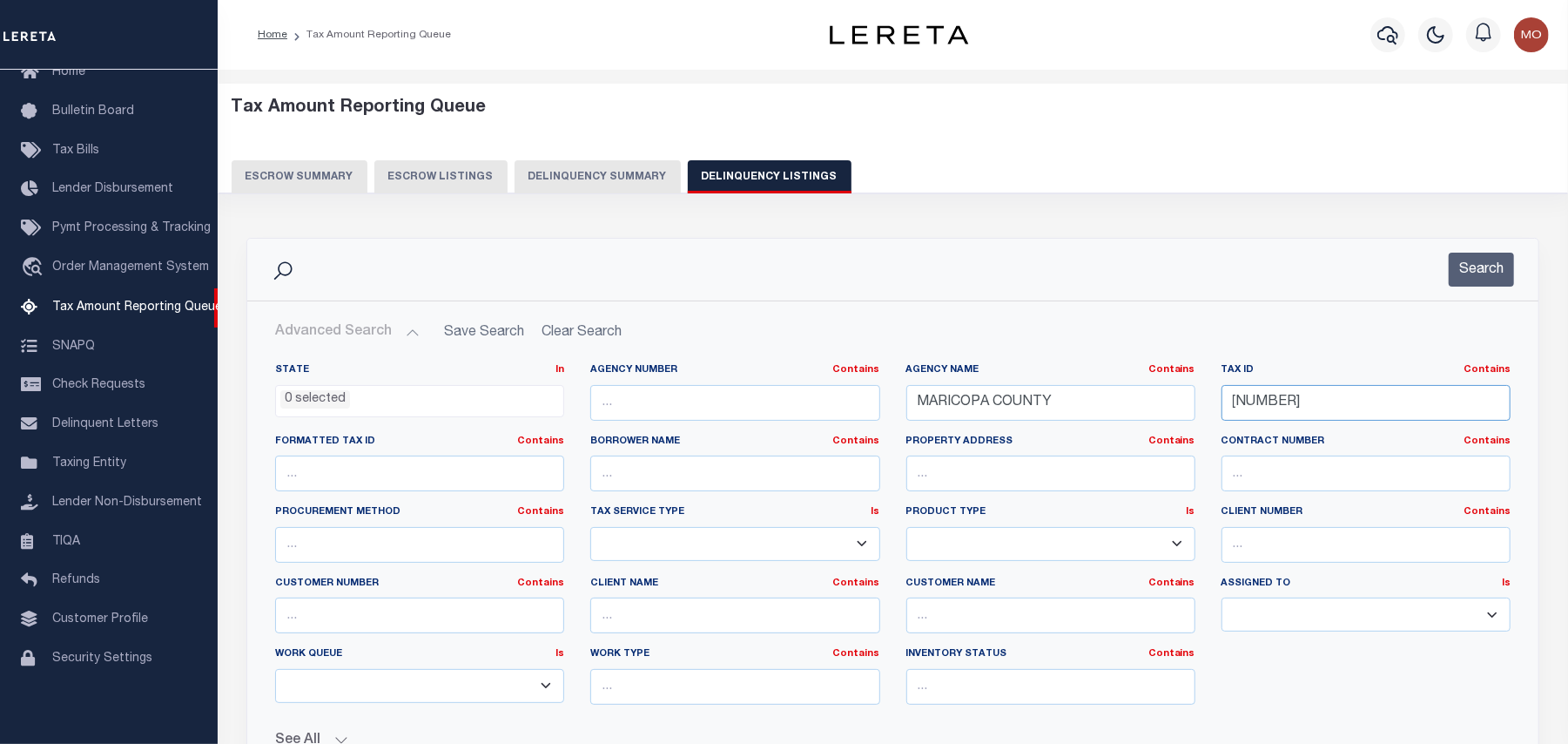 drag, startPoint x: 1334, startPoint y: 396, endPoint x: 1132, endPoint y: 415, distance: 202.8916 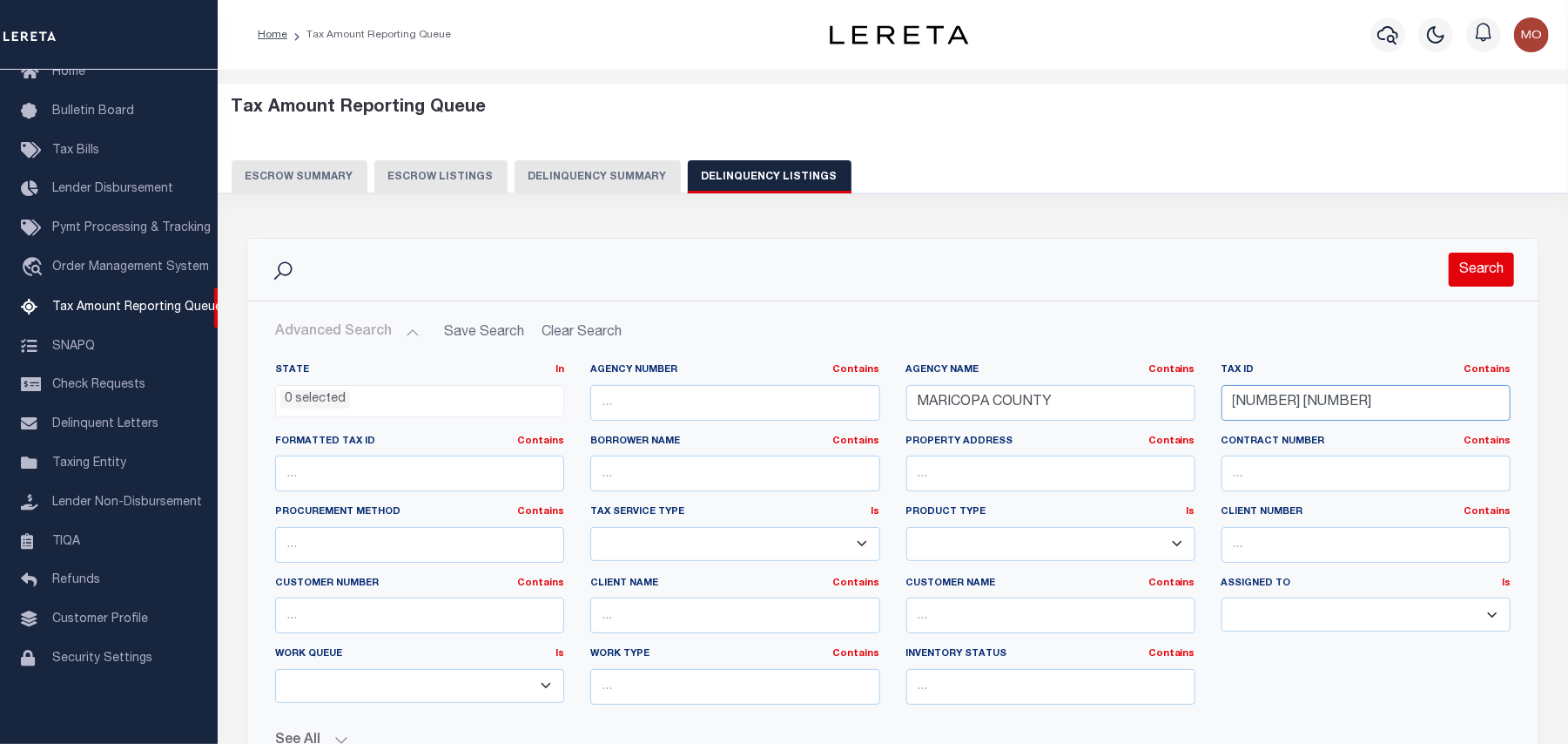 type on "[NUMBER] [NUMBER]" 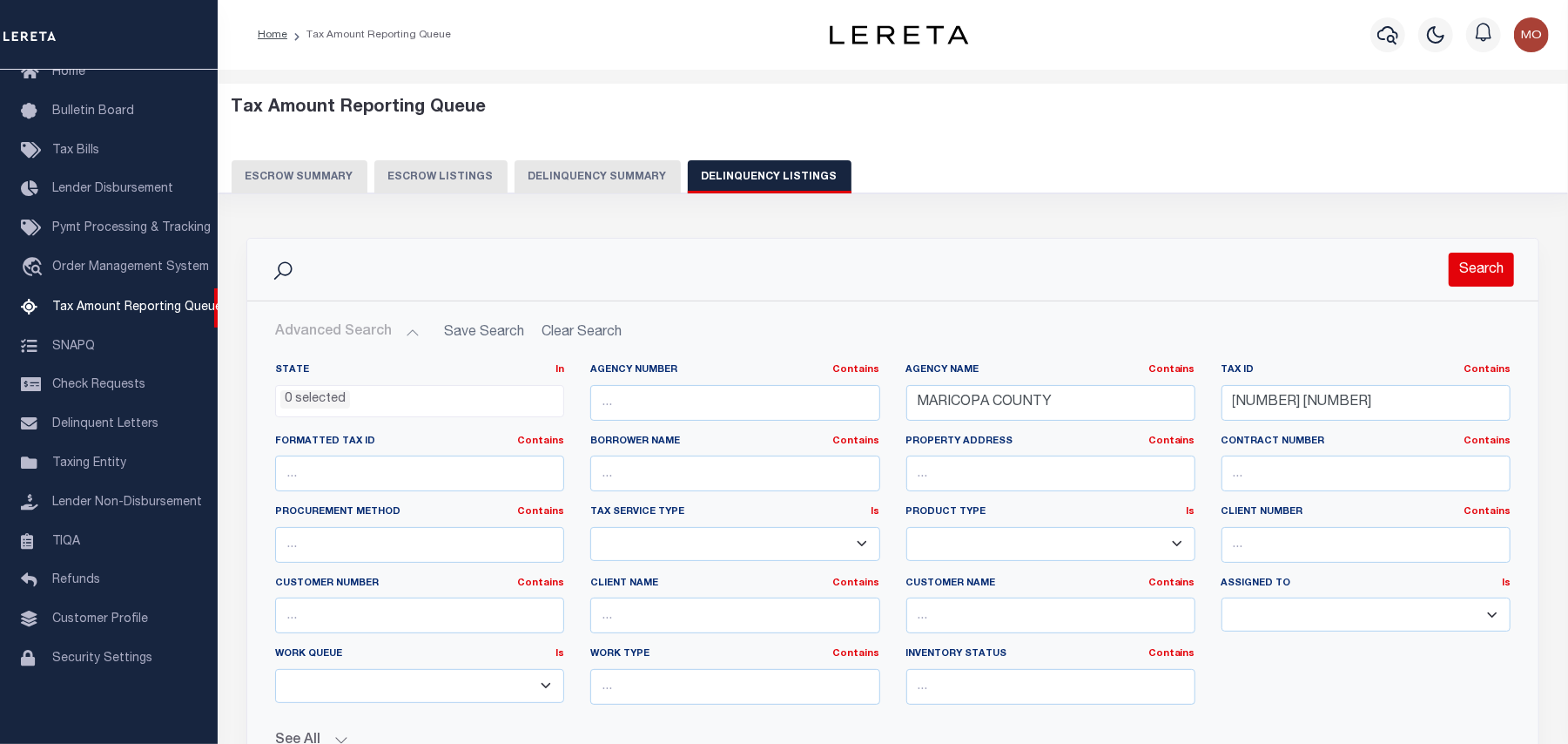 click on "Search" at bounding box center [1481, 269] 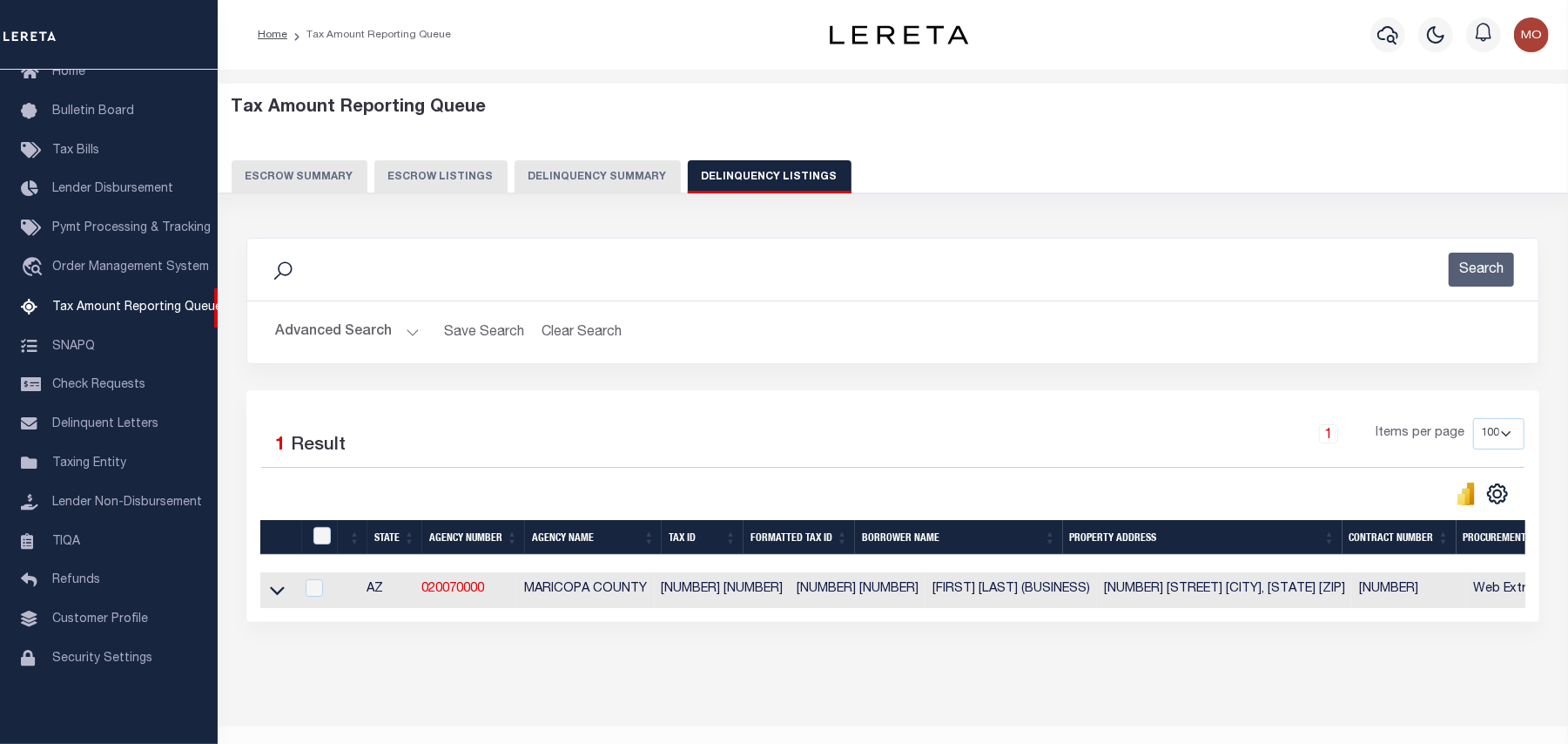 type 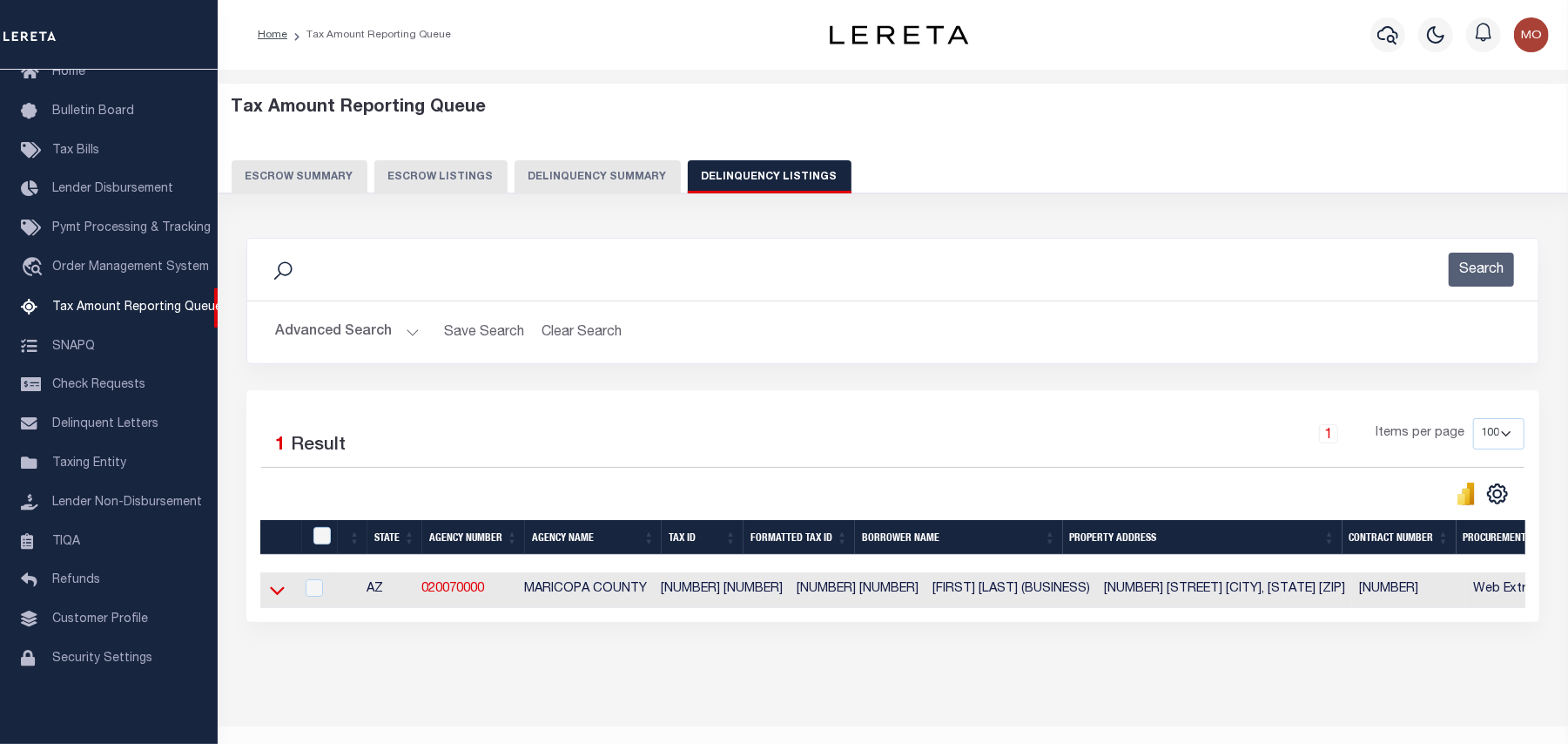 click 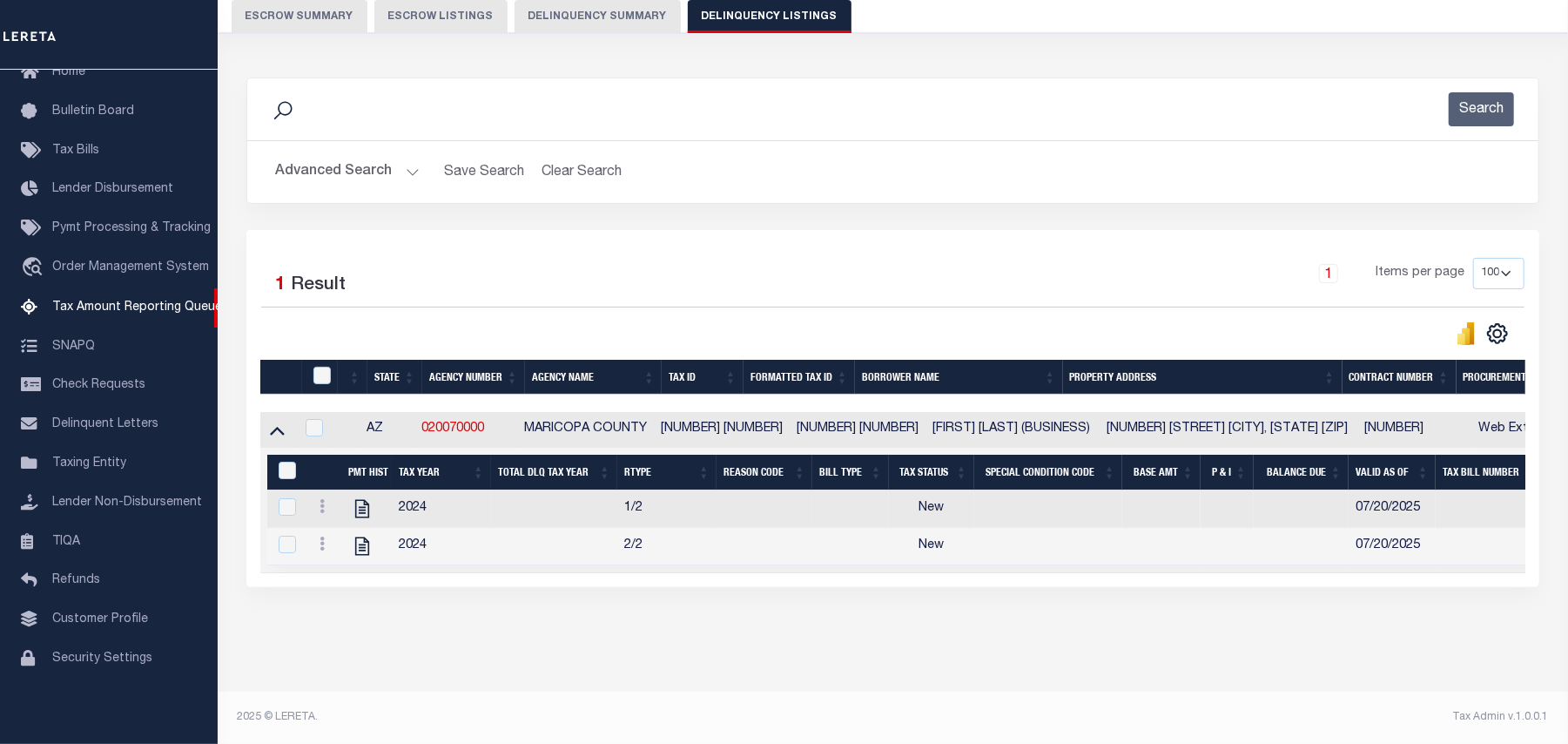 scroll, scrollTop: 179, scrollLeft: 0, axis: vertical 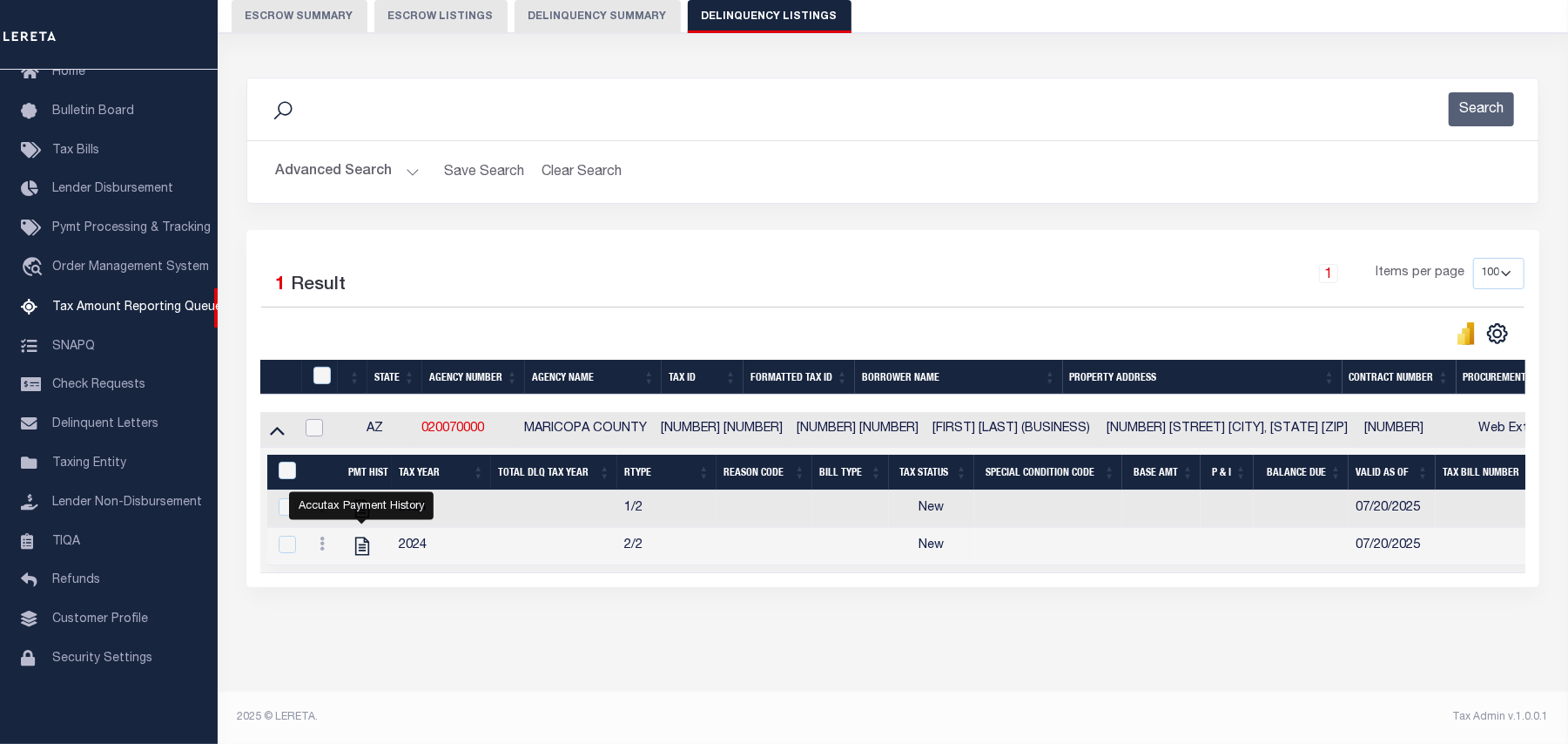 click at bounding box center (314, 428) 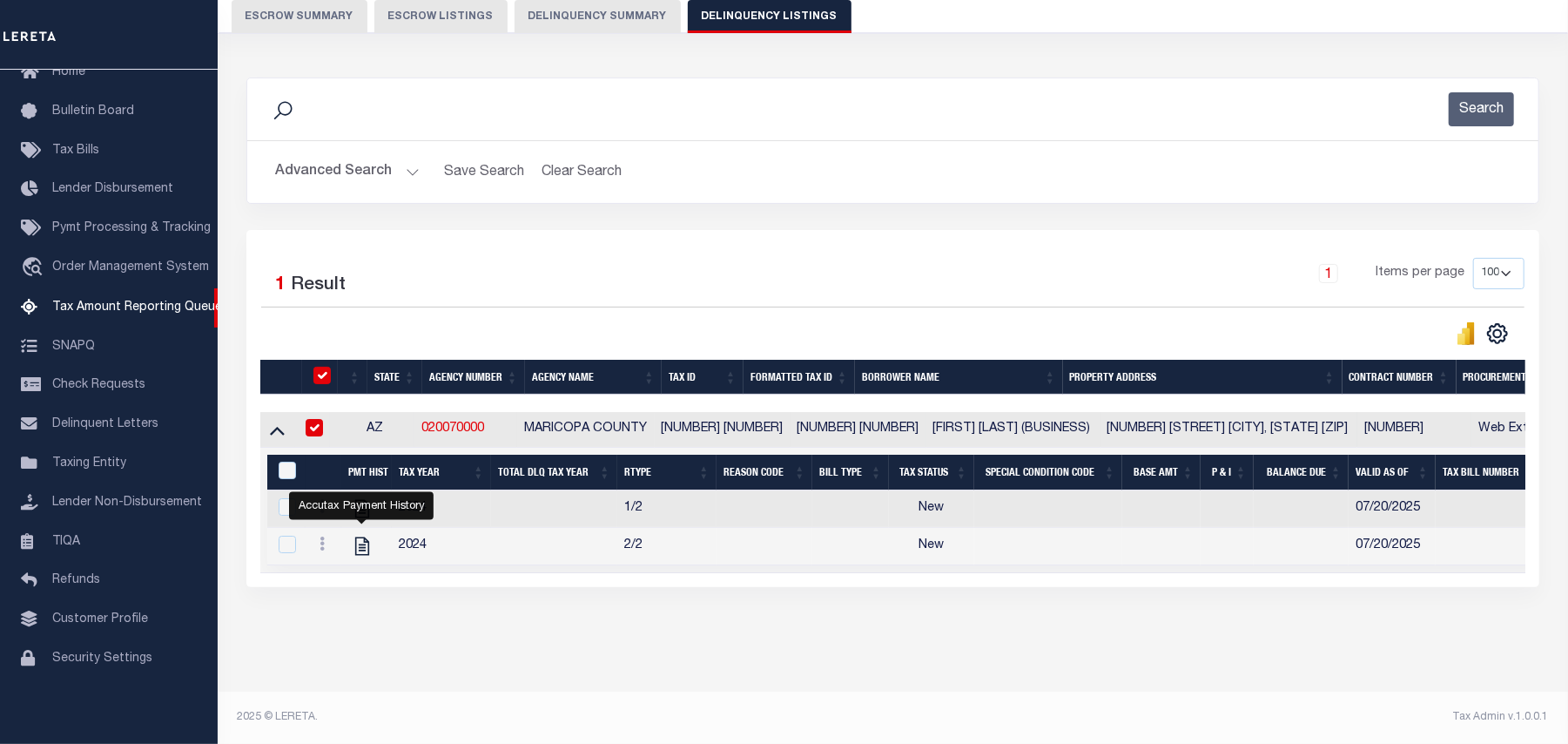 checkbox on "true" 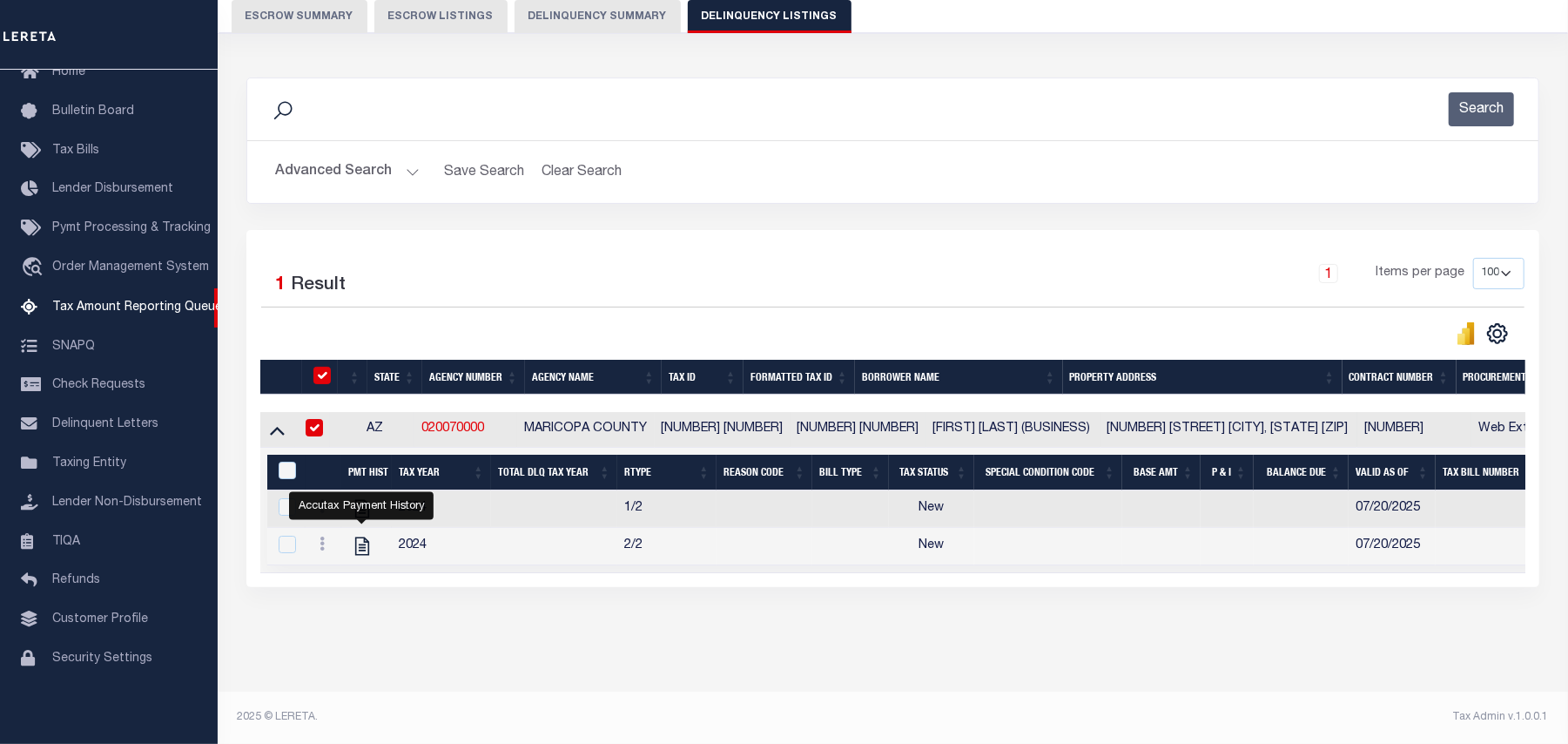 checkbox on "true" 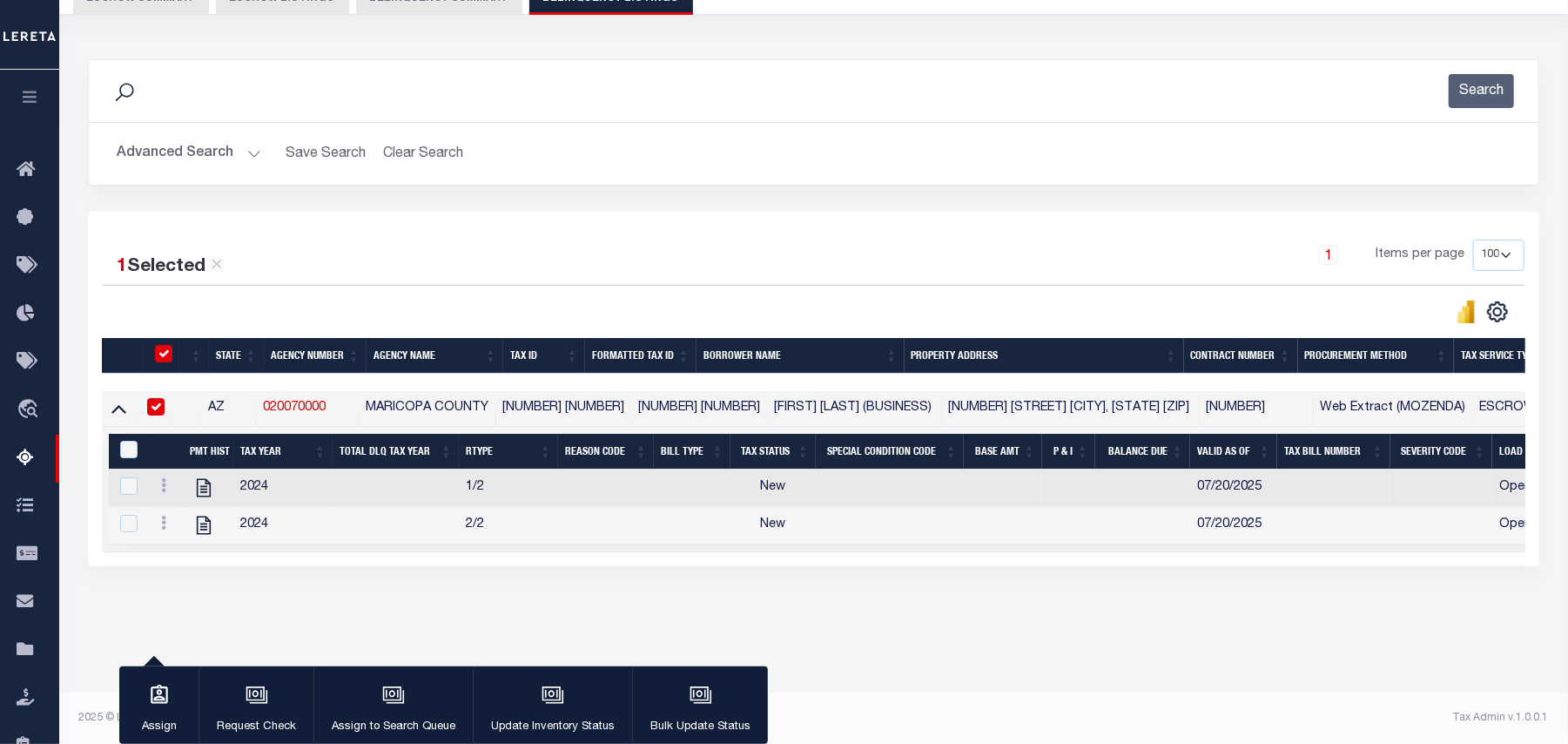 scroll, scrollTop: 175, scrollLeft: 0, axis: vertical 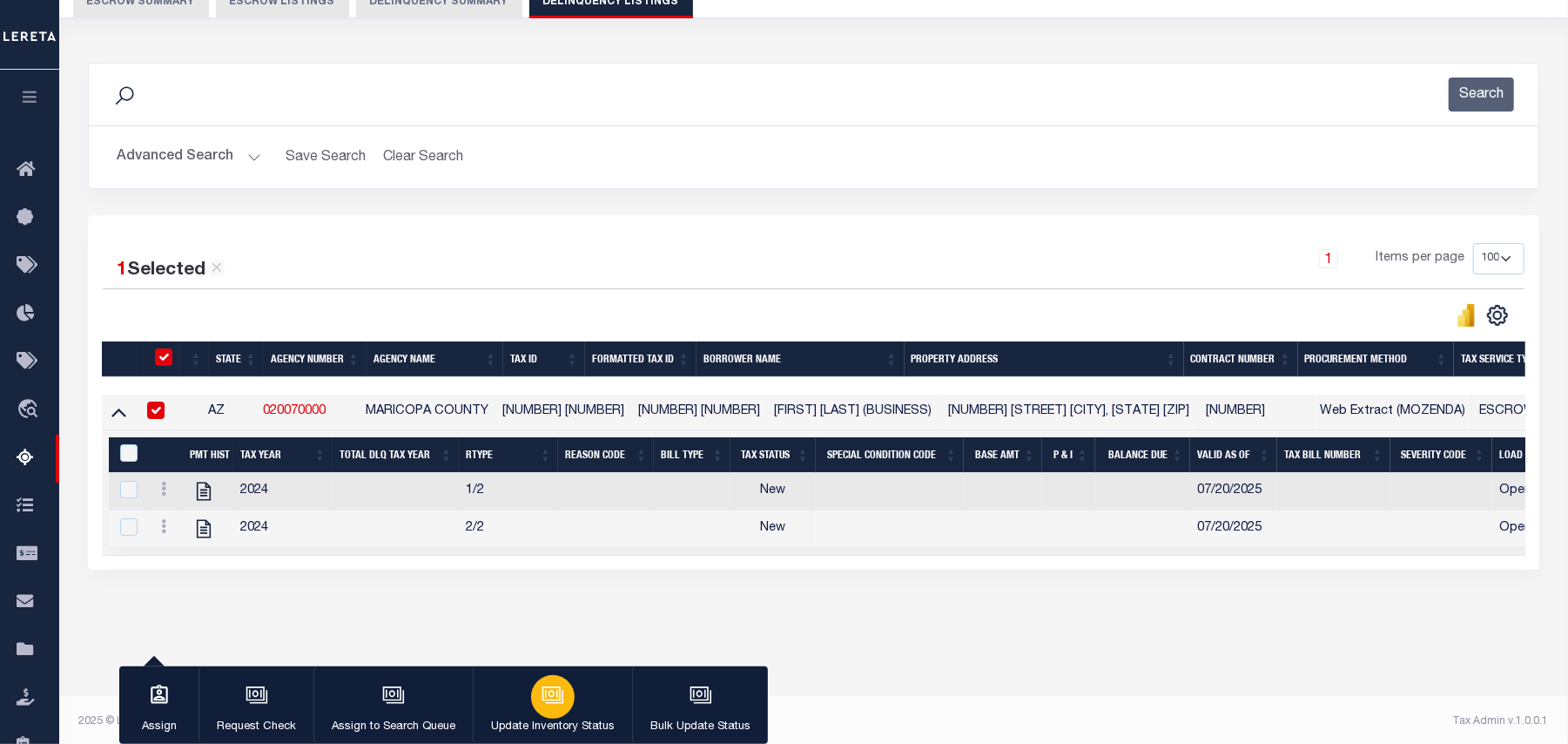 click at bounding box center [553, 697] 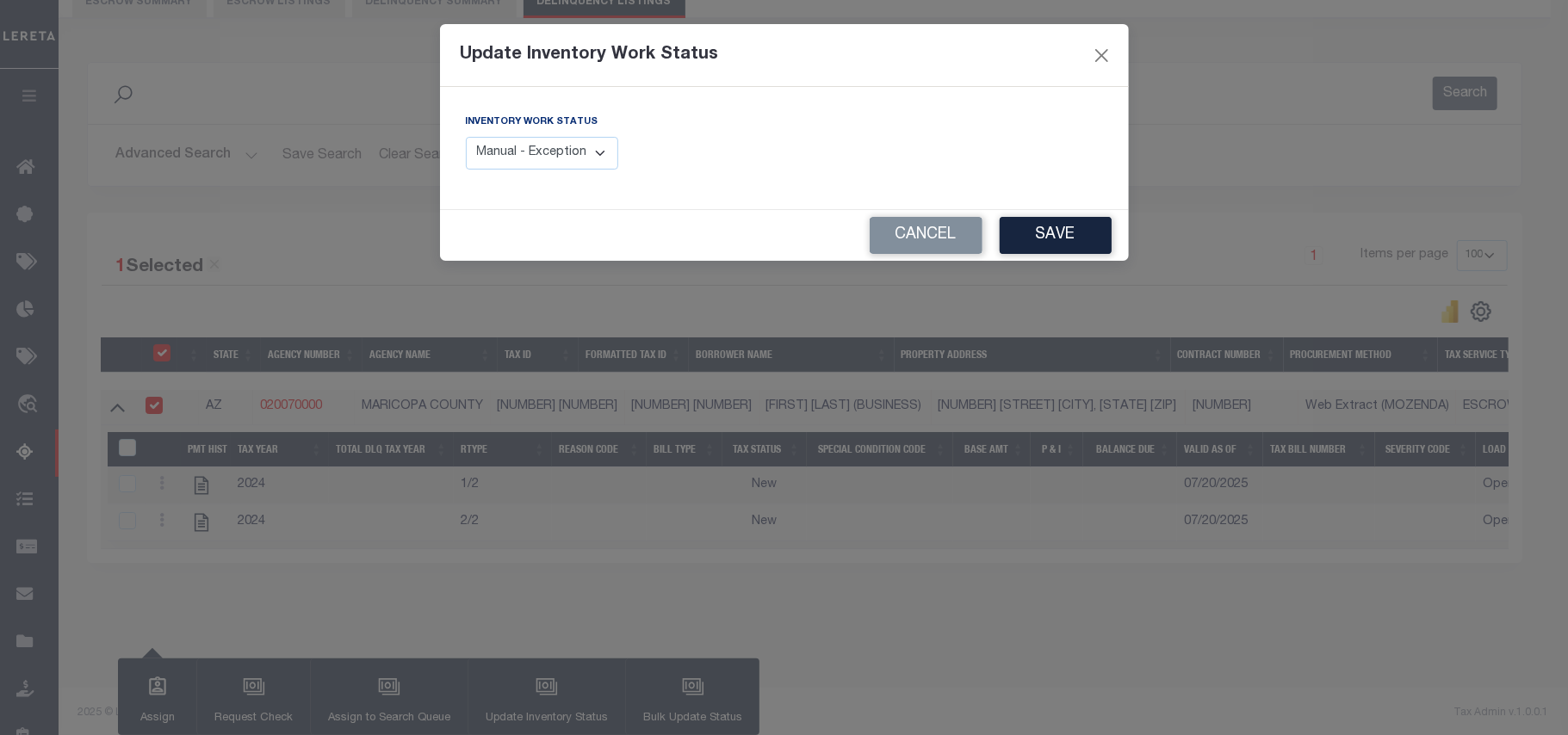 click on "Manual - Exception
Pended - Awaiting Search
Late Add Exception
Completed" at bounding box center (542, 153) 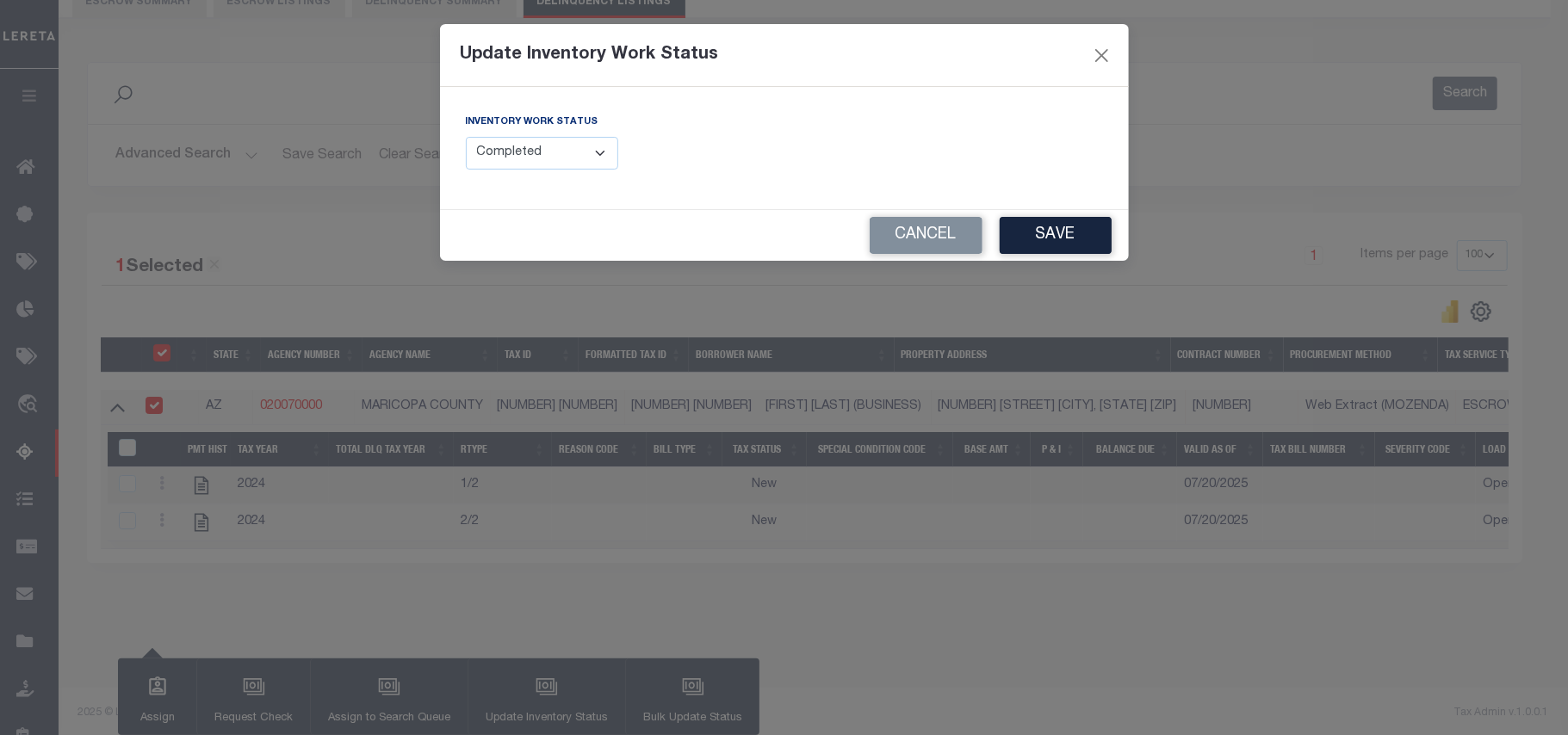 click on "Manual - Exception
Pended - Awaiting Search
Late Add Exception
Completed" at bounding box center (542, 153) 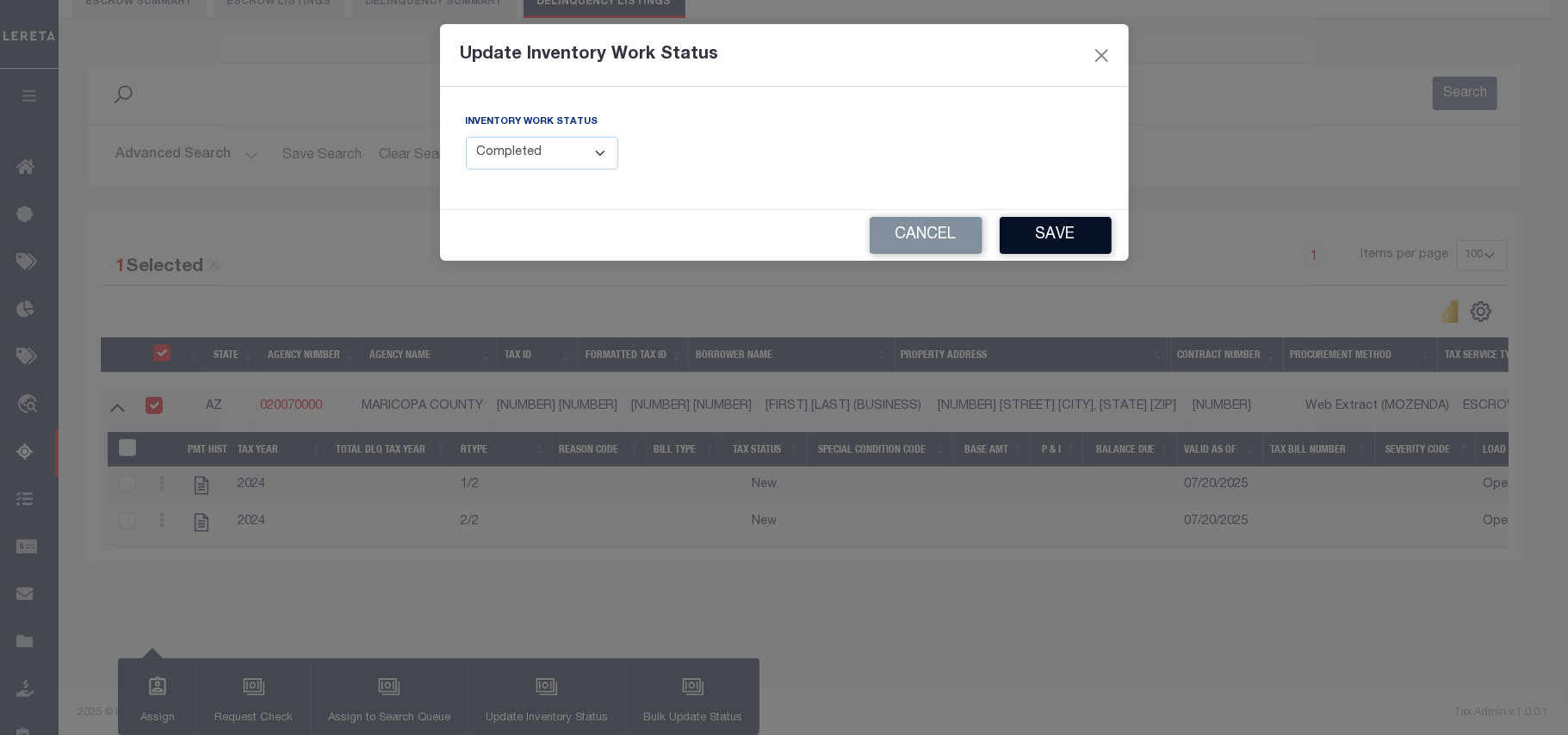 click on "Save" at bounding box center (1056, 235) 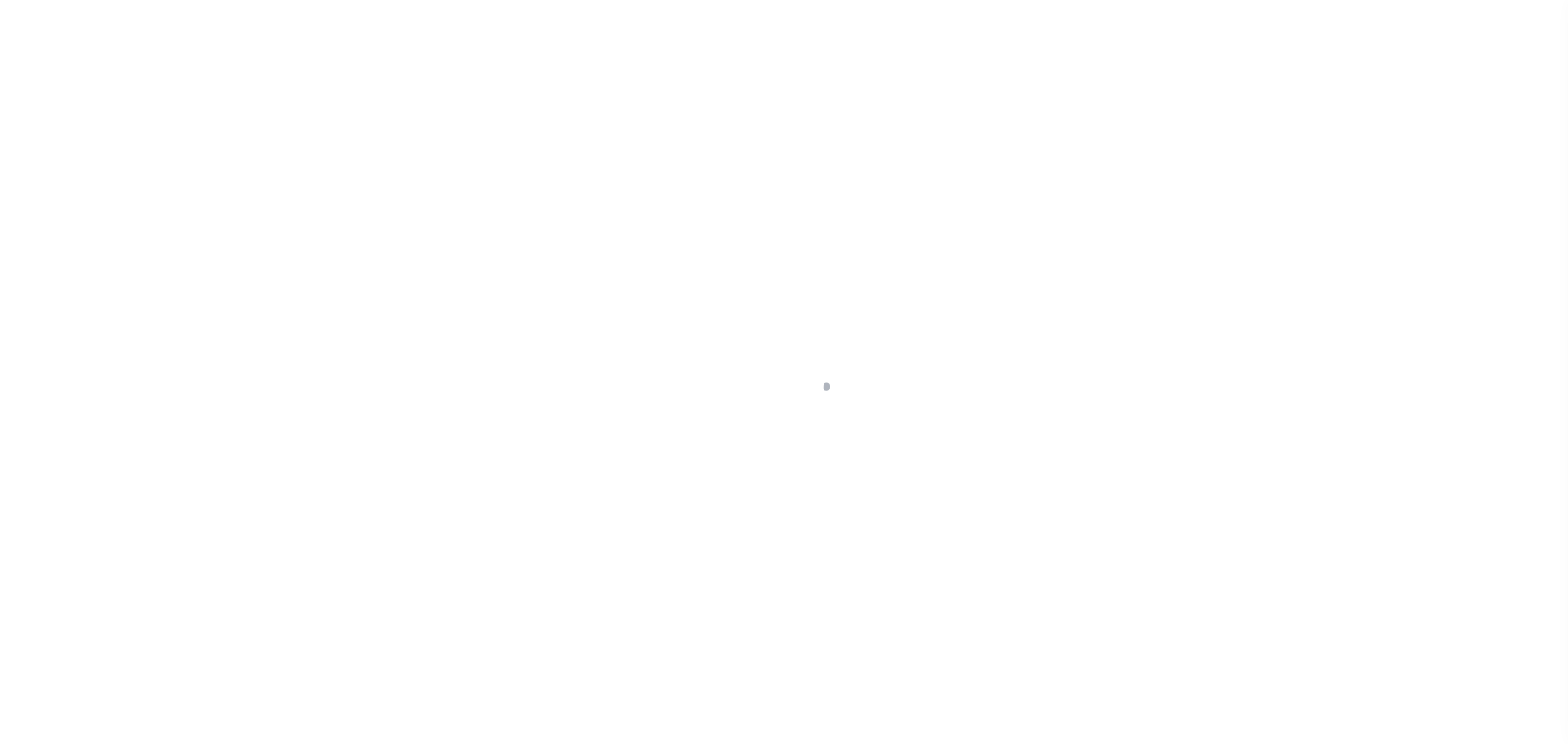 scroll, scrollTop: 0, scrollLeft: 0, axis: both 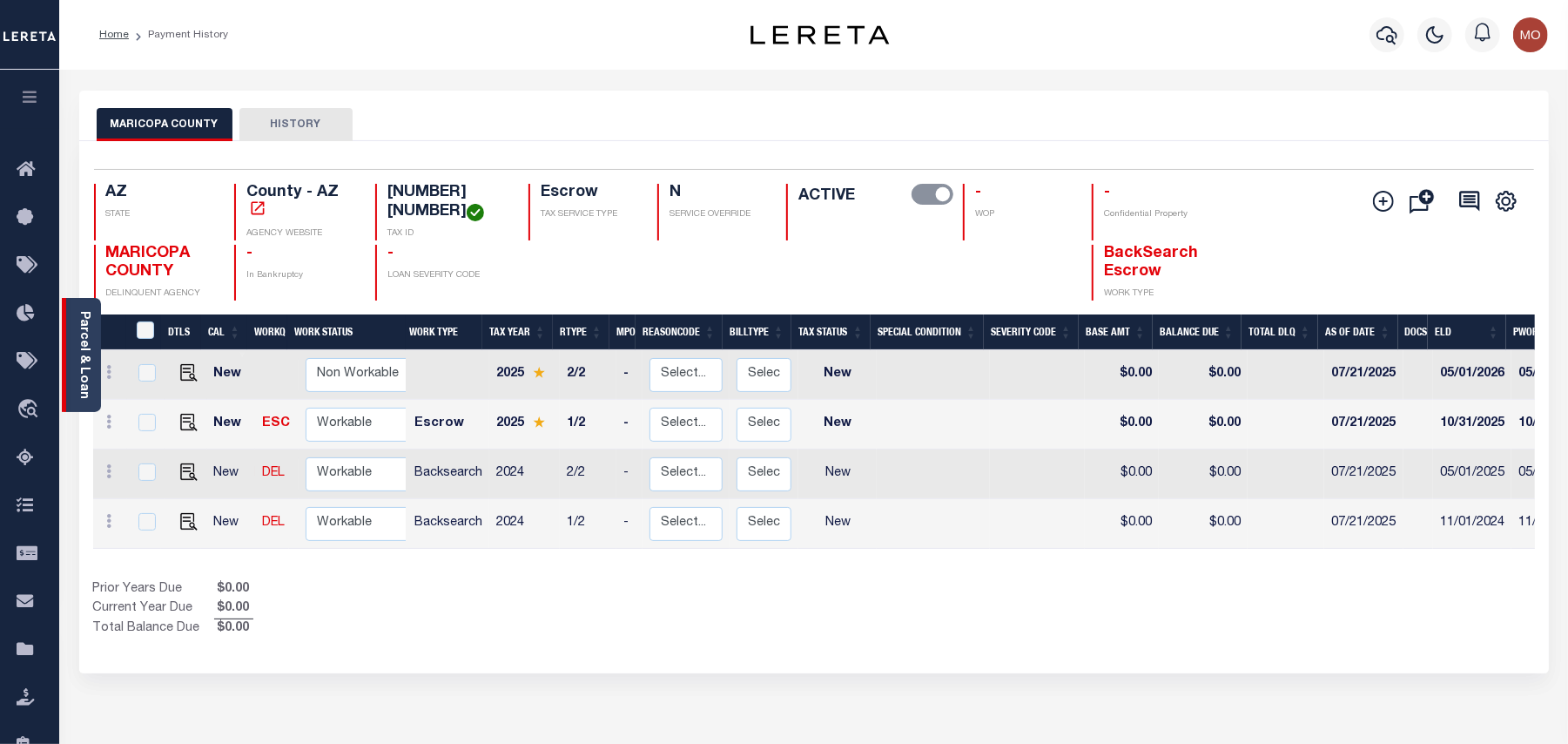 click on "Parcel & Loan" at bounding box center (84, 355) 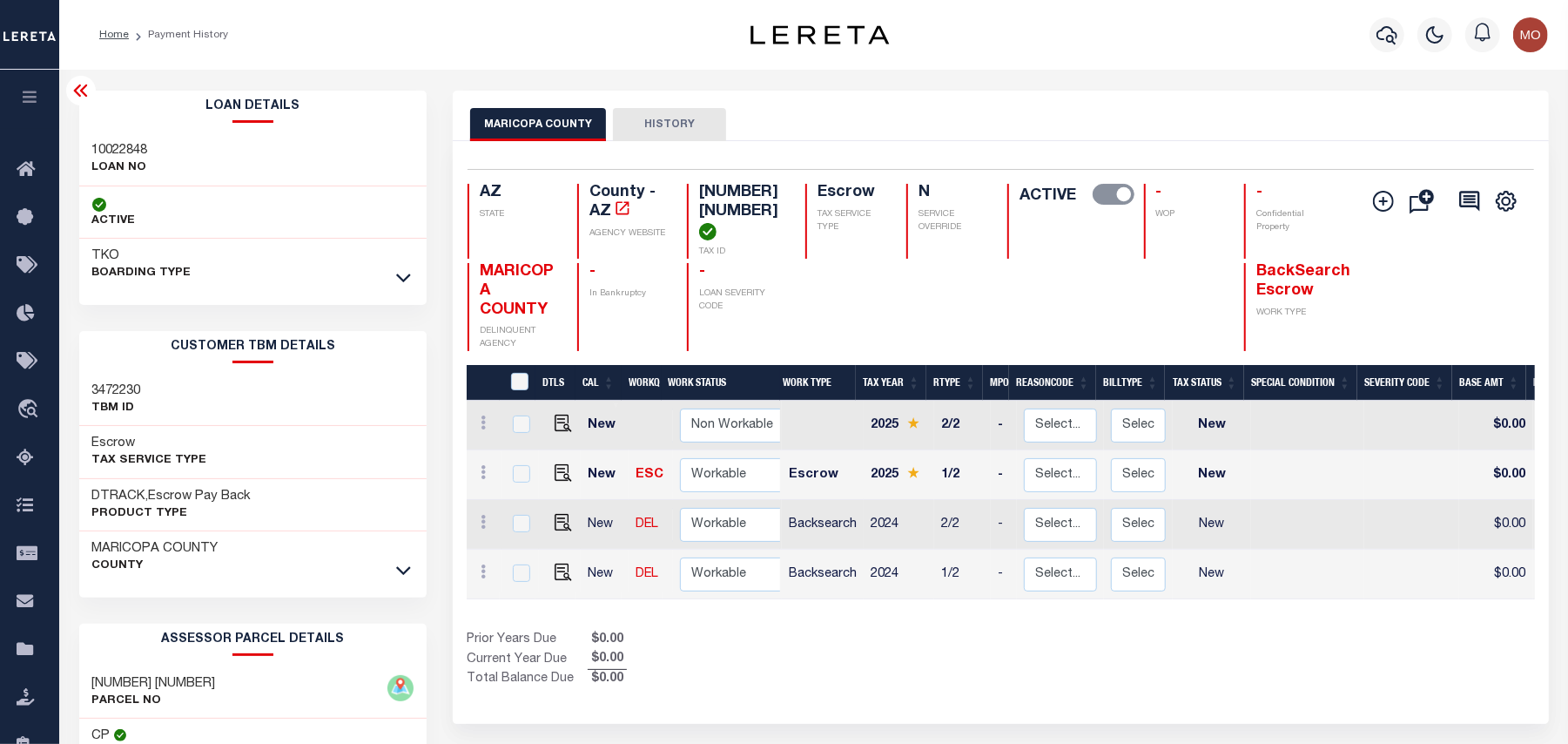 click on "10022848" at bounding box center [120, 151] 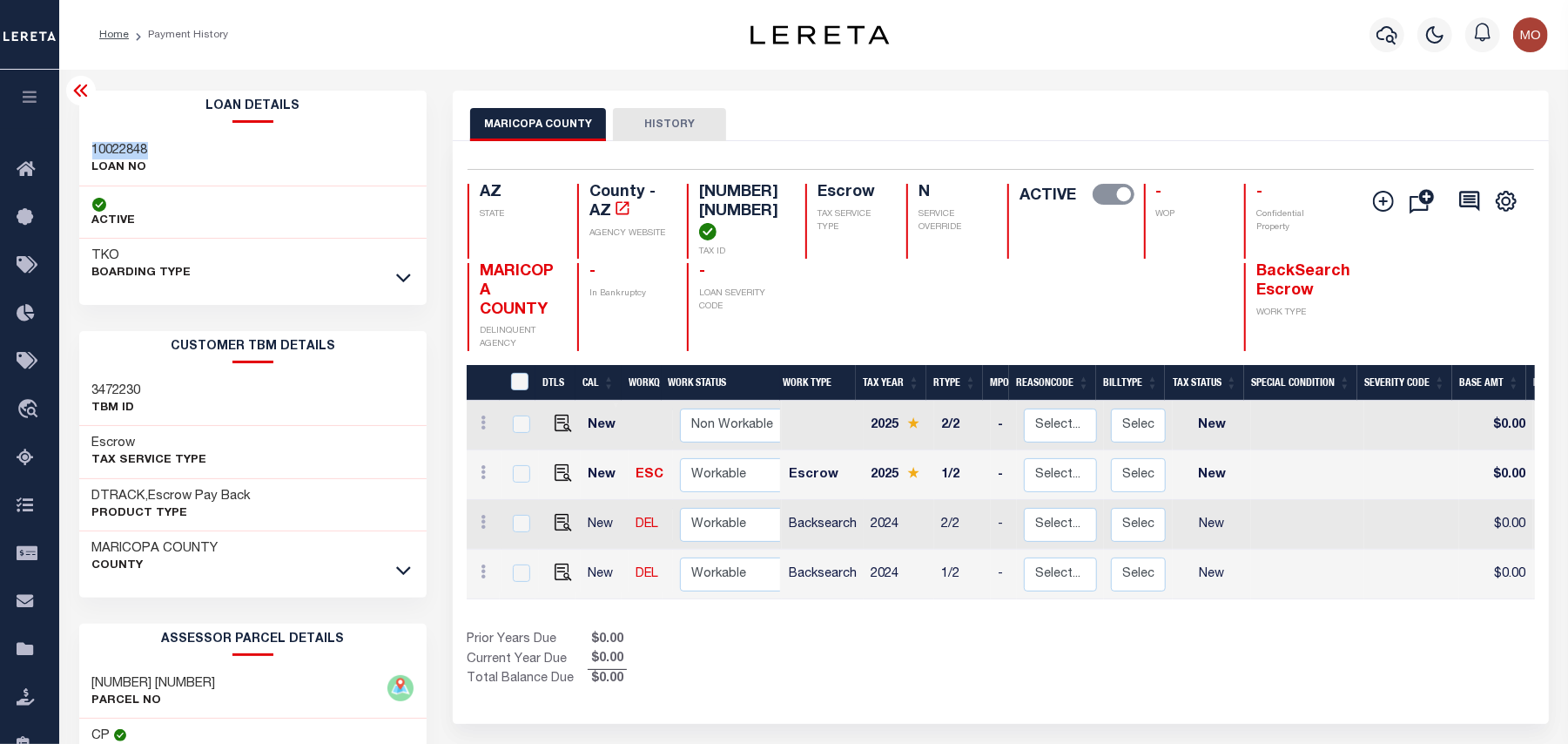 click on "10022848" at bounding box center [120, 151] 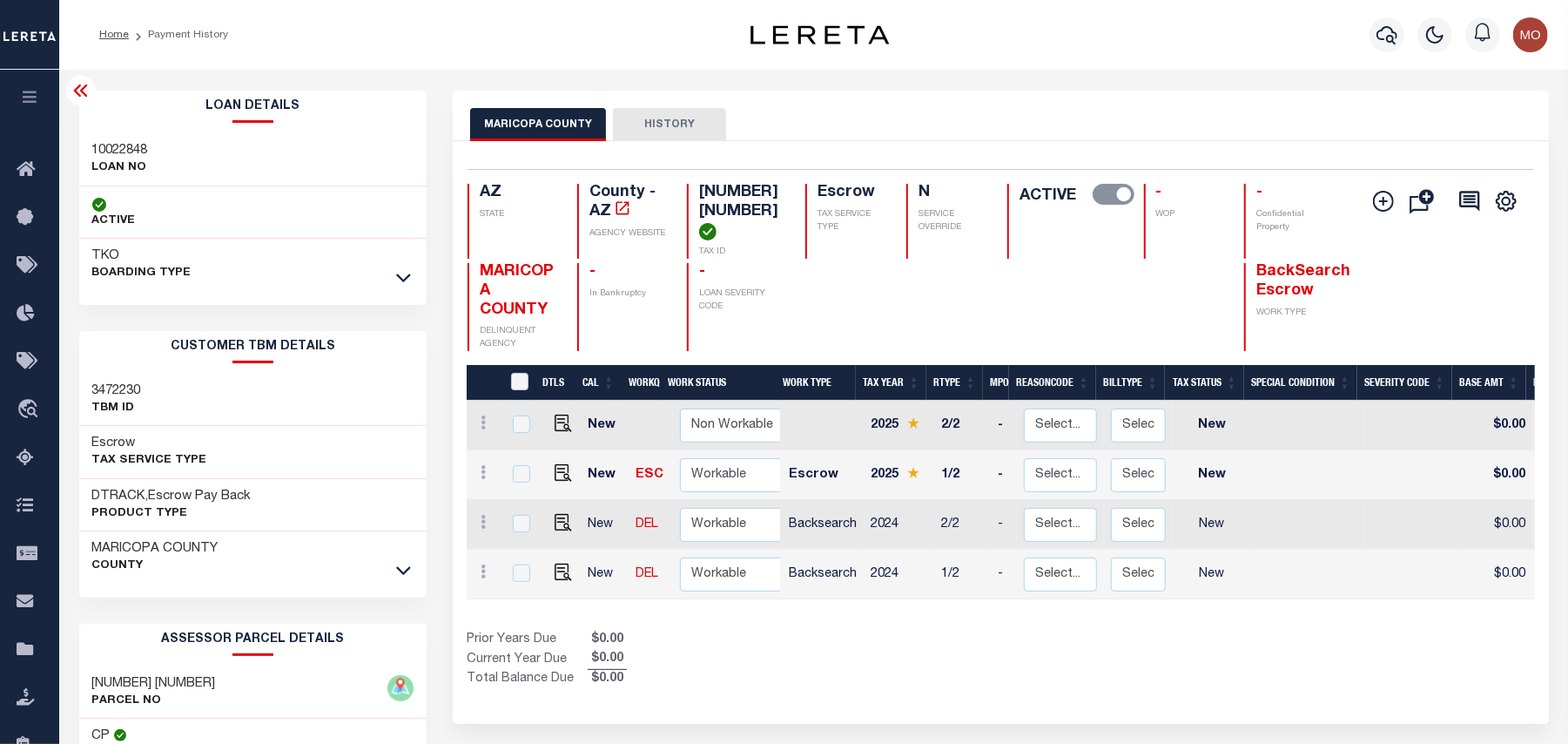 click on "[NUMBER] [NUMBER]" at bounding box center (742, 212) 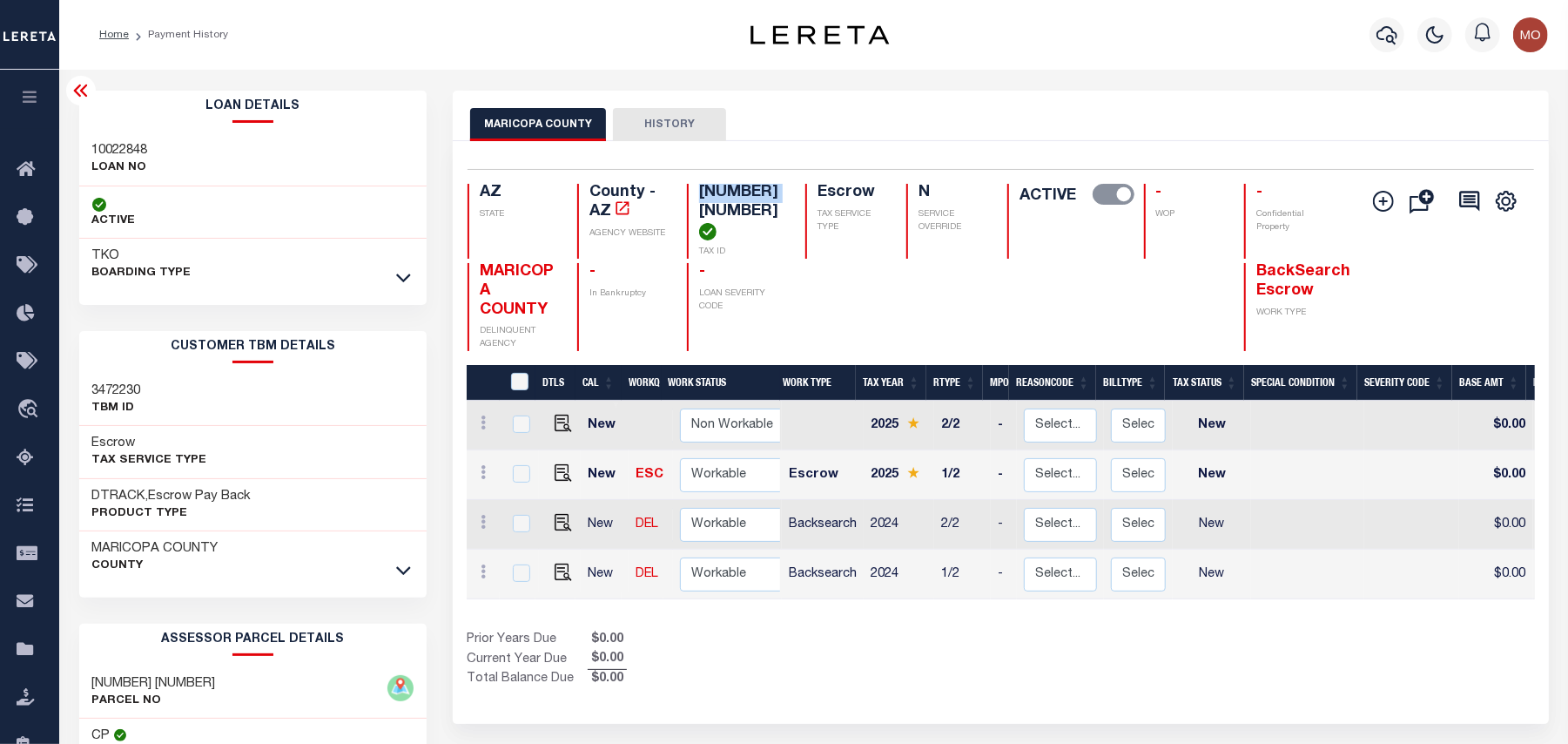 click on "[NUMBER] [NUMBER]" at bounding box center (742, 212) 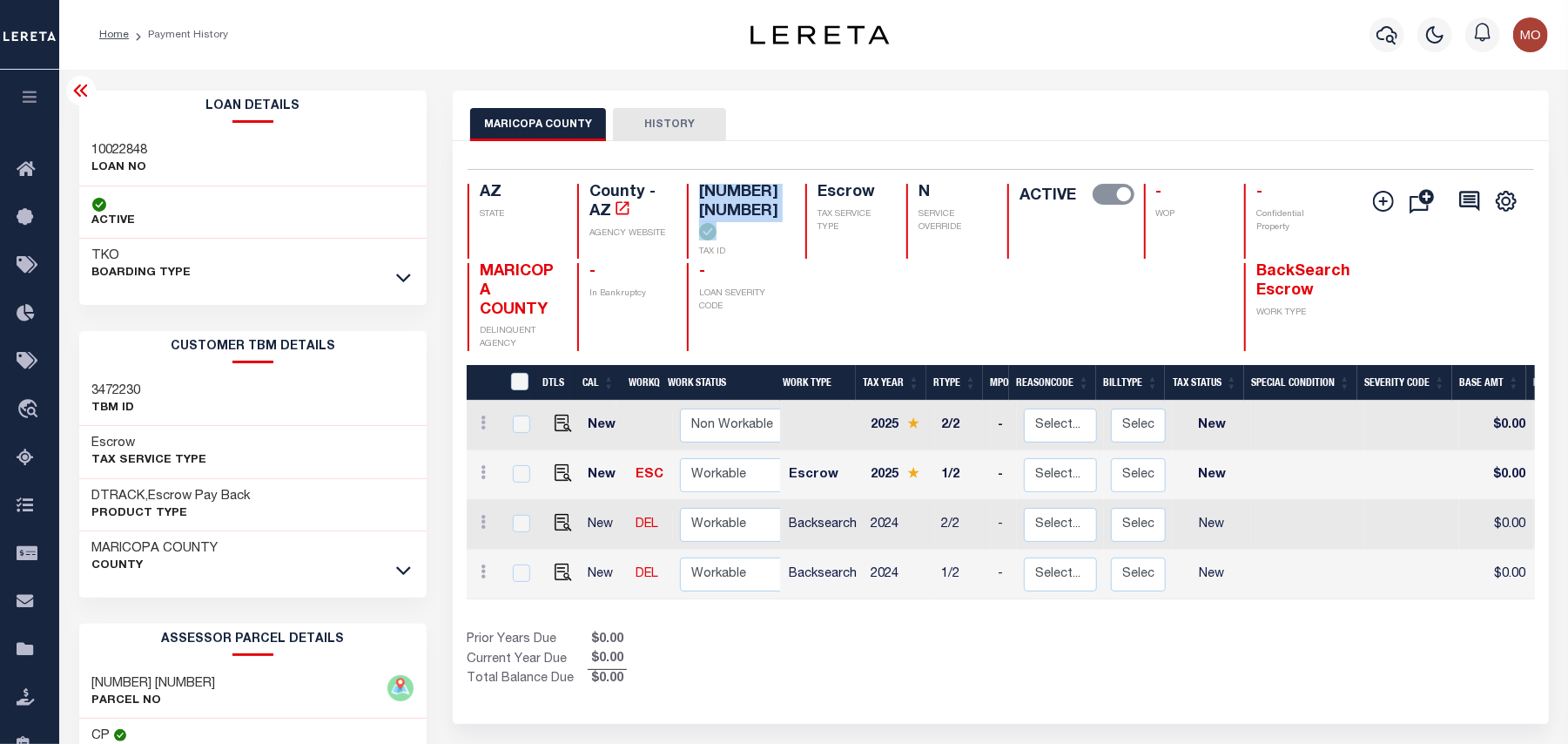 click on "[NUMBER] [NUMBER]" at bounding box center (742, 212) 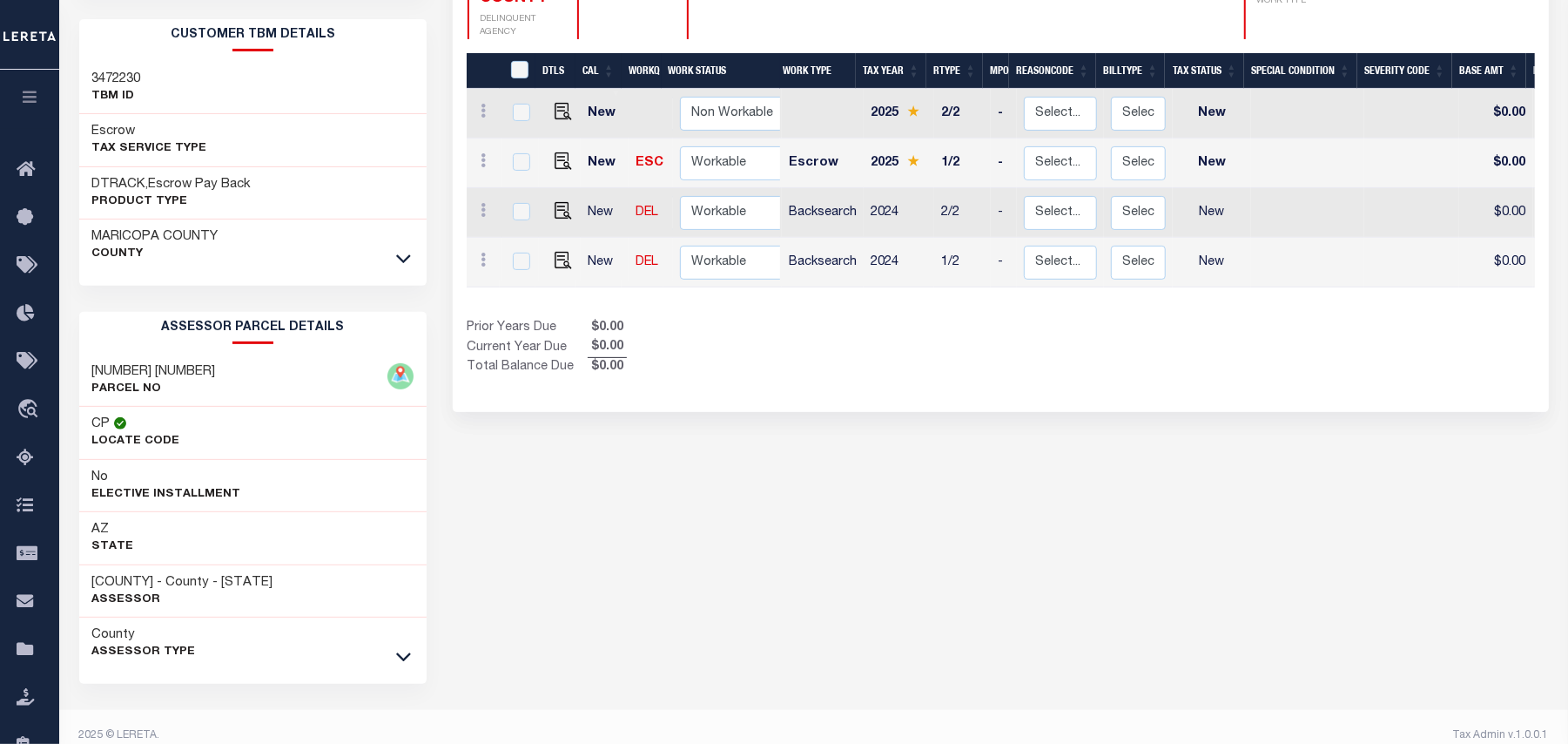 scroll, scrollTop: 335, scrollLeft: 0, axis: vertical 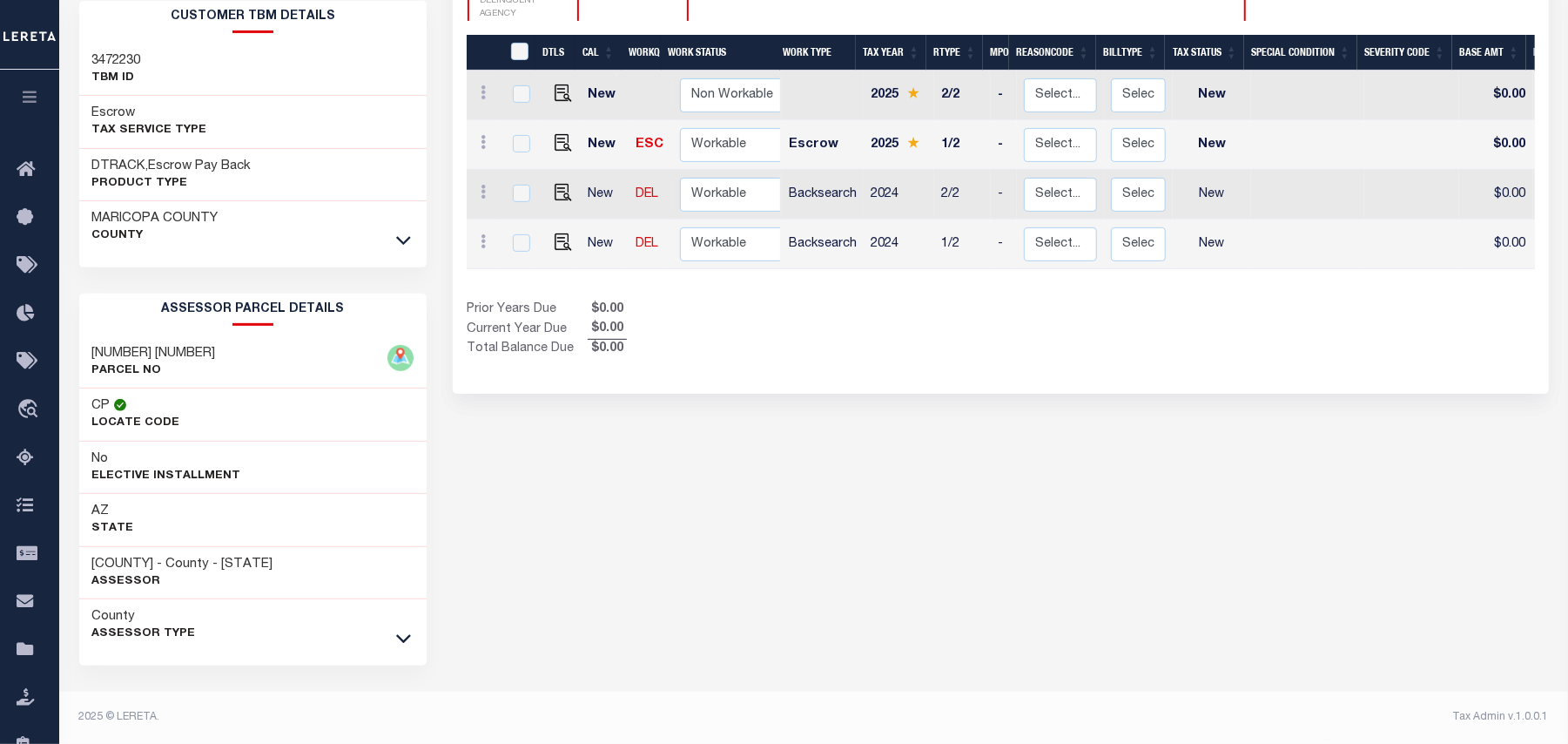 drag, startPoint x: 637, startPoint y: 558, endPoint x: 475, endPoint y: 566, distance: 162.19741 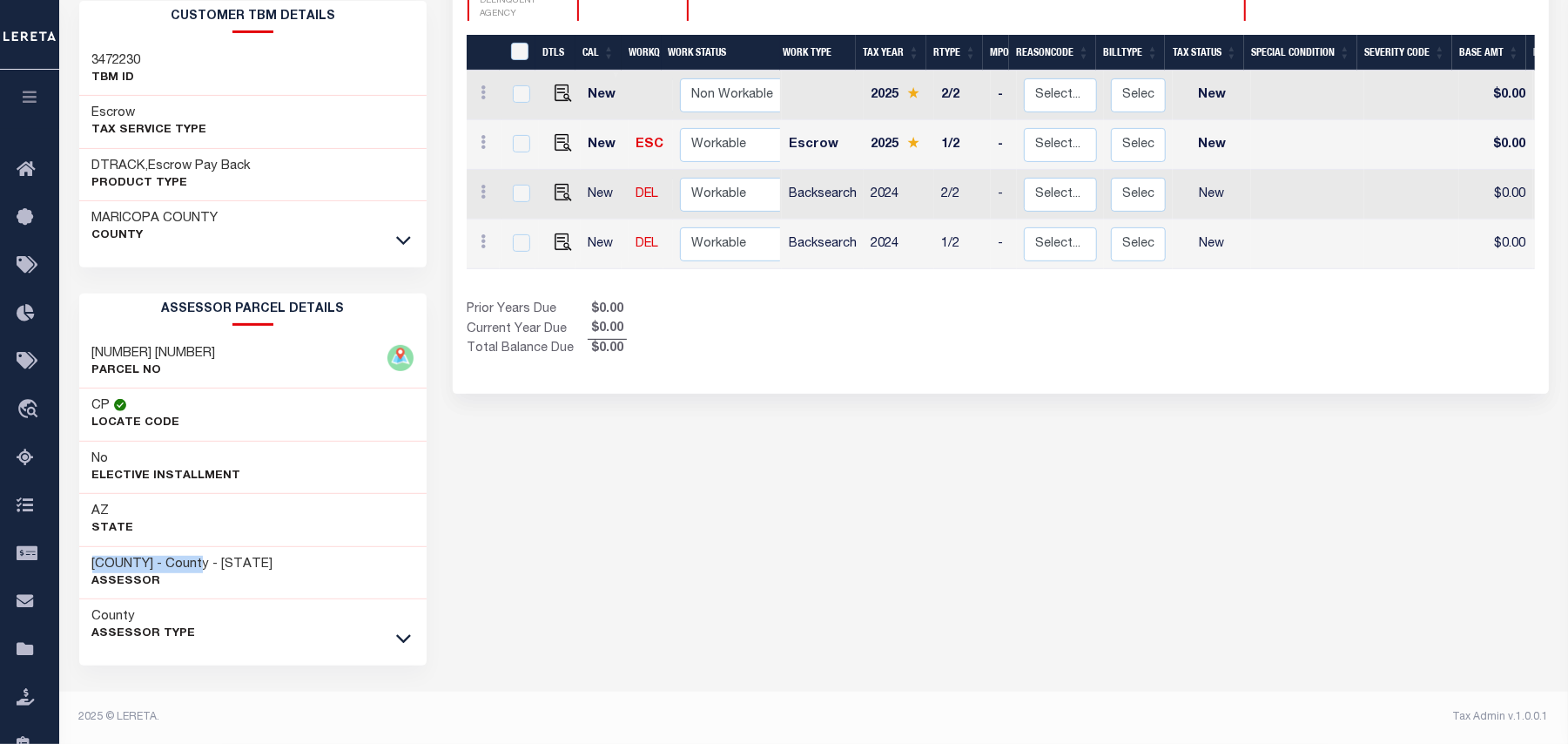 drag, startPoint x: 96, startPoint y: 561, endPoint x: 220, endPoint y: 569, distance: 124.2578 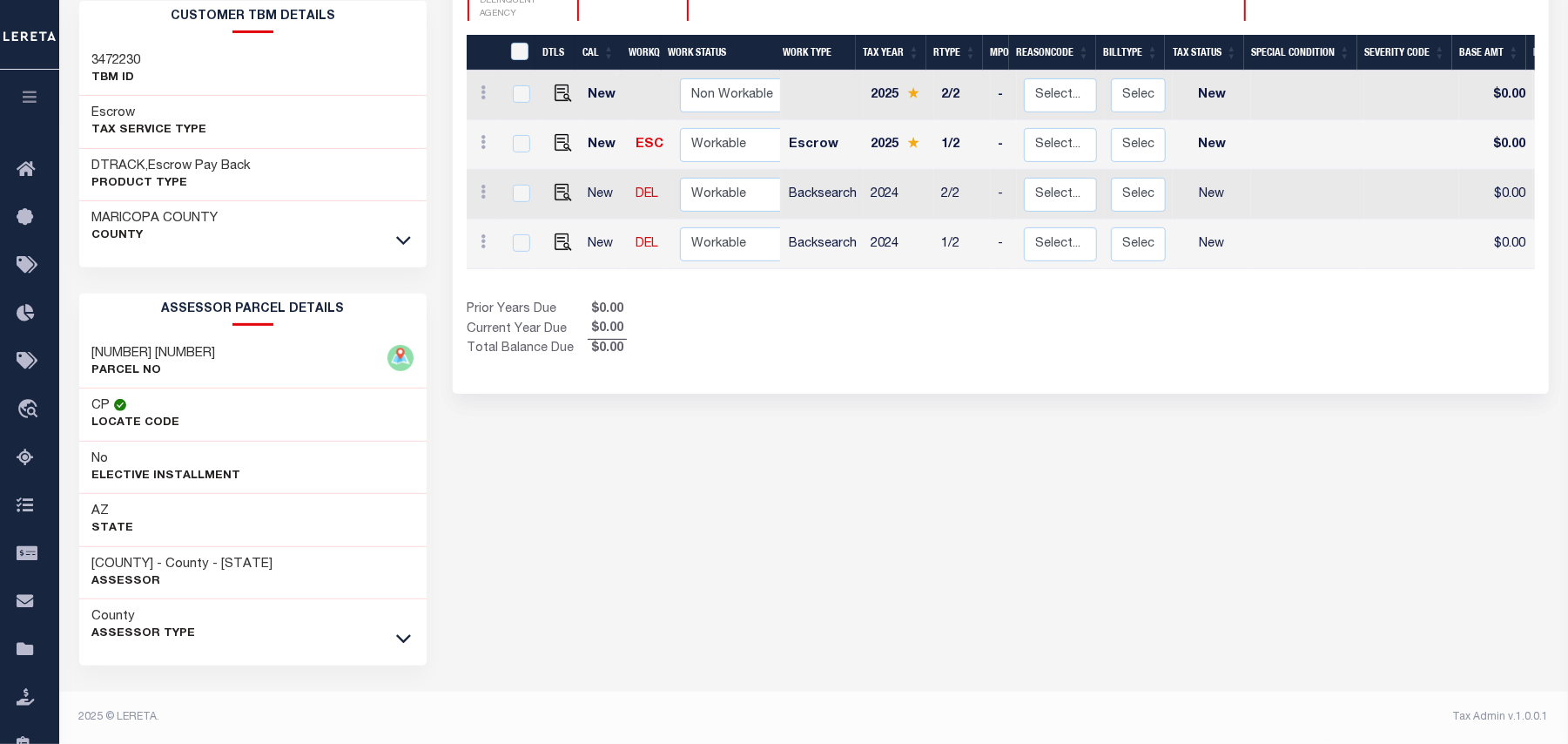 click on "MARICOPA COUNTY
HISTORY
Selected 4   Results" at bounding box center (1000, 252) 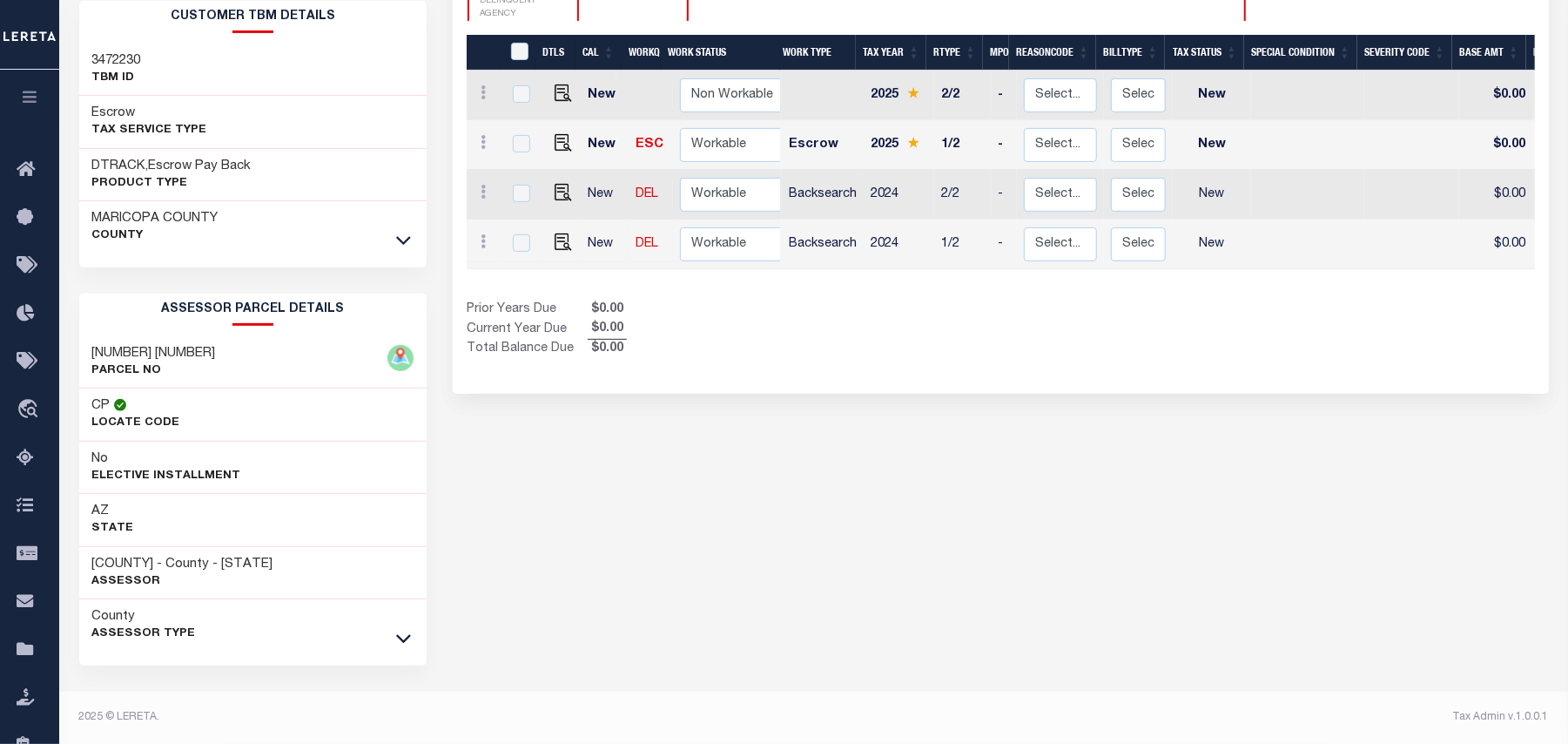 click at bounding box center (559, 244) 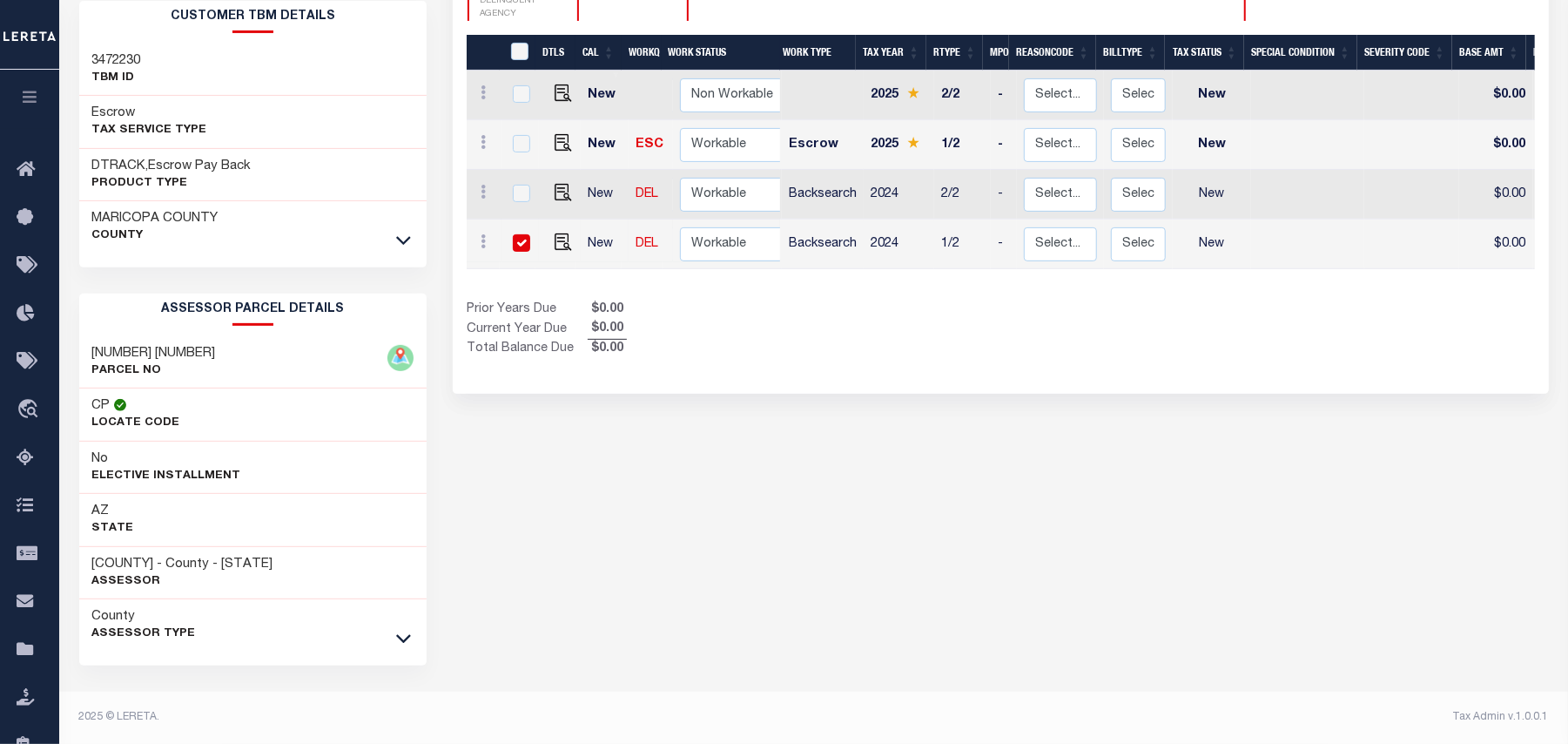 checkbox on "true" 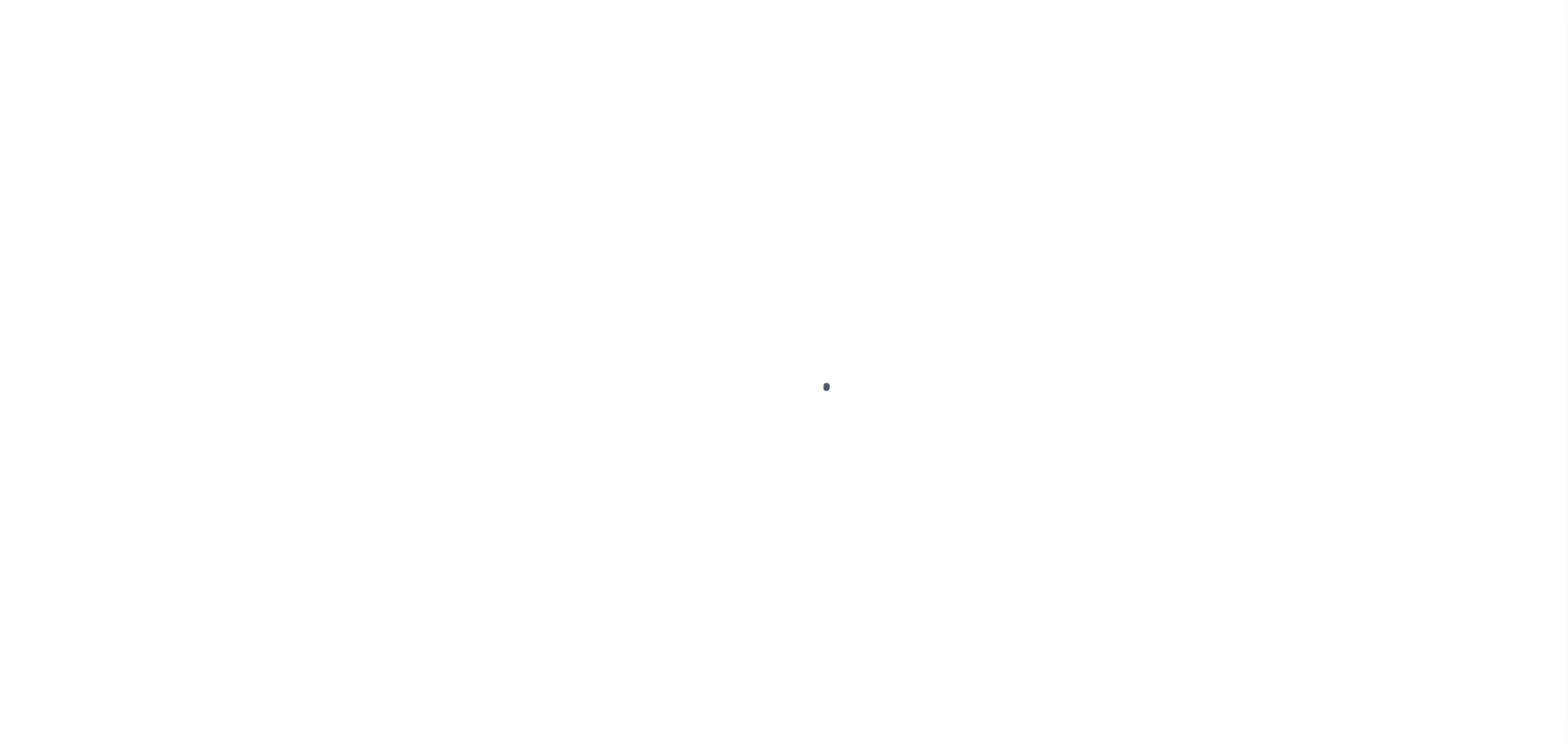 scroll, scrollTop: 0, scrollLeft: 0, axis: both 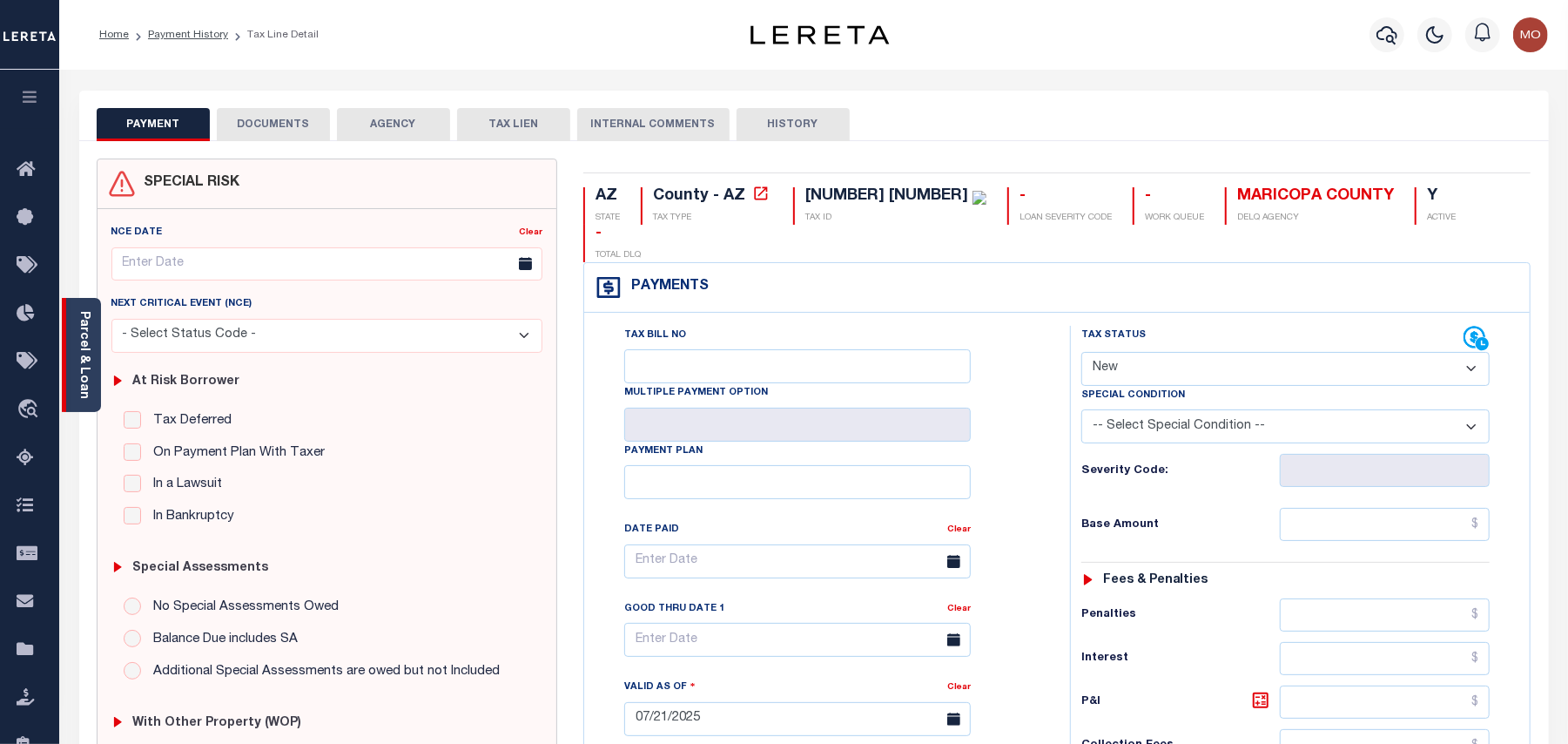 click on "Parcel & Loan" at bounding box center (84, 355) 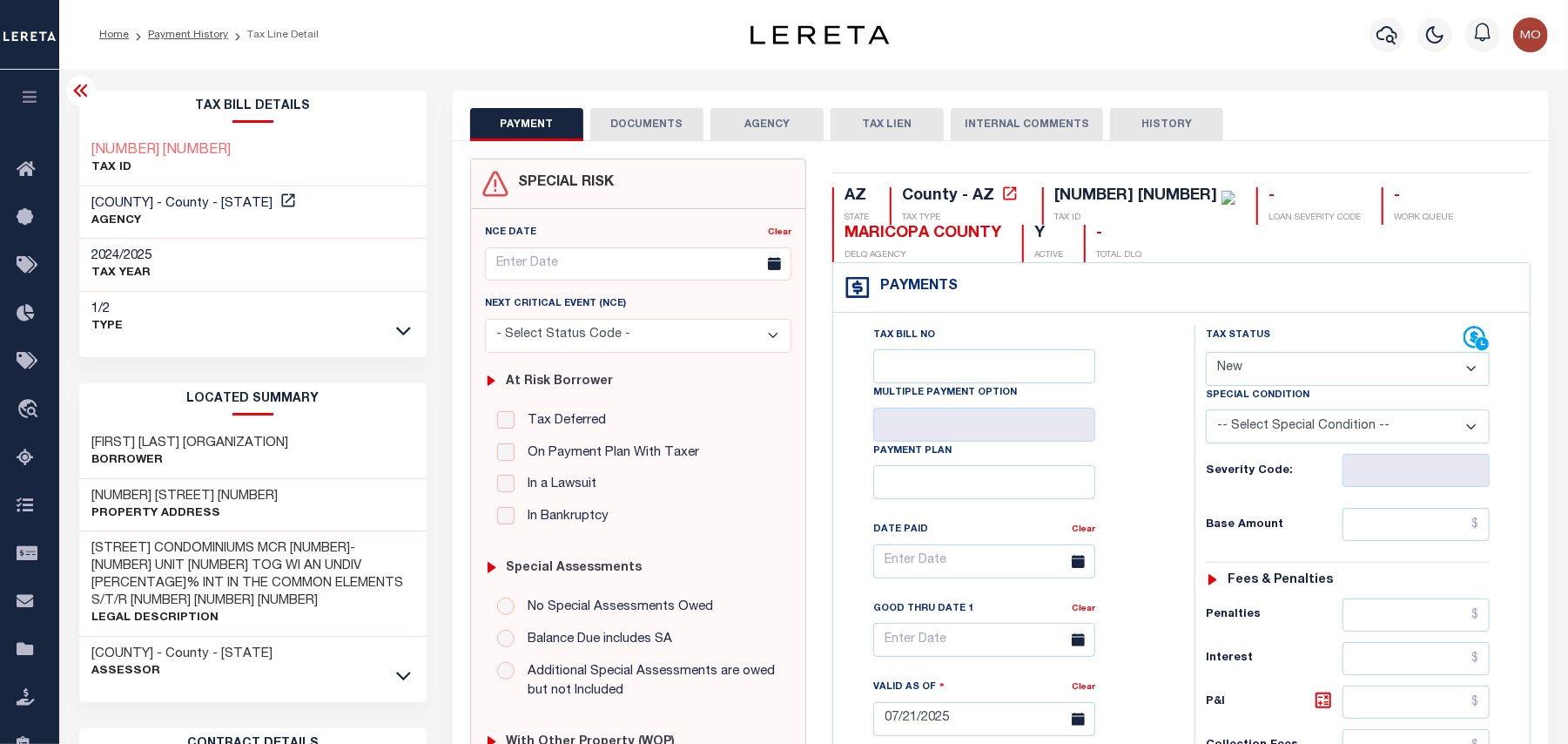 click on "- Select Status Code -
Open
Due/Unpaid
Paid
Incomplete
No Tax Due
Internal Refund Processed
New" at bounding box center (1348, 369) 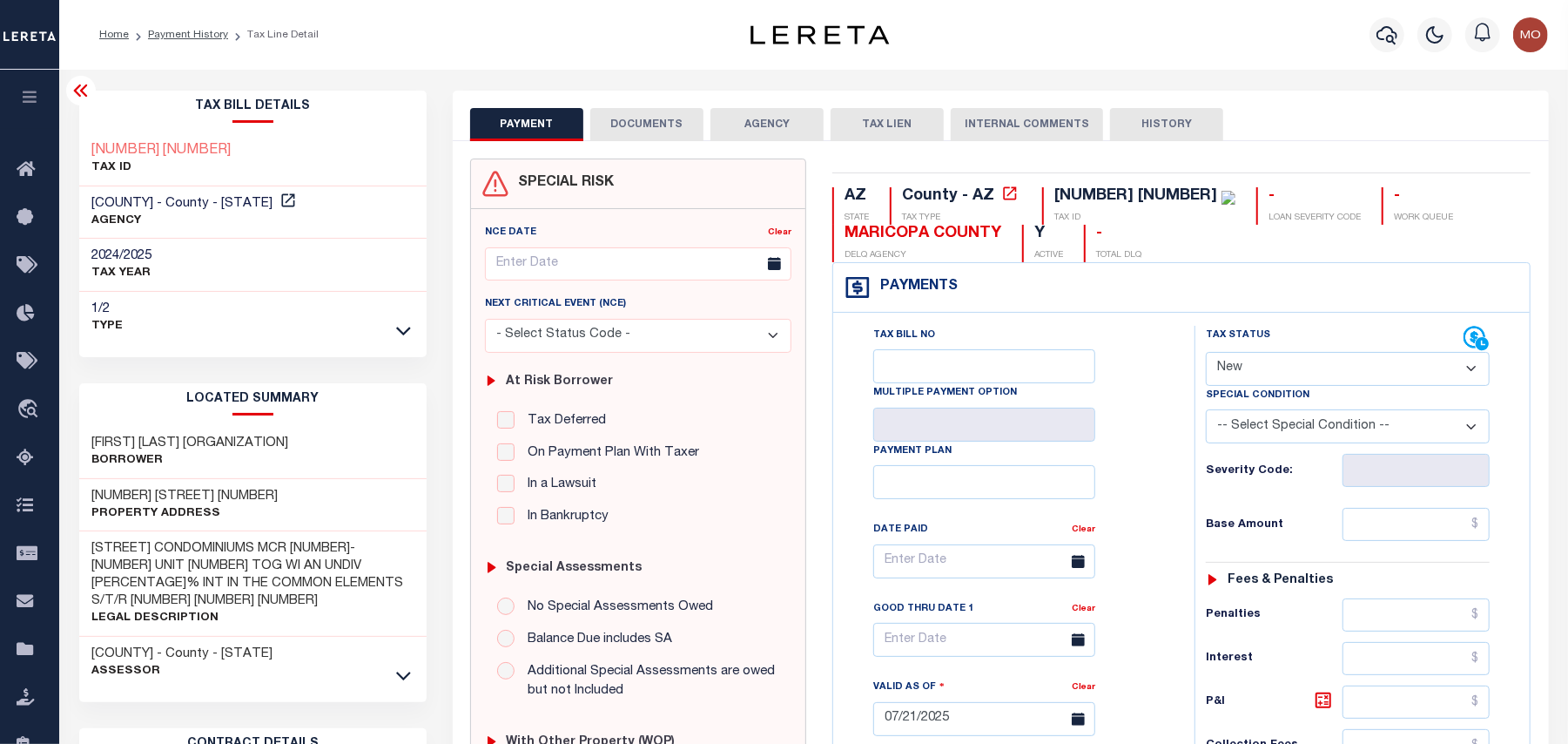 select on "PYD" 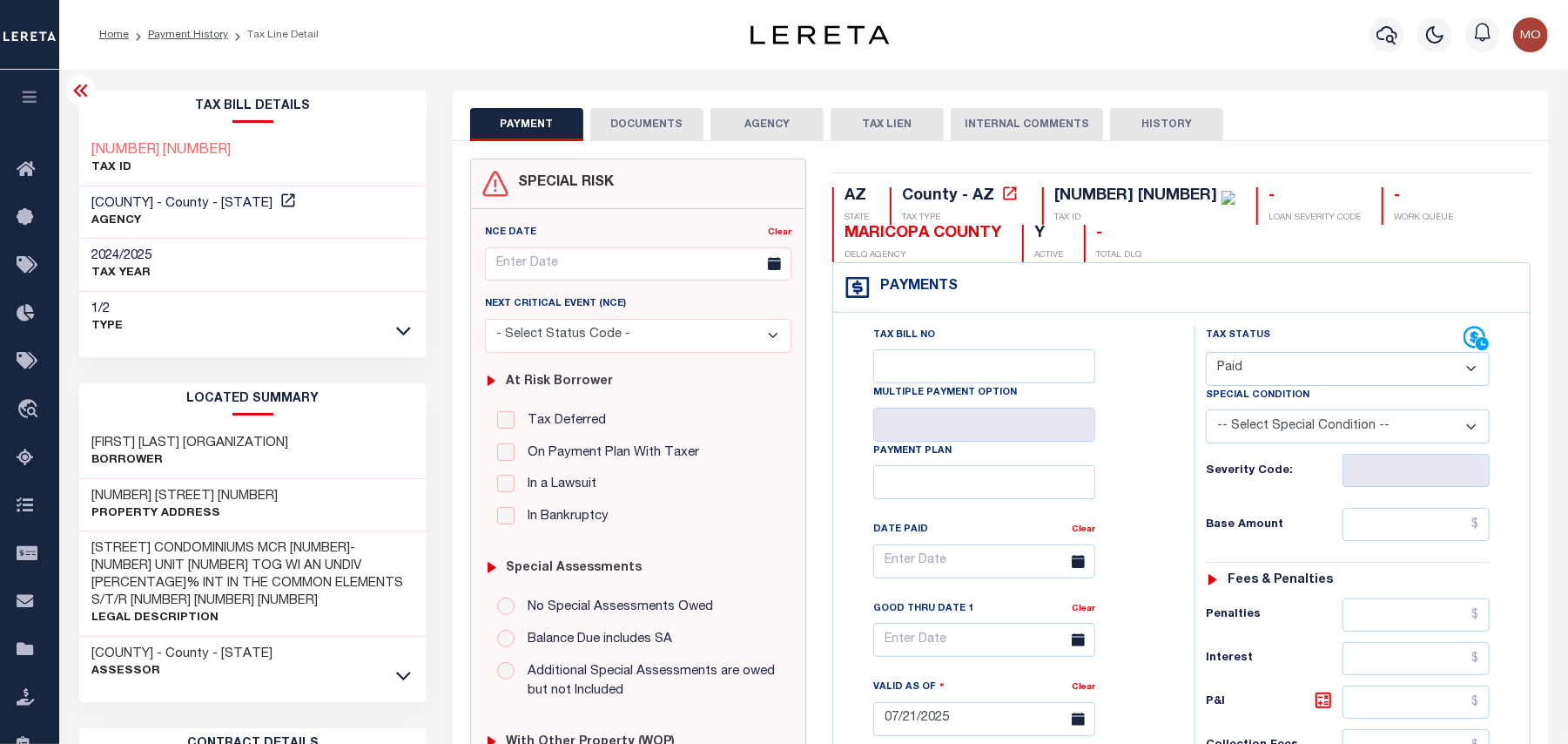 click on "- Select Status Code -
Open
Due/Unpaid
Paid
Incomplete
No Tax Due
Internal Refund Processed
New" at bounding box center [1348, 369] 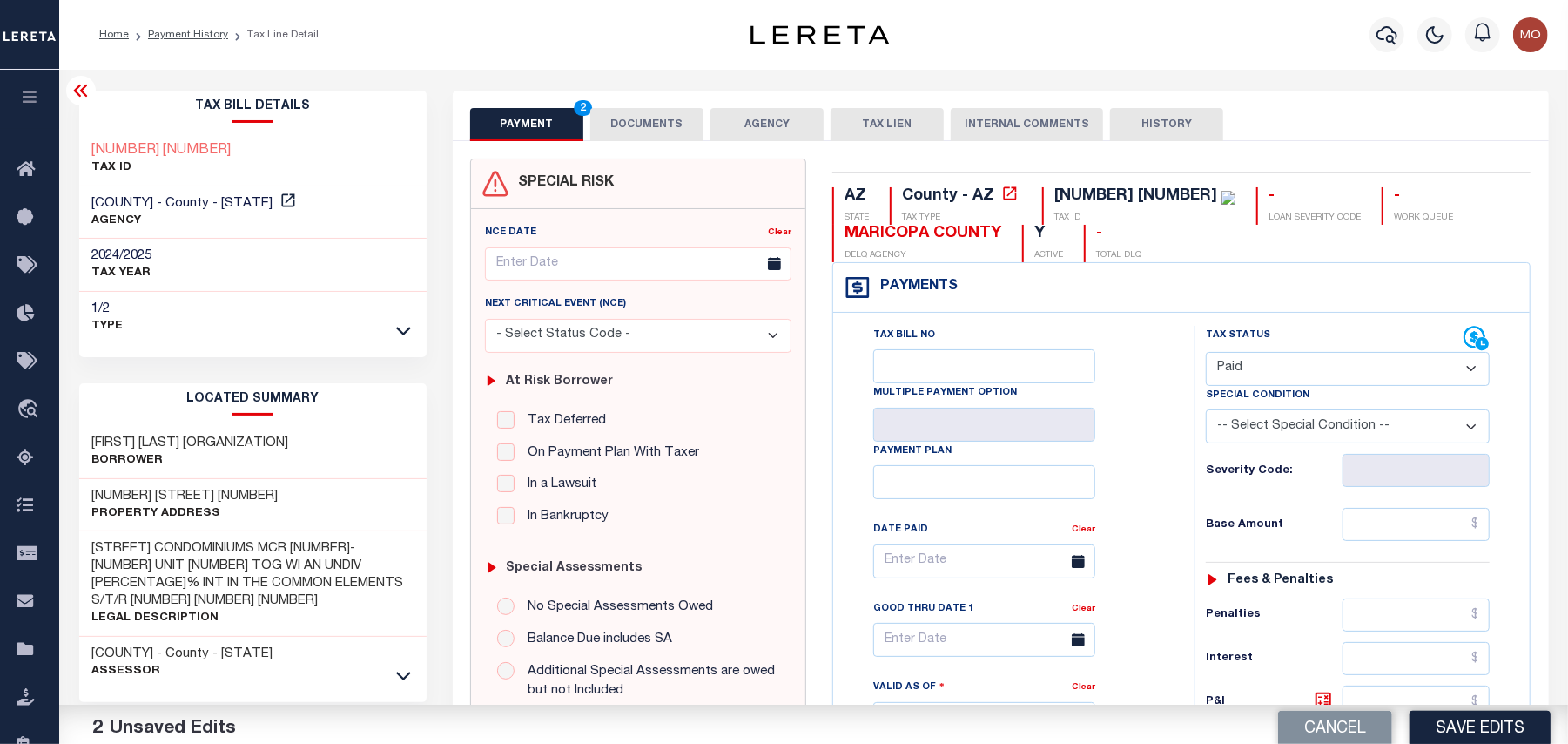 click on "Tax Bill No
Multiple Payment Option
Payment Plan
Clear" at bounding box center (1009, 570) 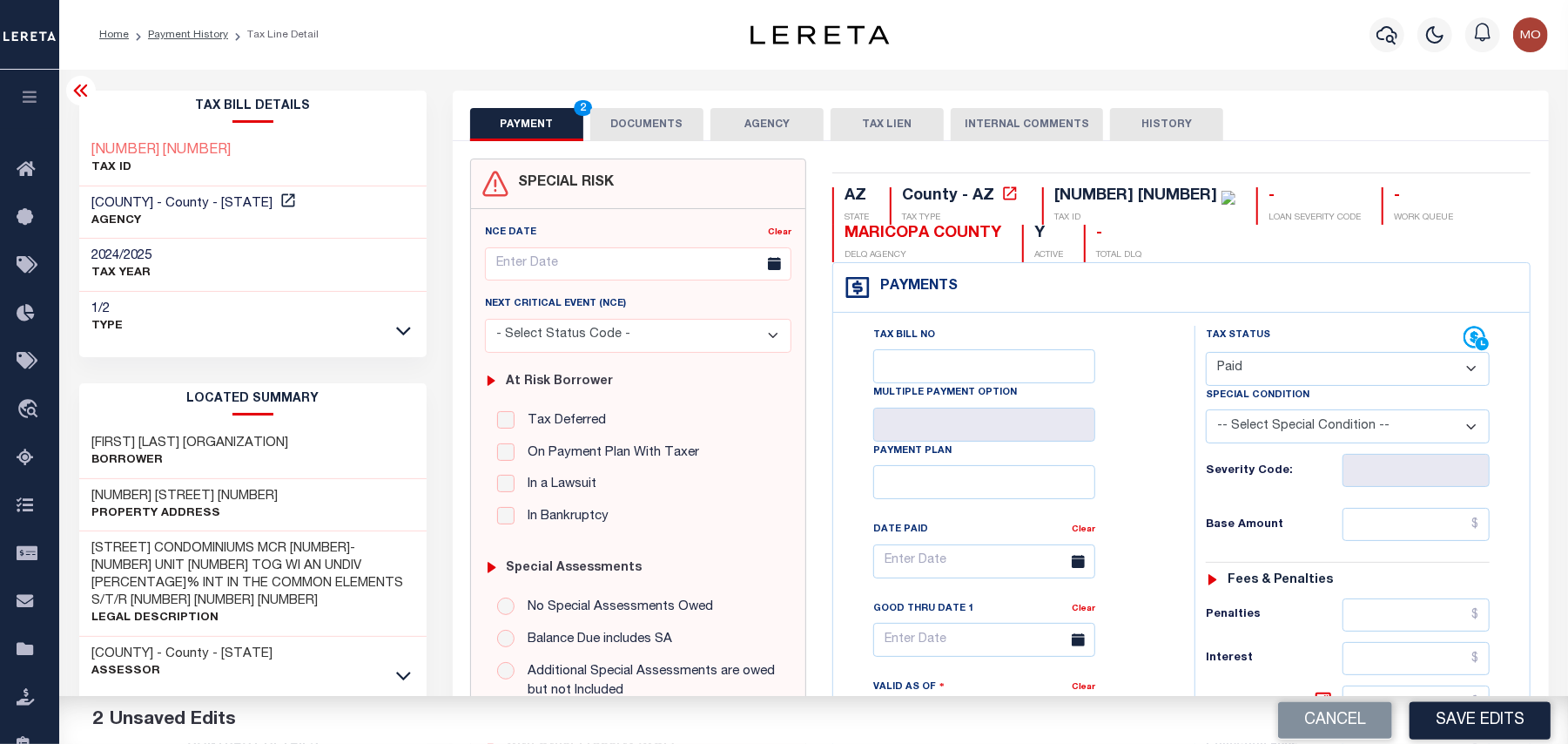 click on "Tax Bill No
Multiple Payment Option
Payment Plan
Clear" at bounding box center (1009, 570) 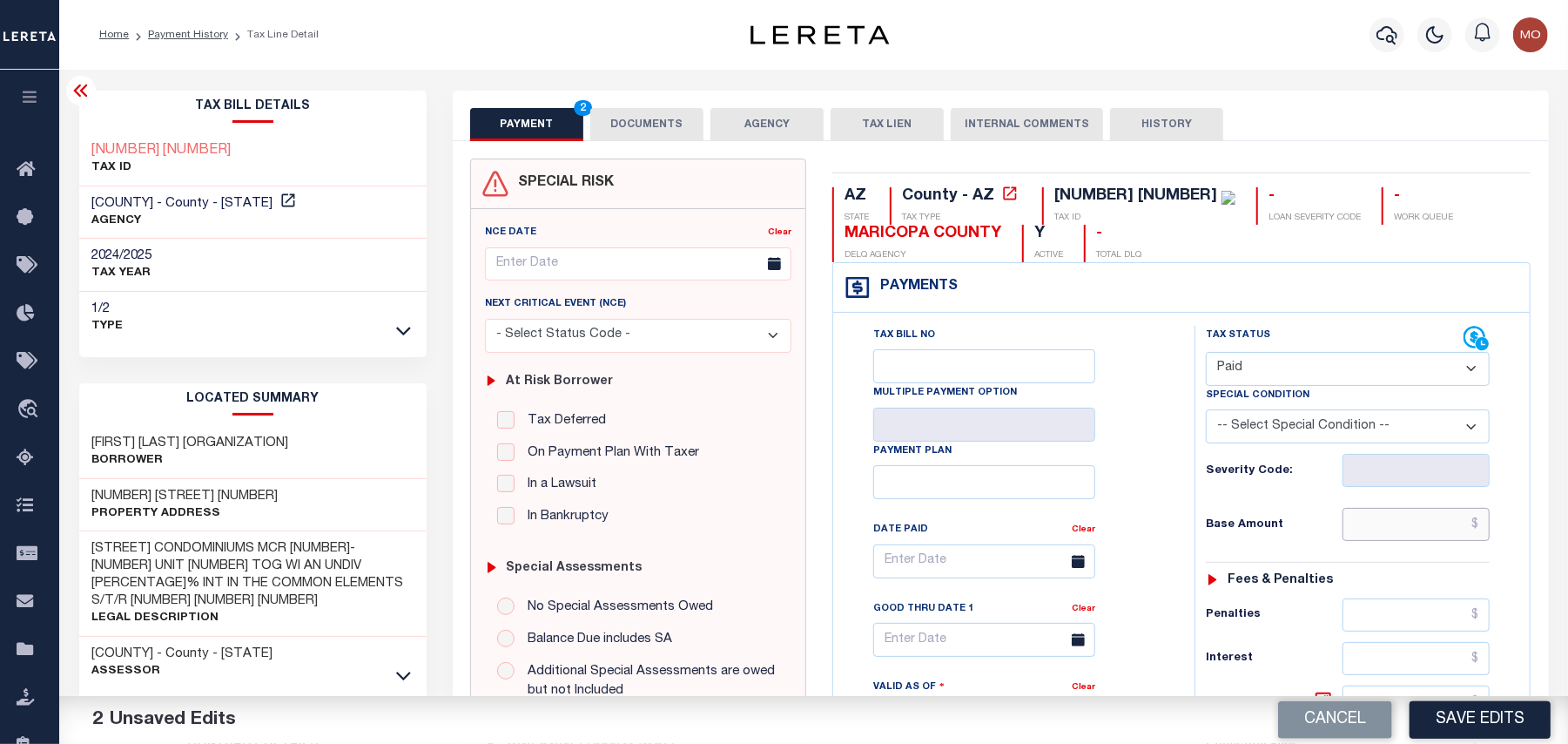 click at bounding box center [1417, 524] 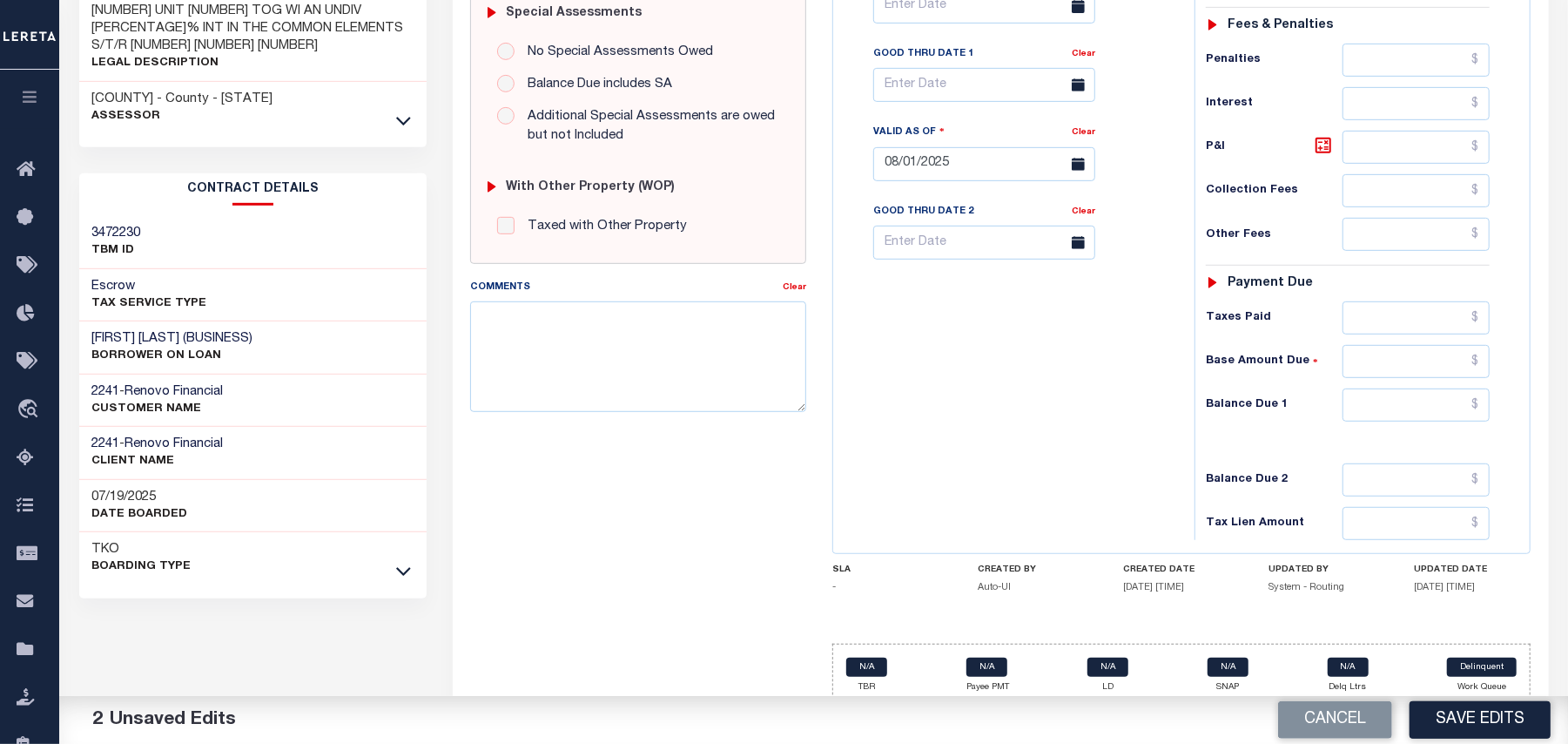 scroll, scrollTop: 580, scrollLeft: 0, axis: vertical 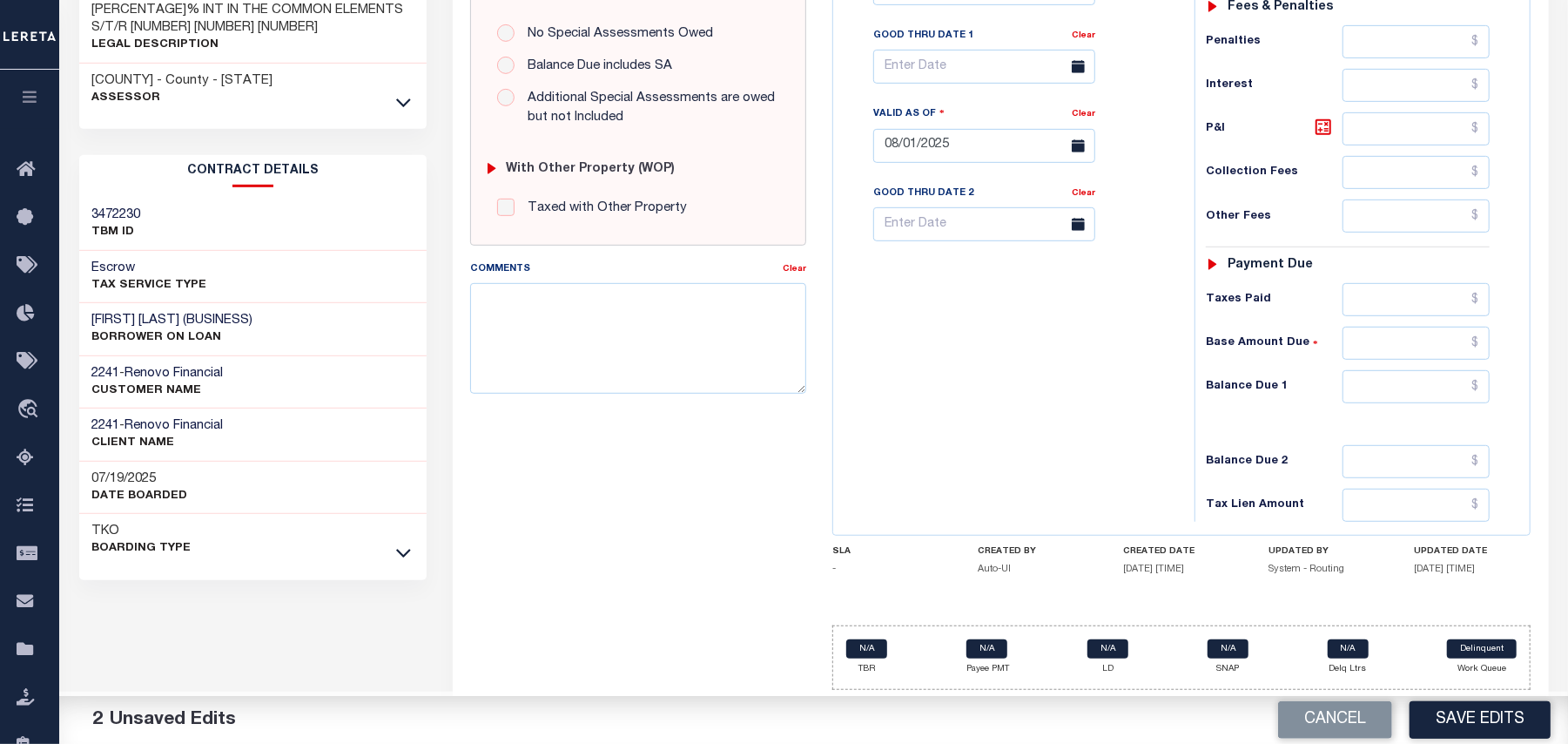 type on "$173.19" 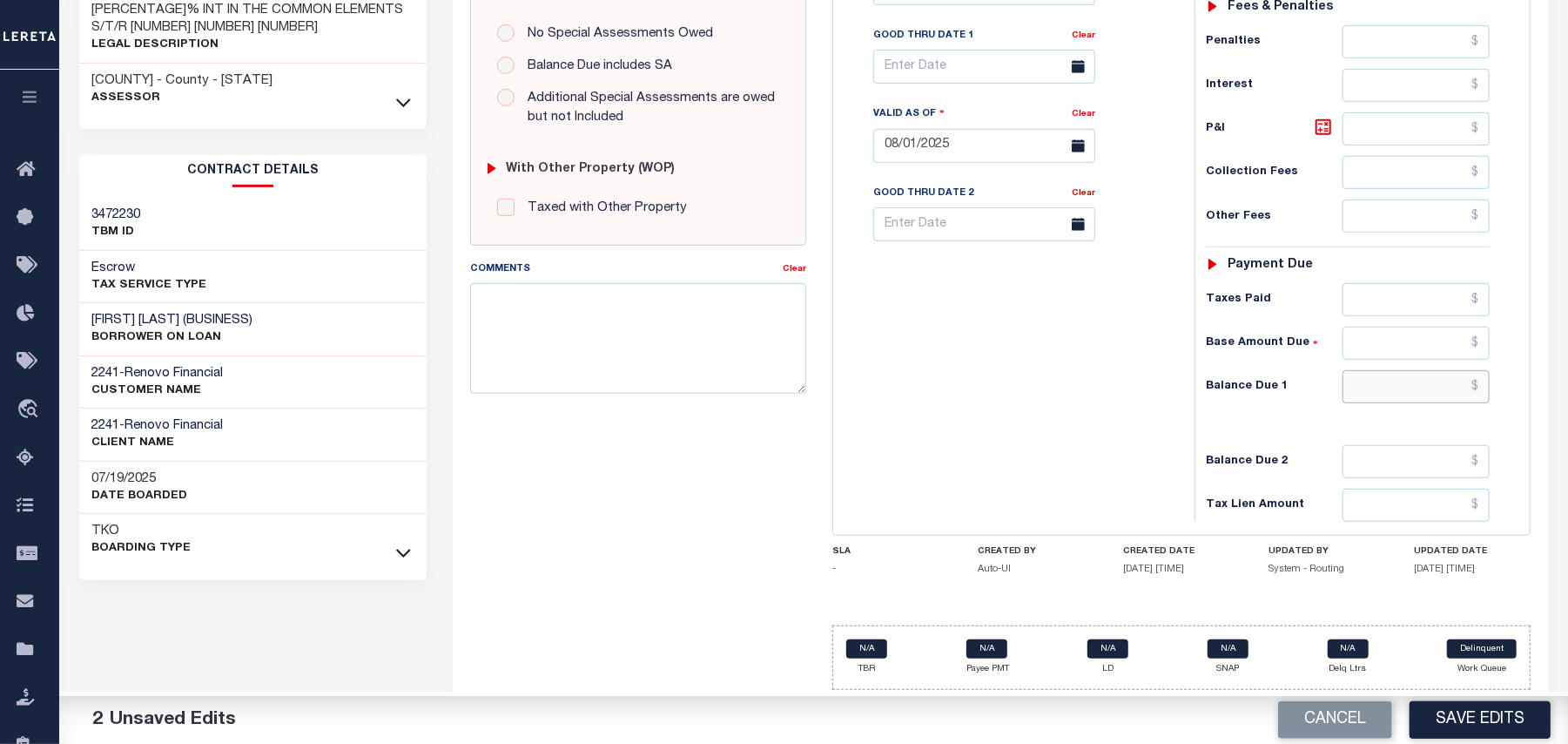 drag, startPoint x: 1391, startPoint y: 390, endPoint x: 1370, endPoint y: 390, distance: 21 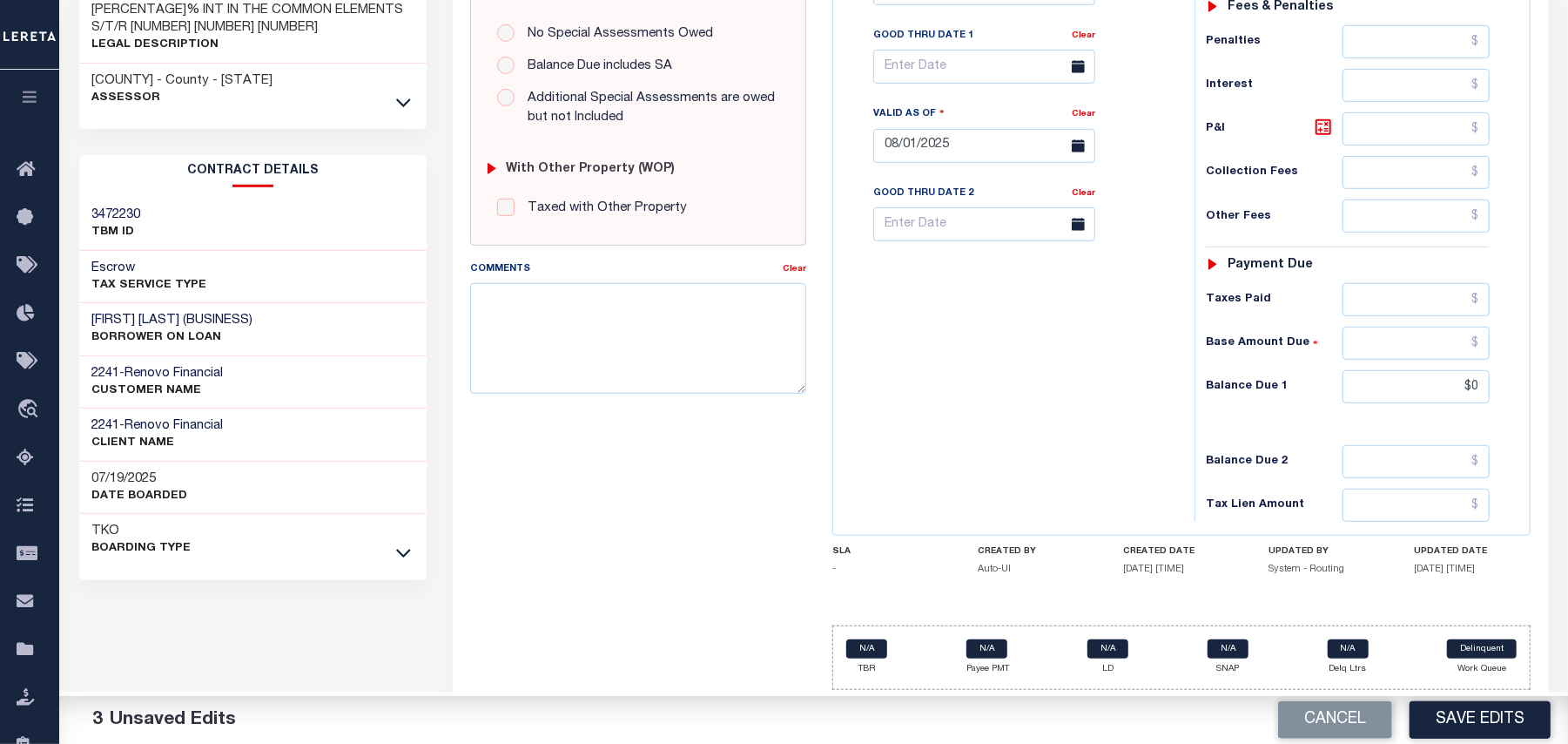 type on "$0.00" 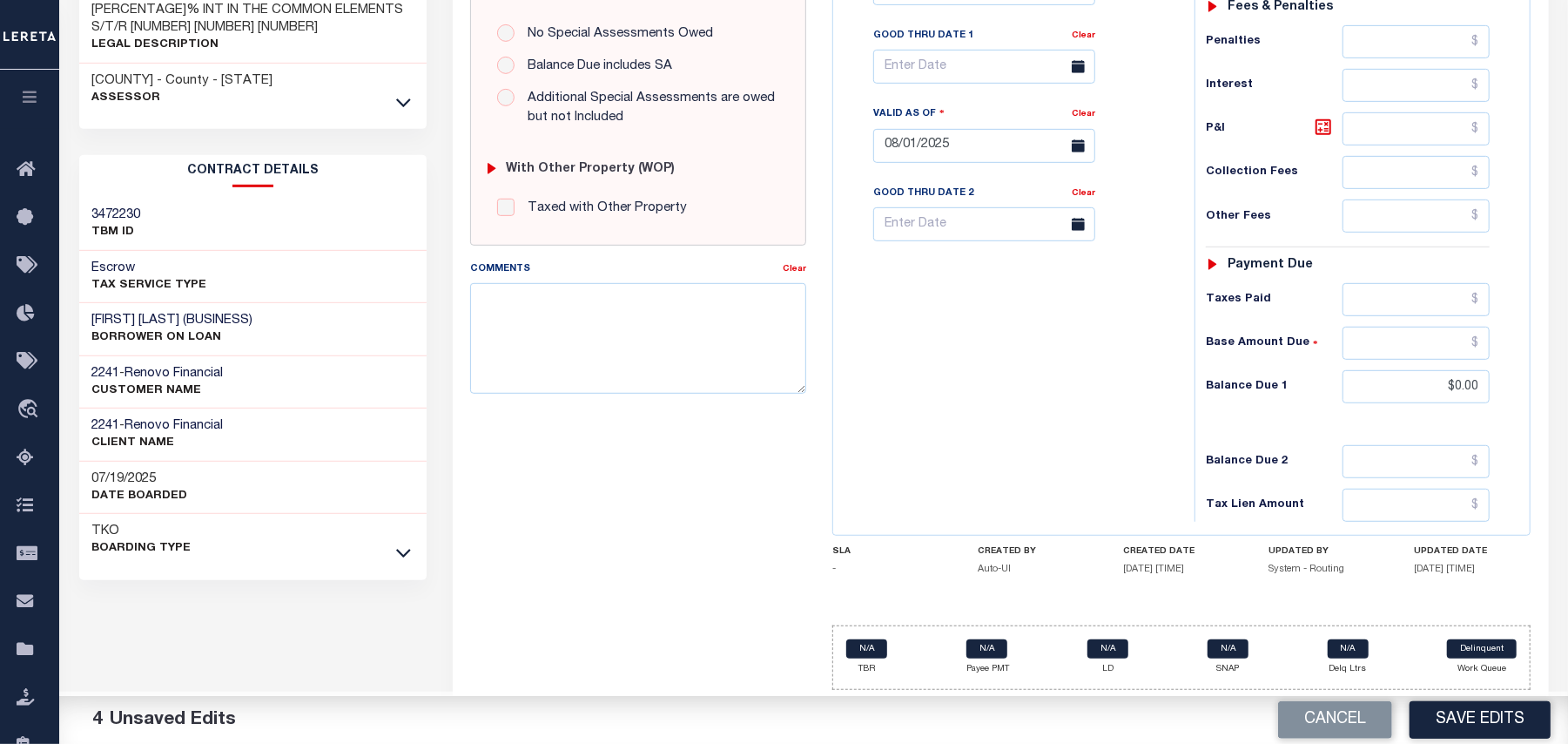 click on "Tax Bill No
Multiple Payment Option
Payment Plan
Clear" at bounding box center [1009, 137] 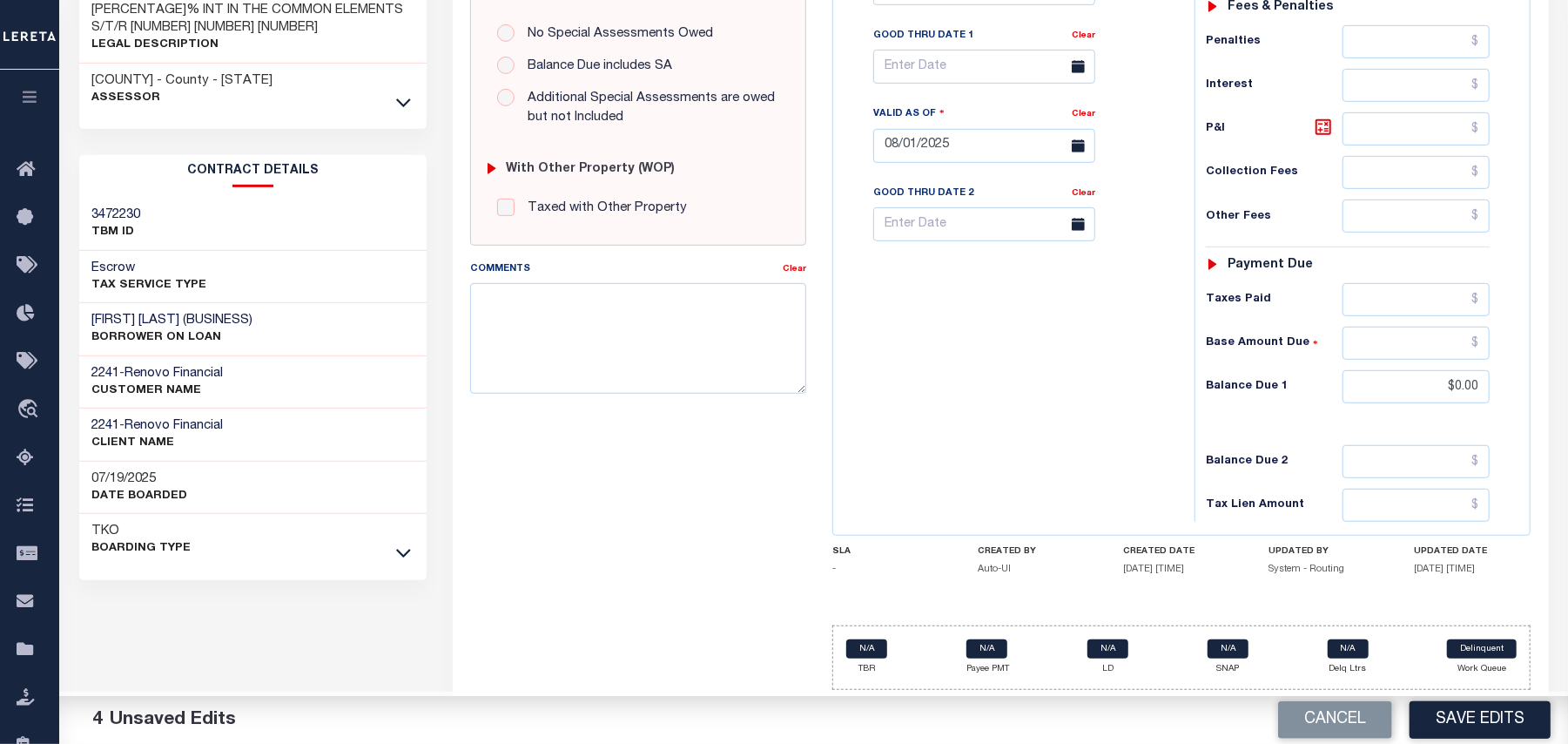 click on "Tax Bill No
Multiple Payment Option
Payment Plan
Clear" at bounding box center (1009, 137) 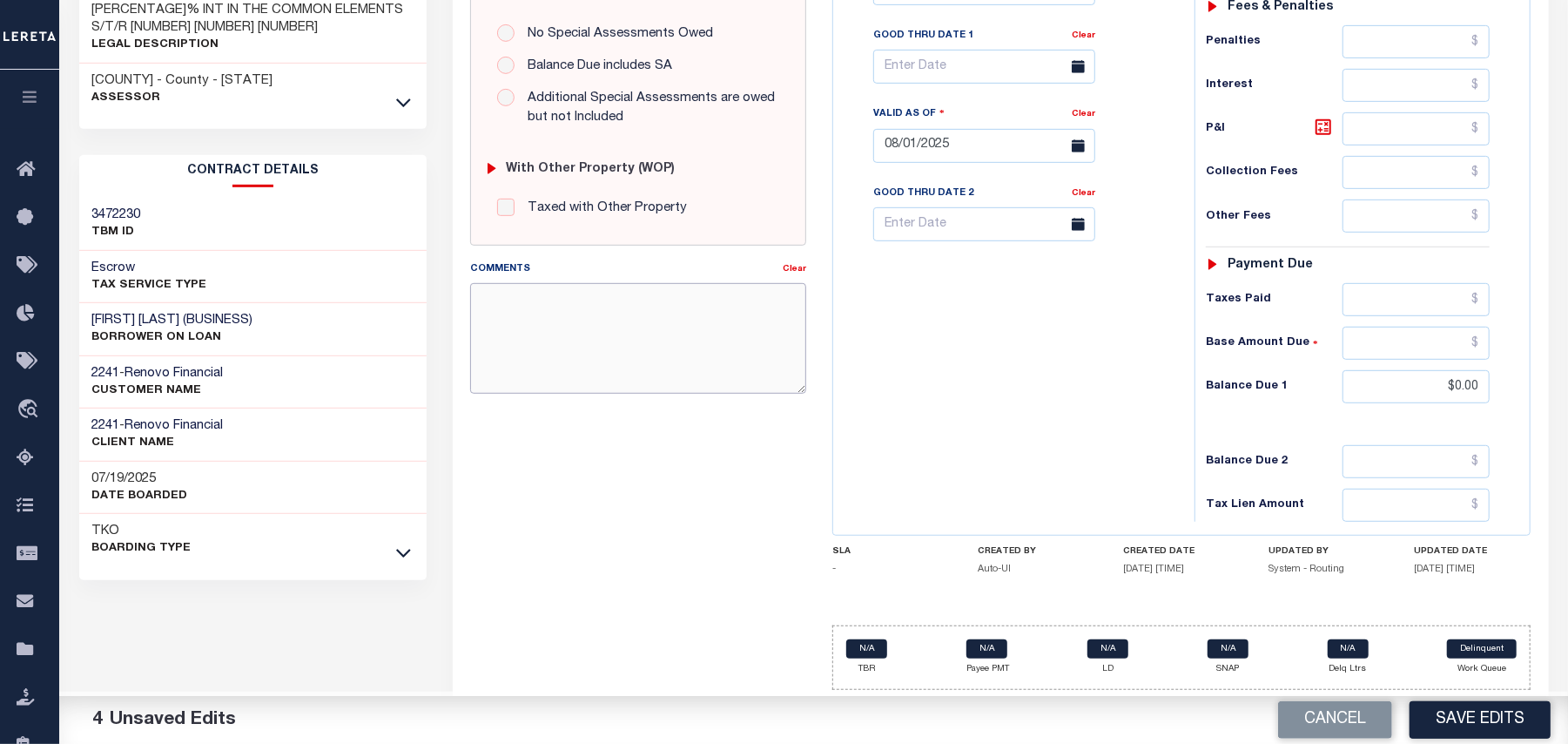click on "Comments" at bounding box center [638, 338] 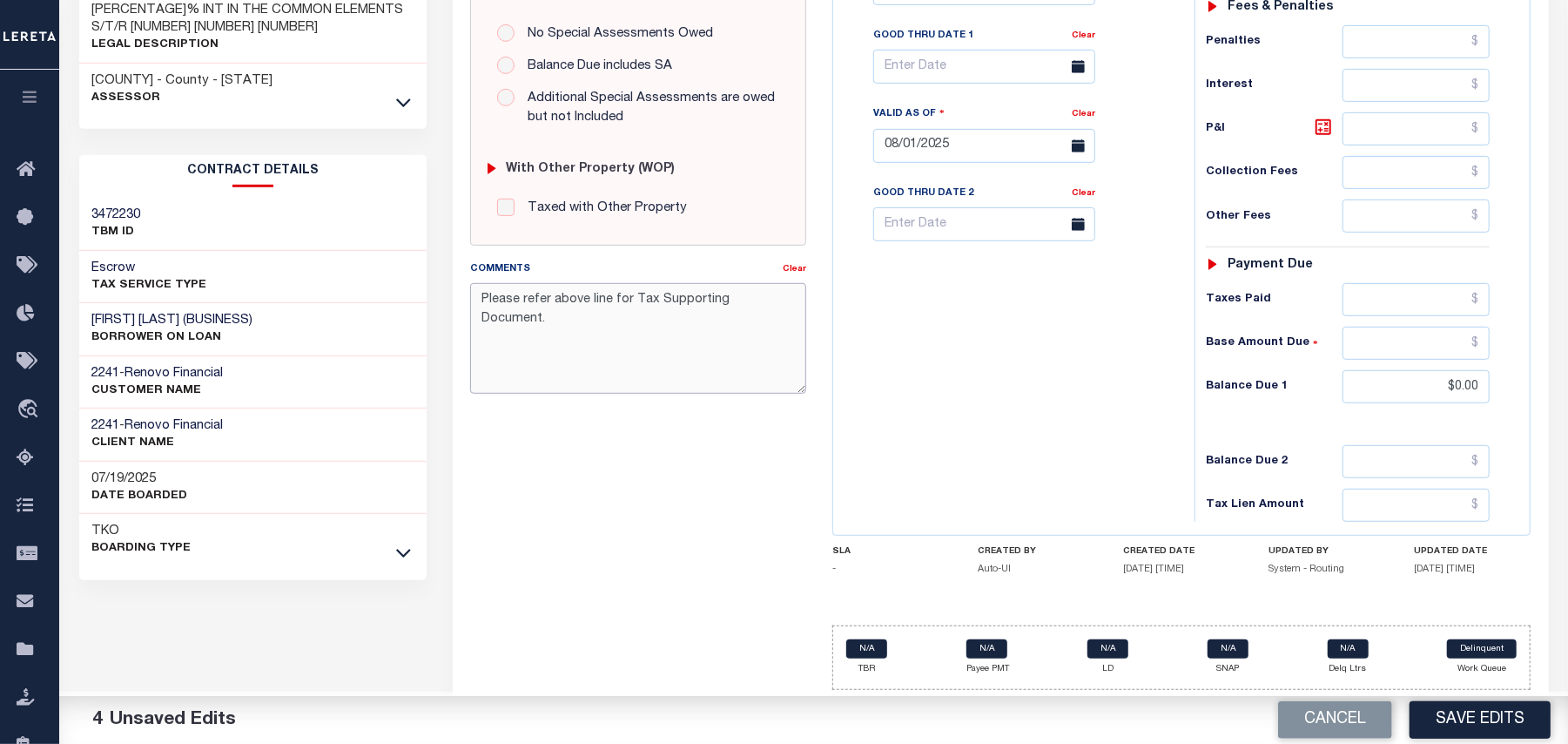 type on "Please refer above line for Tax Supporting Document." 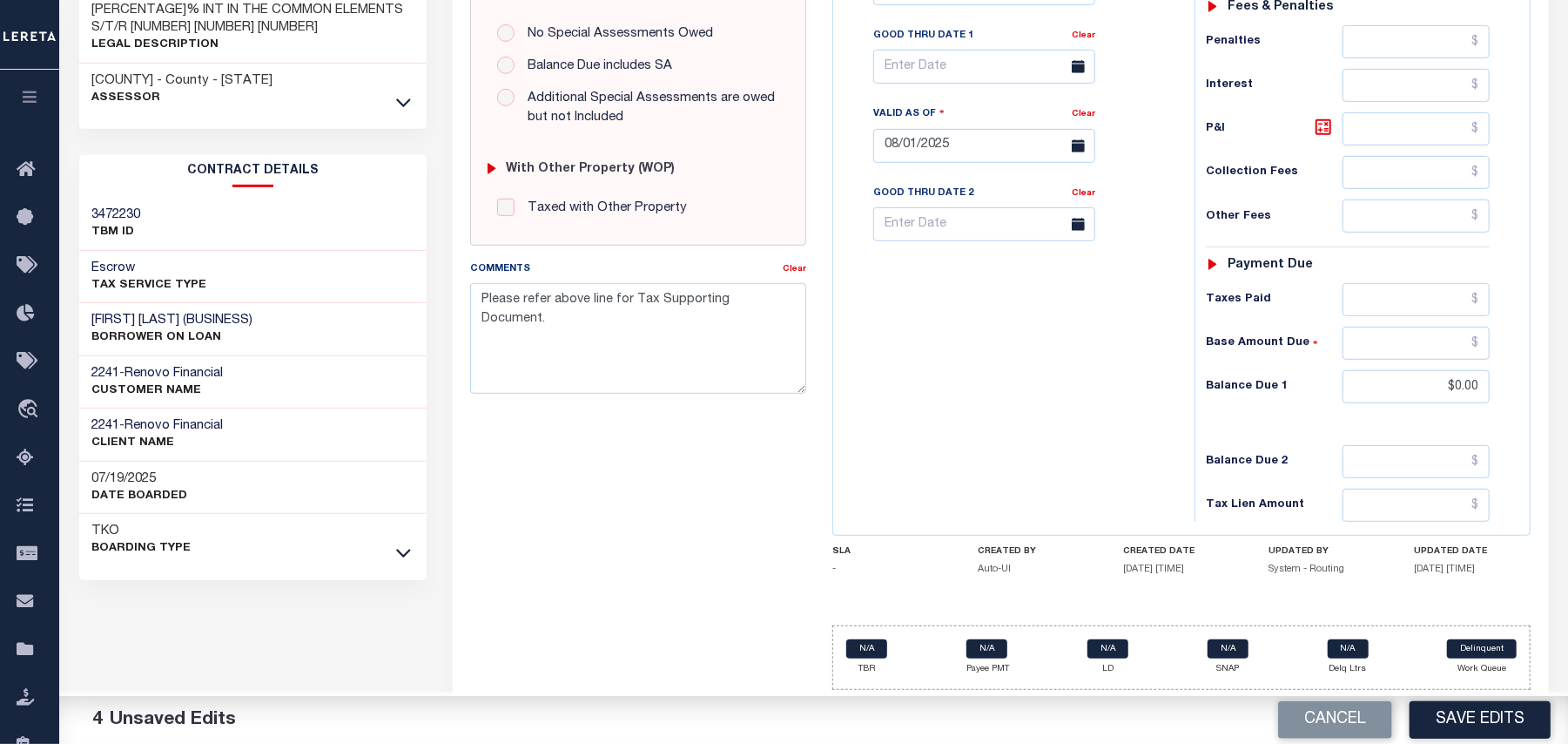 click on "Tax Bill No
Multiple Payment Option
Payment Plan
Clear" at bounding box center [1009, 137] 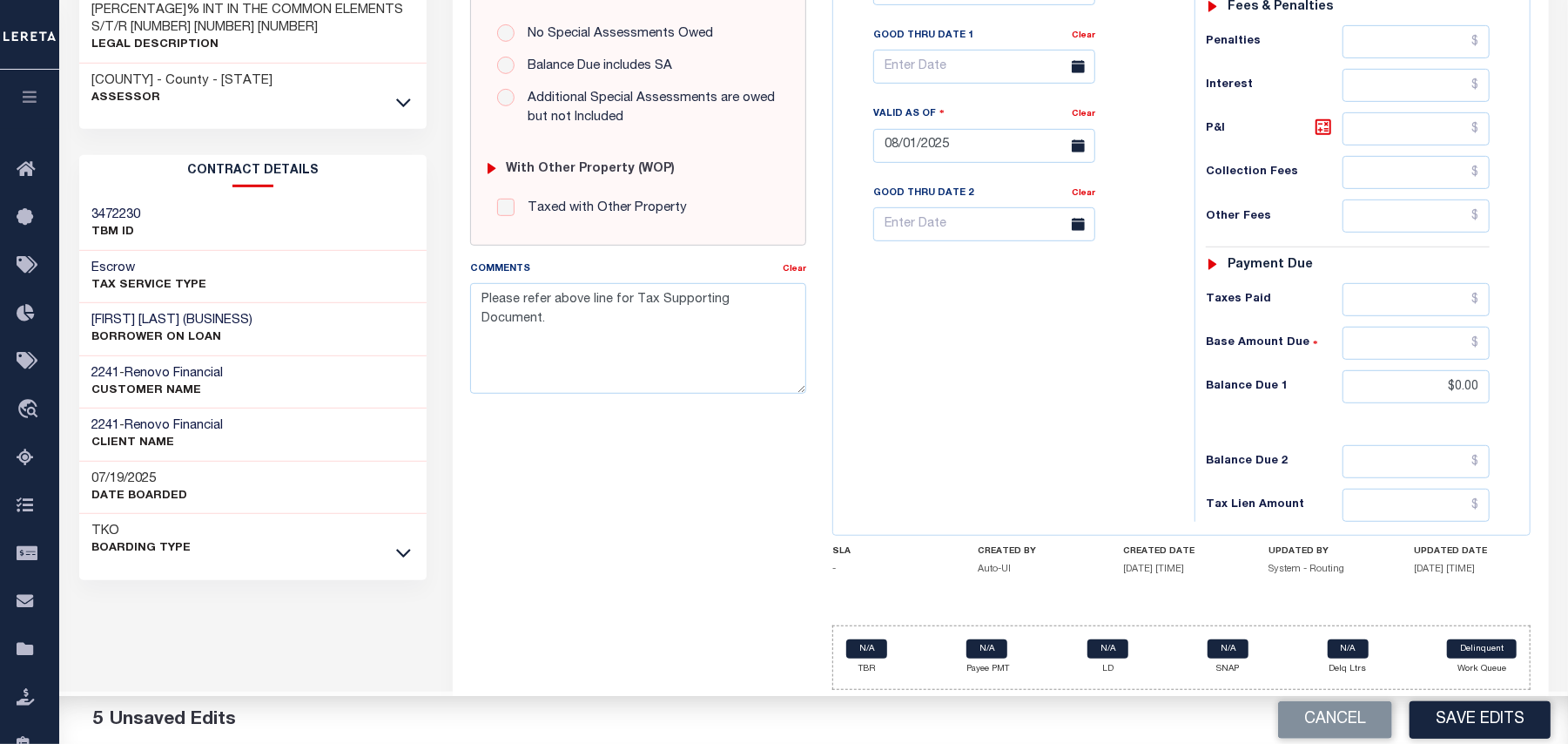 click on "Tax Bill No
Multiple Payment Option
Payment Plan
Clear" at bounding box center [1009, 137] 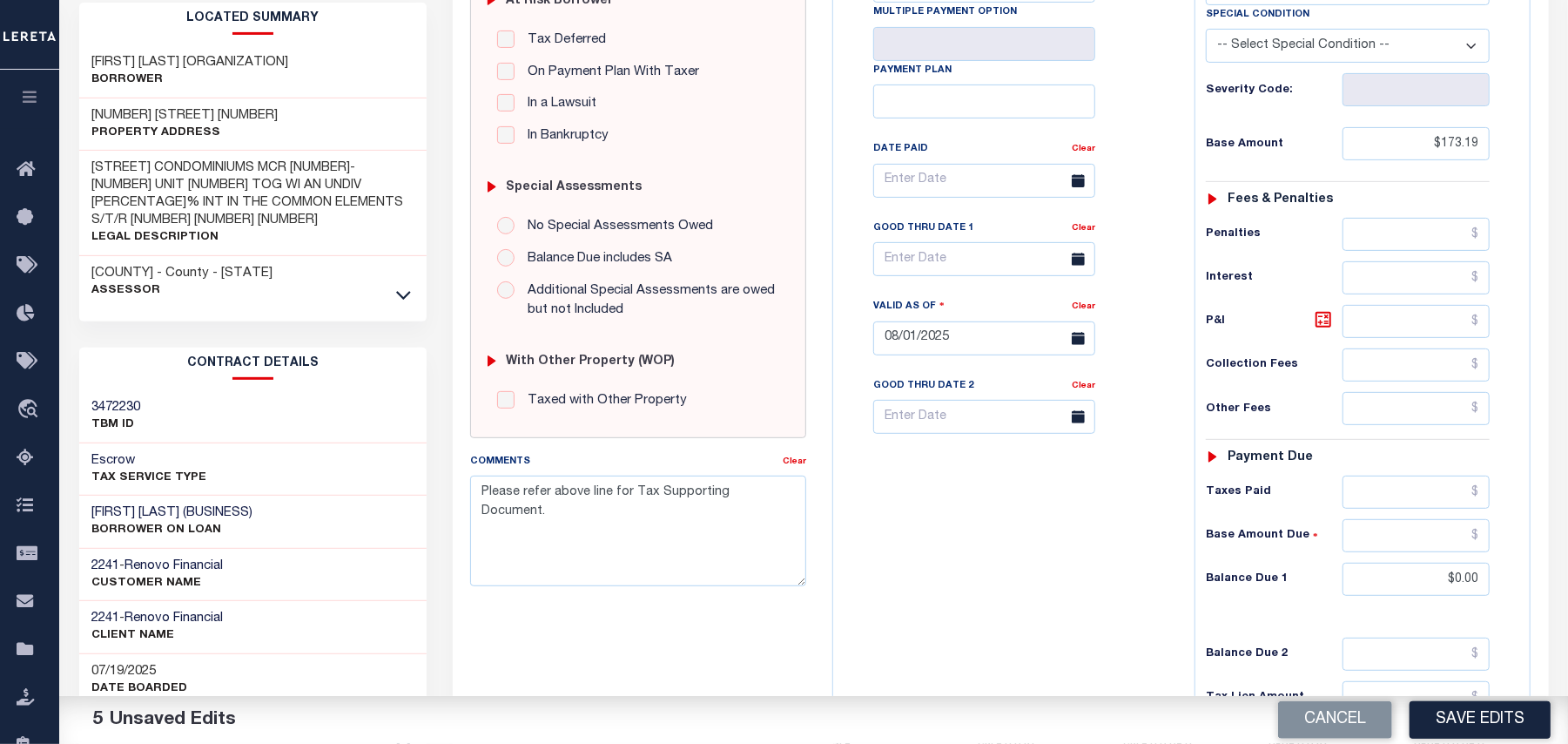 scroll, scrollTop: 586, scrollLeft: 0, axis: vertical 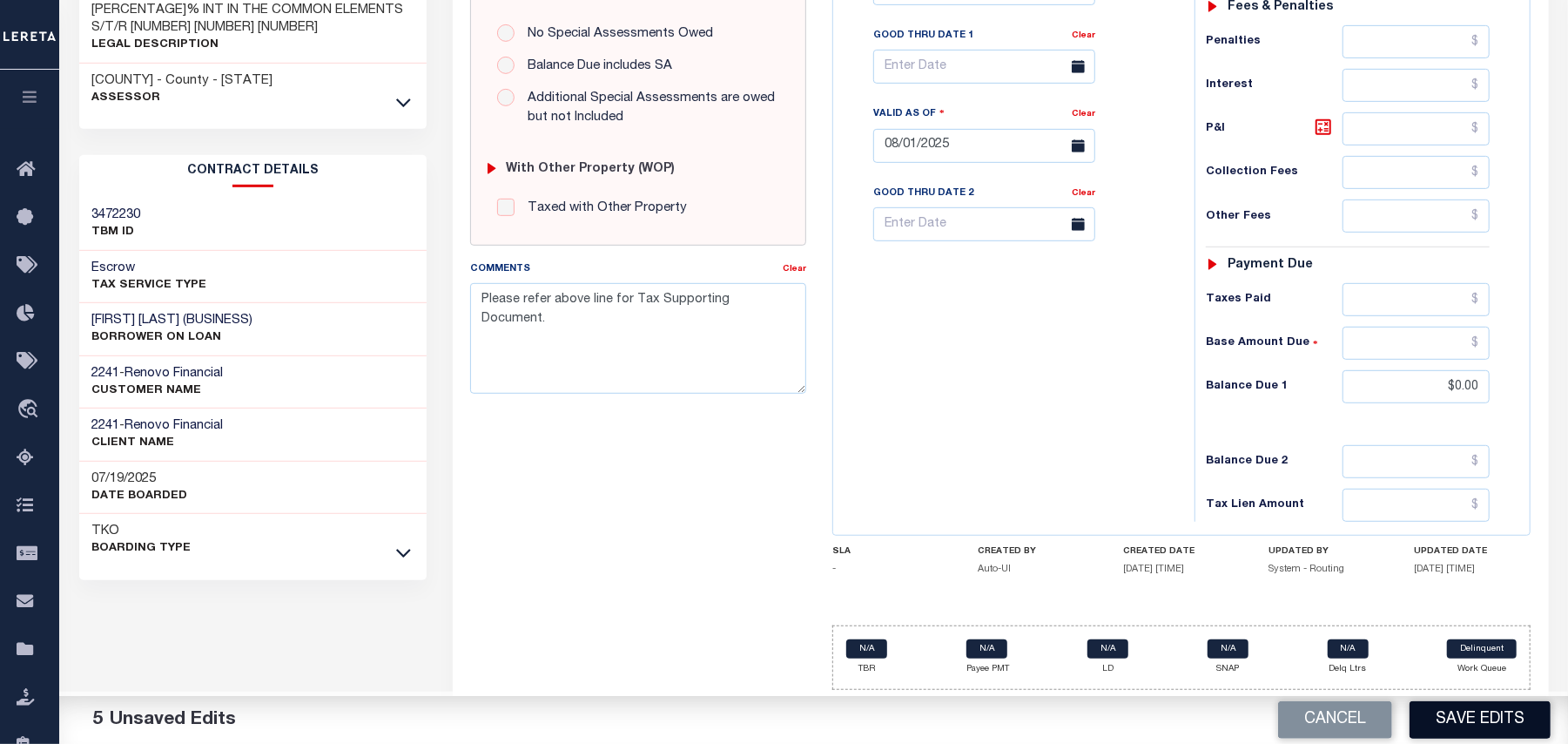 click on "Save Edits" at bounding box center (1480, 720) 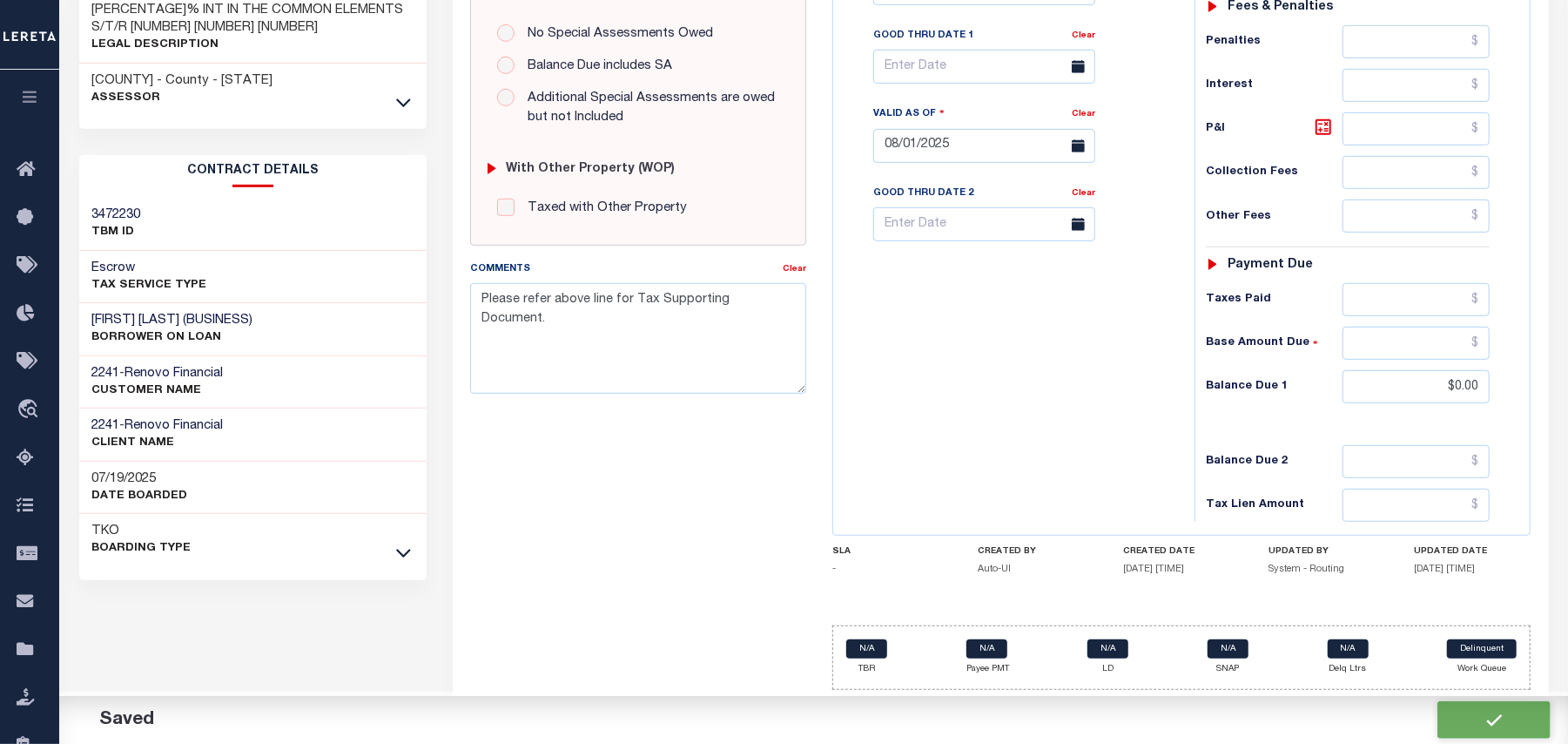 checkbox on "false" 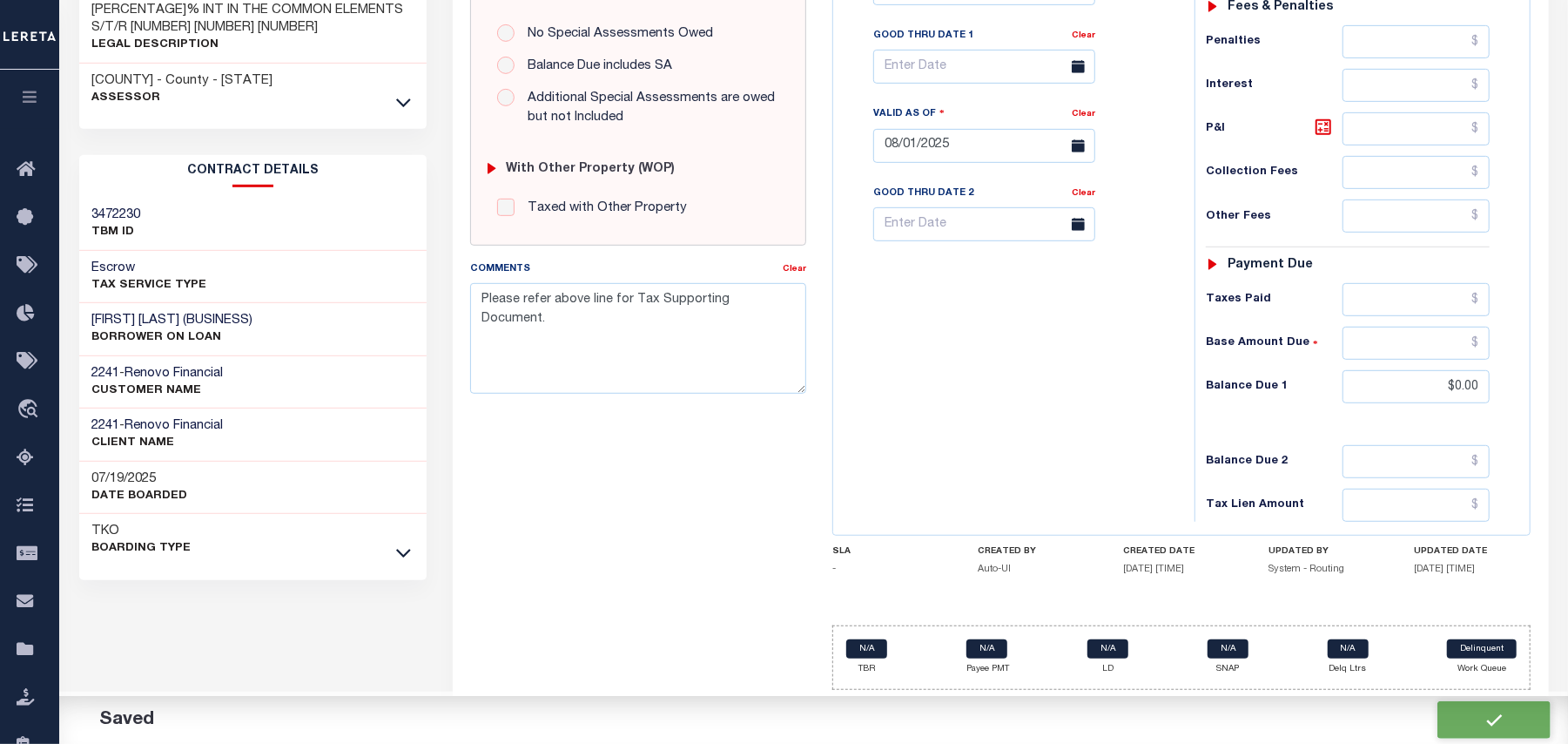 checkbox on "false" 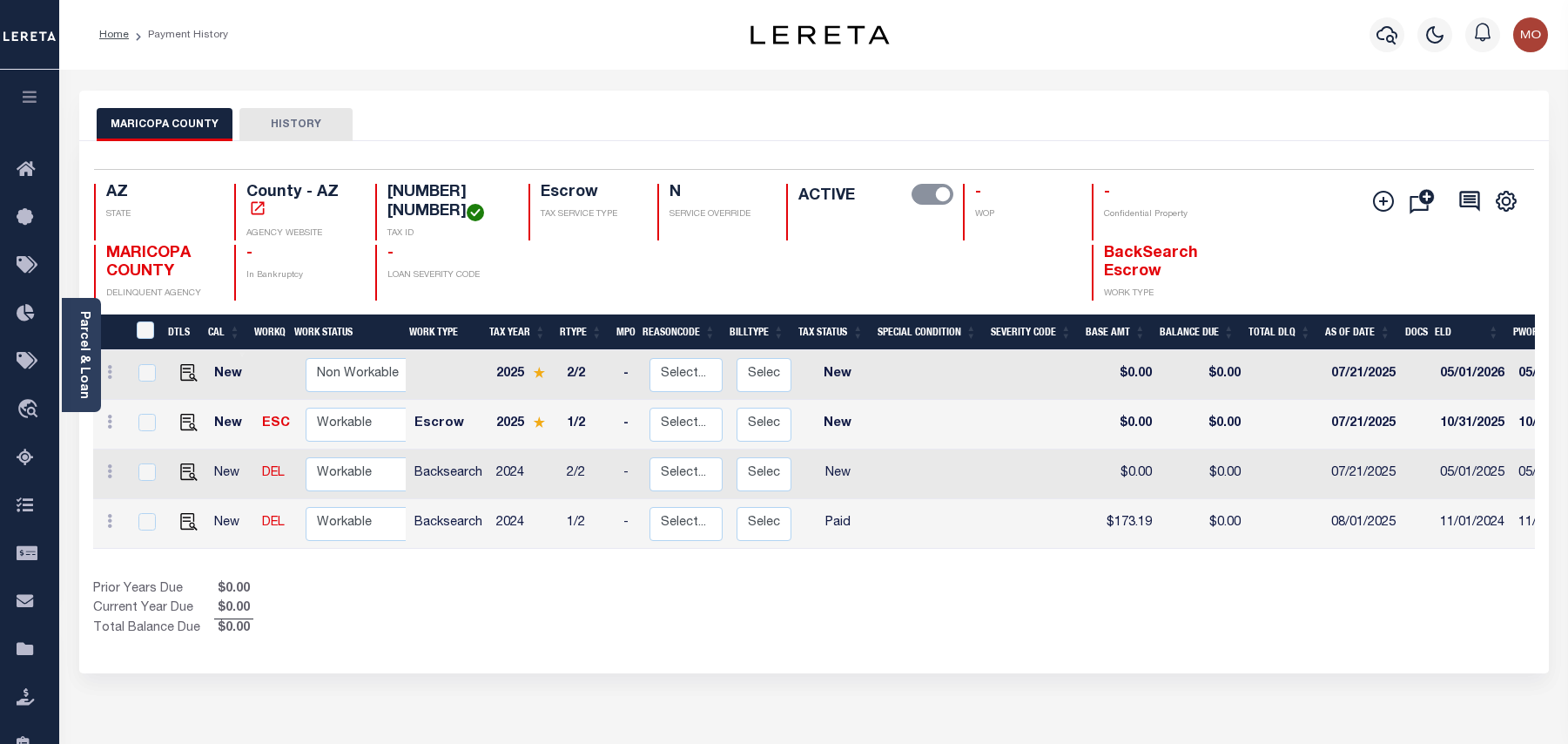 scroll, scrollTop: 0, scrollLeft: 0, axis: both 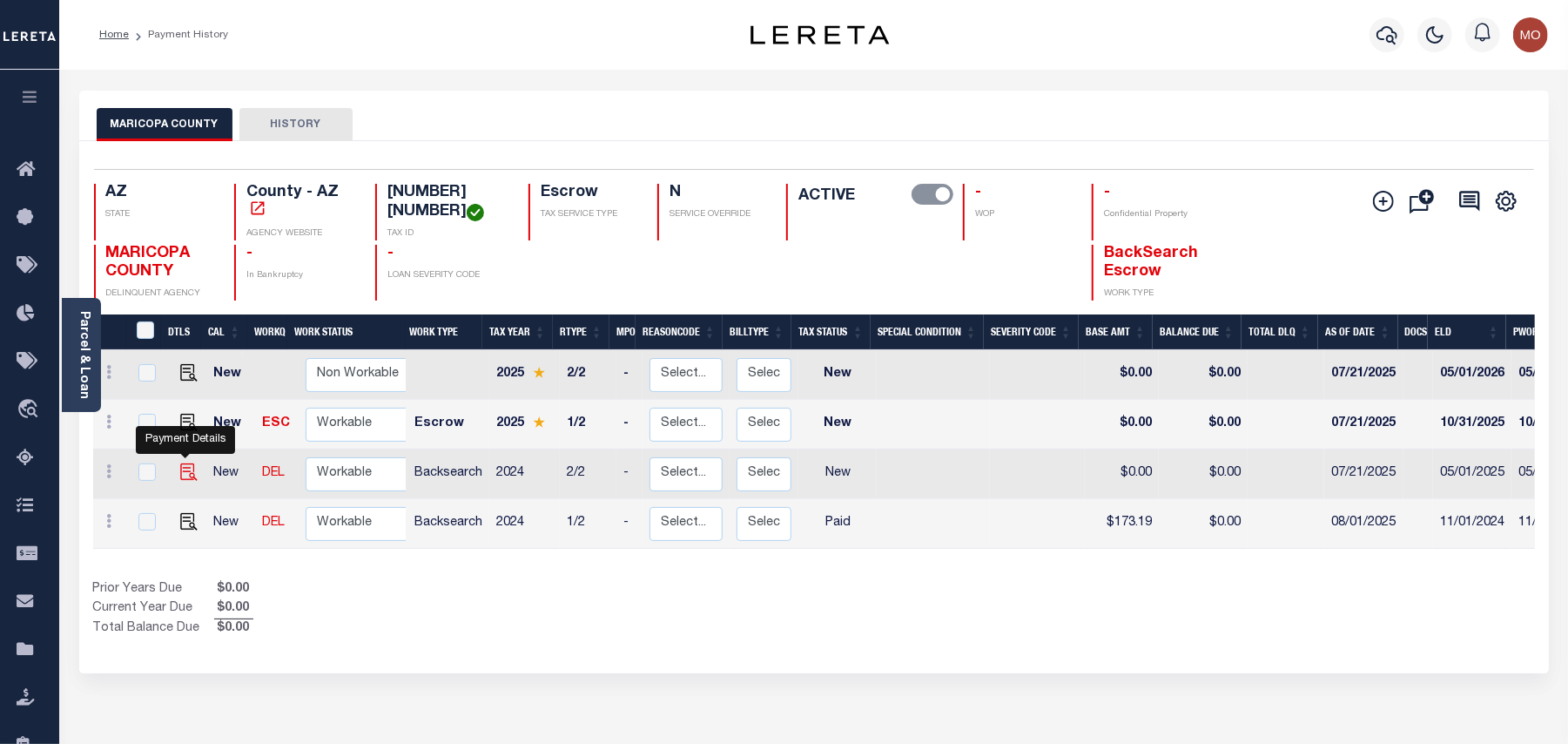 click at bounding box center (189, 472) 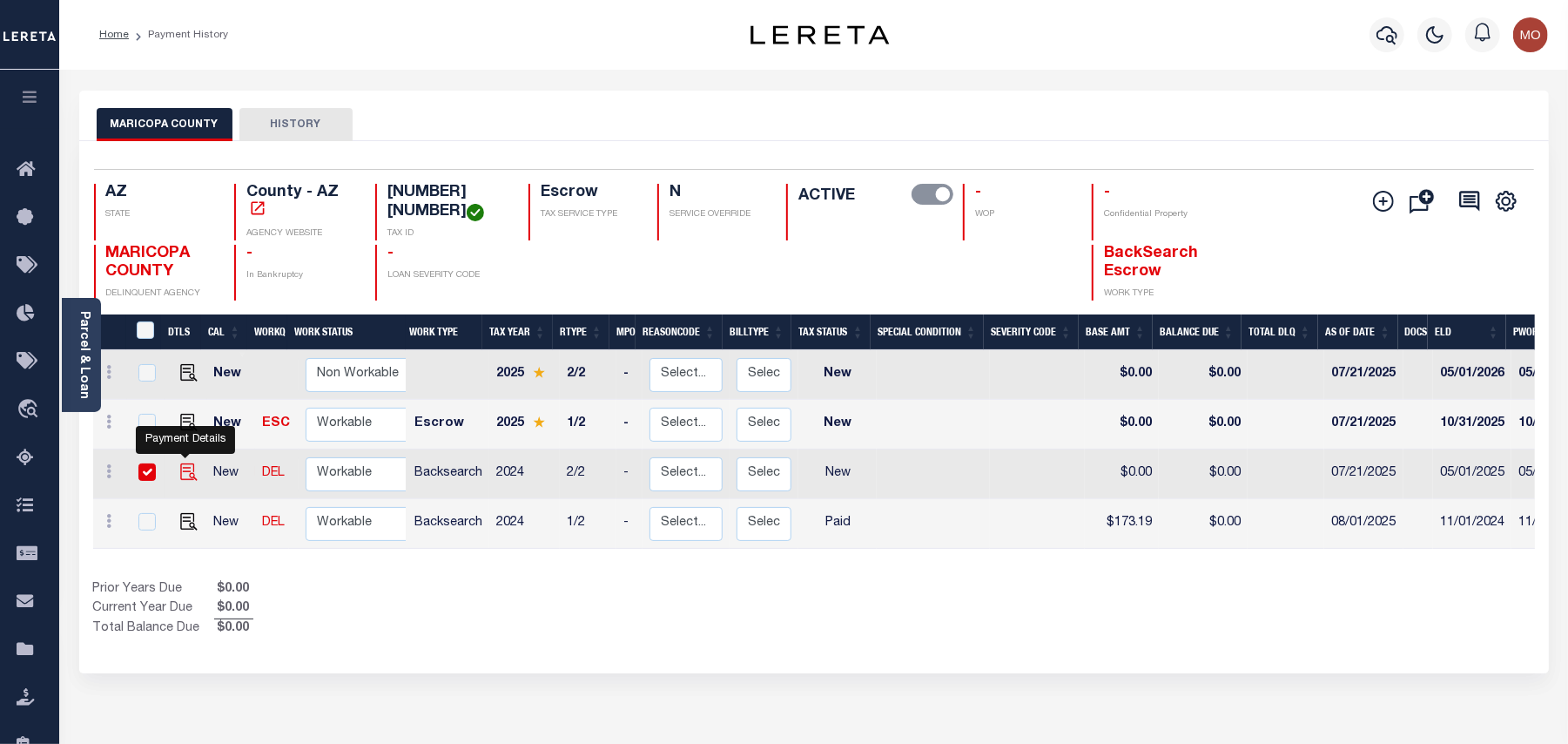 checkbox on "true" 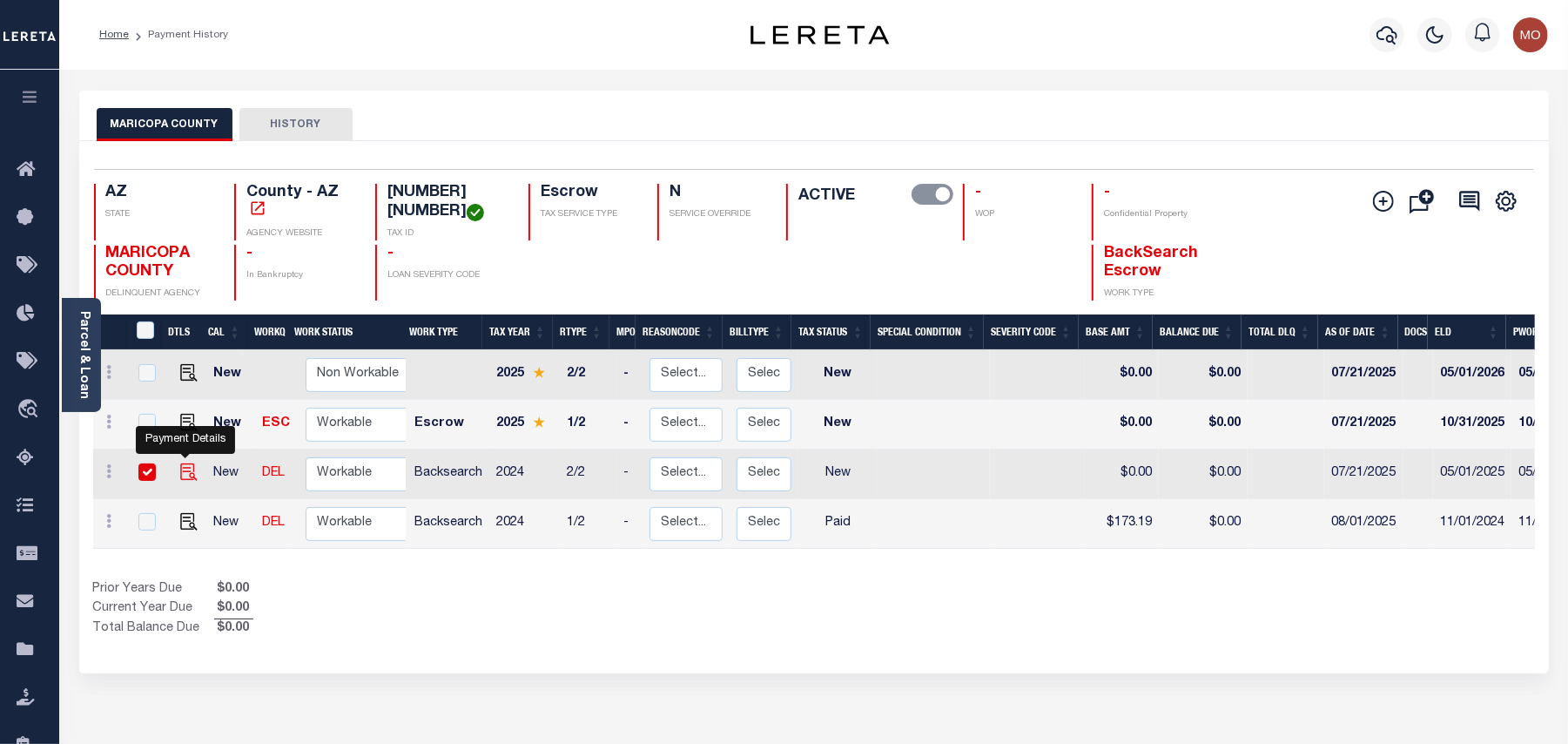 checkbox on "true" 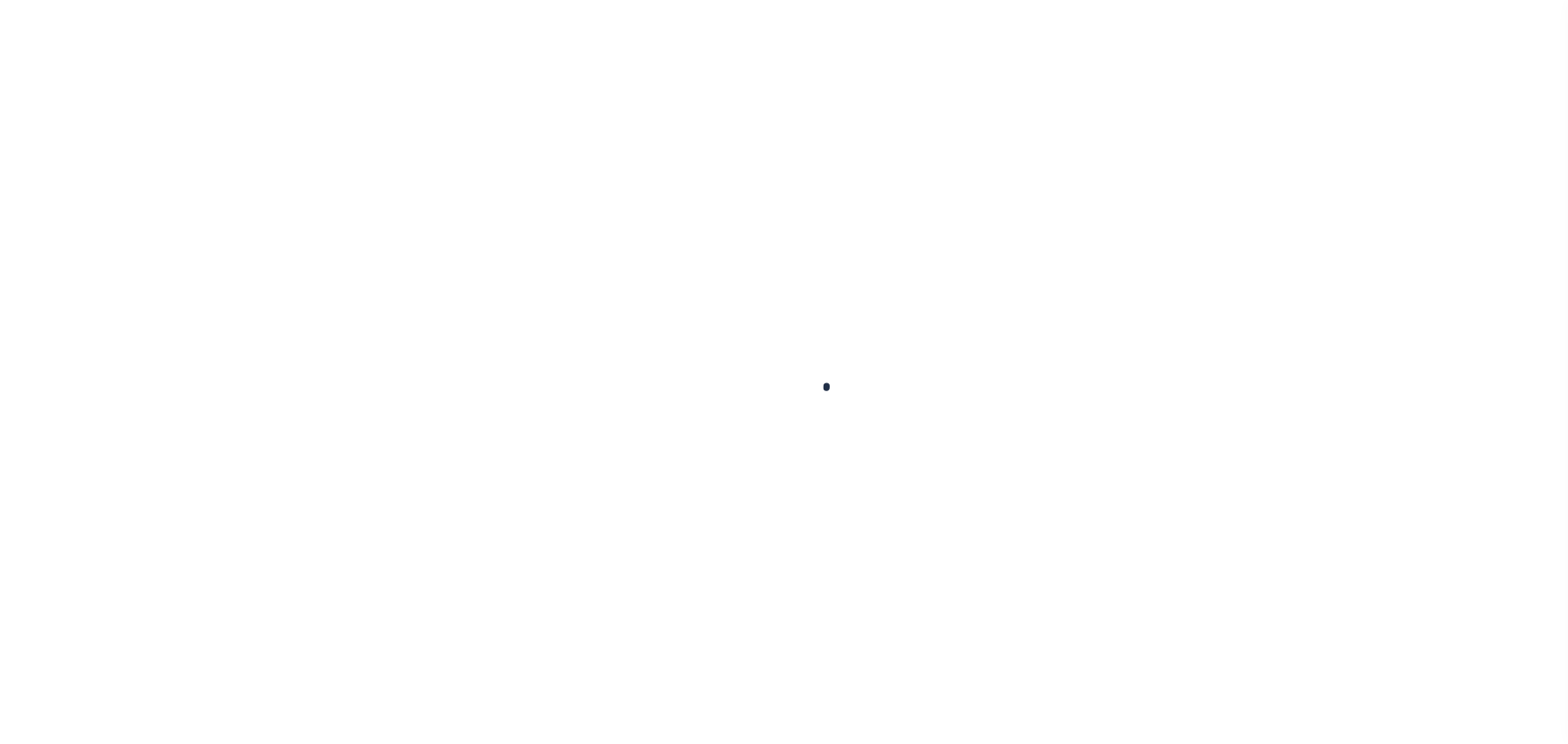 checkbox on "false" 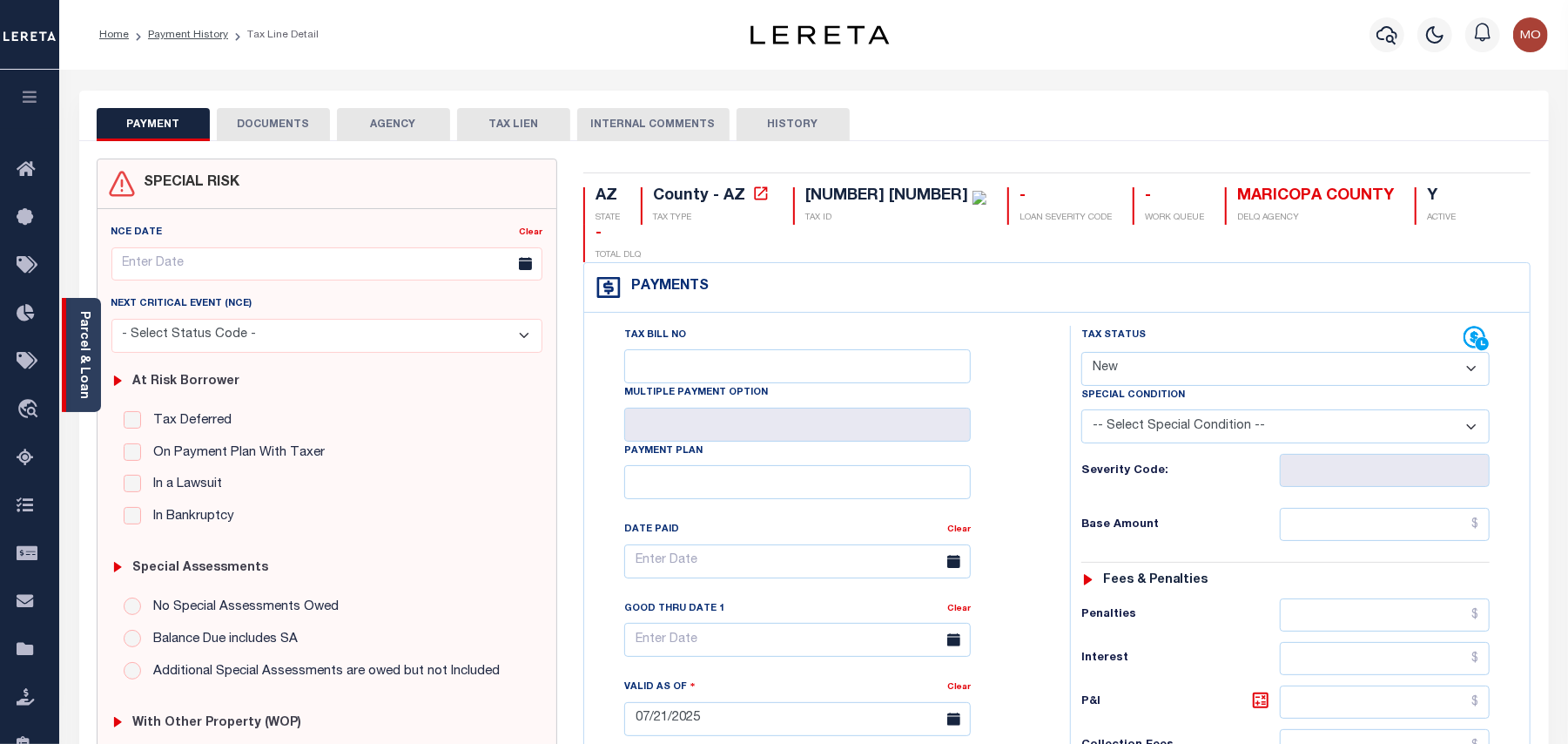 click on "Parcel & Loan" at bounding box center [81, 355] 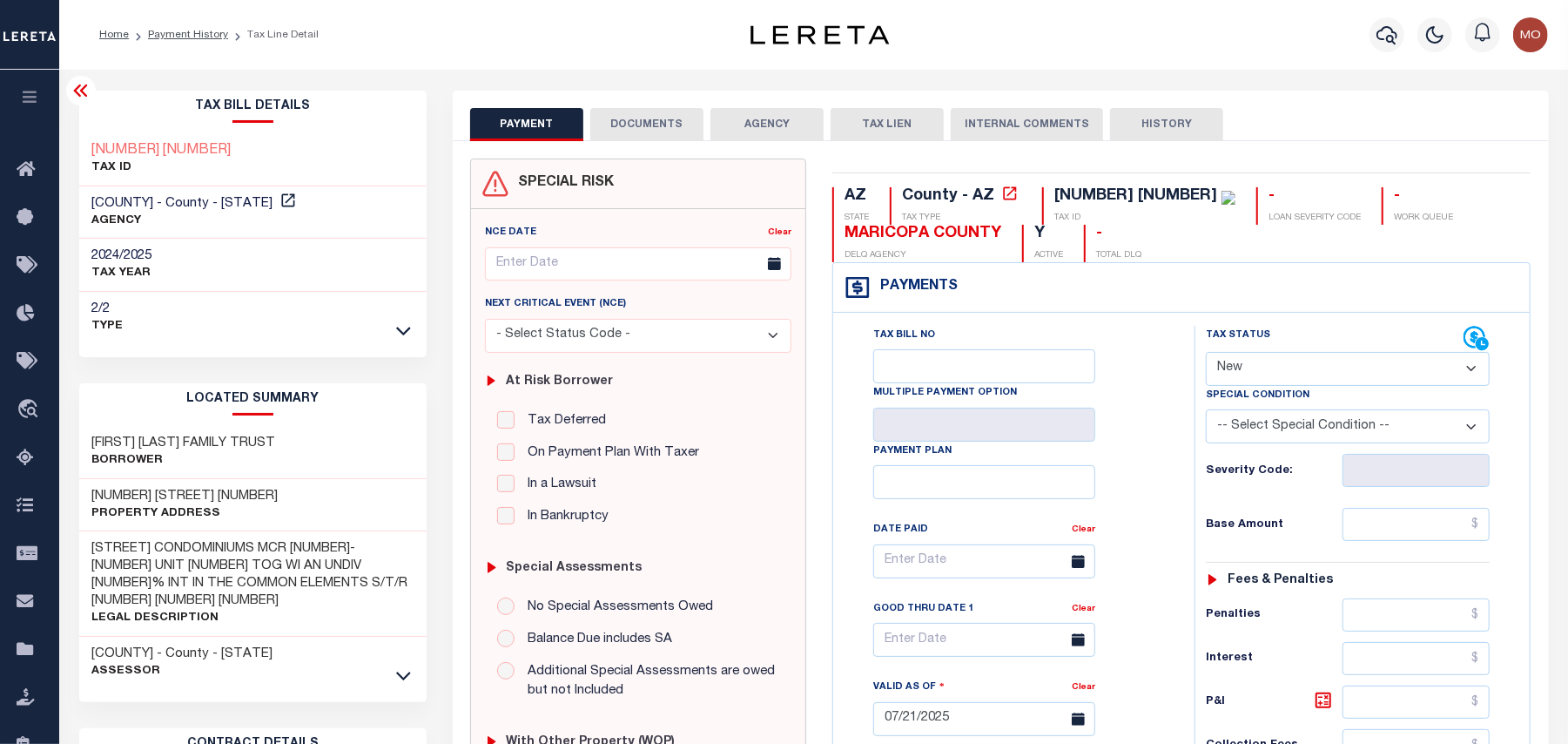 click on "- Select Status Code -
Open
Due/Unpaid
Paid
Incomplete
No Tax Due
Internal Refund Processed
New" at bounding box center (1348, 369) 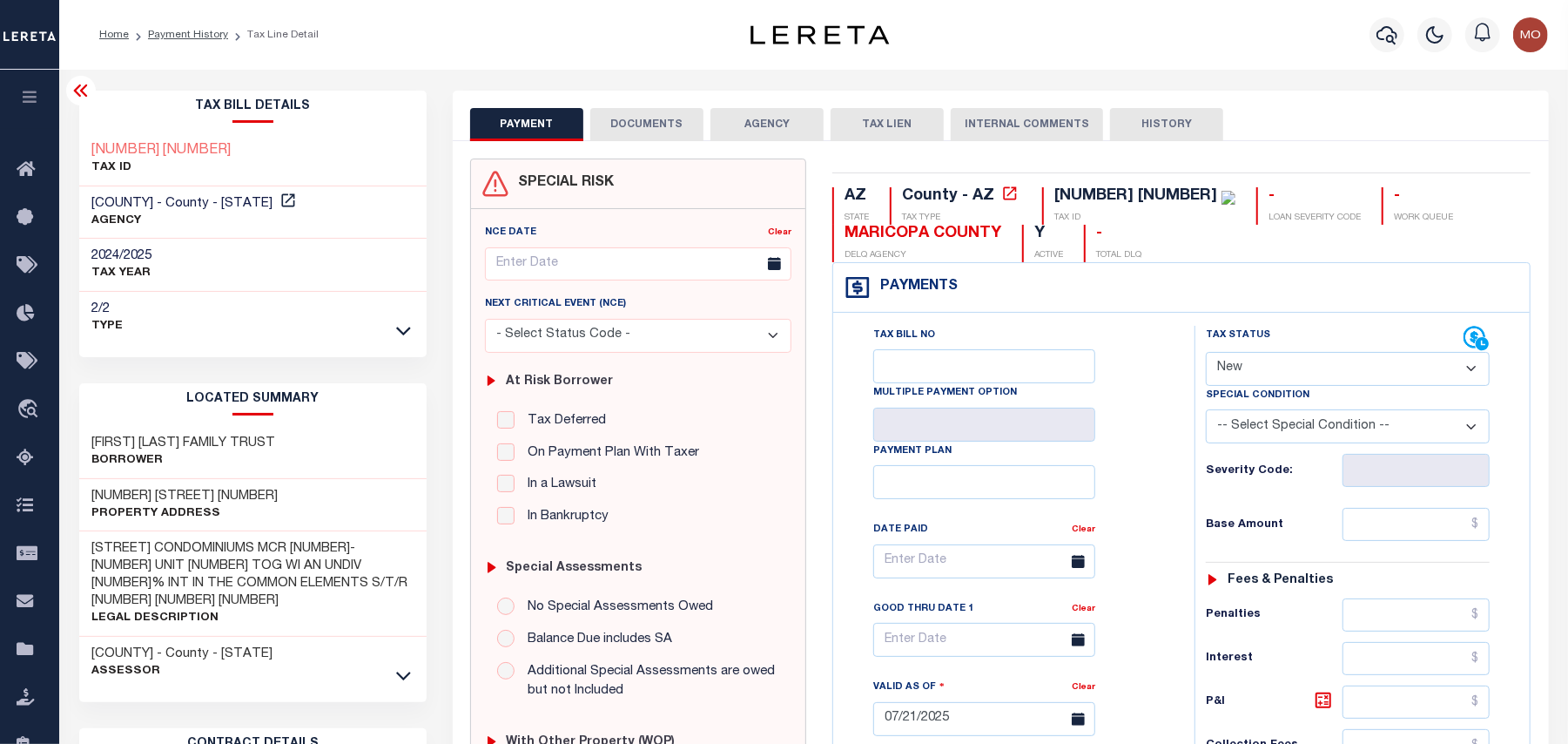 select on "PYD" 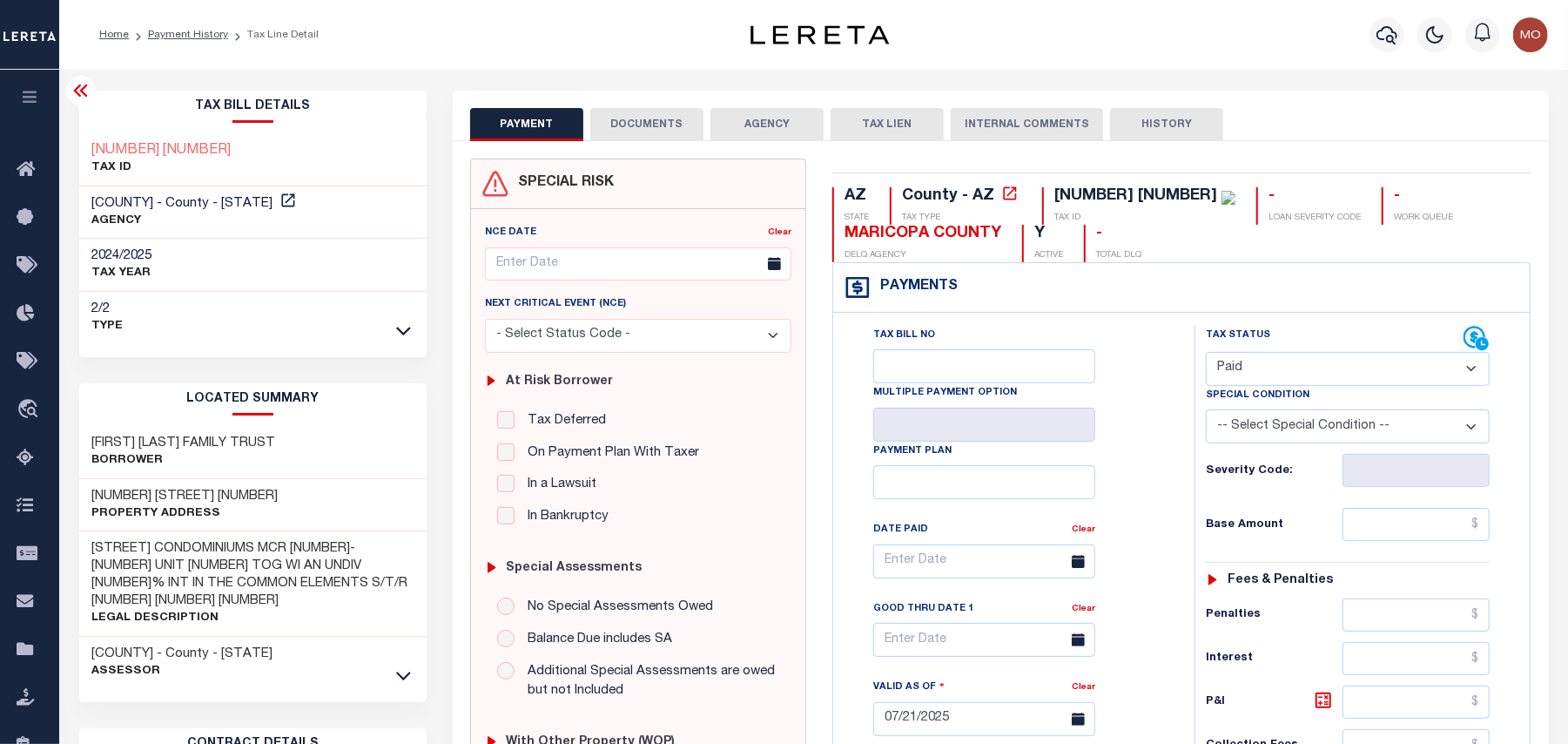 click on "- Select Status Code -
Open
Due/Unpaid
Paid
Incomplete
No Tax Due
Internal Refund Processed
New" at bounding box center (1348, 369) 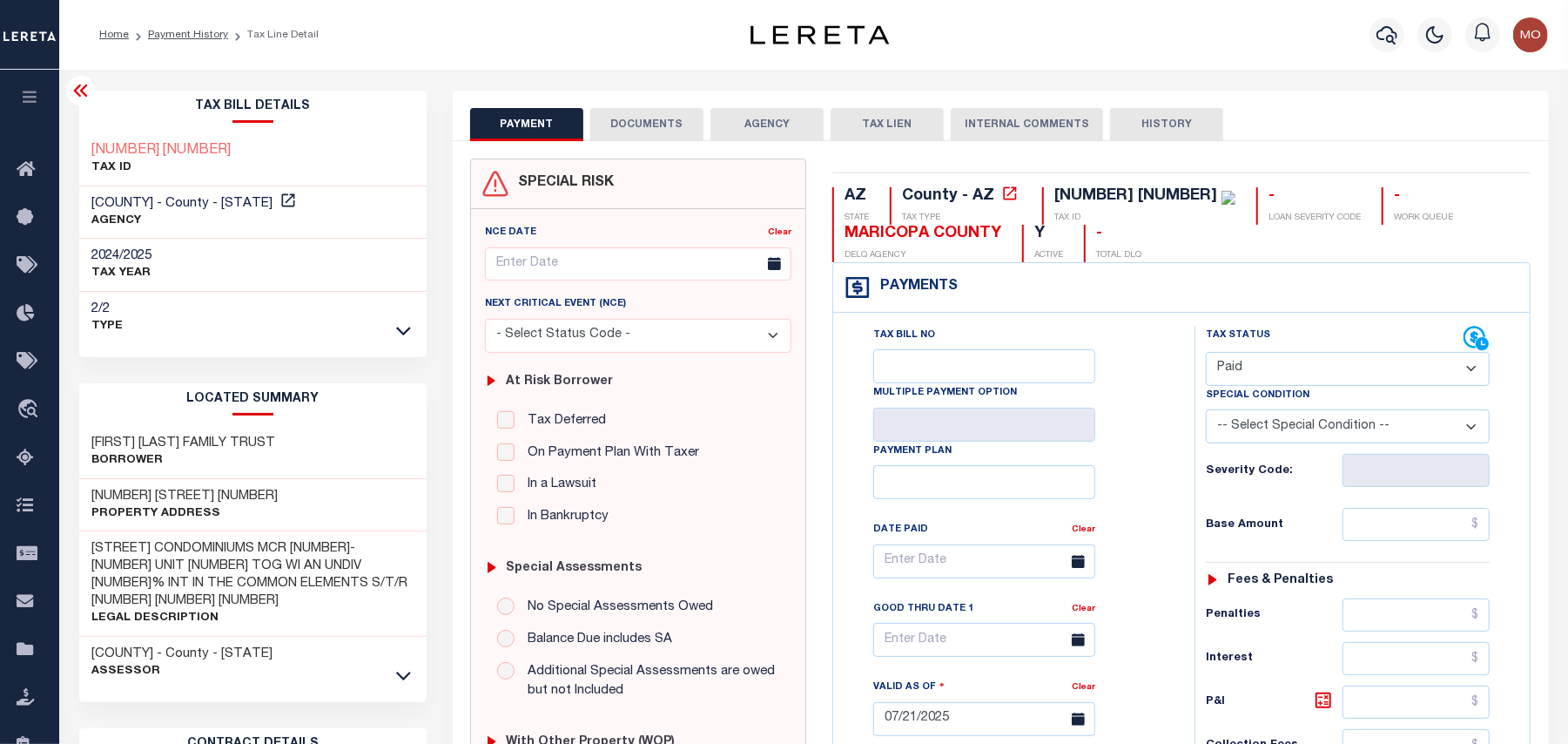 type on "08/01/2025" 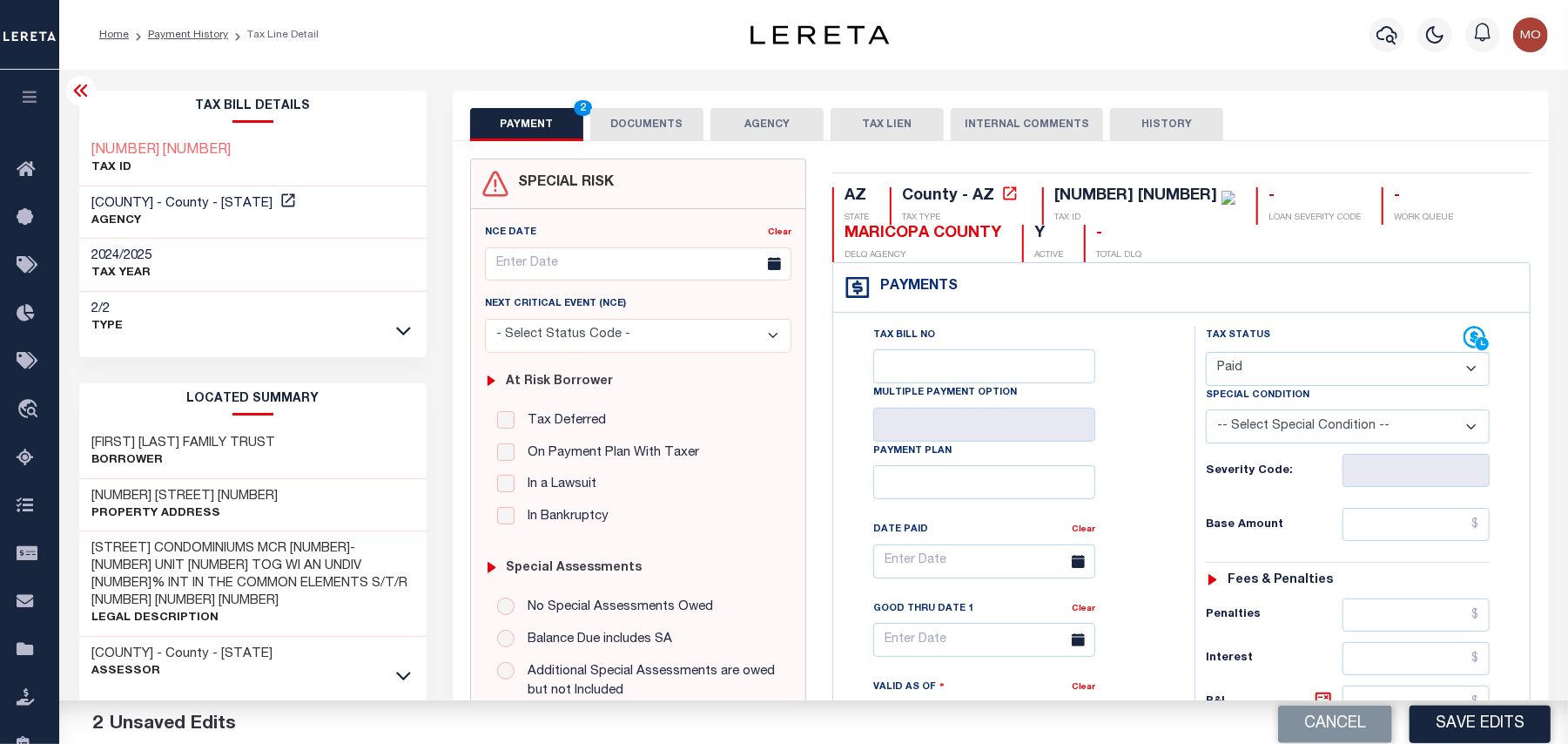 click on "Tax Bill No
Multiple Payment Option
Payment Plan
Clear" at bounding box center [1009, 710] 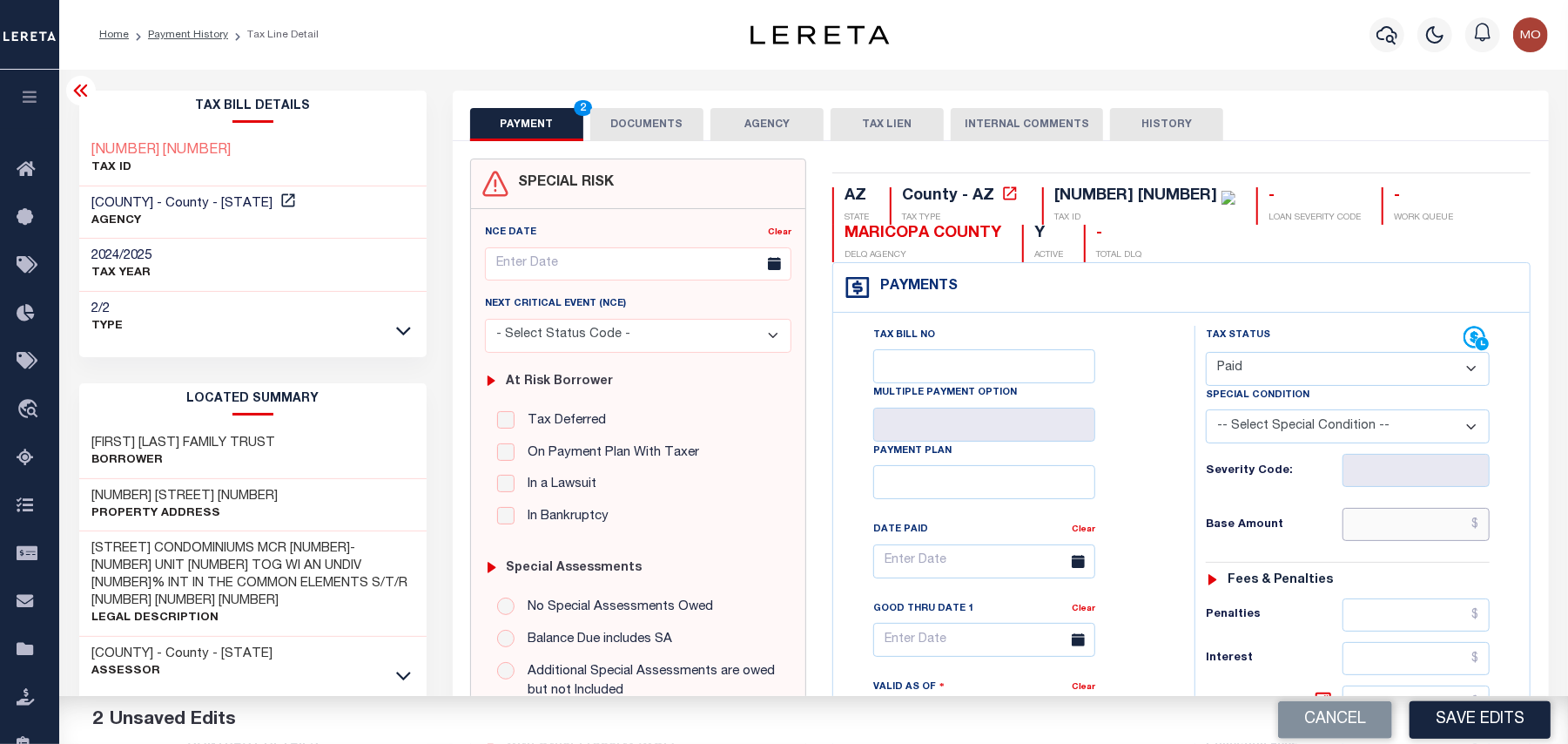 click at bounding box center (1417, 524) 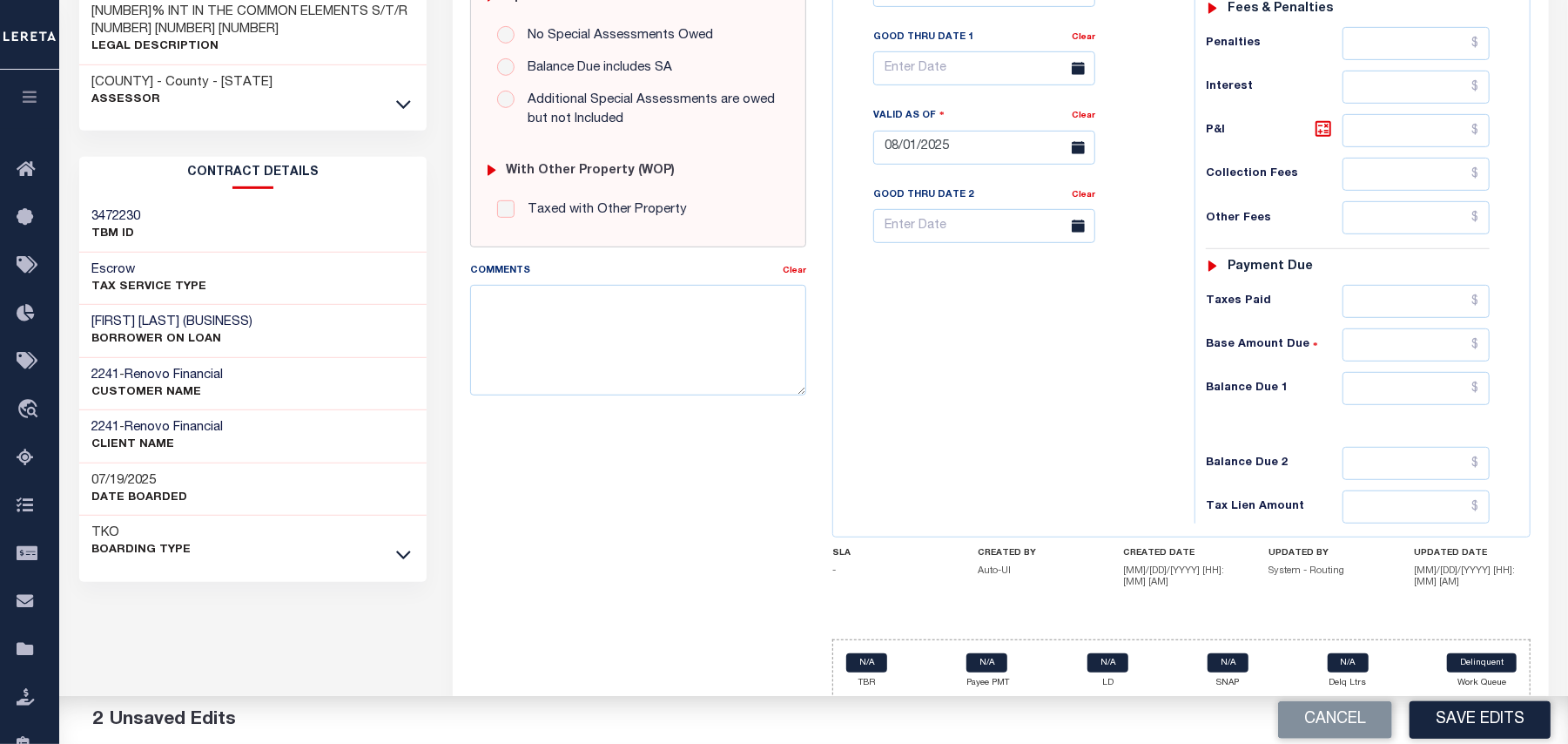 scroll, scrollTop: 580, scrollLeft: 0, axis: vertical 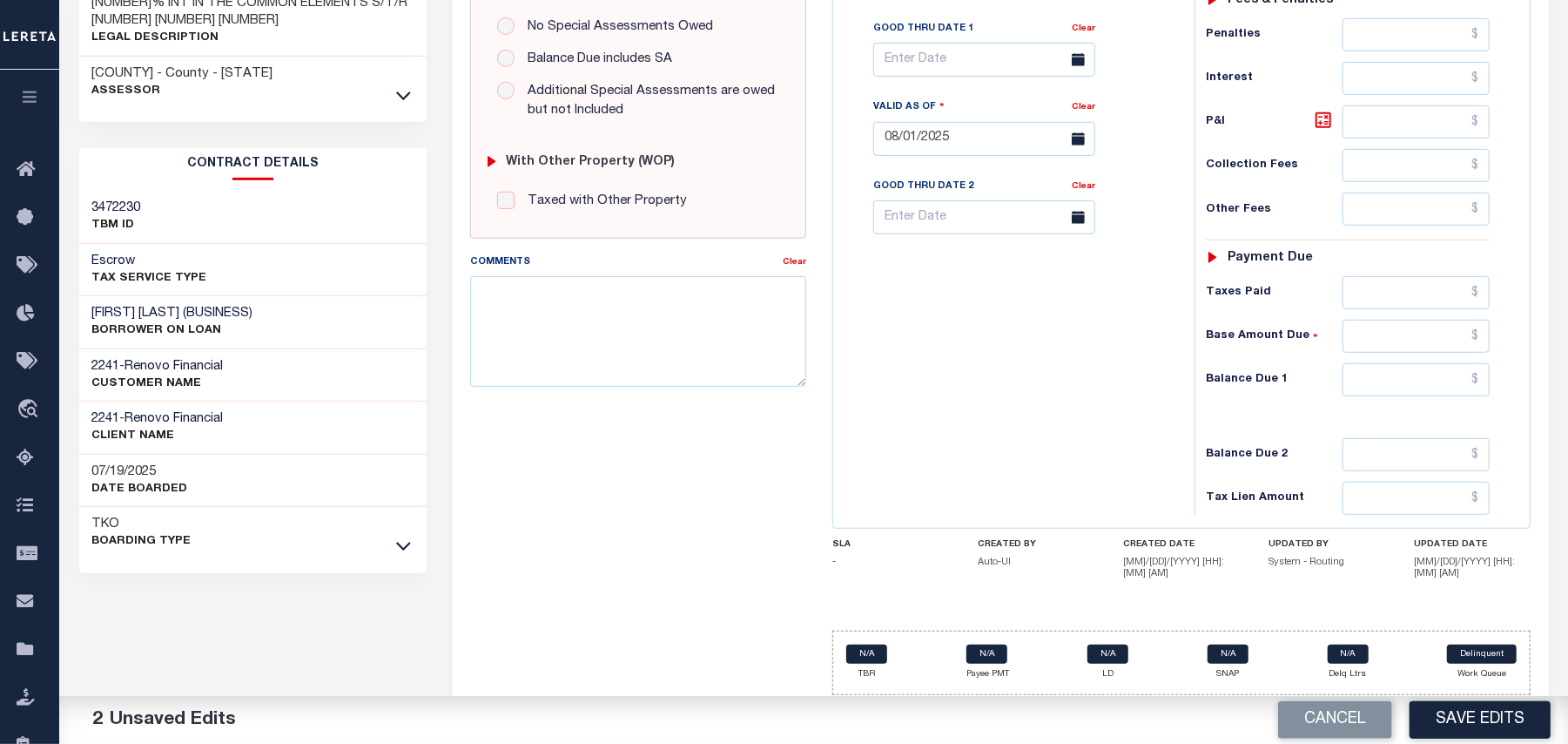 type on "$173.19" 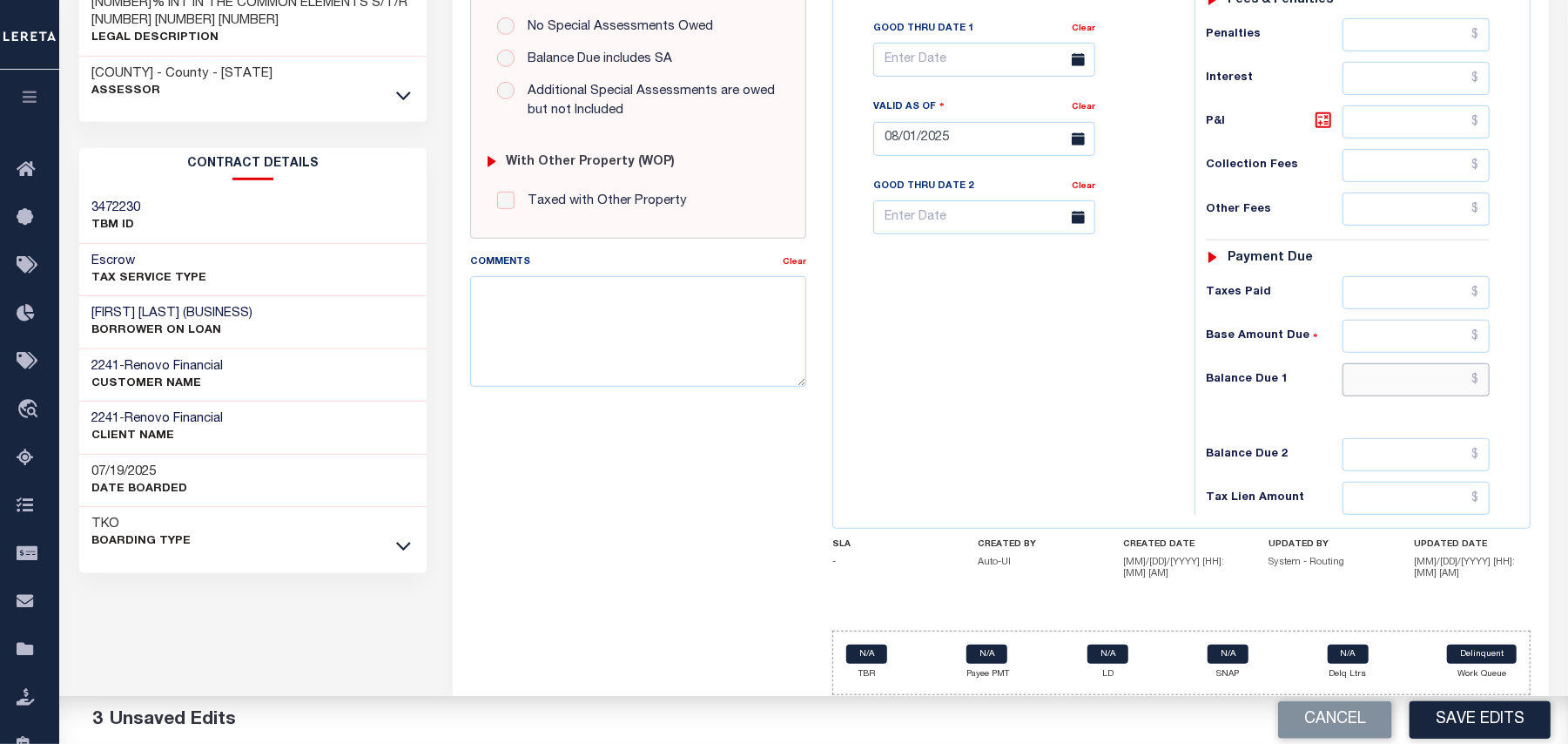 click at bounding box center (1417, 380) 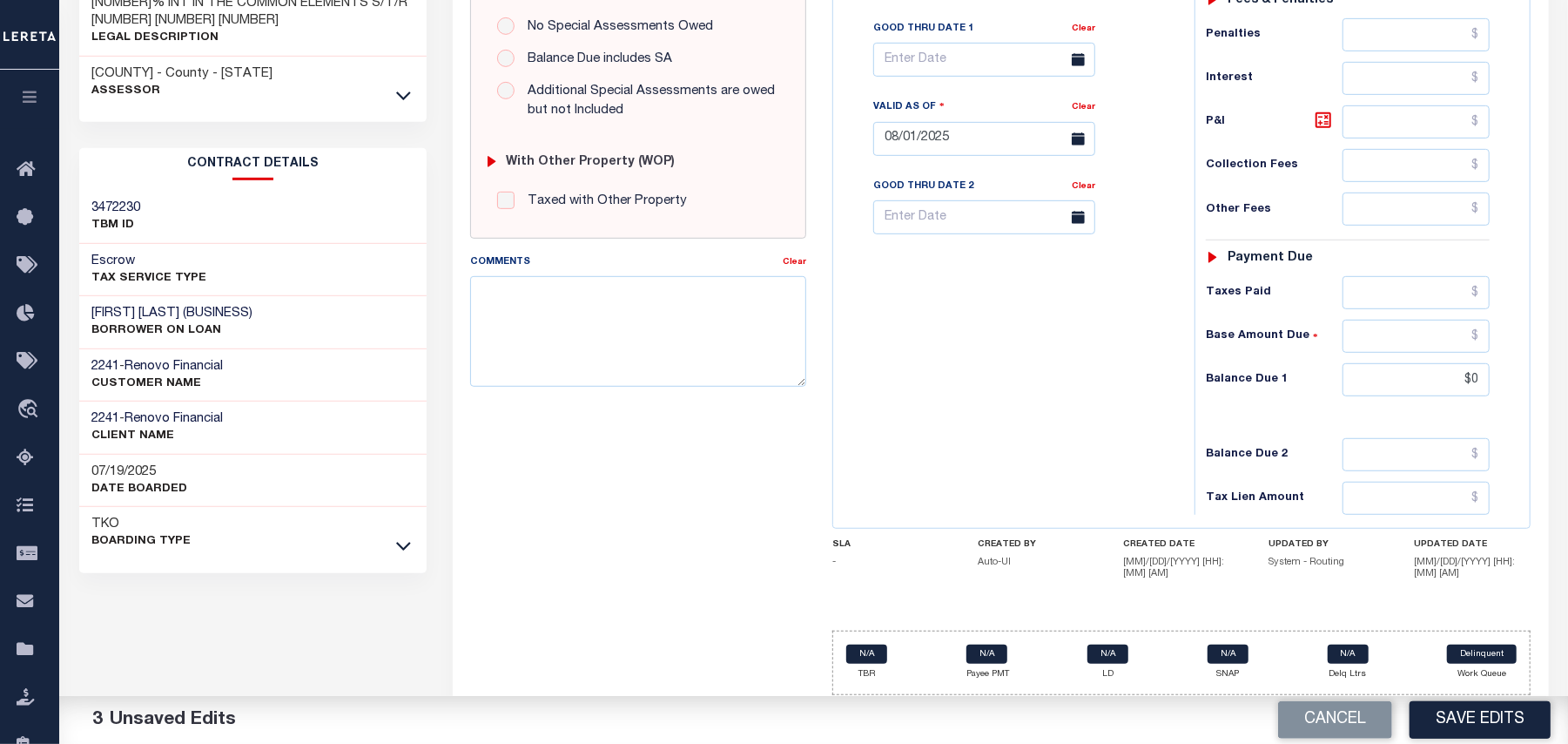 type on "$0.00" 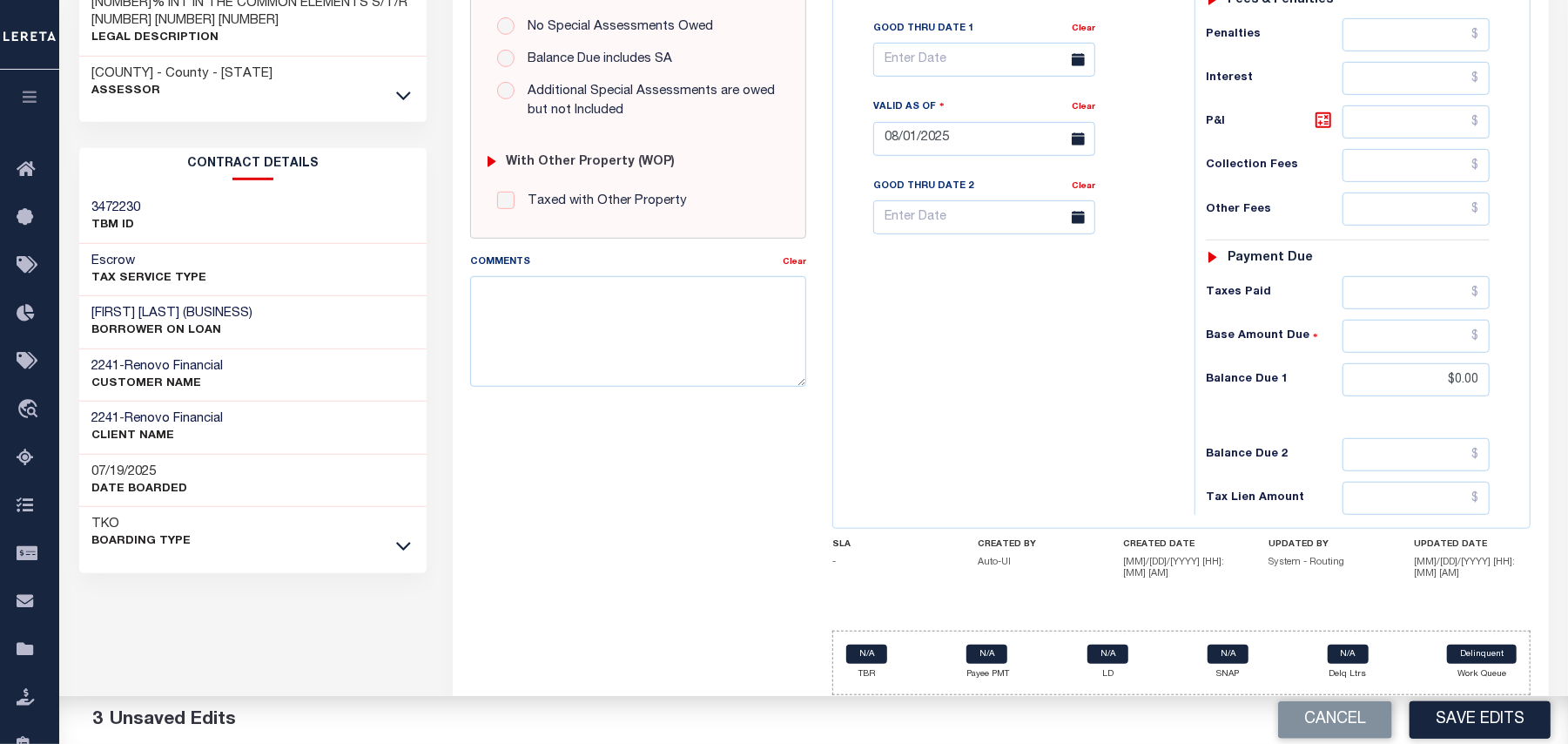 drag, startPoint x: 1011, startPoint y: 405, endPoint x: 1000, endPoint y: 412, distance: 13.038405 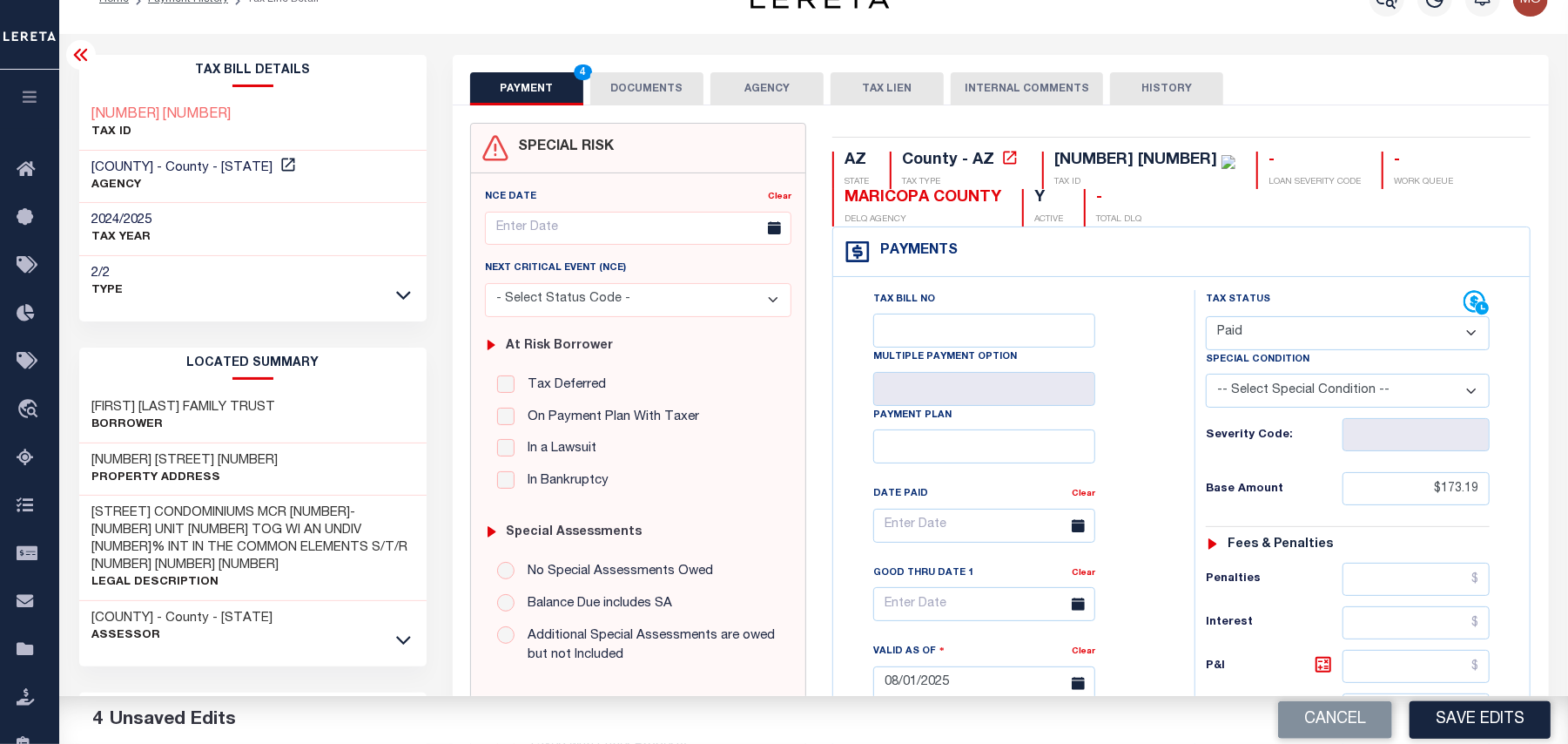 scroll, scrollTop: 0, scrollLeft: 0, axis: both 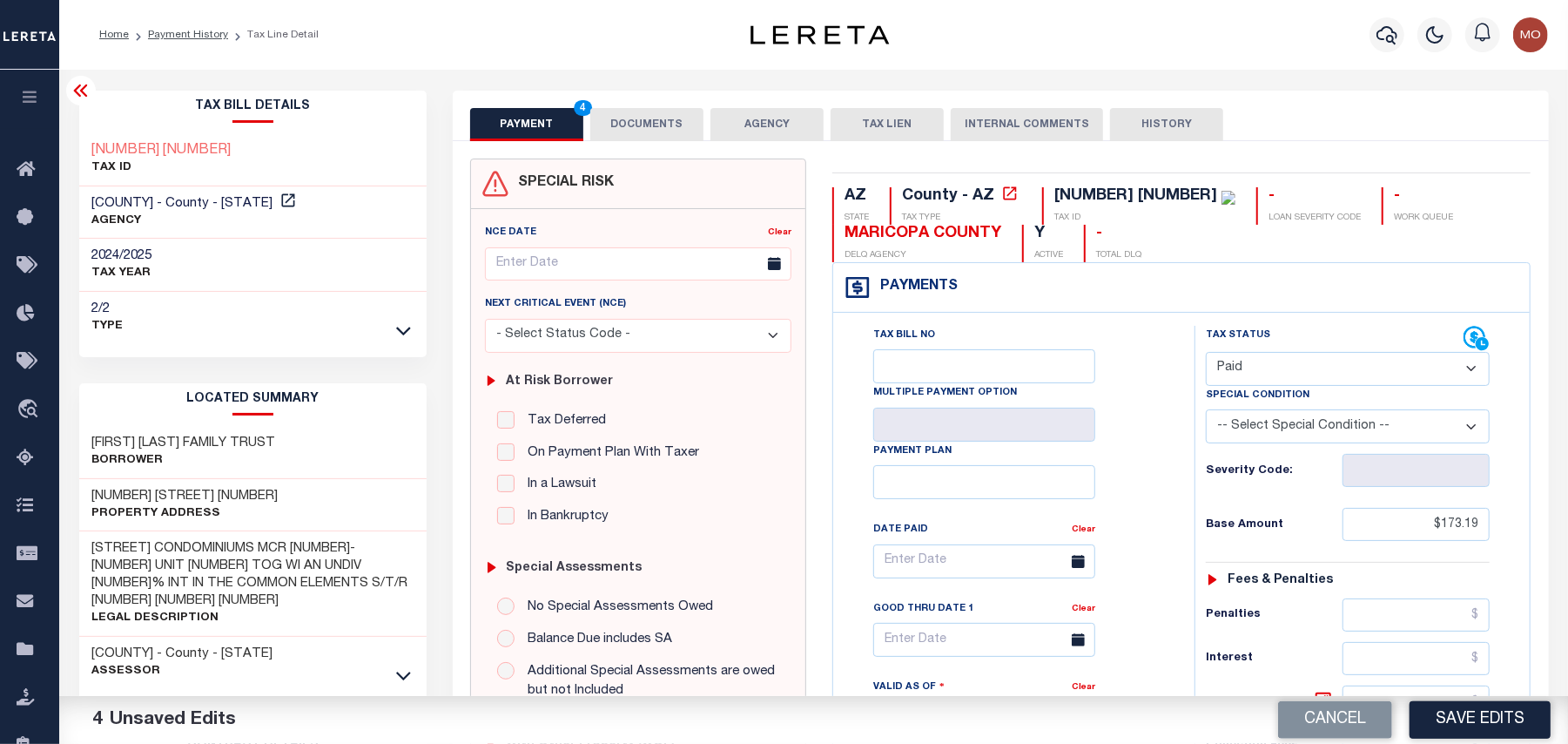 click on "DOCUMENTS" at bounding box center (647, 125) 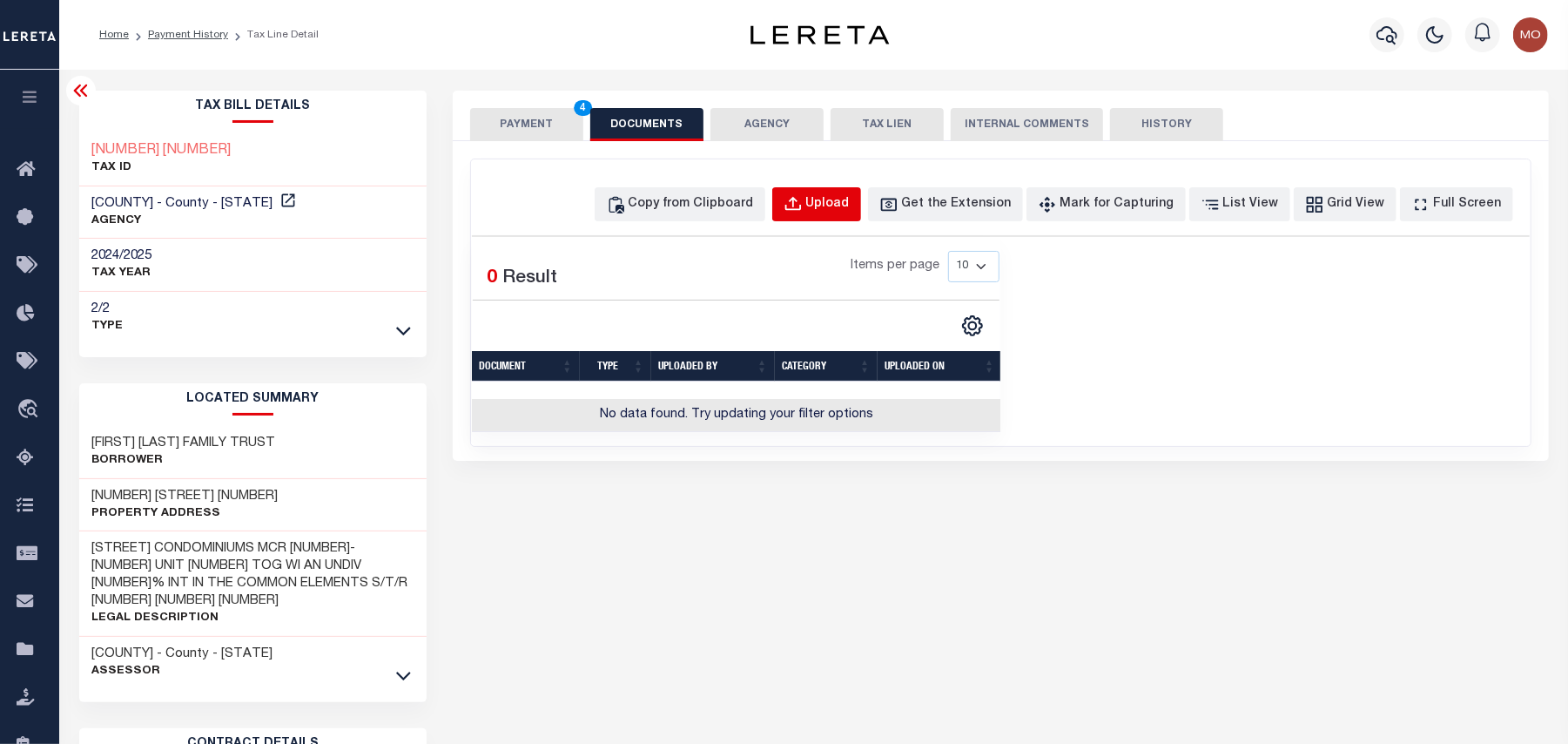click on "Upload" at bounding box center (817, 204) 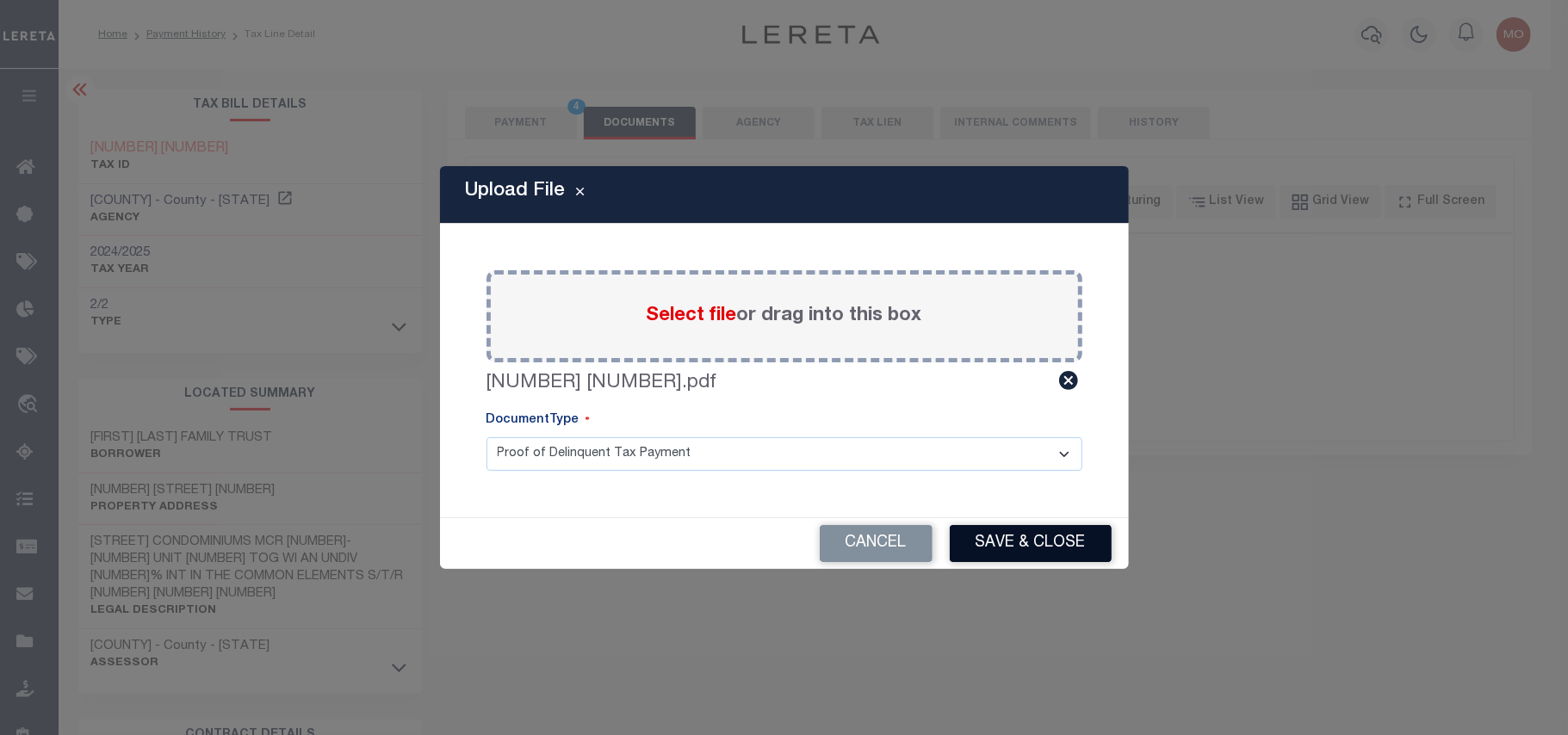 click on "Save & Close" at bounding box center (1031, 543) 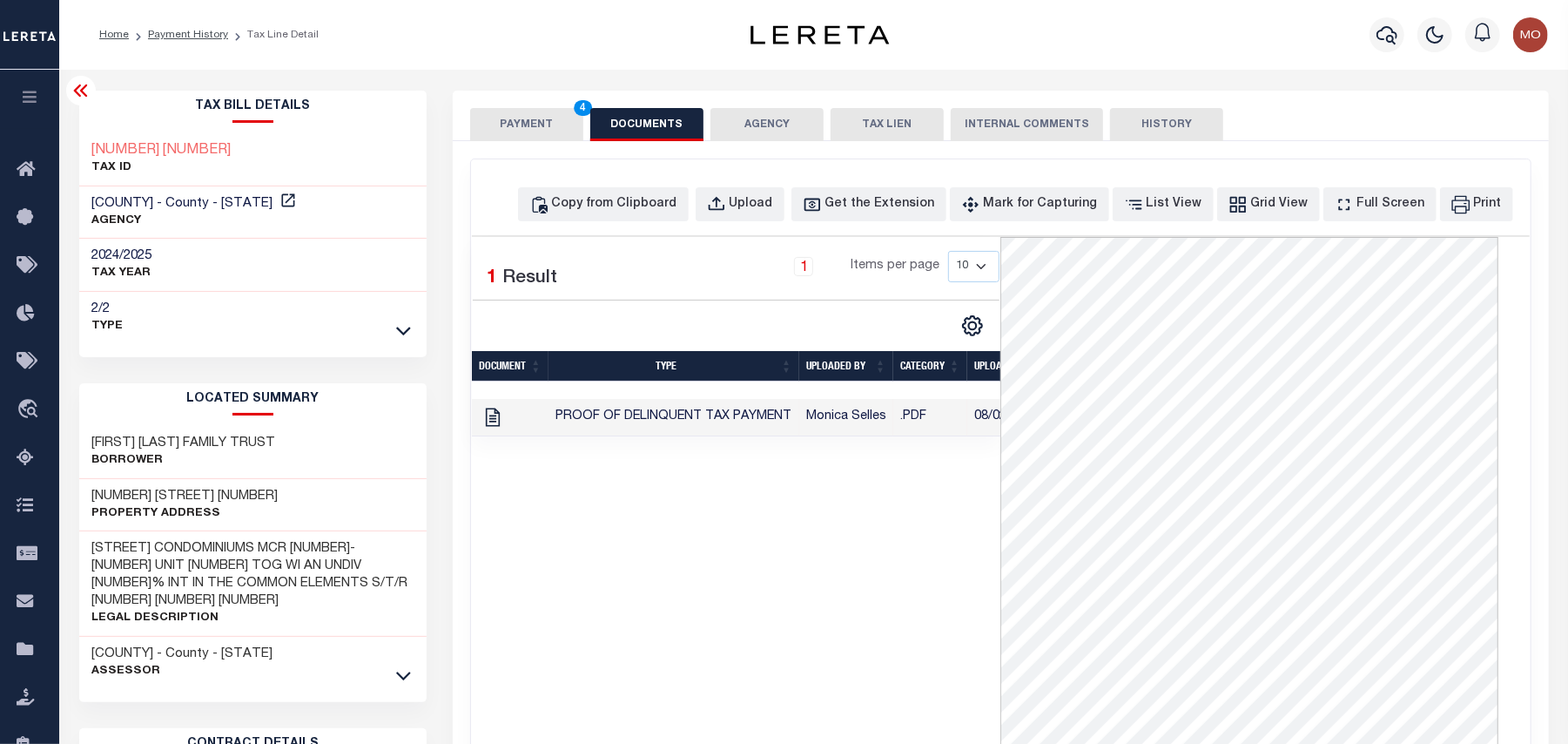 drag, startPoint x: 683, startPoint y: 577, endPoint x: 604, endPoint y: 246, distance: 340.29693 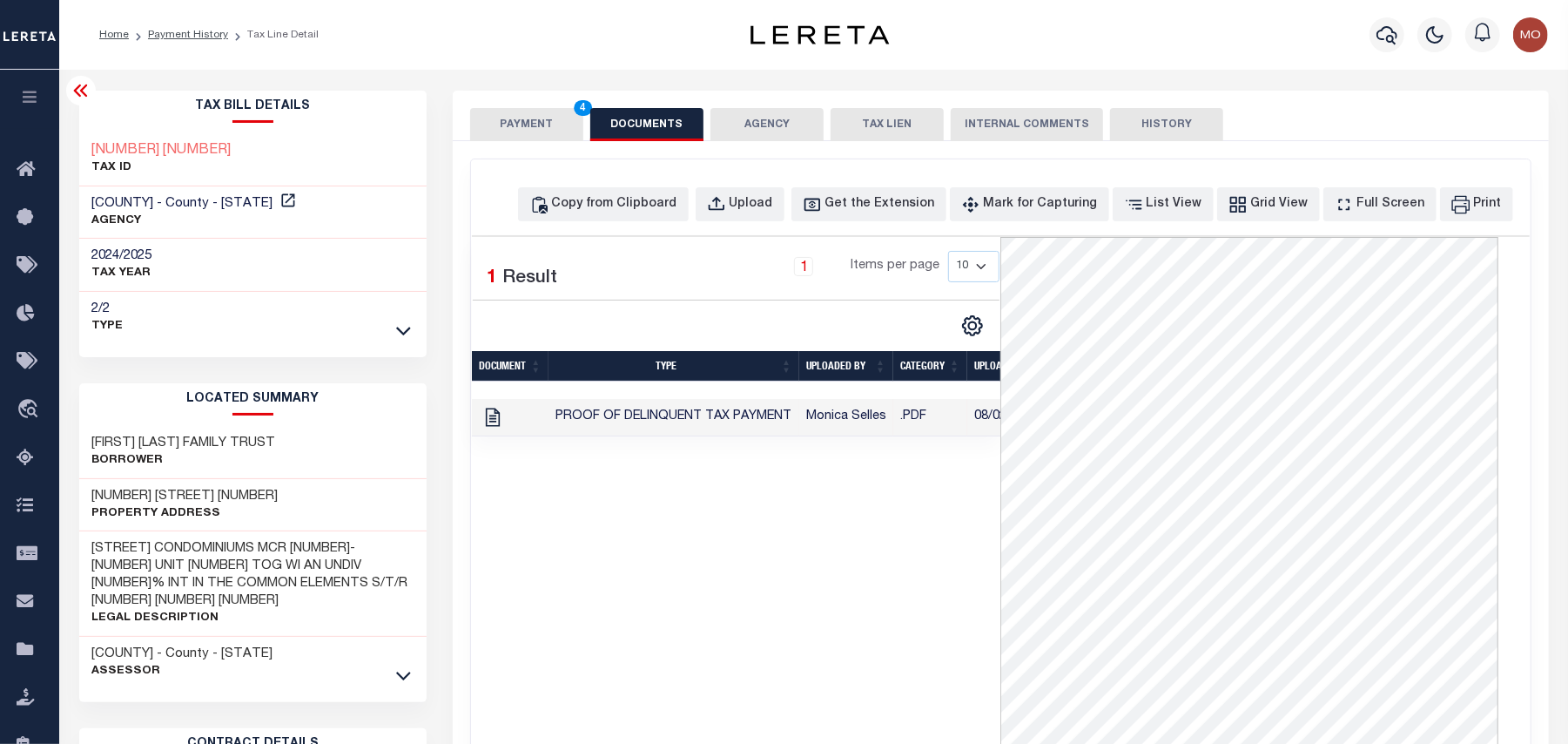 click on "PAYMENT
4" at bounding box center (527, 125) 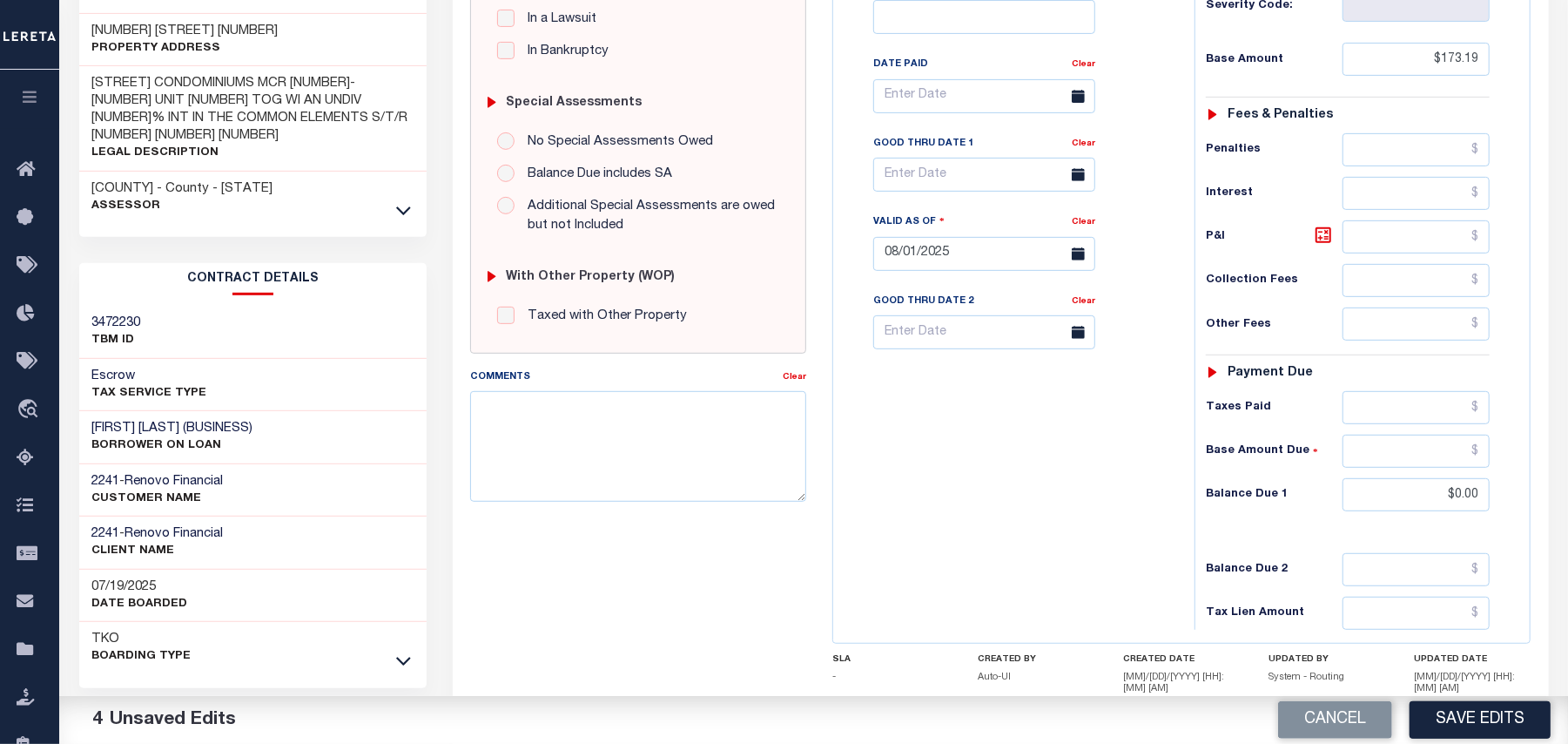 scroll, scrollTop: 580, scrollLeft: 0, axis: vertical 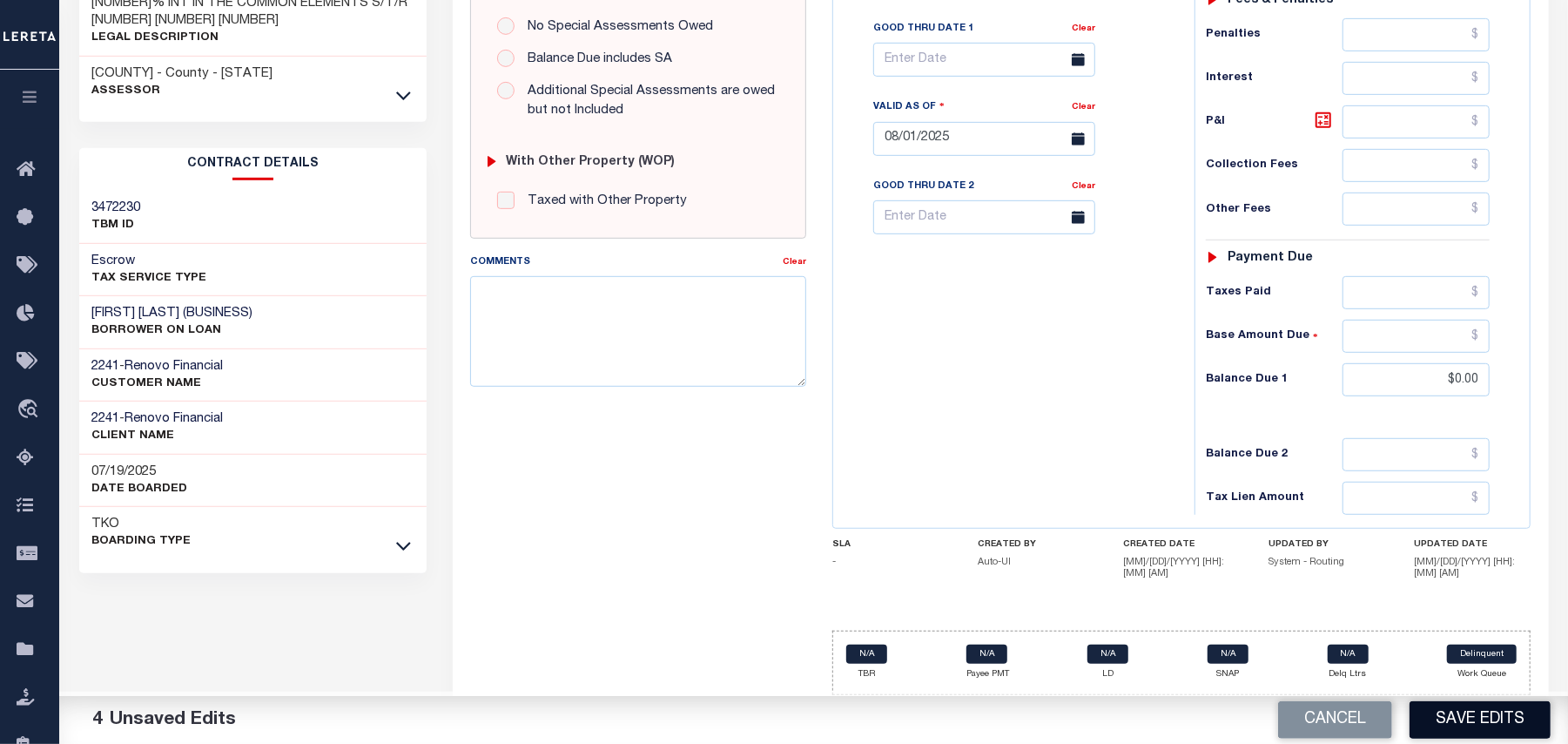 click on "Save Edits" at bounding box center [1480, 720] 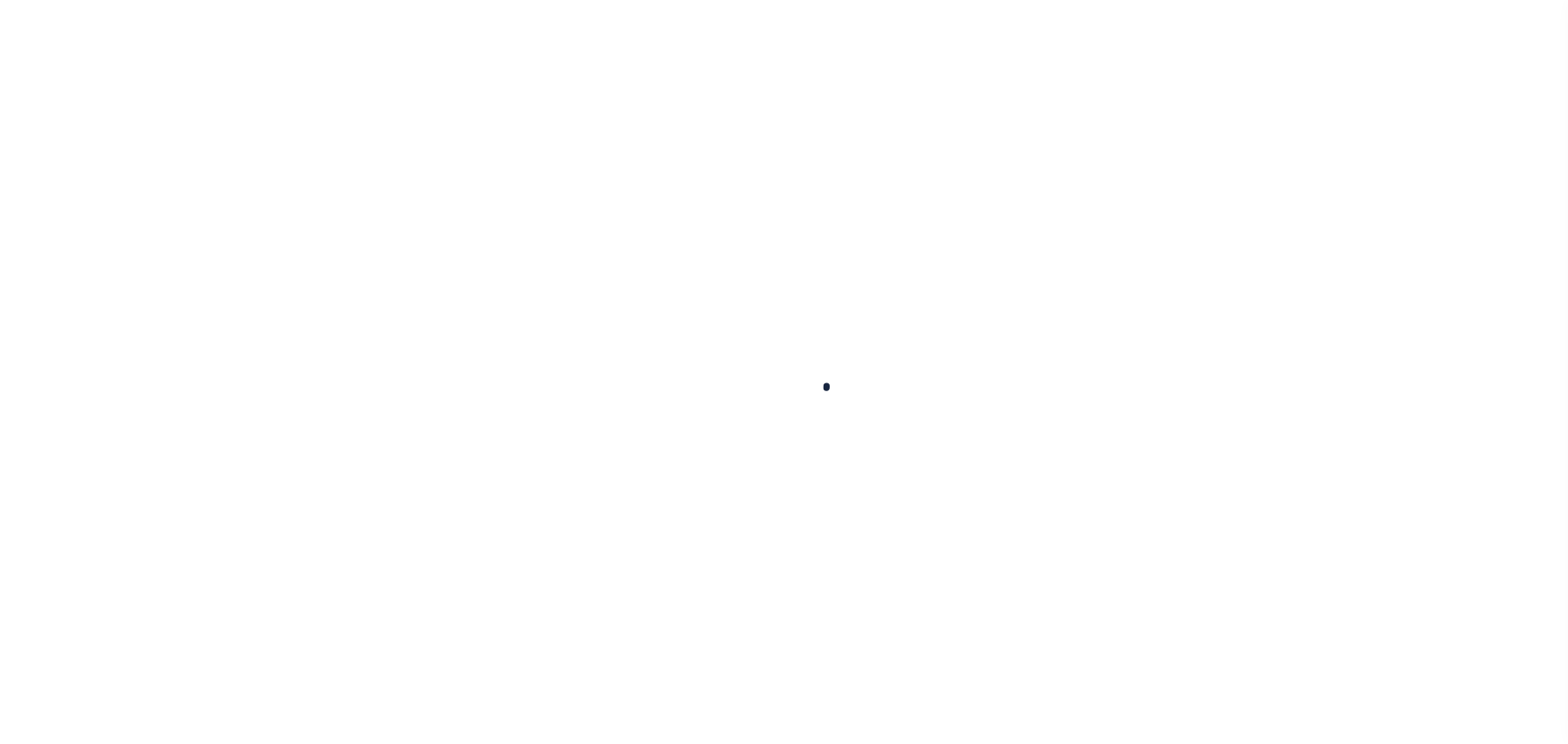 scroll, scrollTop: 0, scrollLeft: 0, axis: both 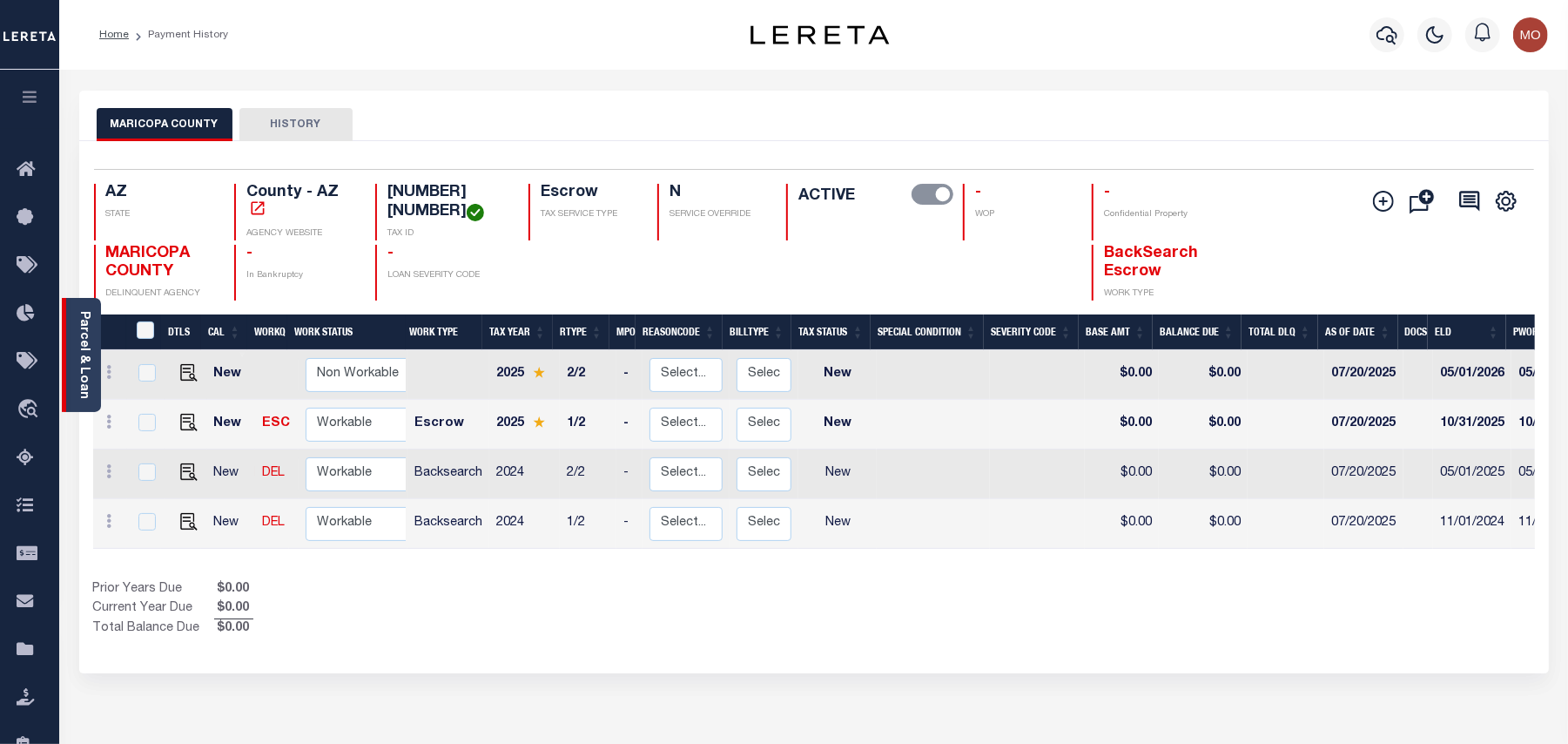 click on "Parcel & Loan" at bounding box center (84, 355) 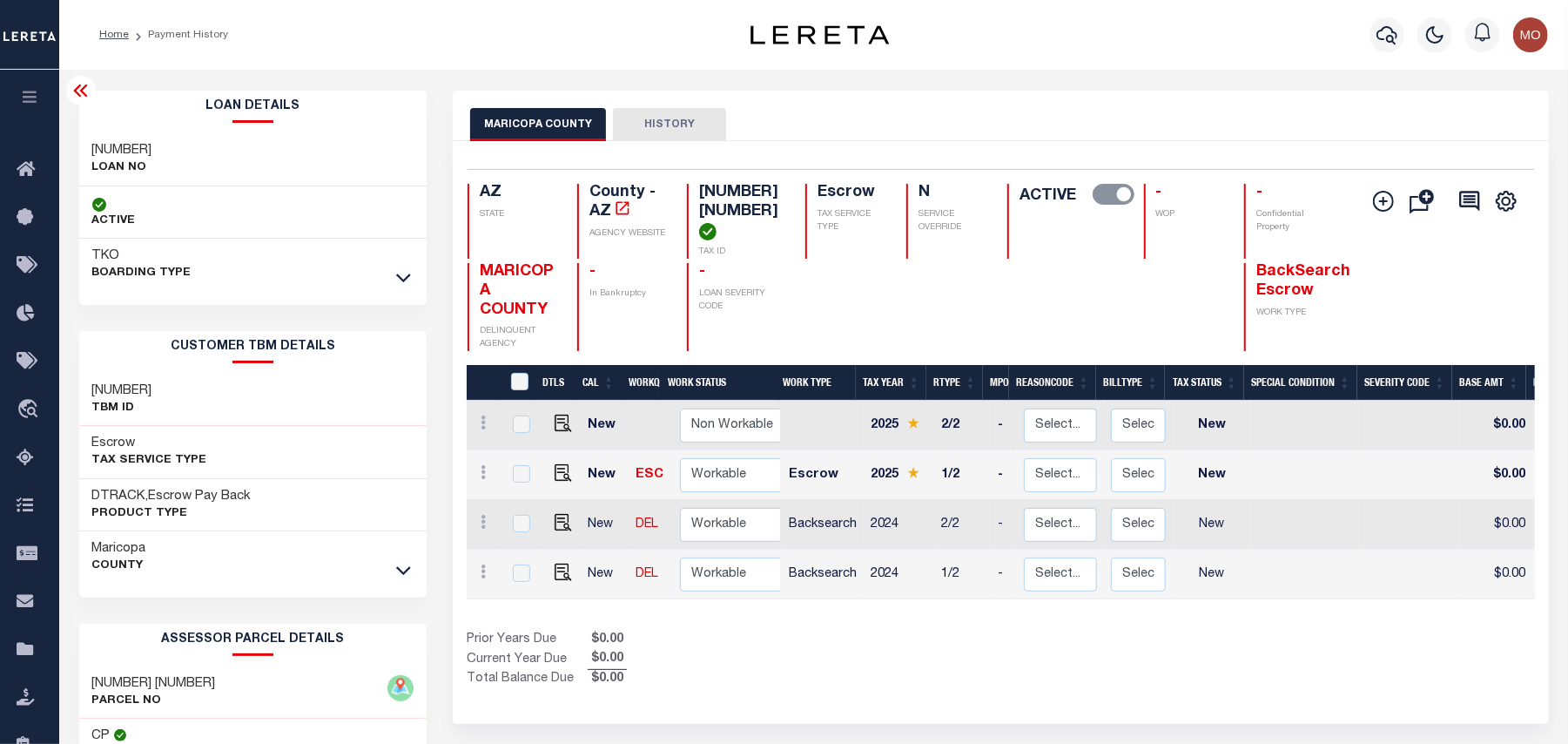 click on "LOAN NO" at bounding box center (122, 168) 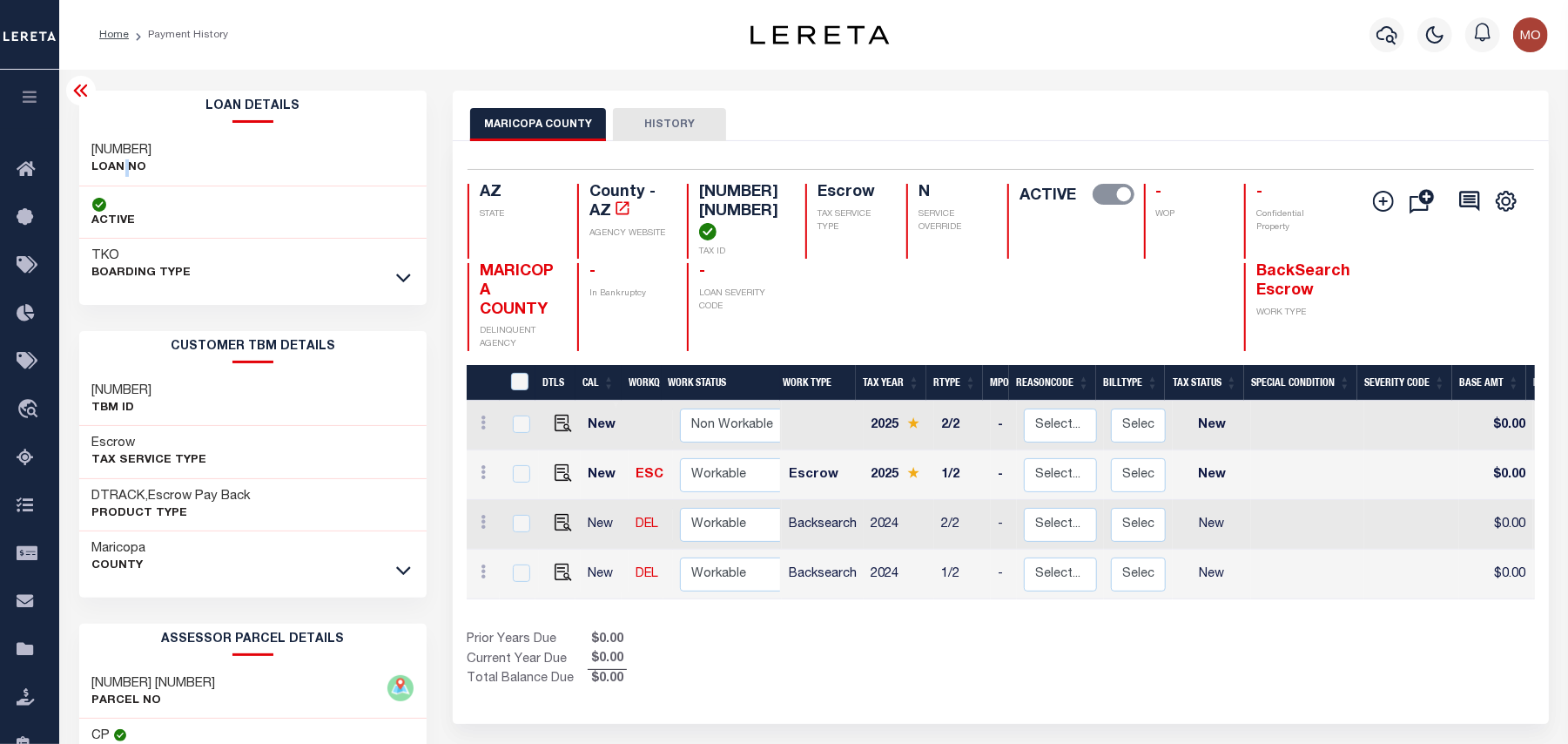click on "LOAN NO" at bounding box center (122, 168) 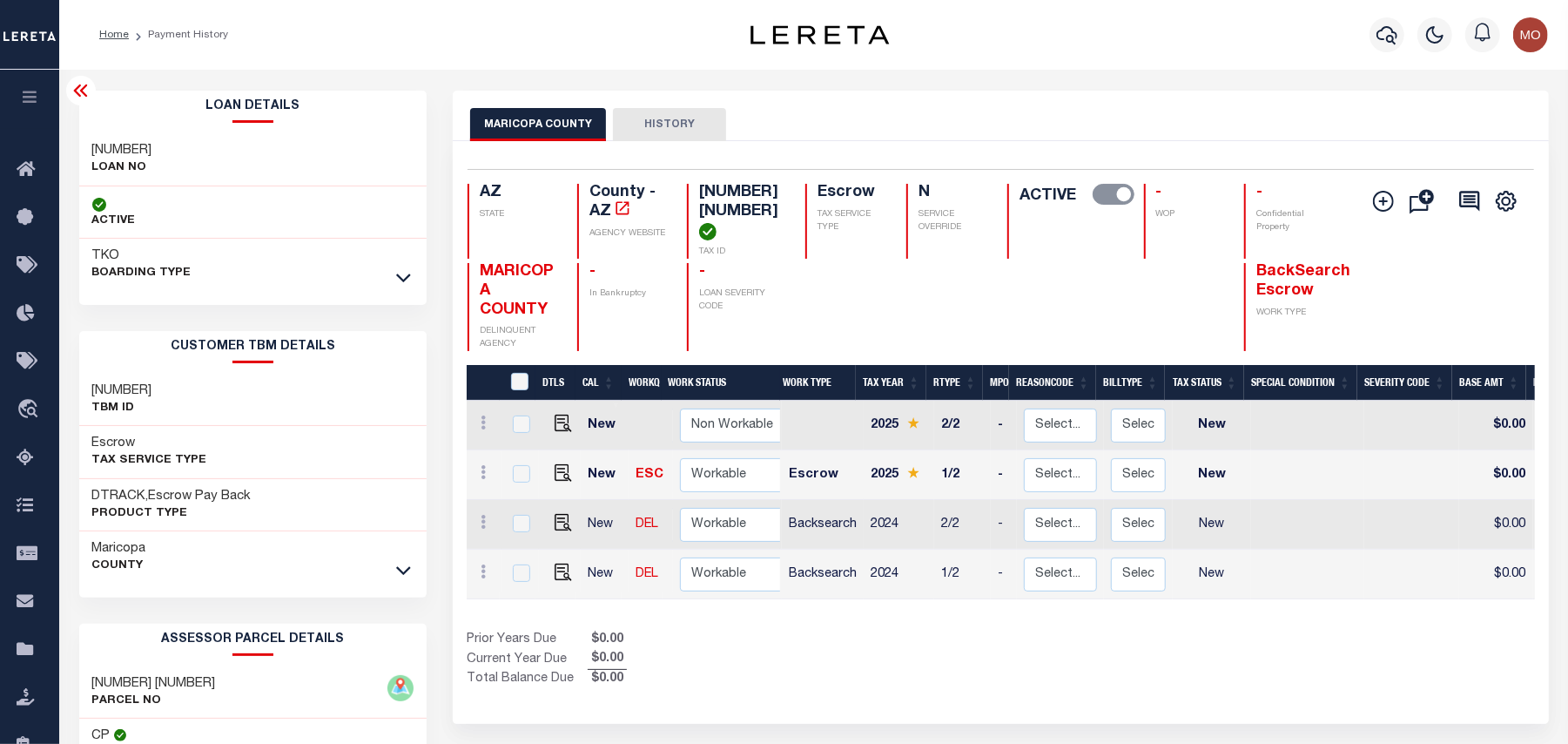 click on "[NUMBER]" at bounding box center [122, 151] 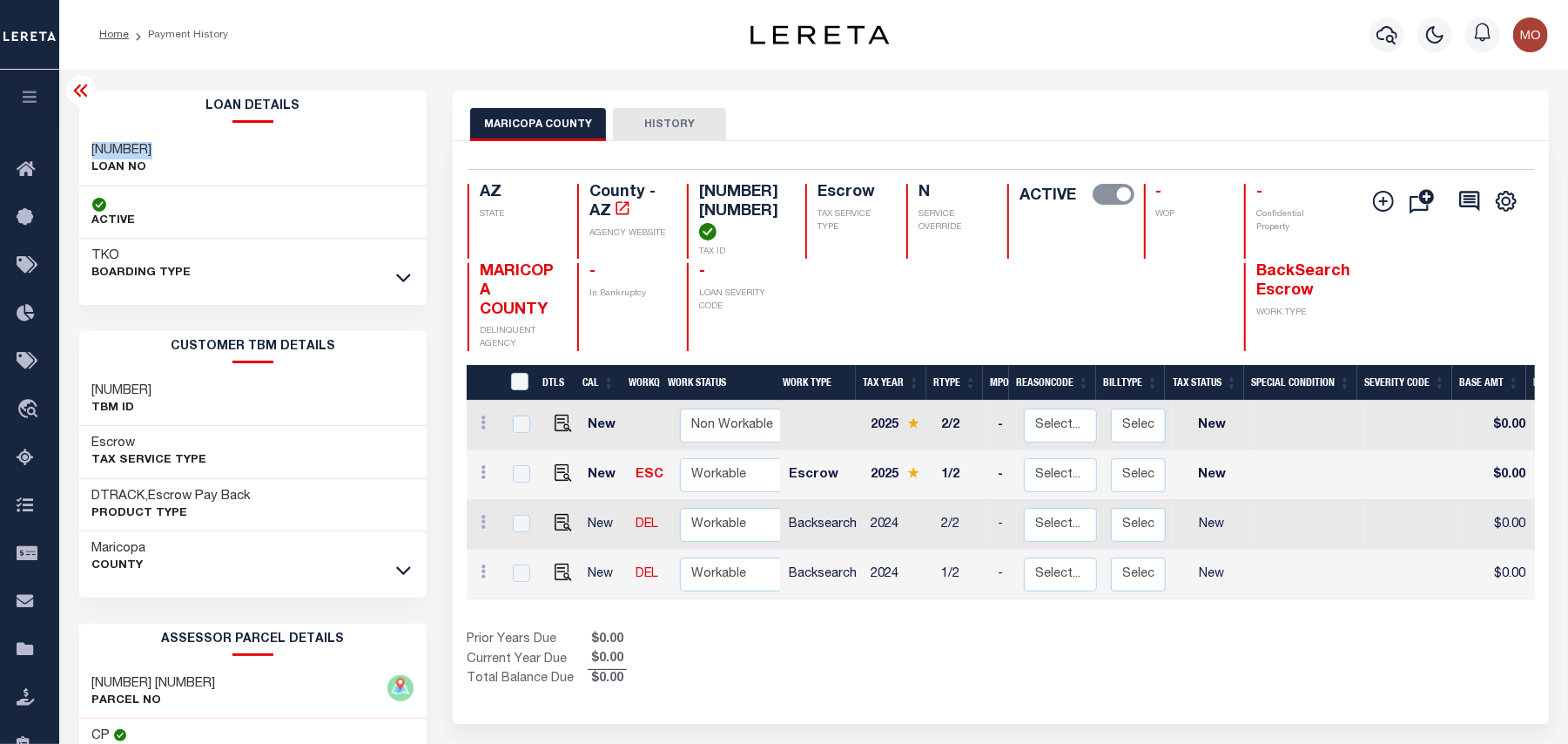 click on "[NUMBER]" at bounding box center [122, 151] 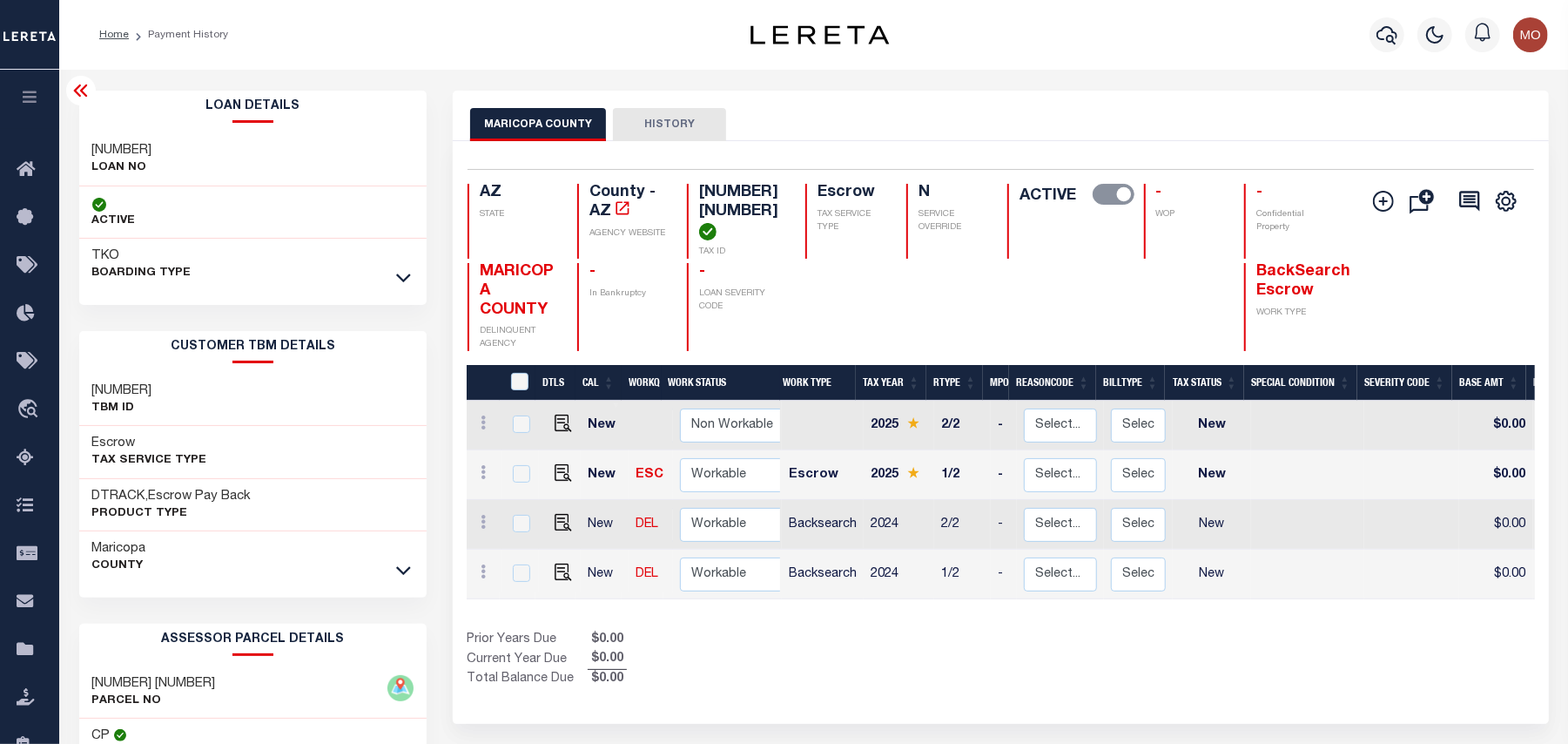 click on "Selected
[NUMBER] Results
[NUMBER] Items per page [NUMBER] [NUMBER] [NUMBER]
[STATE] STATE
TAX ID N" at bounding box center [1000, 432] 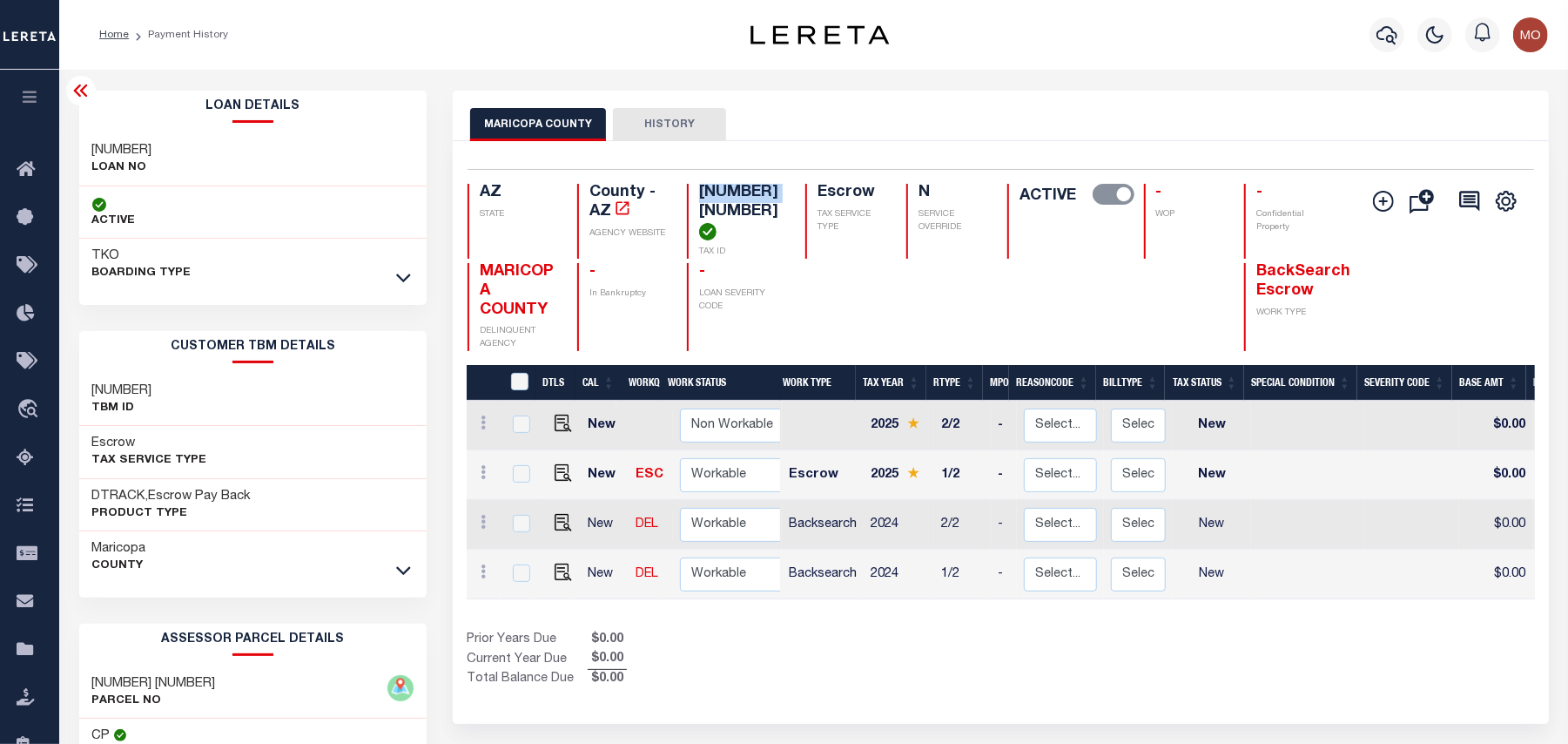 click on "[NUMBER] [NUMBER]" at bounding box center (742, 212) 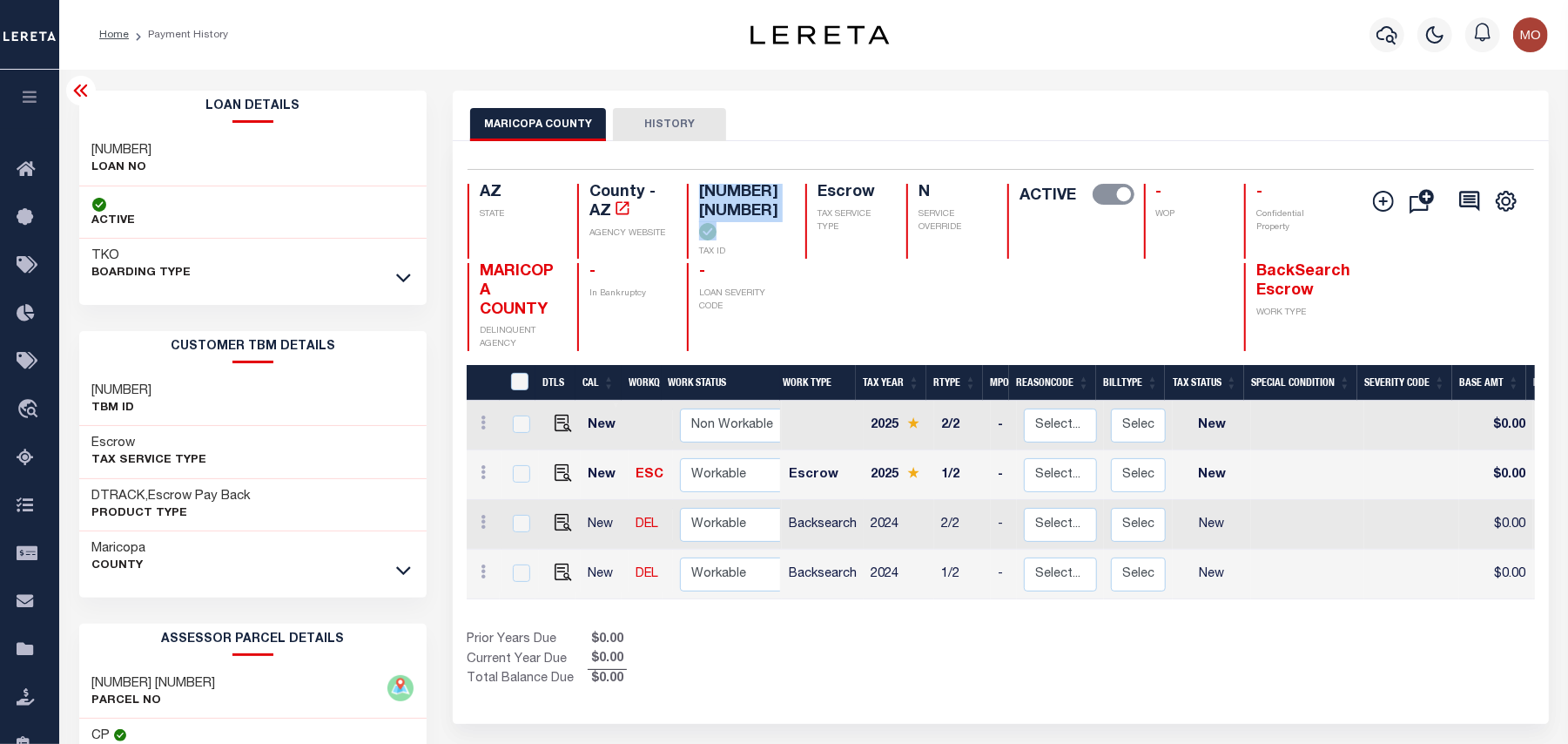 click on "[NUMBER] [NUMBER]" at bounding box center (742, 212) 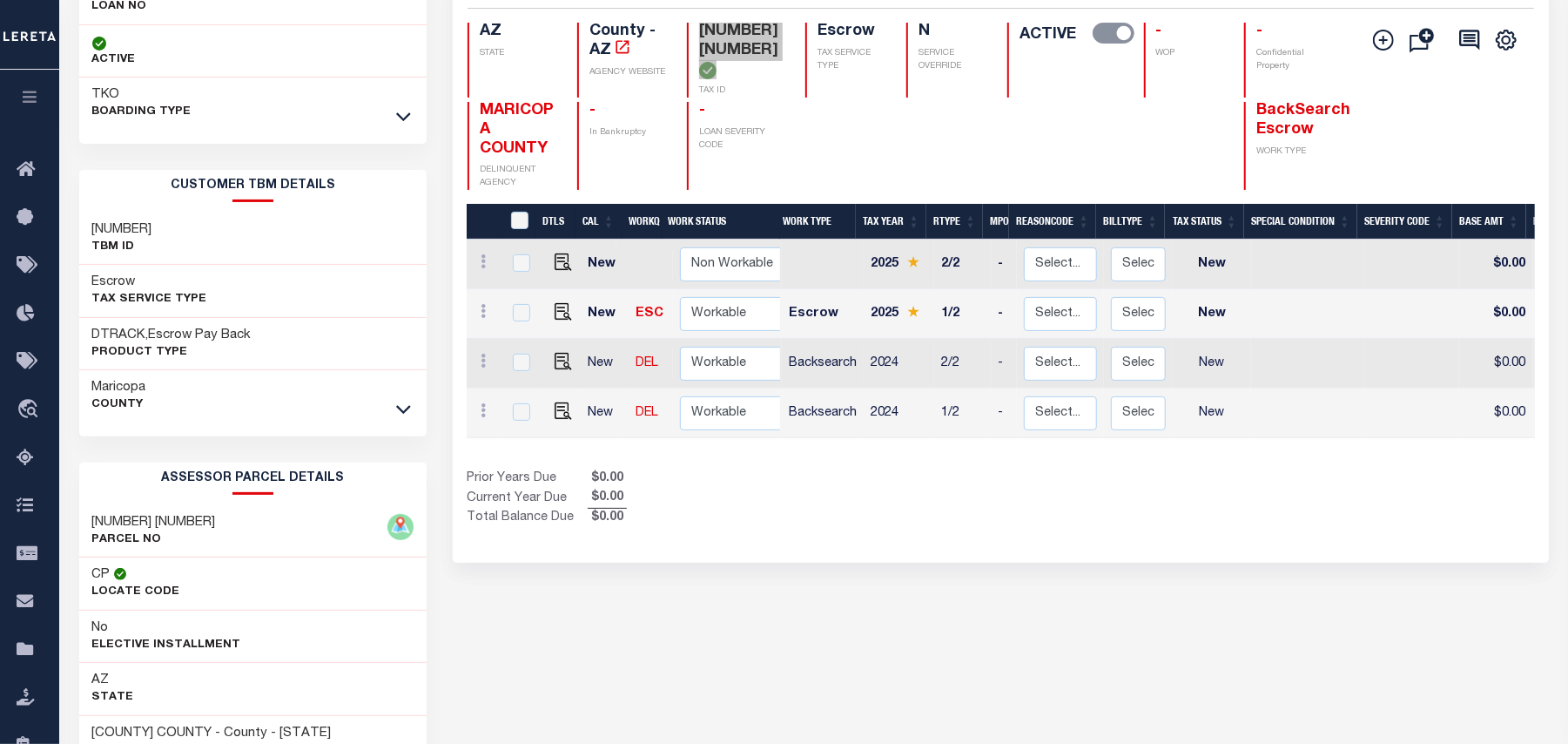 scroll, scrollTop: 335, scrollLeft: 0, axis: vertical 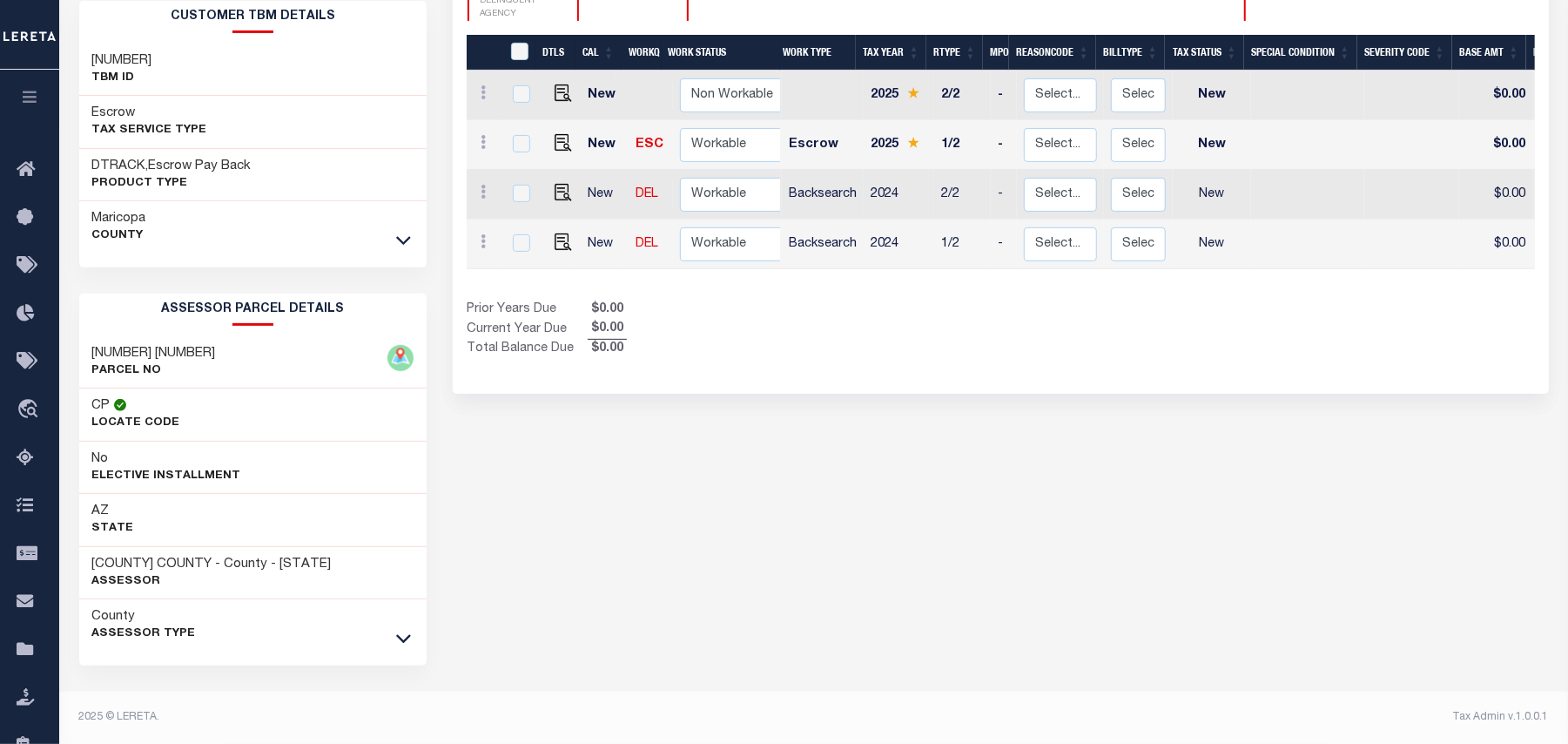 click on "MARICOPA COUNTY
HISTORY
Selected 4   Results" at bounding box center [1000, 252] 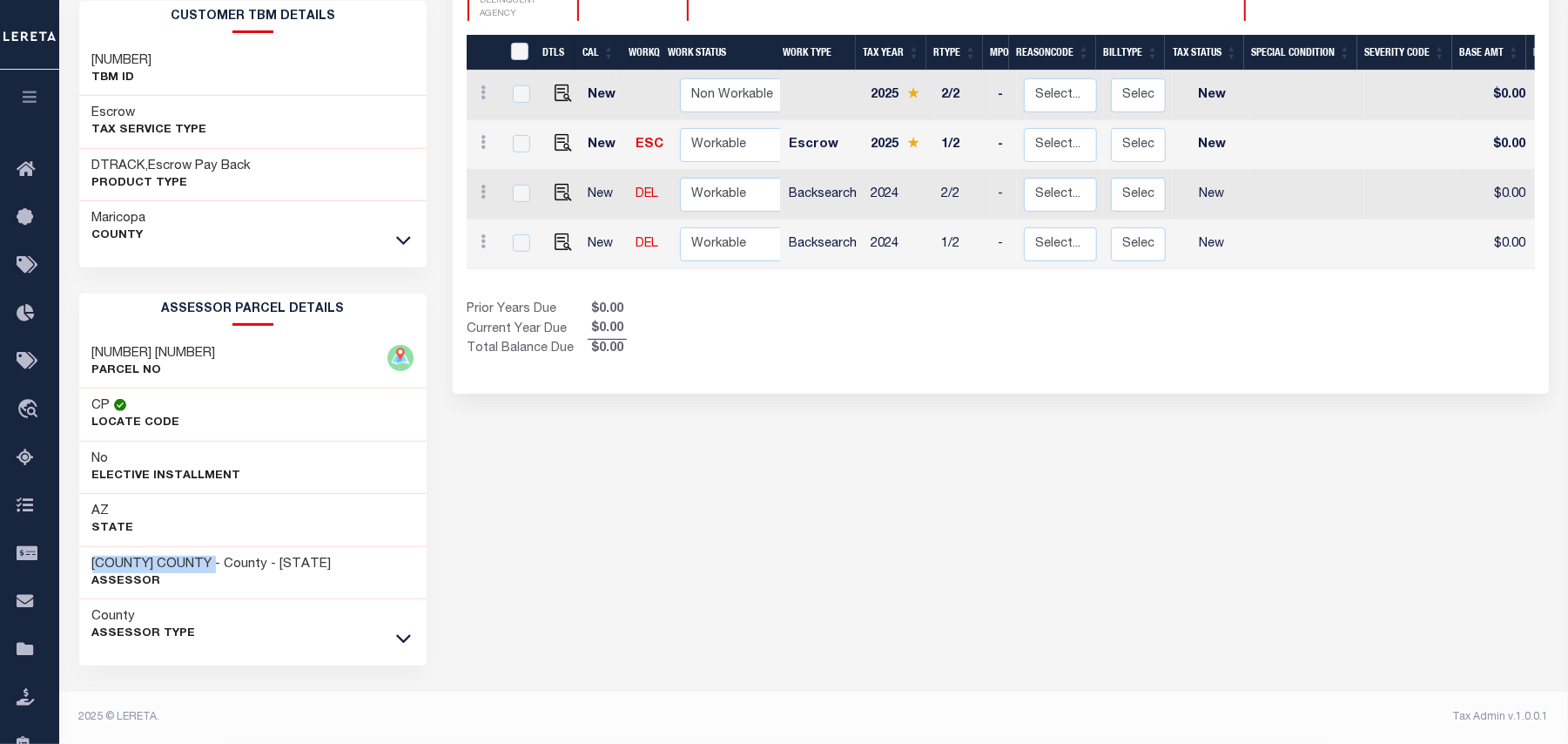 drag, startPoint x: 92, startPoint y: 569, endPoint x: 221, endPoint y: 570, distance: 129.00388 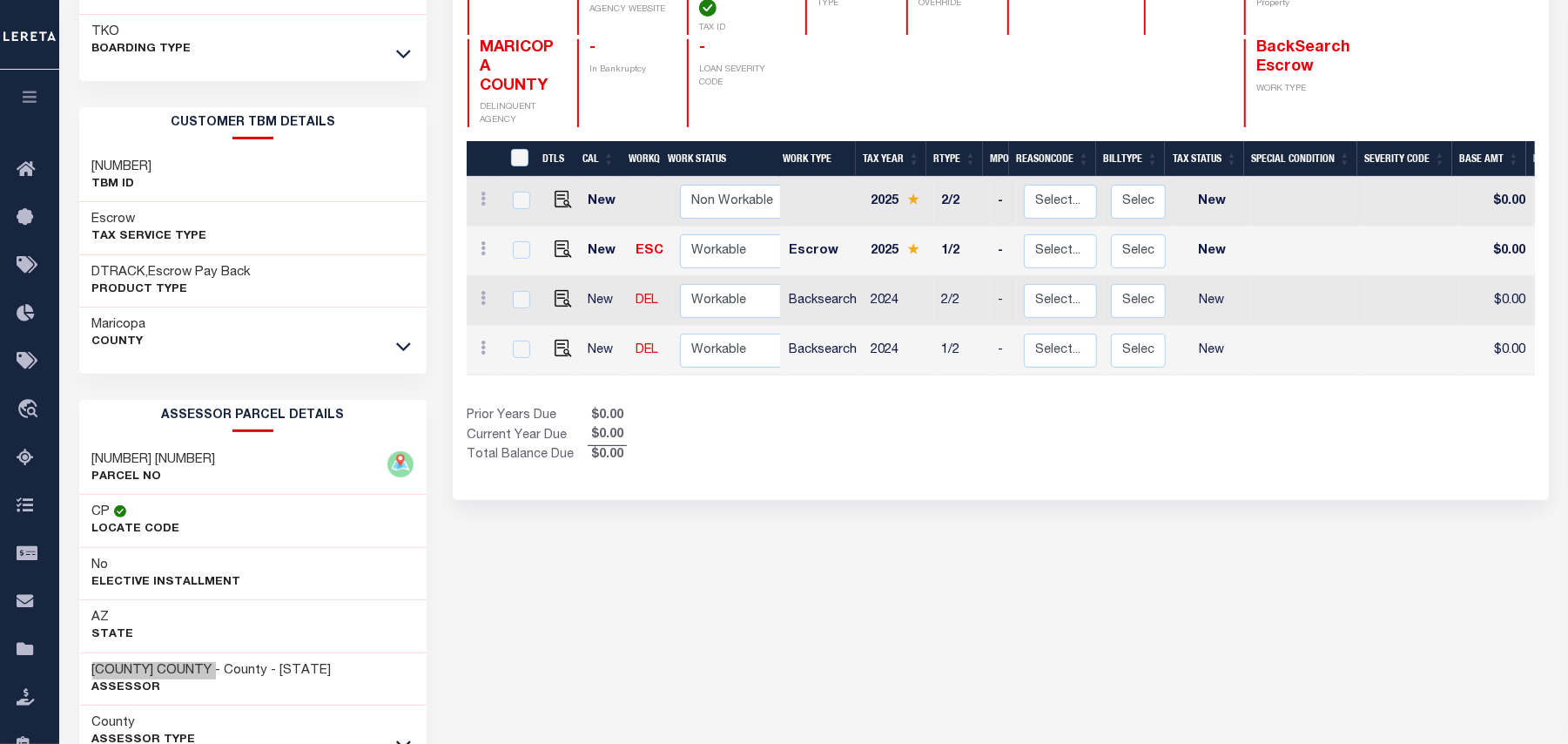 scroll, scrollTop: 0, scrollLeft: 0, axis: both 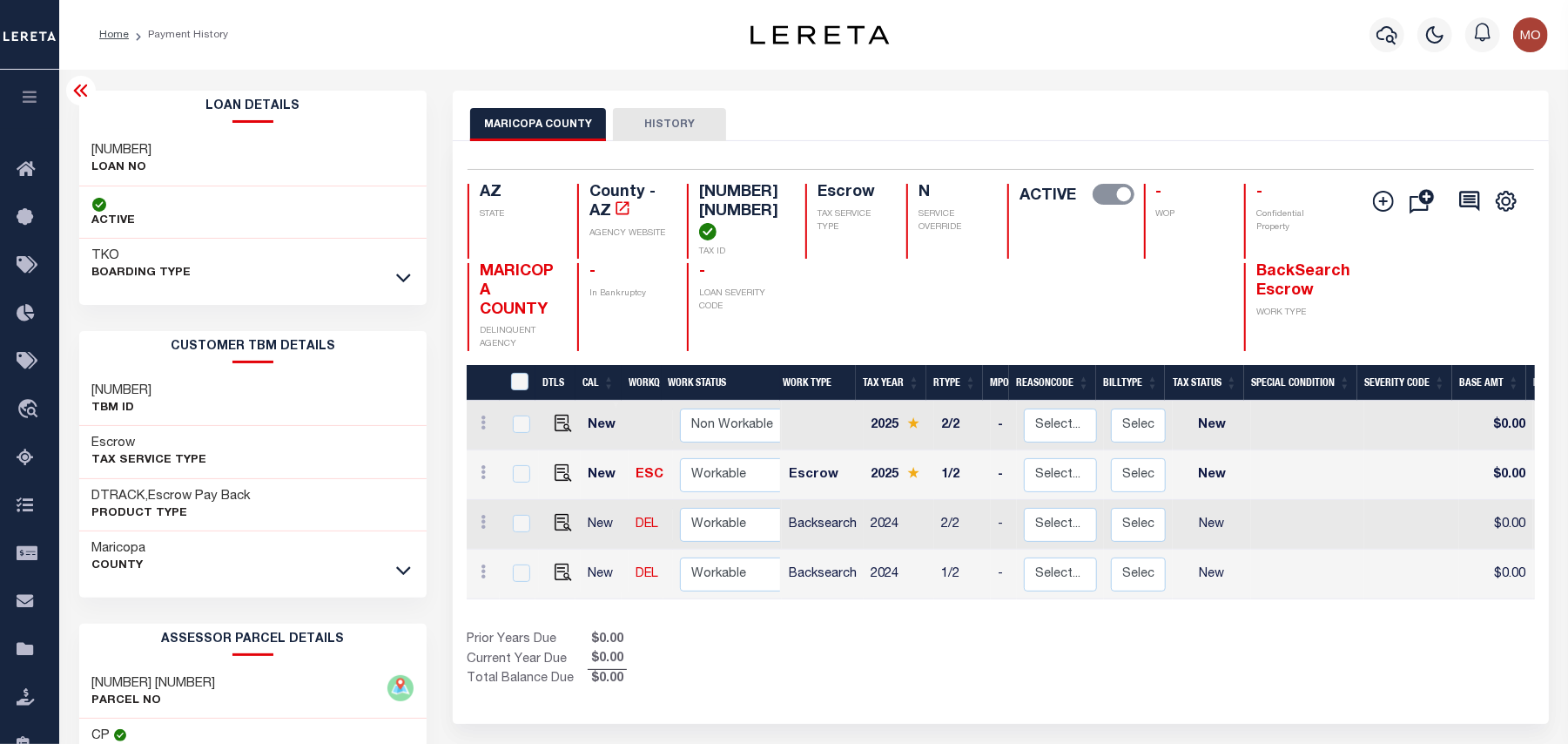 click on "Prior Years Due
$0.00
Current Year Due
$0.00
Total Balance Due
$0.00" at bounding box center (733, 659) 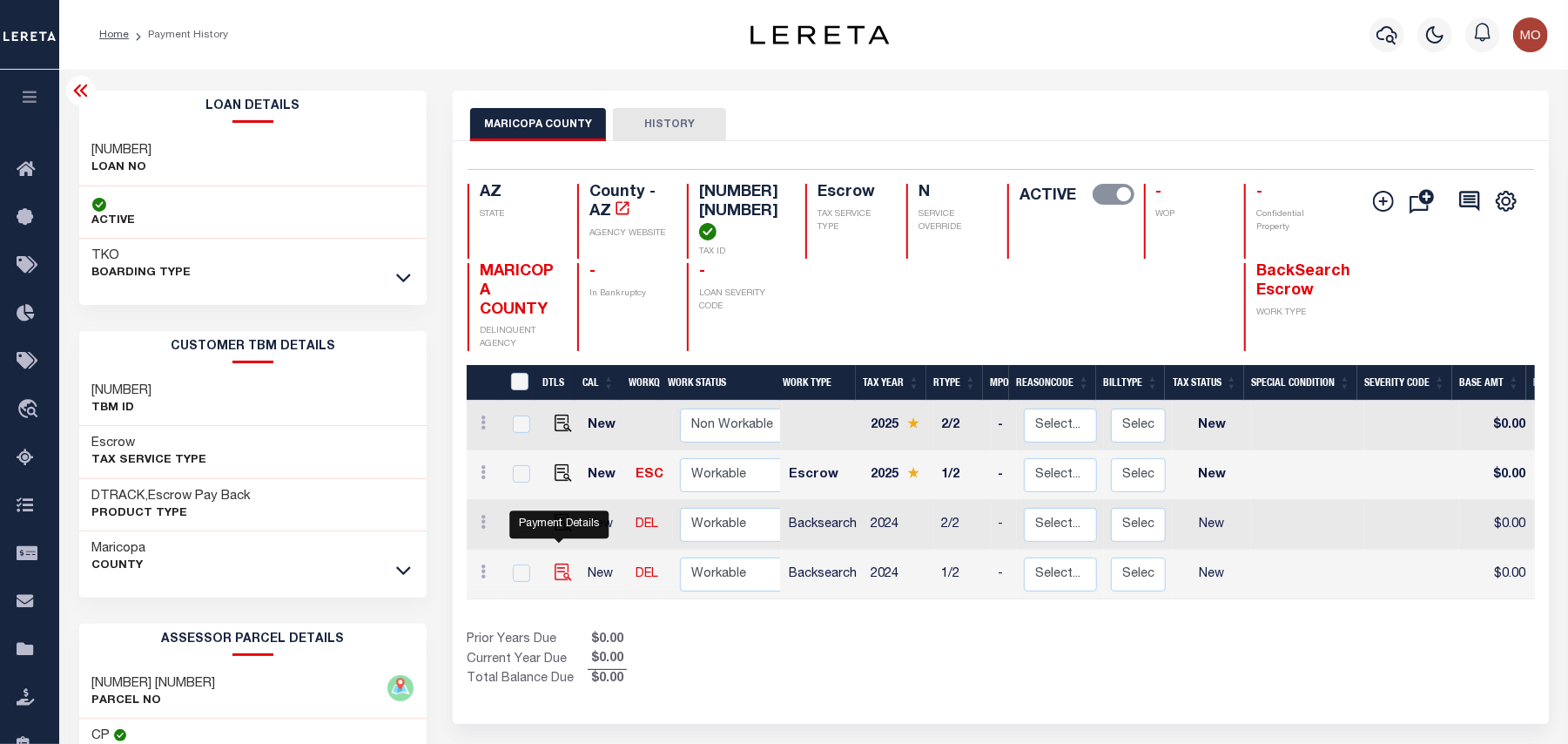 click at bounding box center (563, 572) 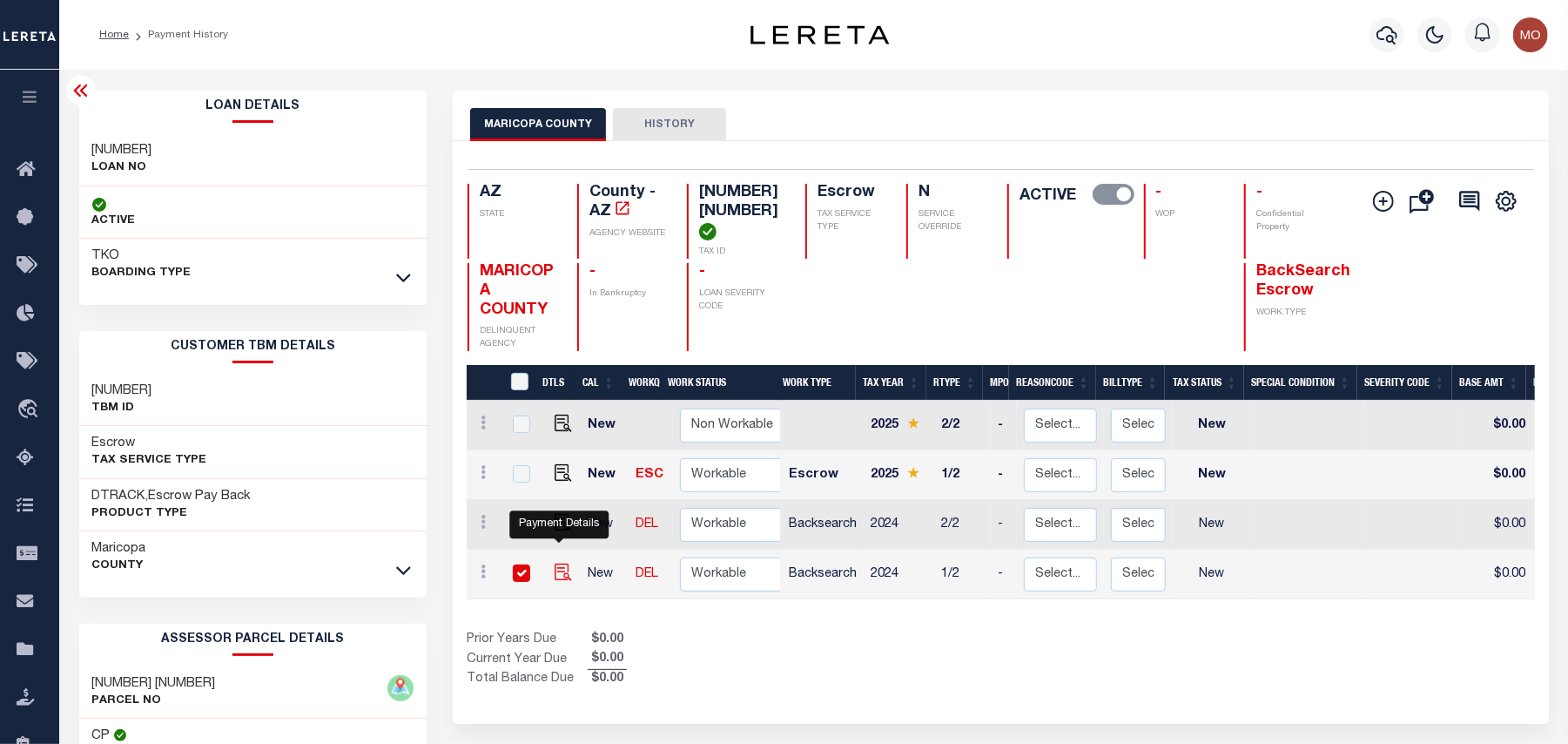 checkbox on "true" 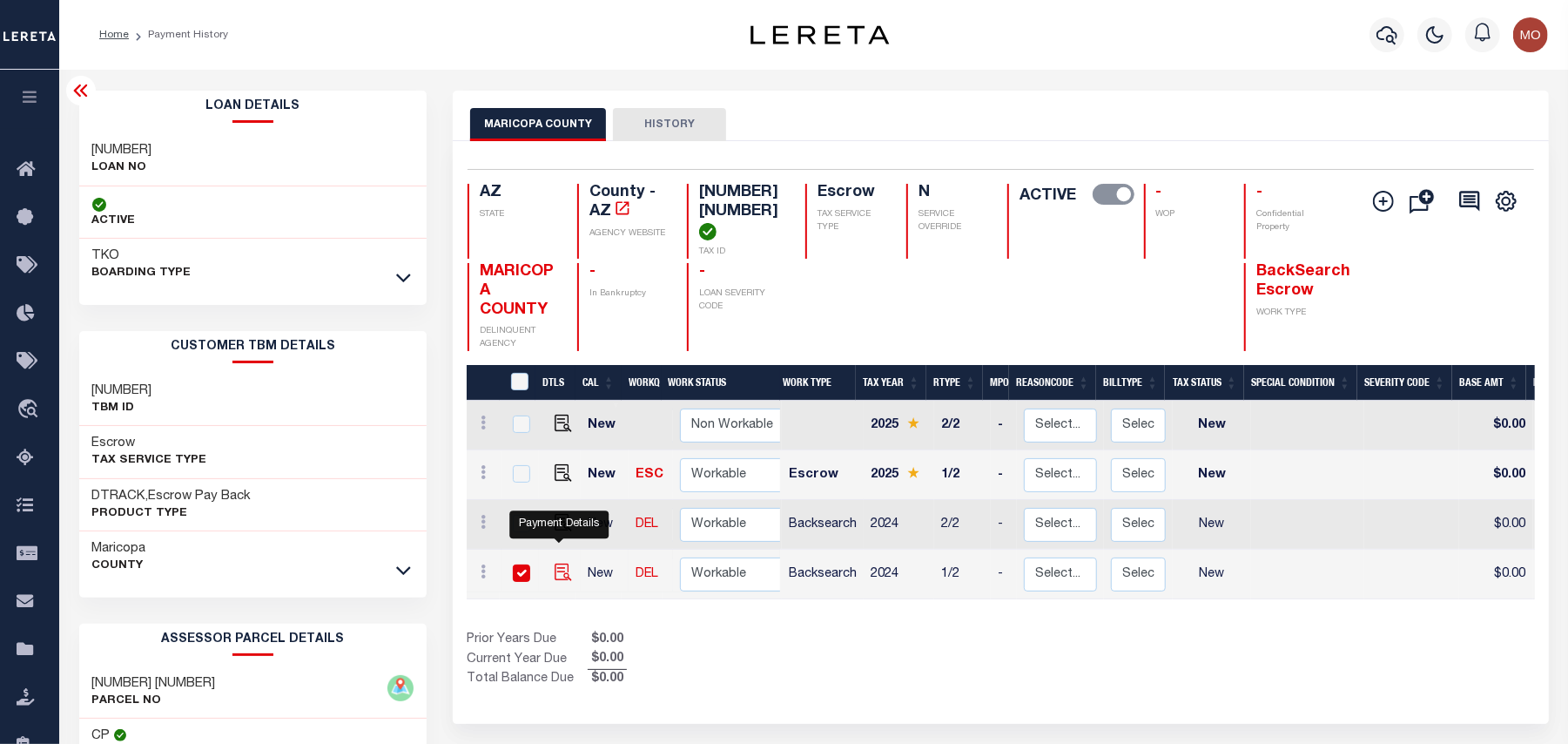 checkbox on "true" 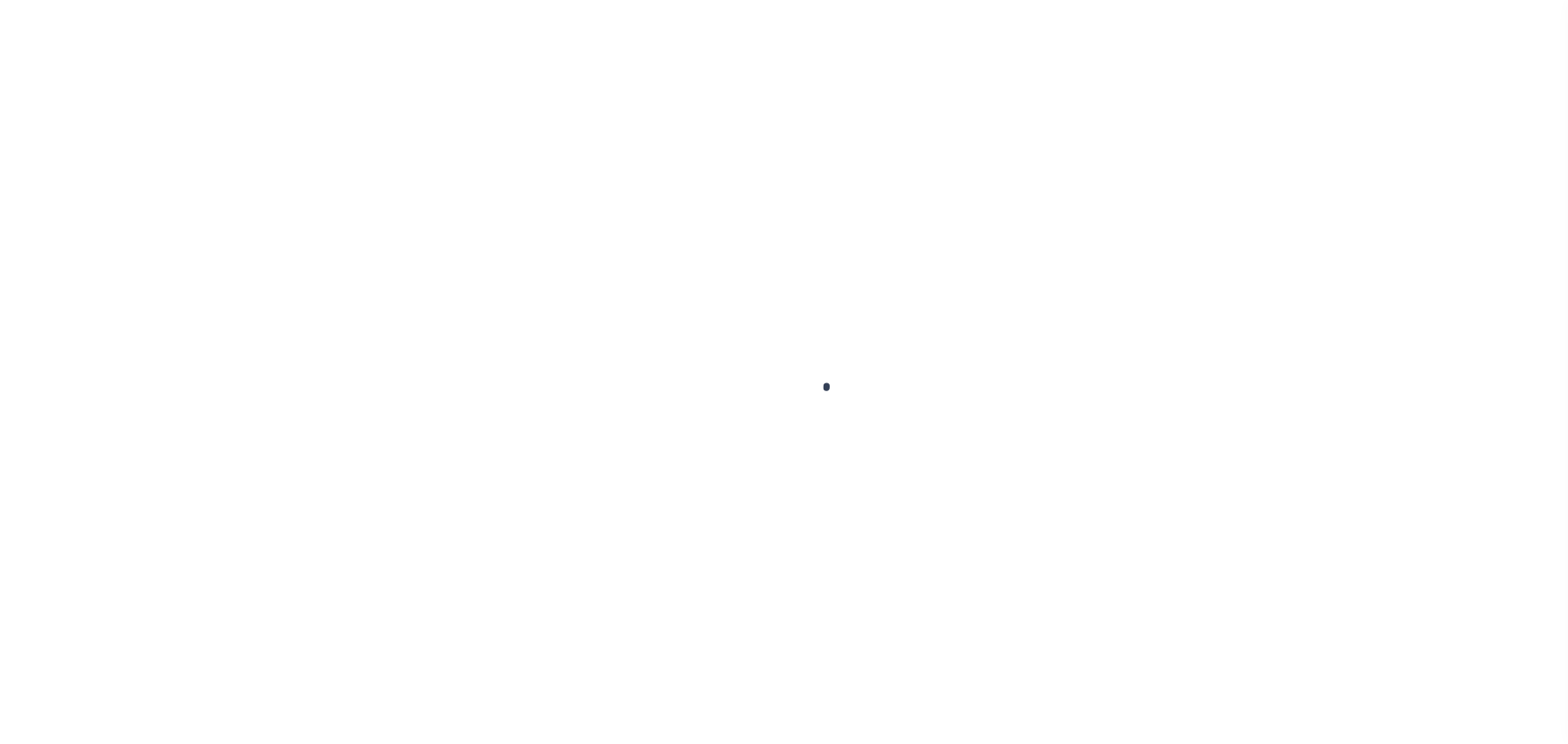 scroll, scrollTop: 0, scrollLeft: 0, axis: both 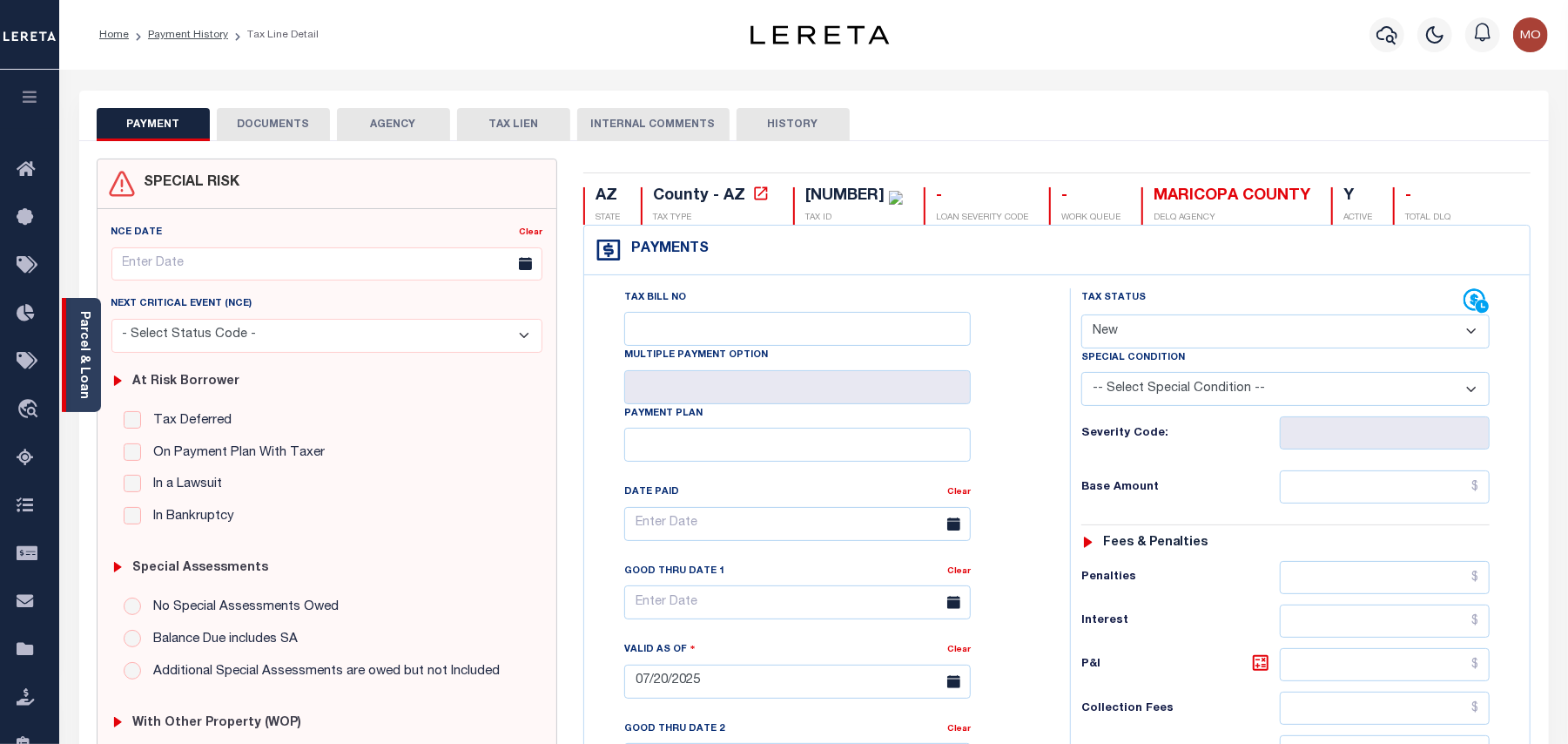 click on "Parcel & Loan" at bounding box center [84, 355] 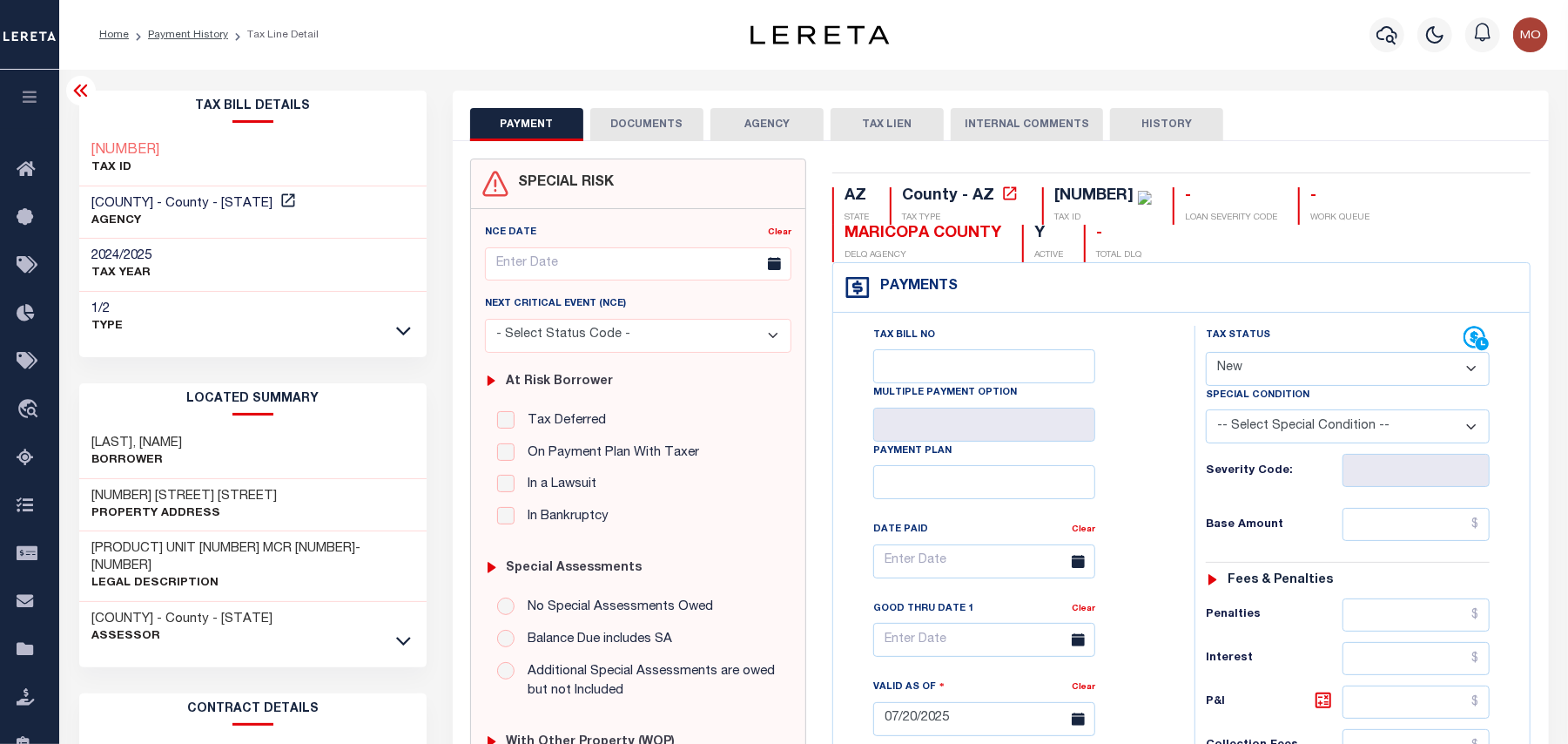 click on "- Select Status Code -
Open
Due/Unpaid
Paid
Incomplete
No Tax Due
Internal Refund Processed
New" at bounding box center (1348, 369) 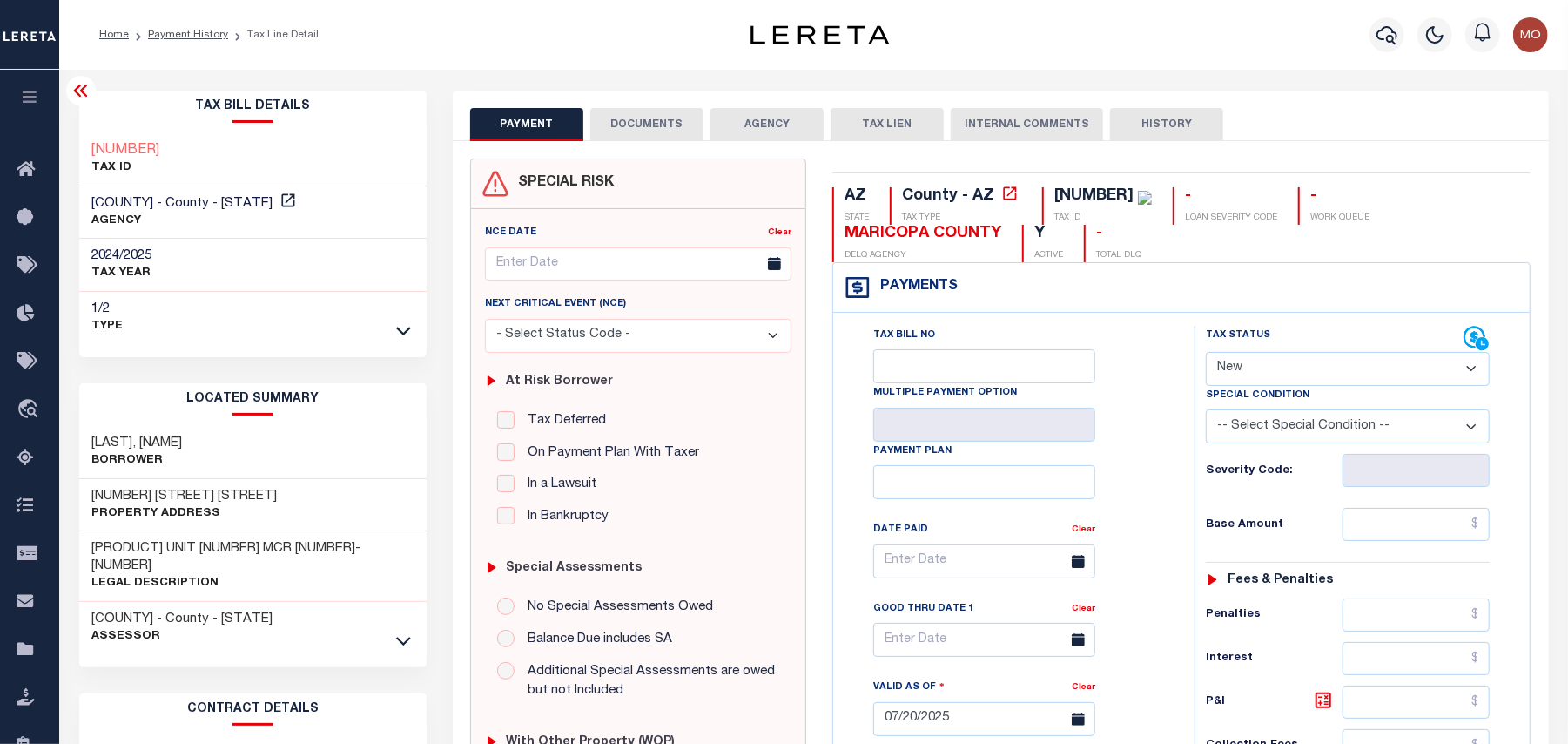 select on "PYD" 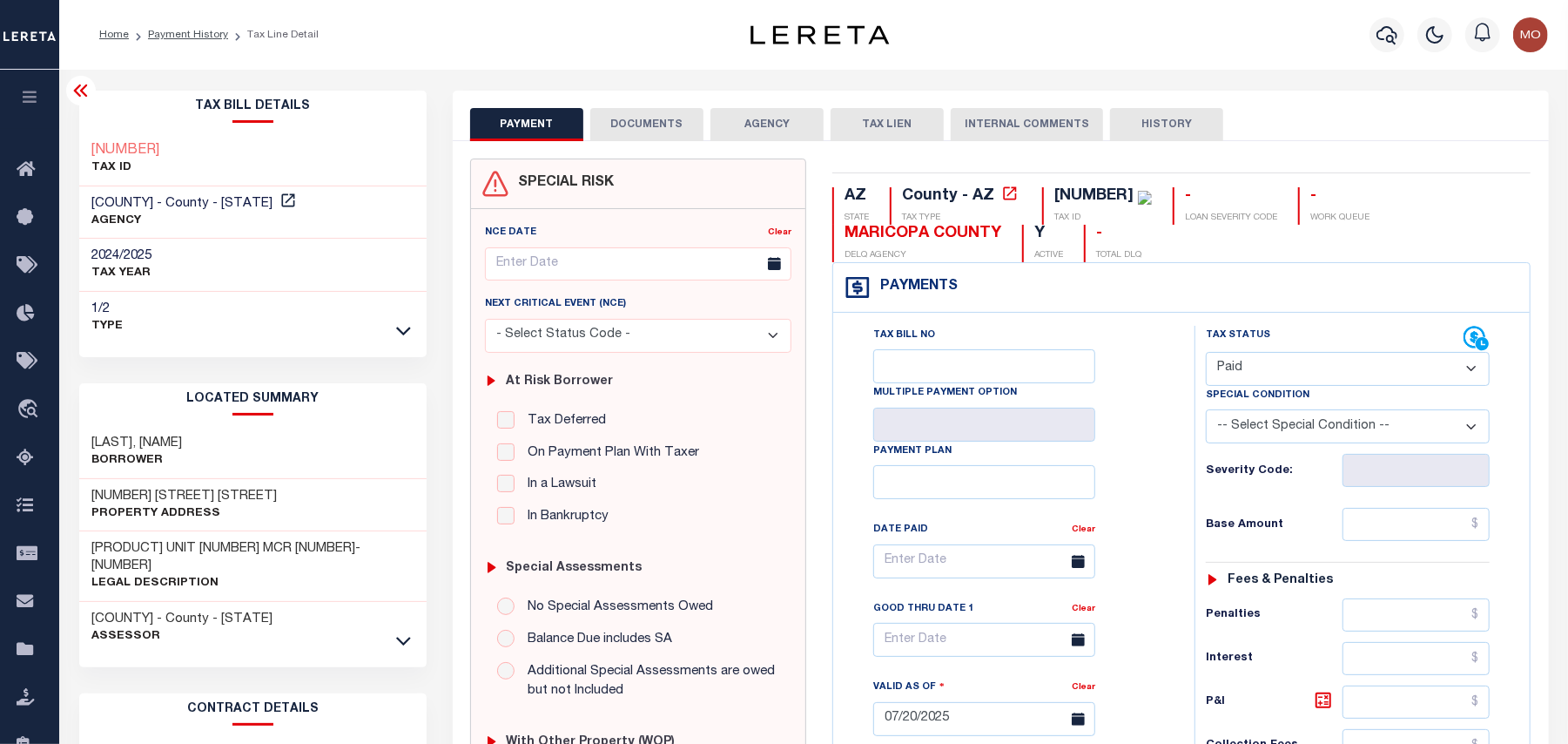 click on "- Select Status Code -
Open
Due/Unpaid
Paid
Incomplete
No Tax Due
Internal Refund Processed
New" at bounding box center (1348, 369) 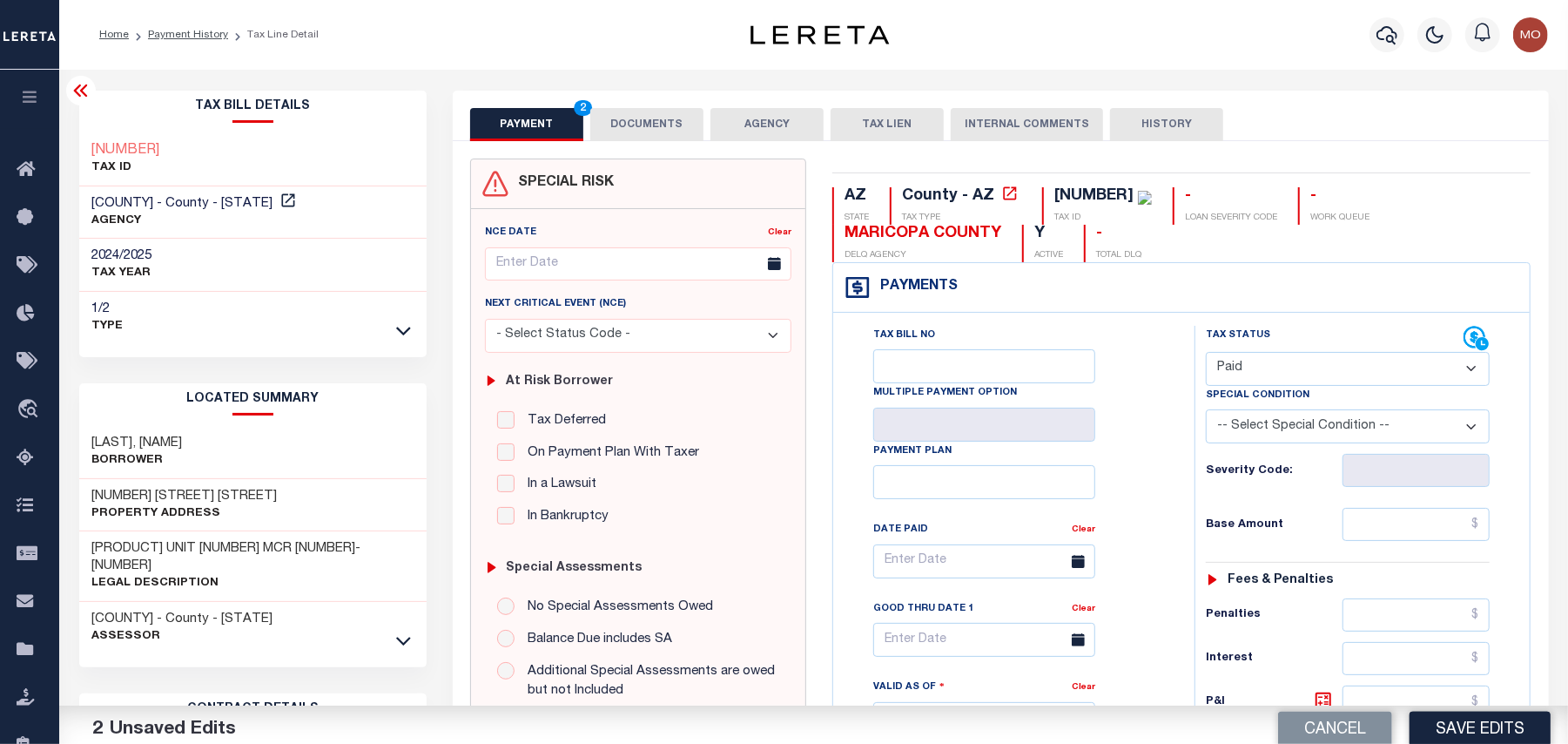 click on "Tax Bill No
Multiple Payment Option
Payment Plan
Clear" at bounding box center [1009, 570] 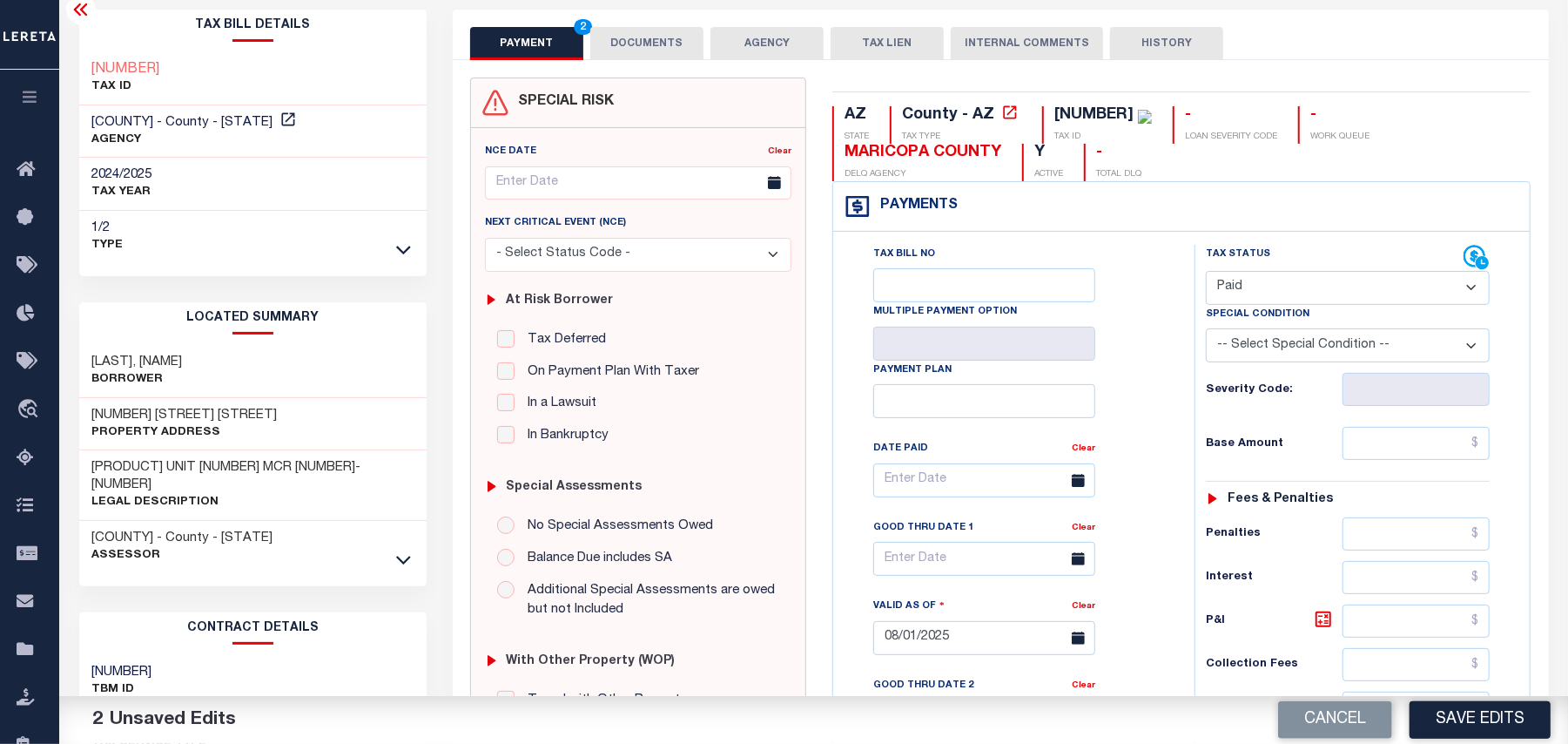 scroll, scrollTop: 116, scrollLeft: 0, axis: vertical 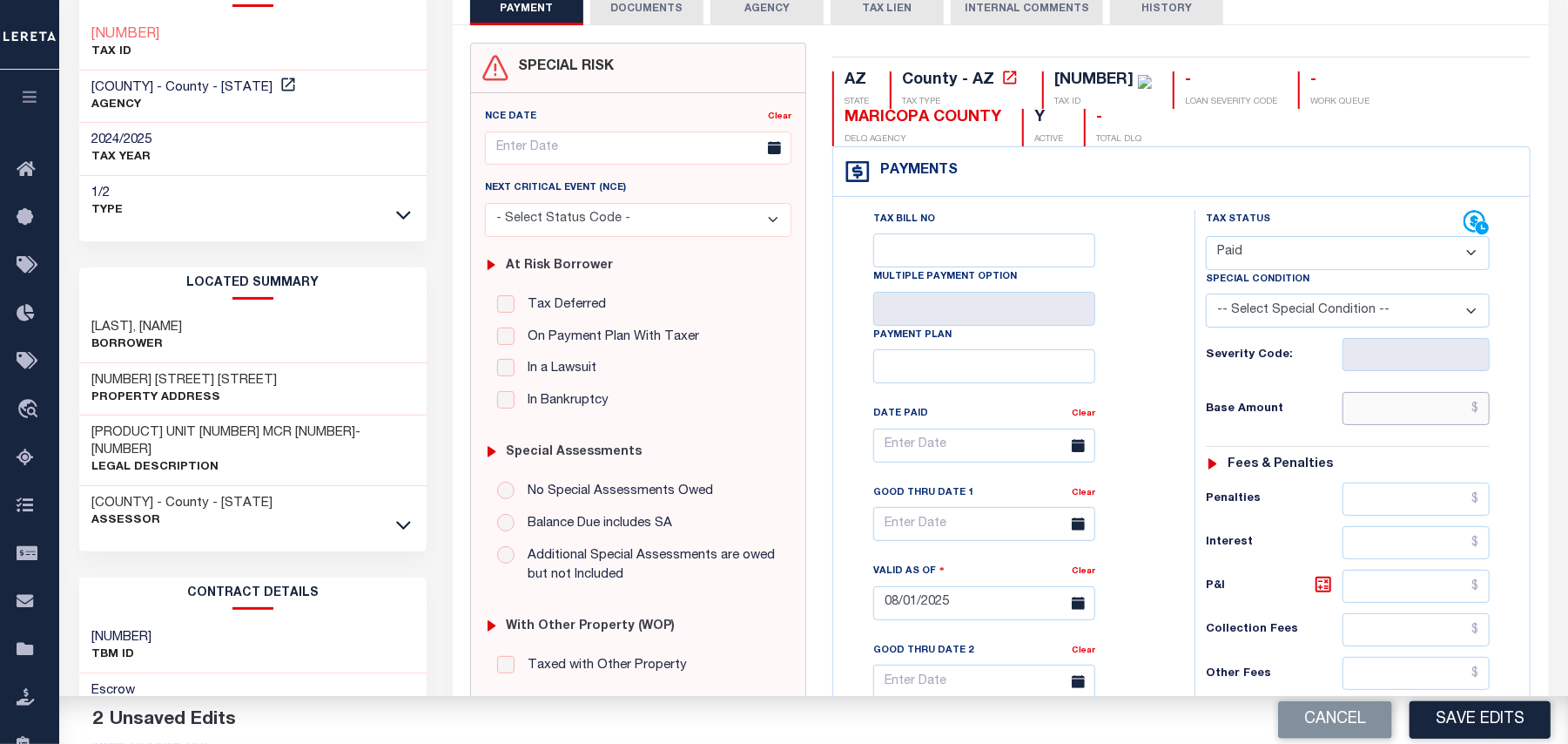 click at bounding box center (1417, 409) 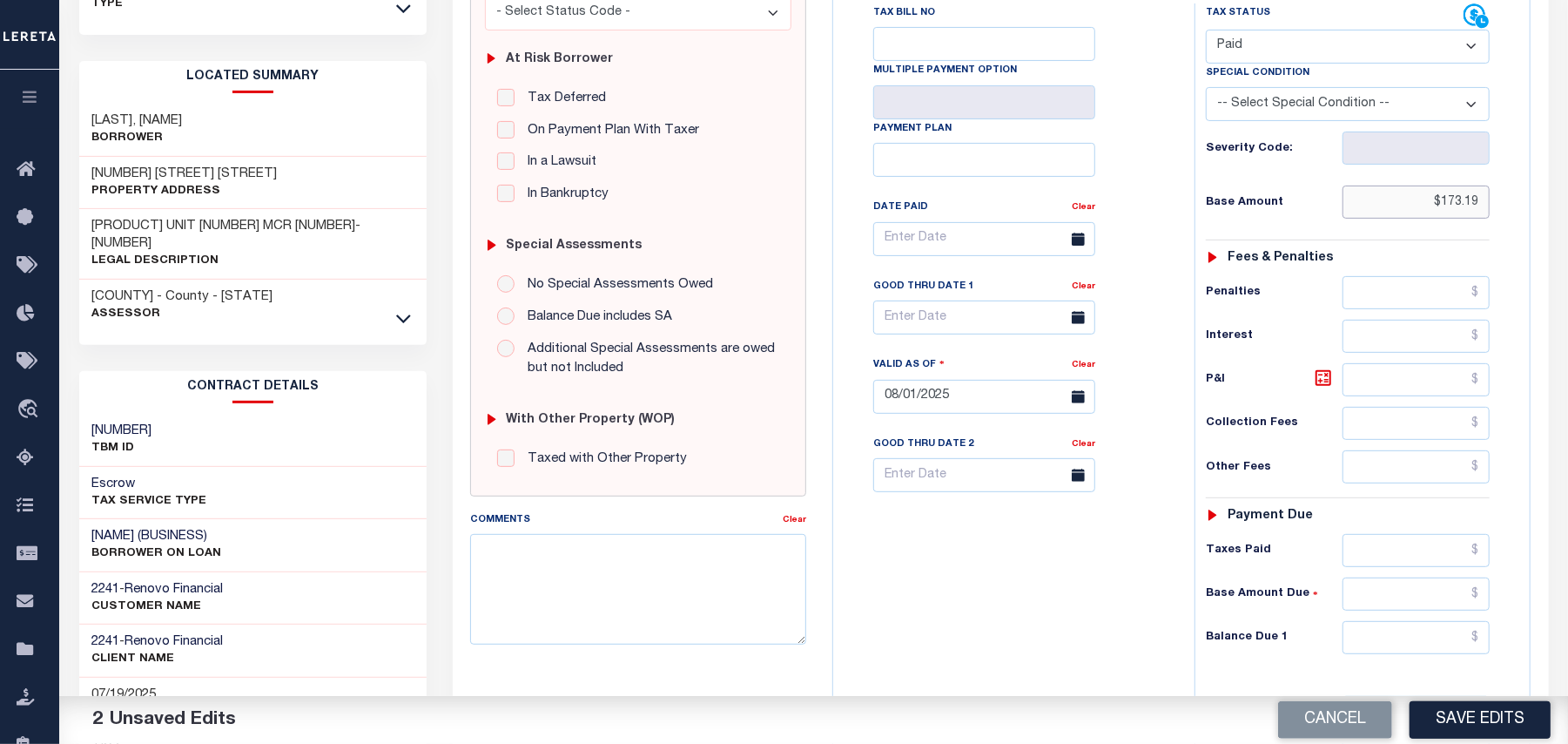 scroll, scrollTop: 580, scrollLeft: 0, axis: vertical 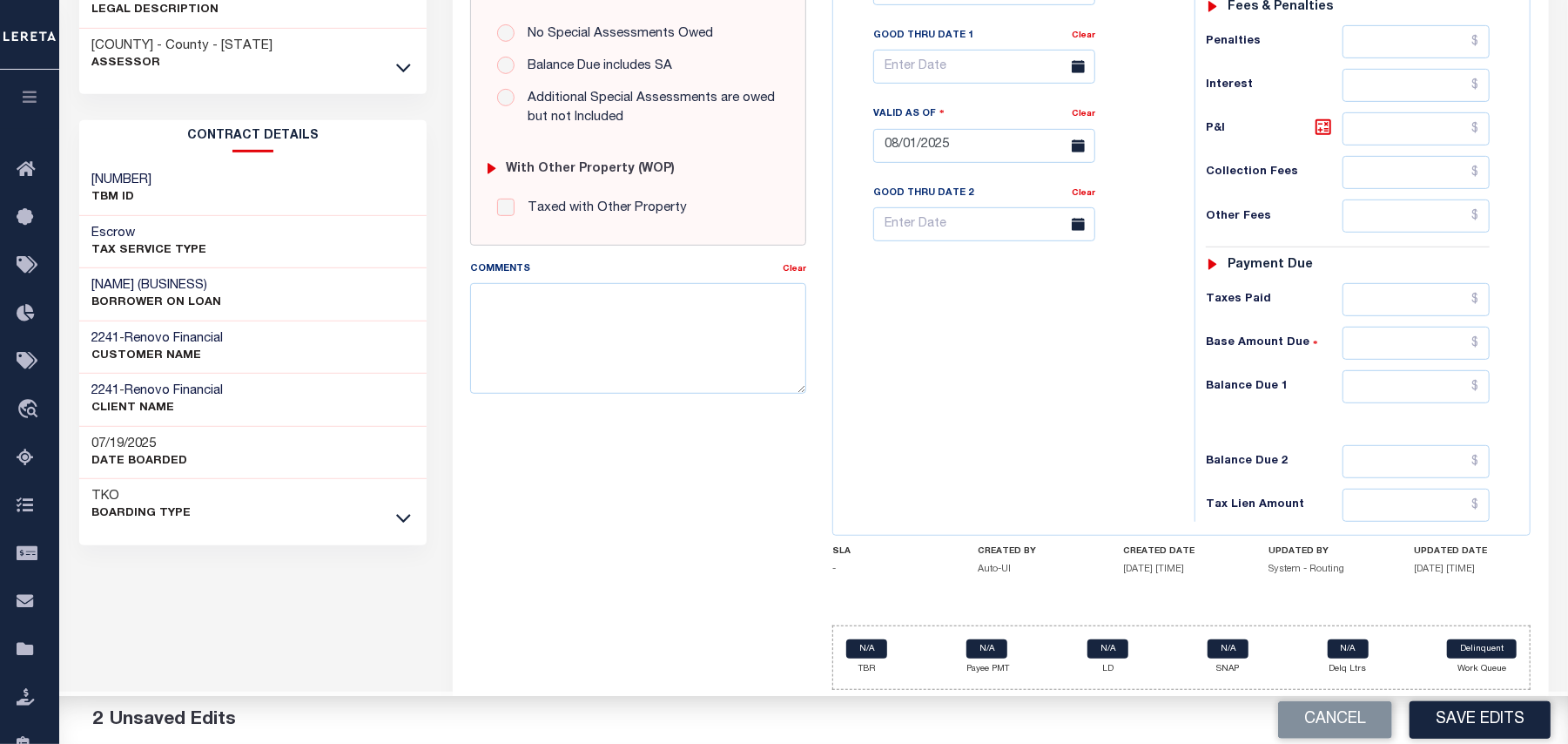 type on "$173.19" 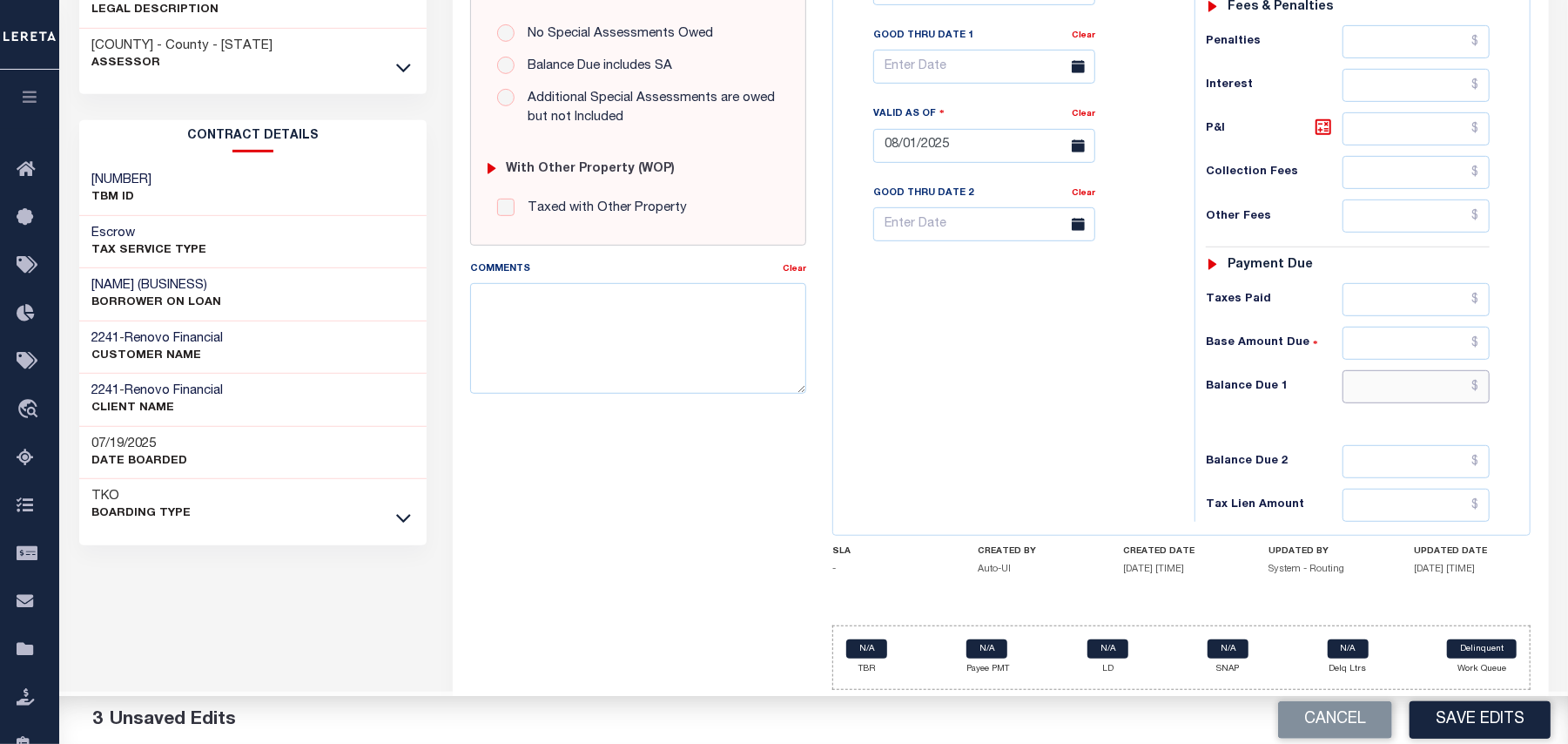 click at bounding box center [1417, 387] 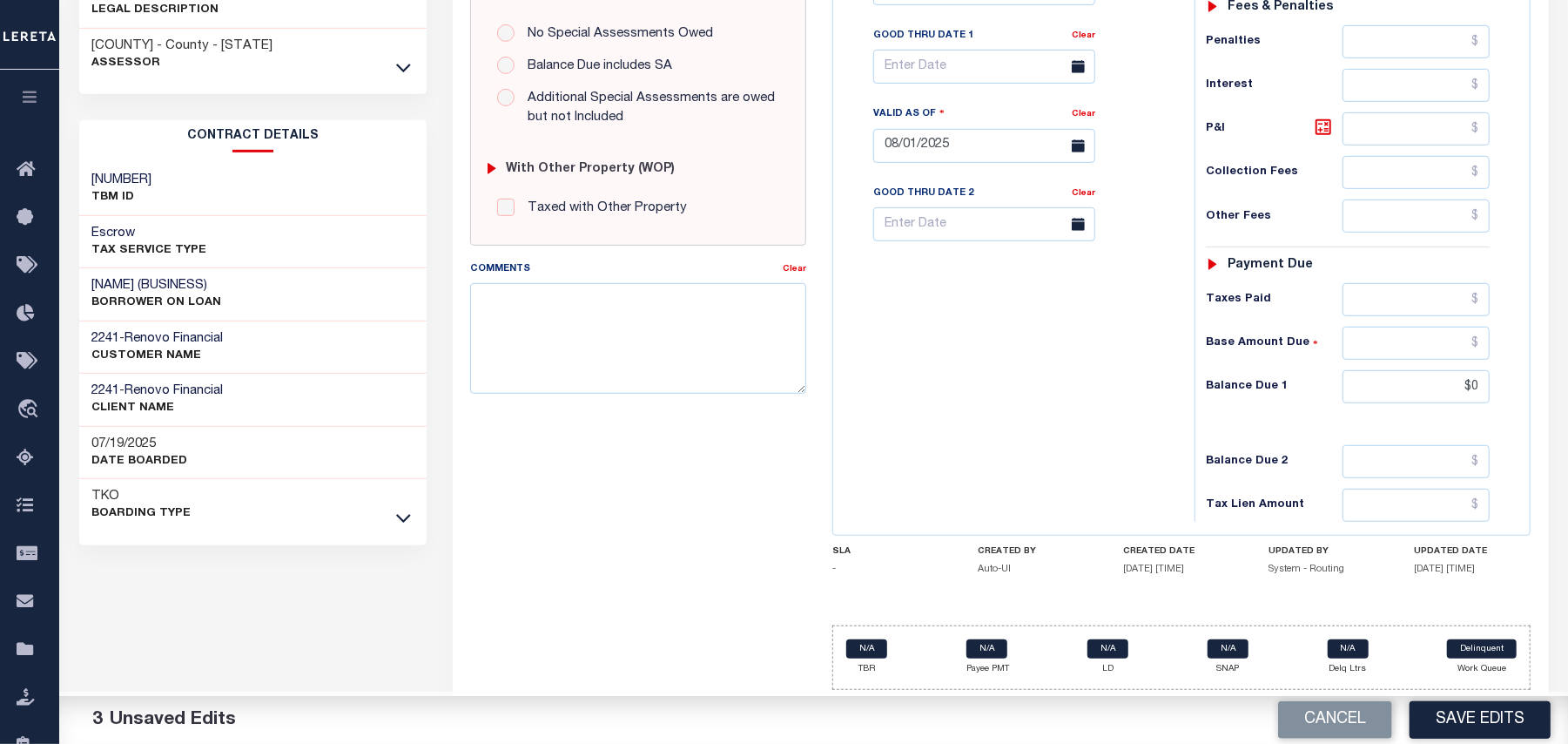 type on "$0.00" 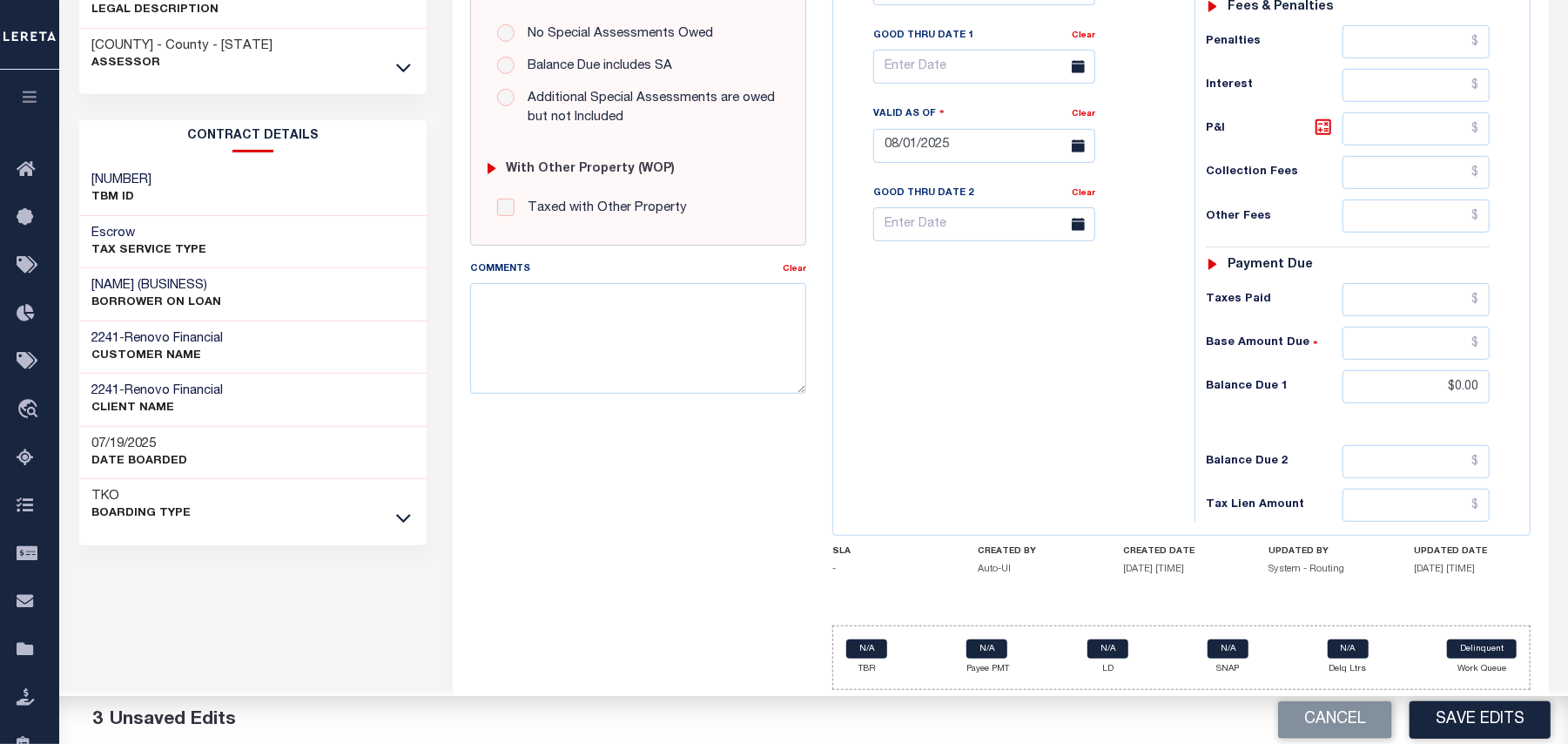 click on "Tax Bill No
Multiple Payment Option
Payment Plan
Clear" at bounding box center [1009, 137] 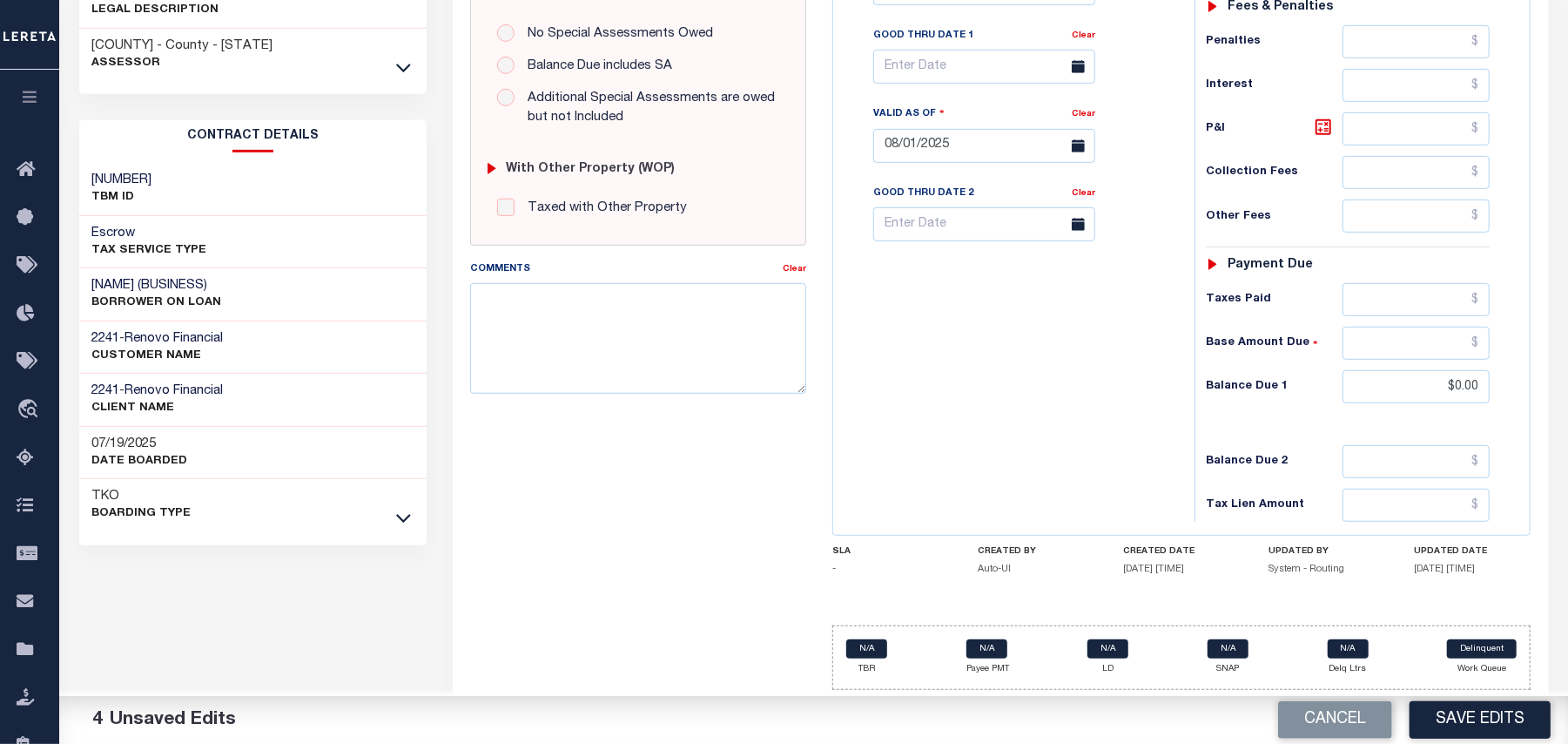 click on "Comments
Clear" at bounding box center [638, 334] 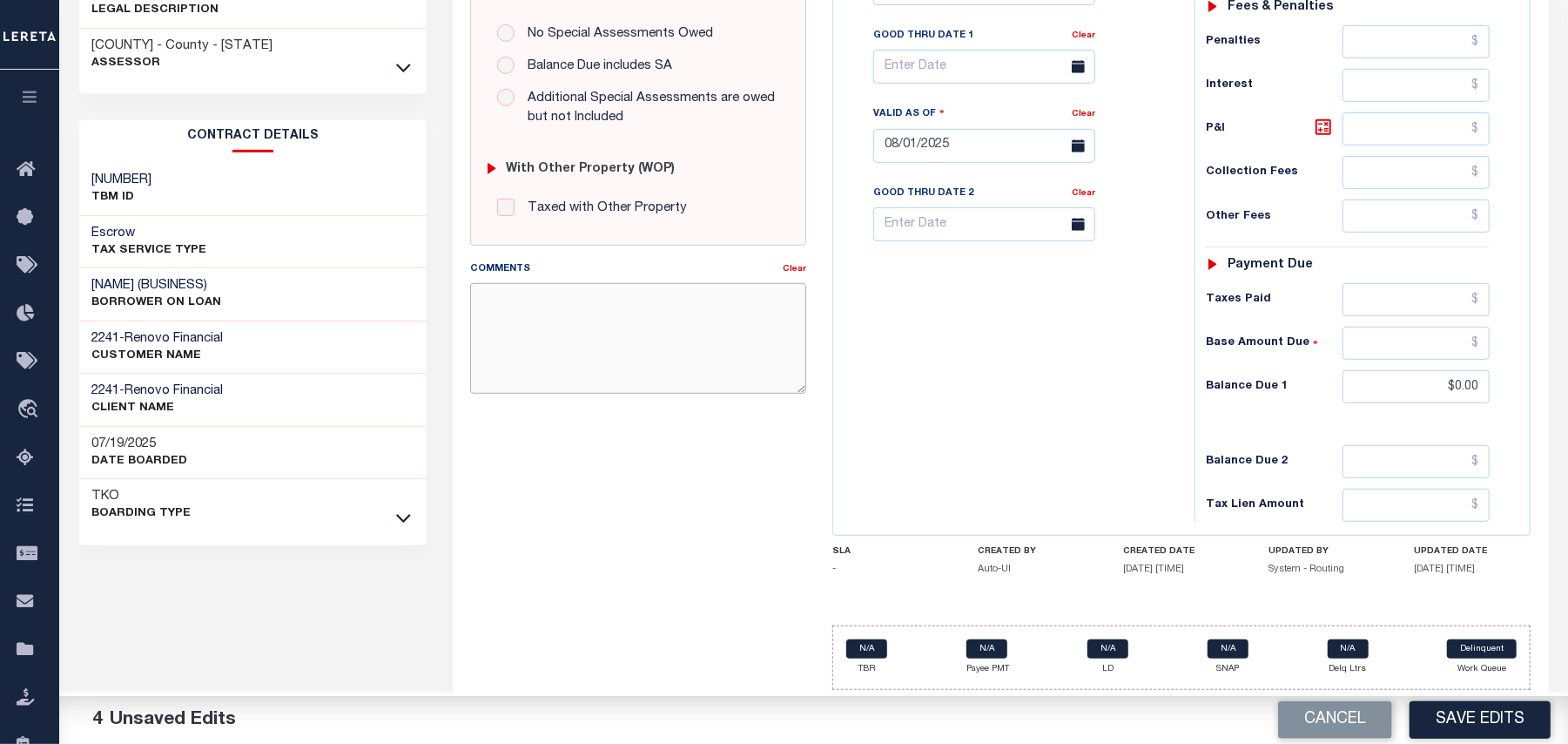 click on "Comments" at bounding box center [638, 338] 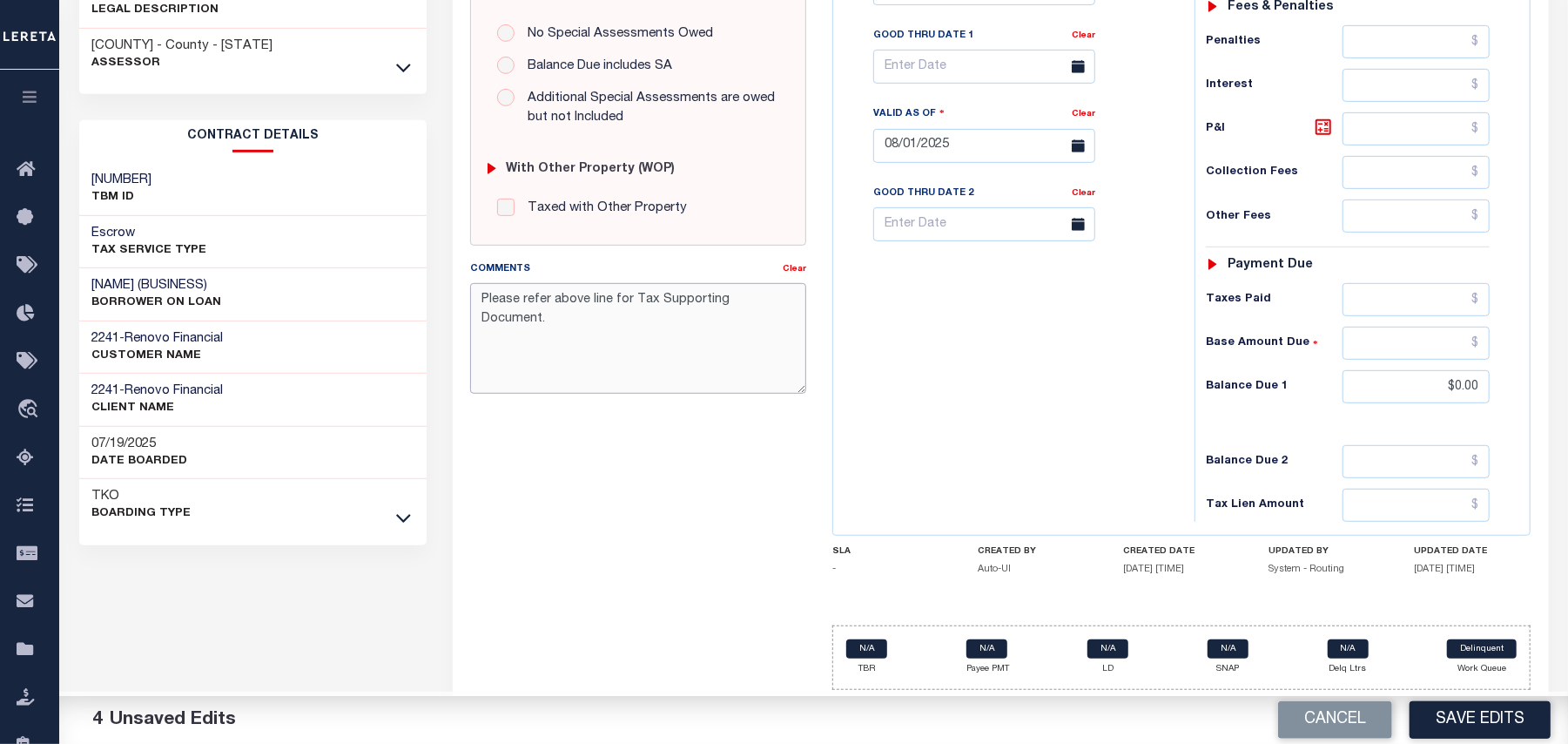 type on "Please refer above line for Tax Supporting Document." 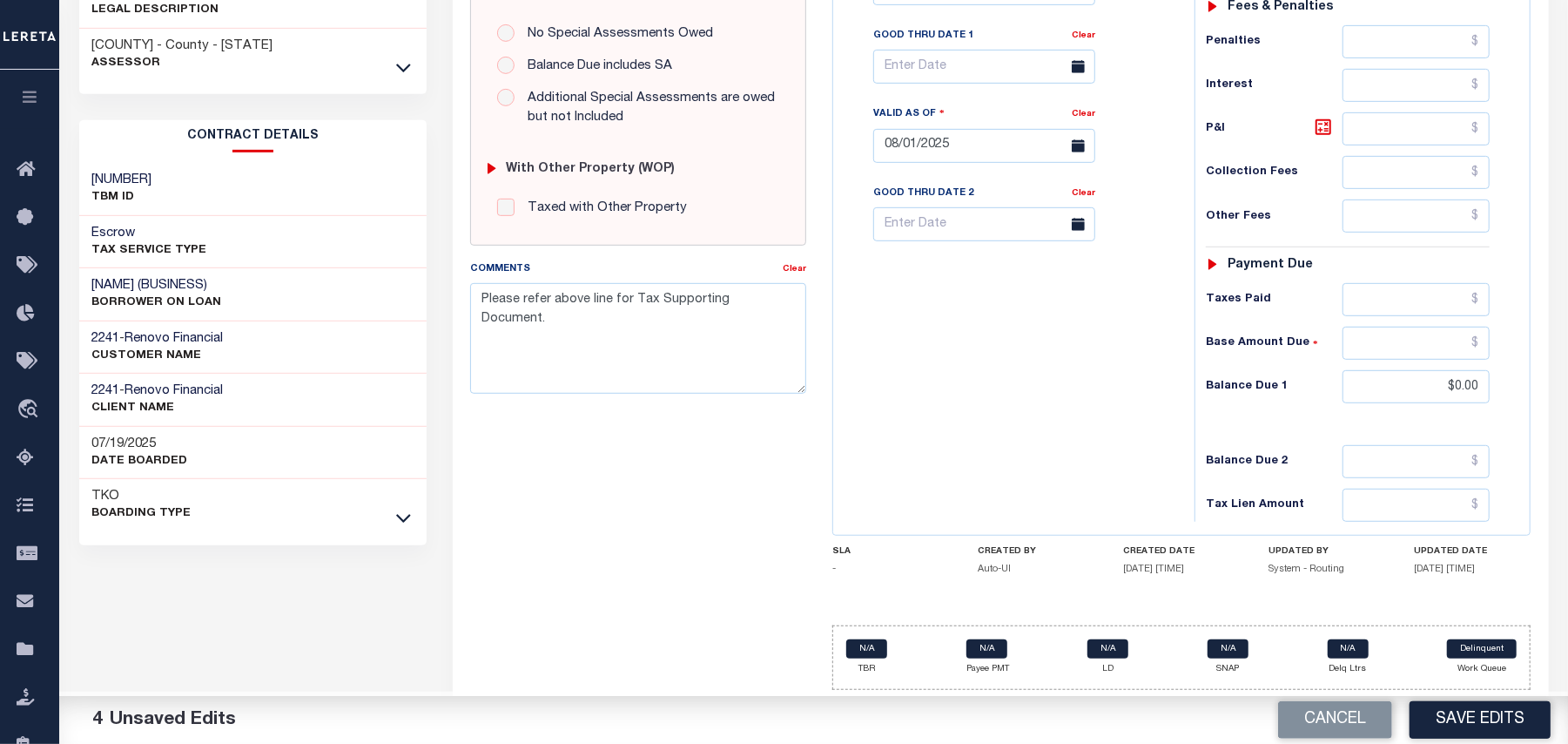 click on "Tax Bill No
Multiple Payment Option
Payment Plan
Clear" at bounding box center [1009, 137] 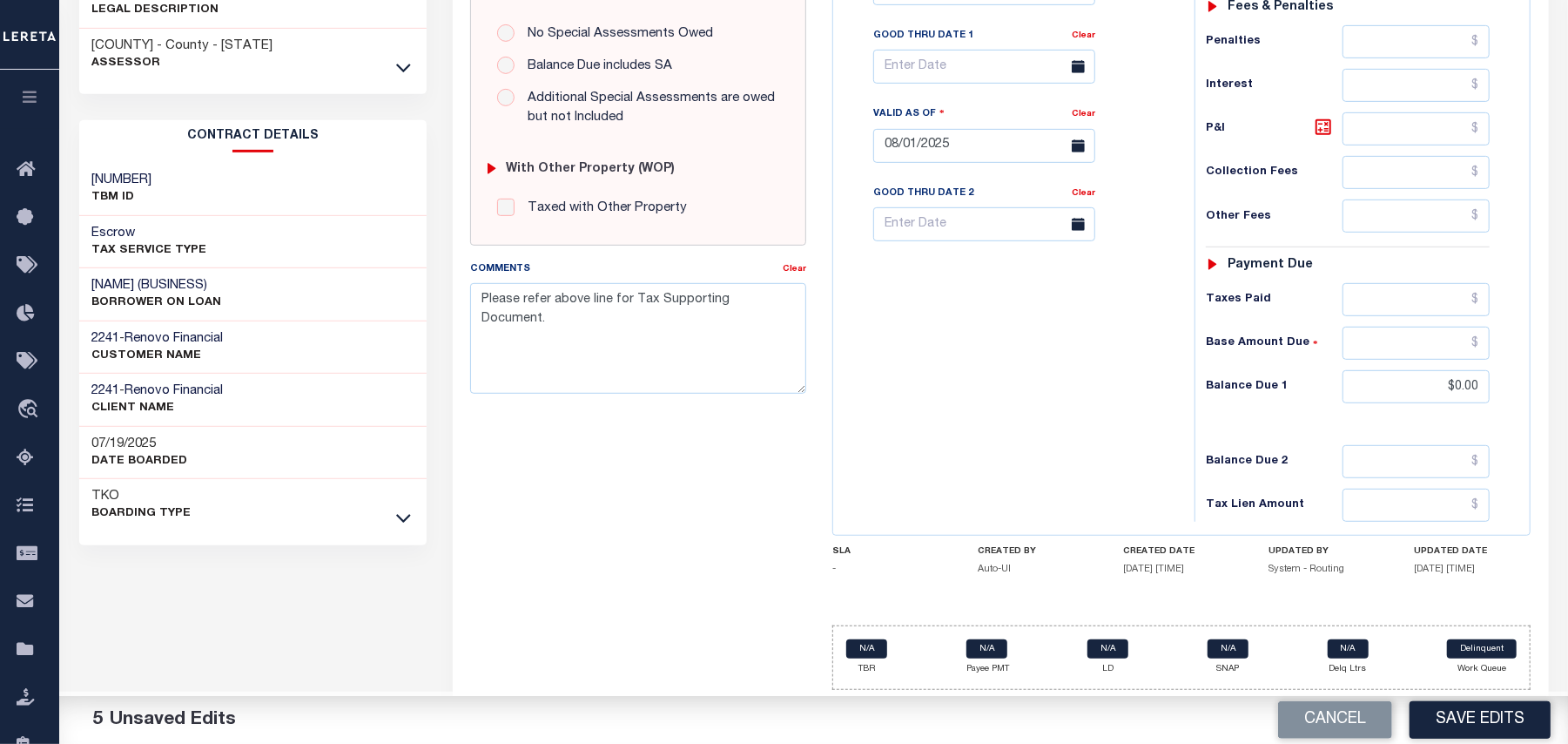 scroll, scrollTop: 586, scrollLeft: 0, axis: vertical 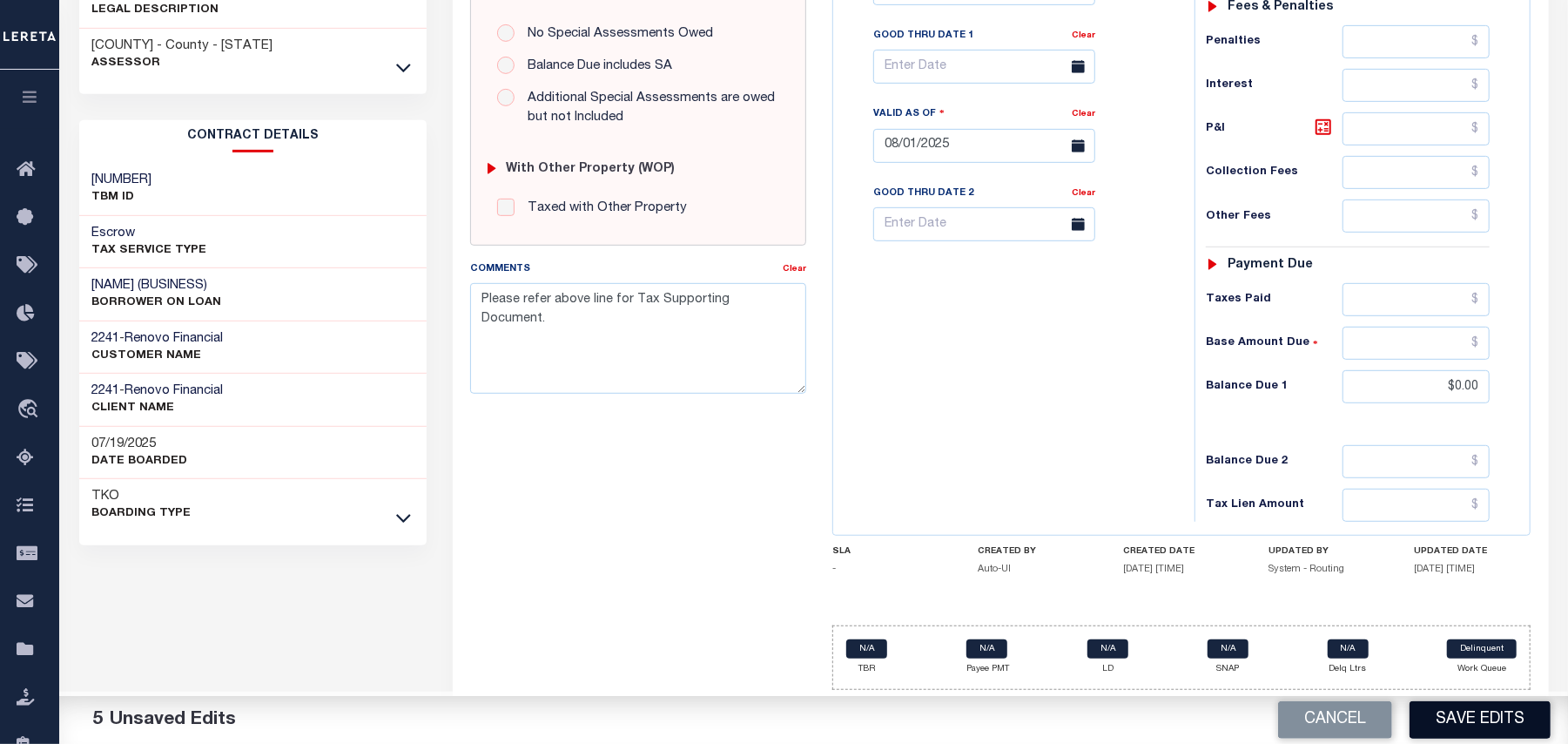 click on "Save Edits" at bounding box center (1480, 720) 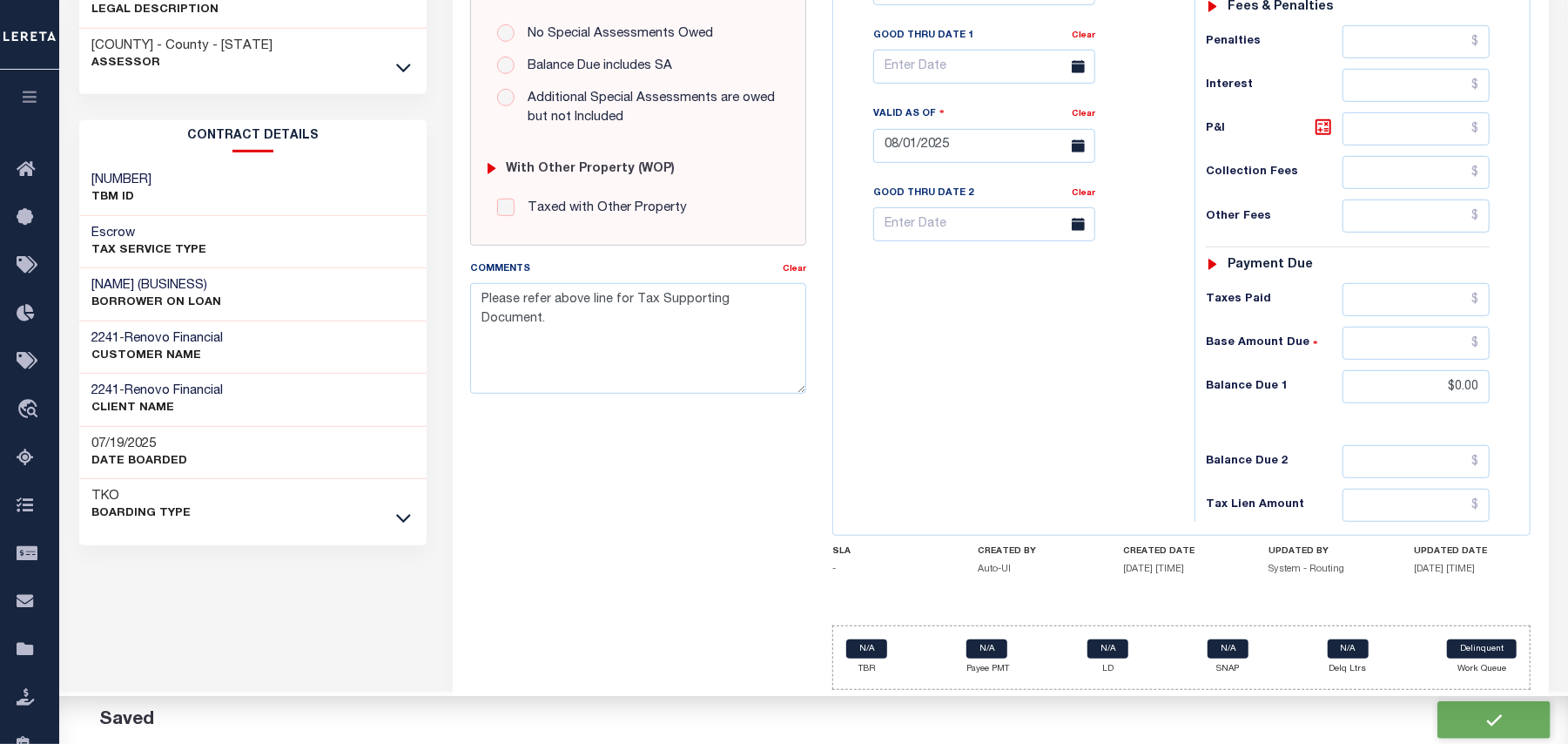 checkbox on "false" 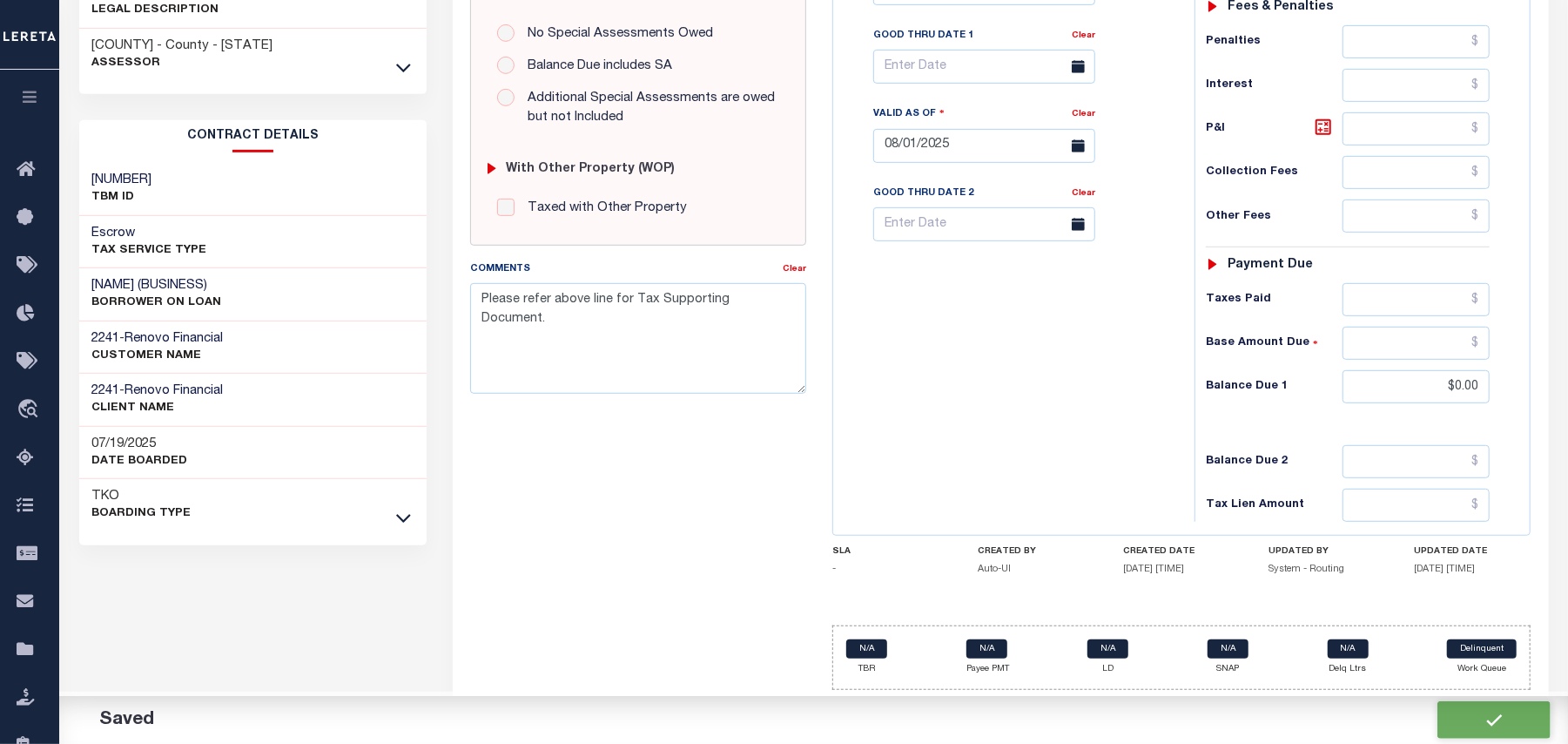 checkbox on "false" 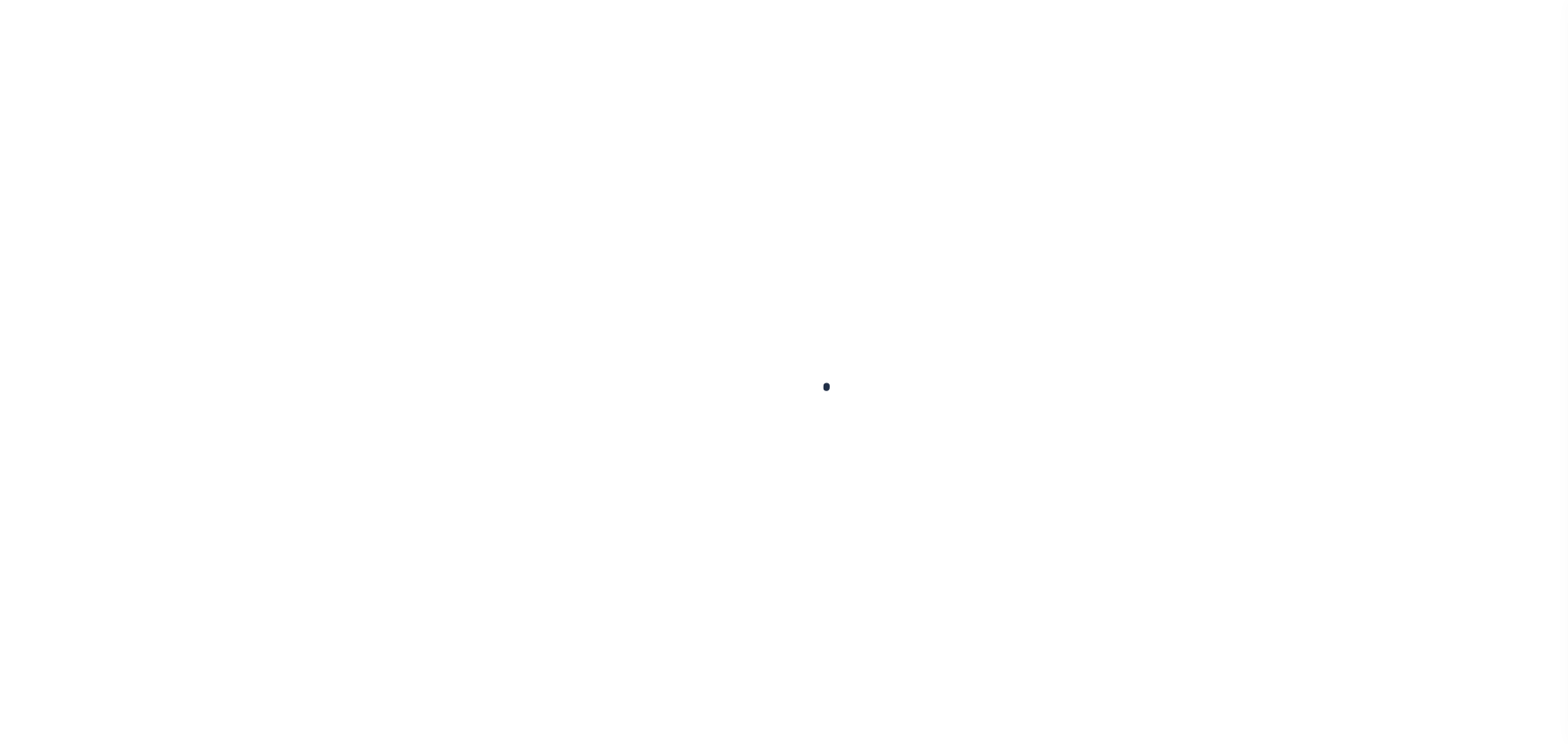 scroll, scrollTop: 0, scrollLeft: 0, axis: both 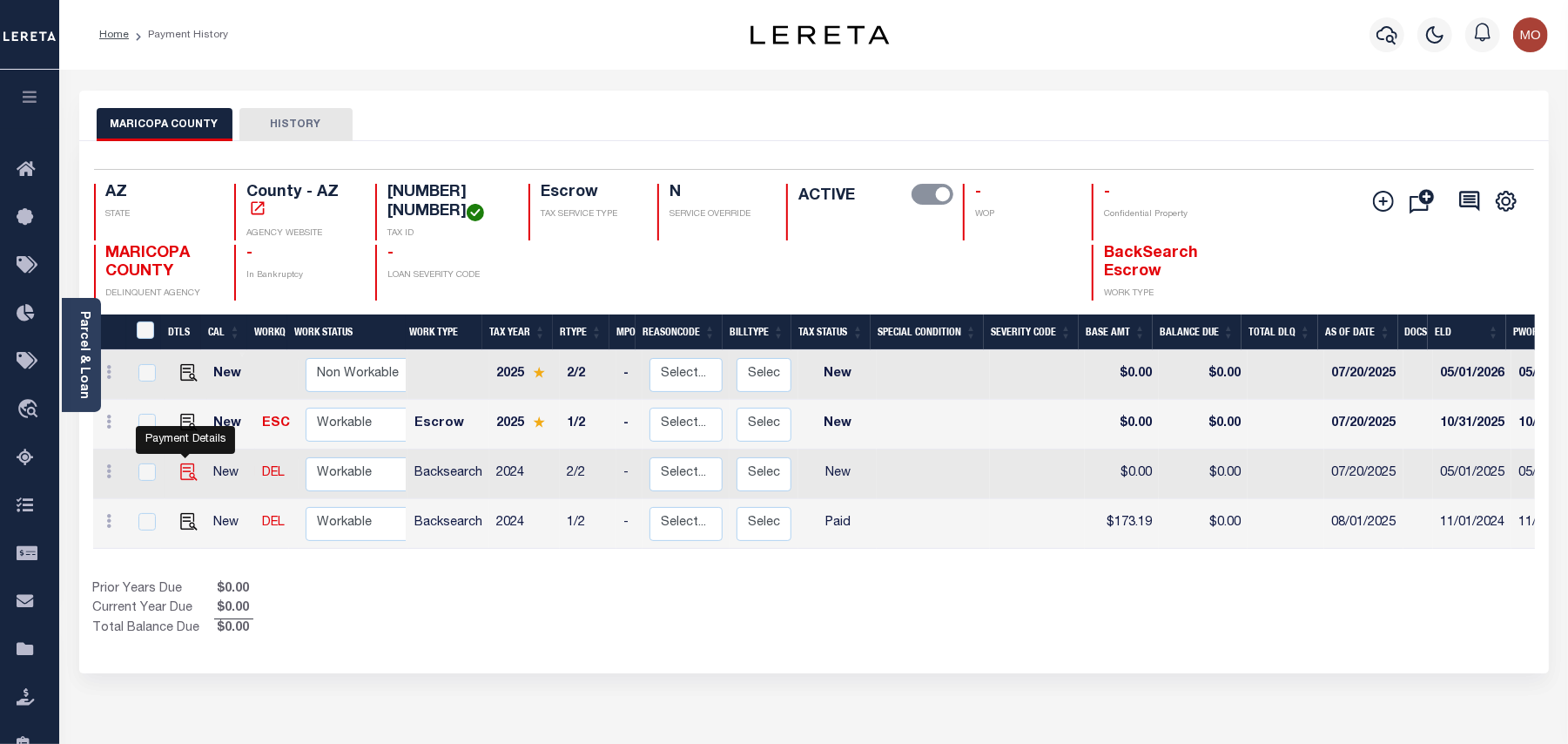 click at bounding box center (189, 472) 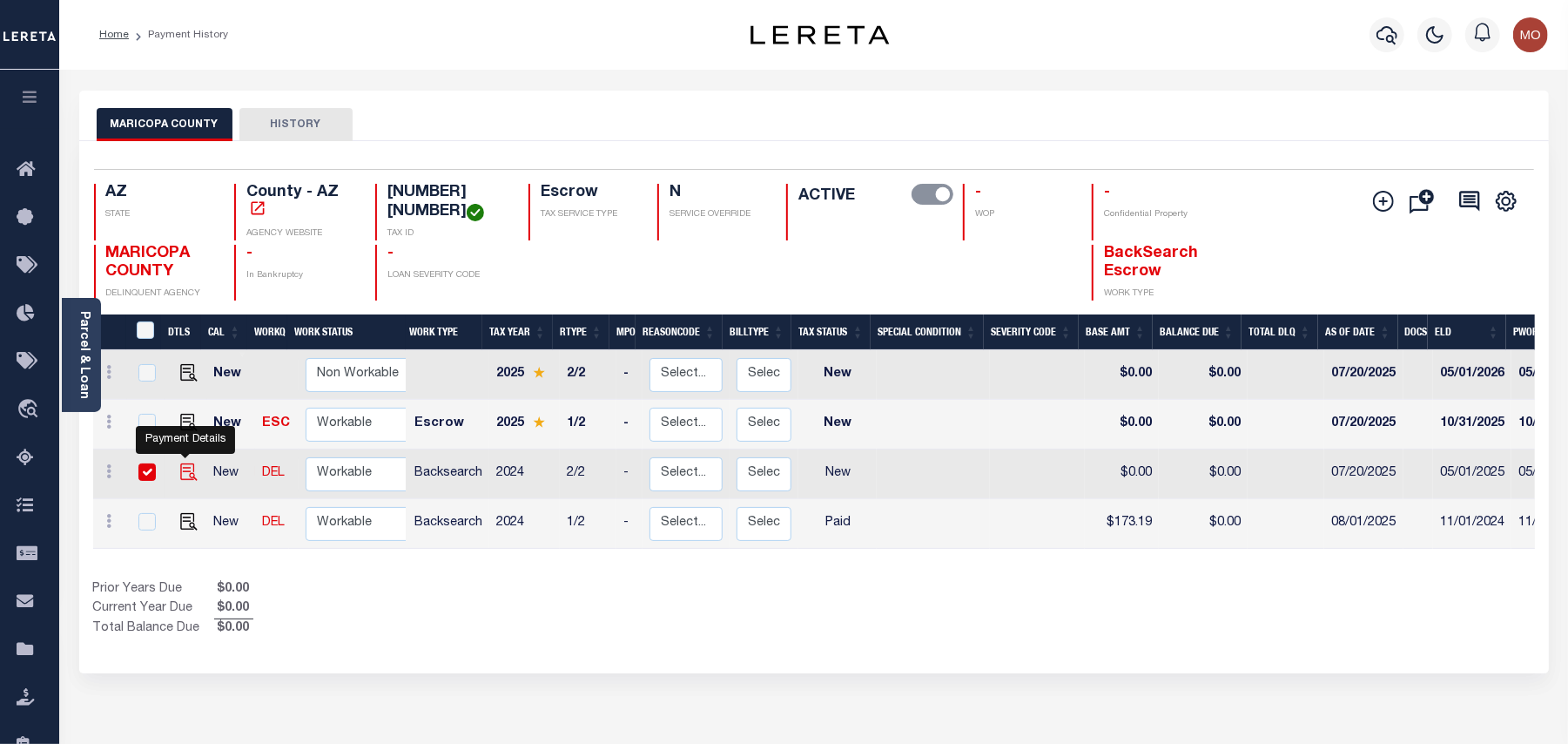 checkbox on "true" 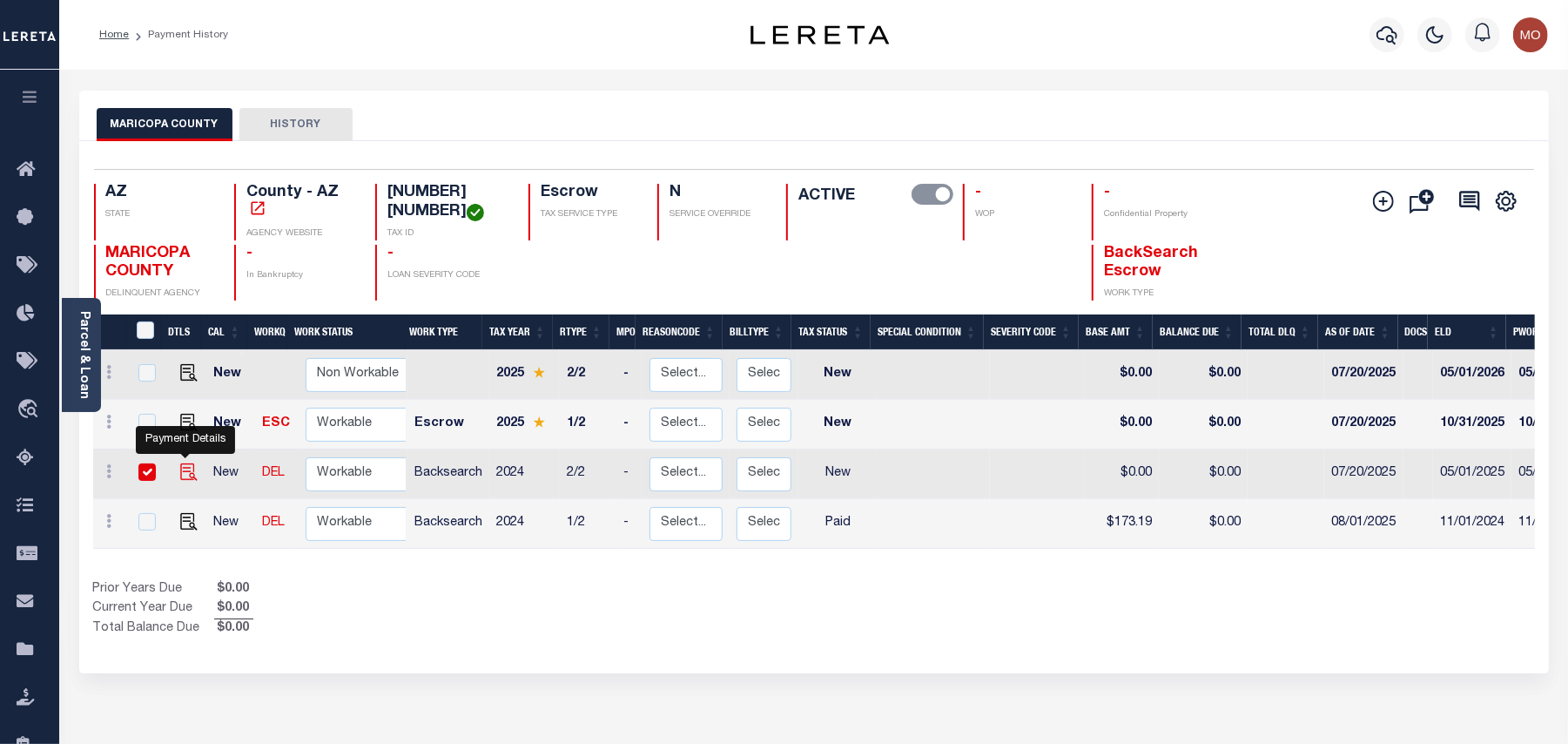 checkbox on "true" 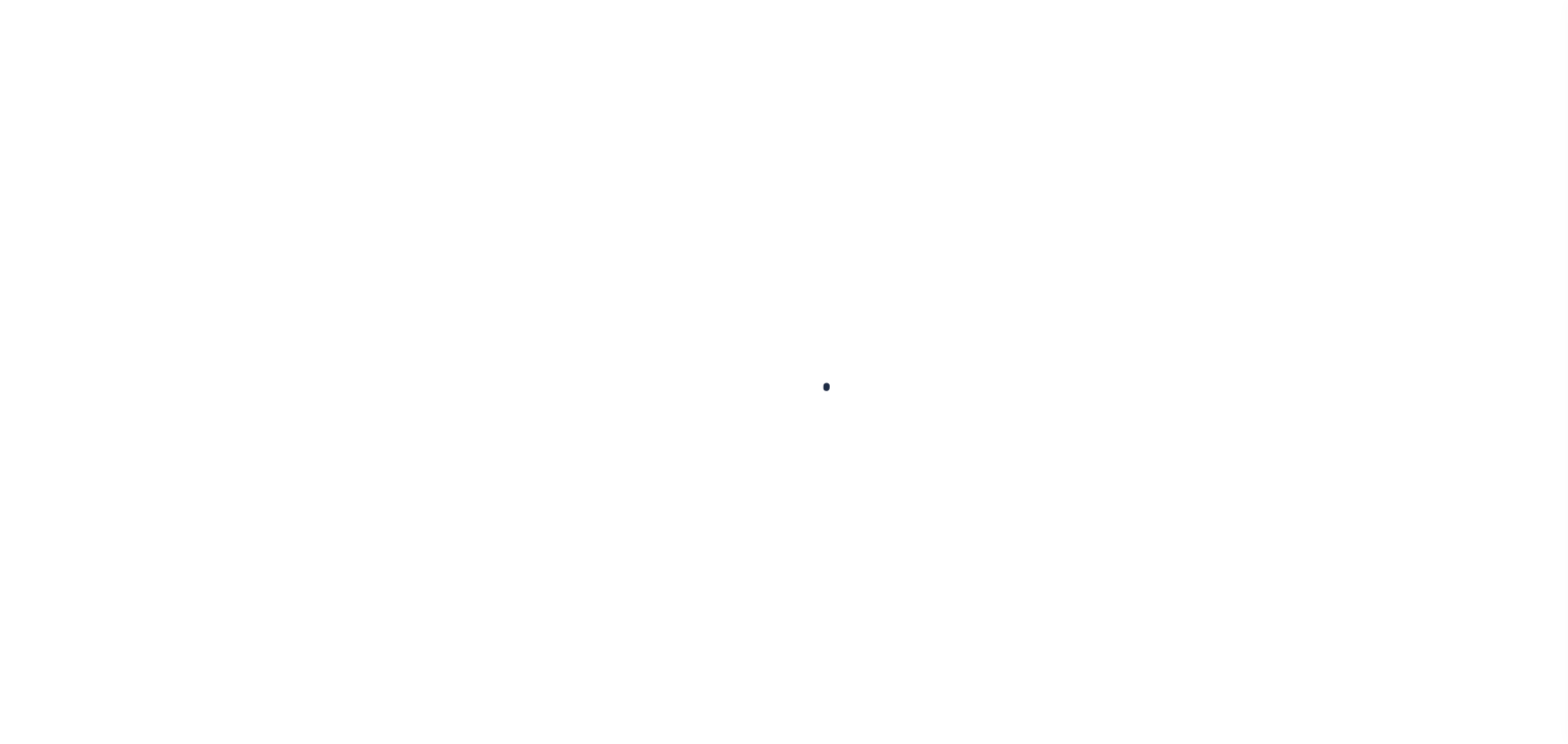 checkbox on "false" 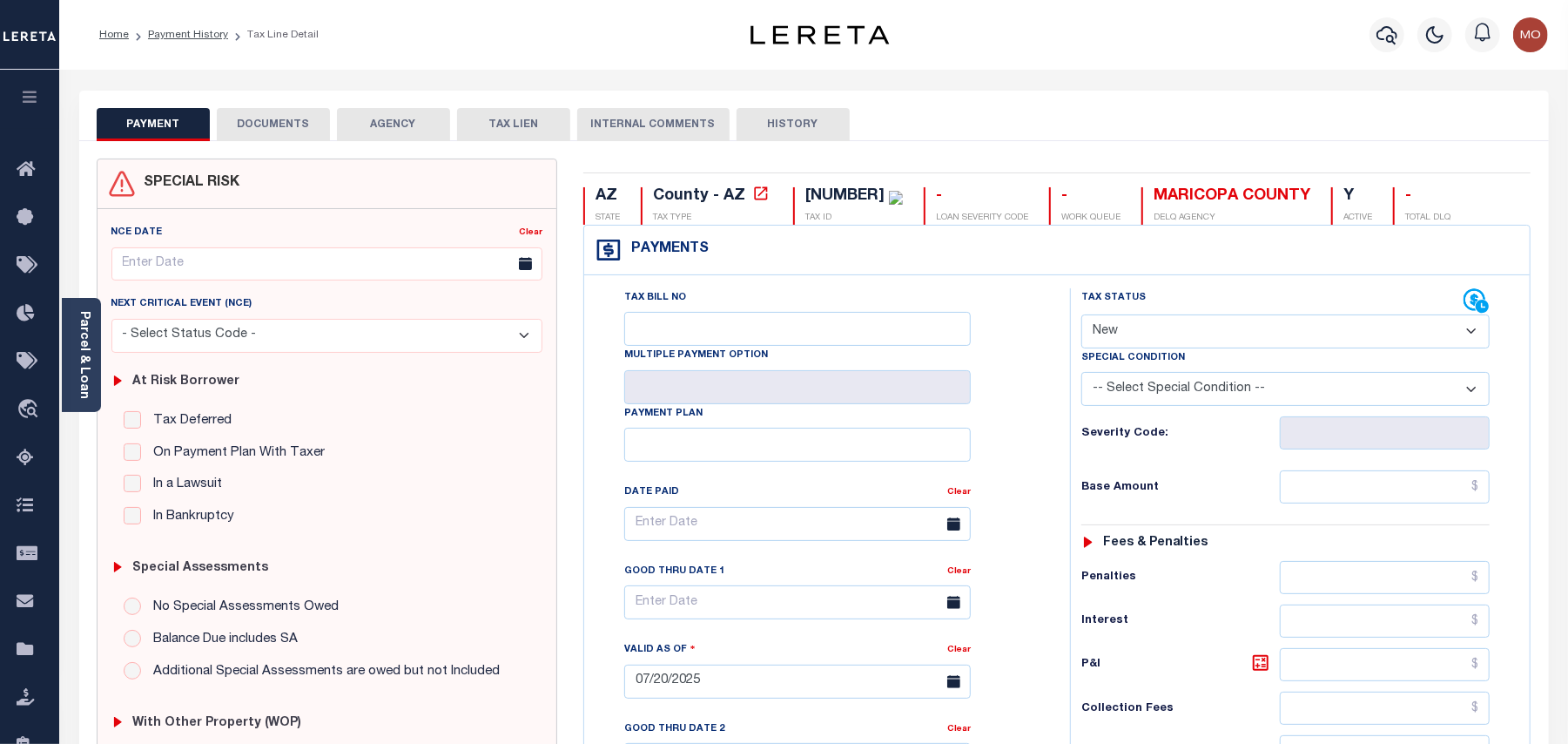 drag, startPoint x: 77, startPoint y: 329, endPoint x: 169, endPoint y: 315, distance: 93.059121 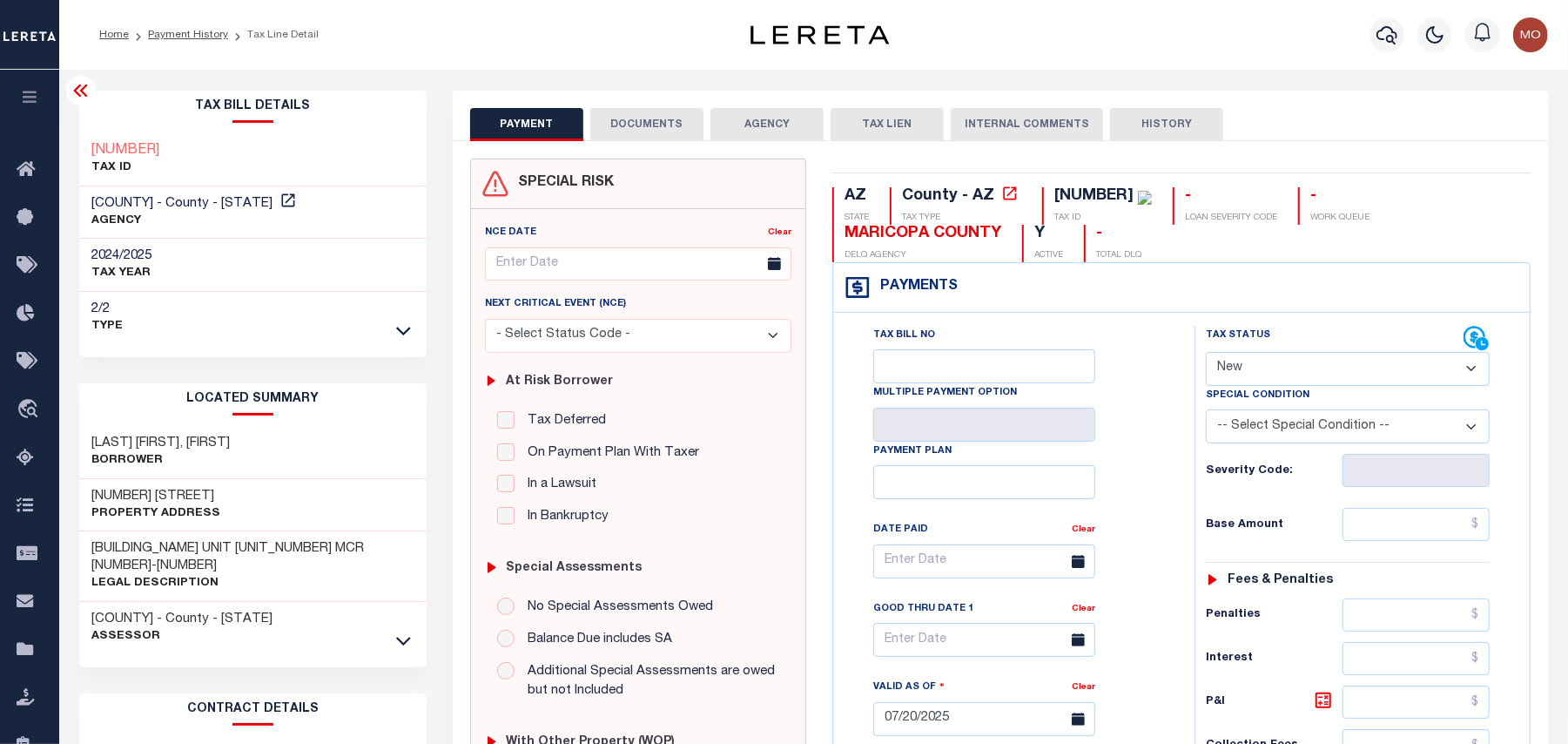 click on "- Select Status Code -
Open
Due/Unpaid
Paid
Incomplete
No Tax Due
Internal Refund Processed
New" at bounding box center (1348, 369) 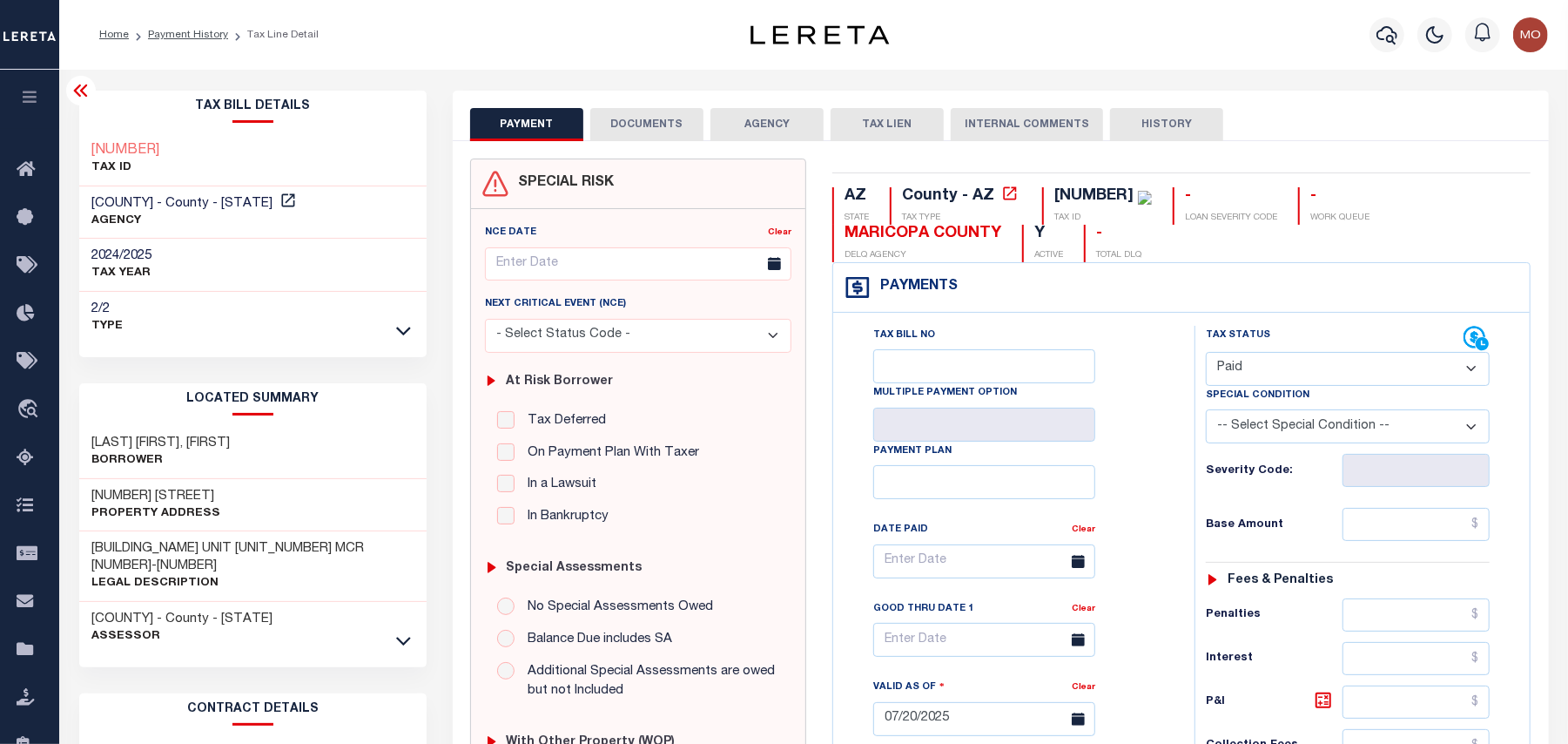 click on "- Select Status Code -
Open
Due/Unpaid
Paid
Incomplete
No Tax Due
Internal Refund Processed
New" at bounding box center (1348, 369) 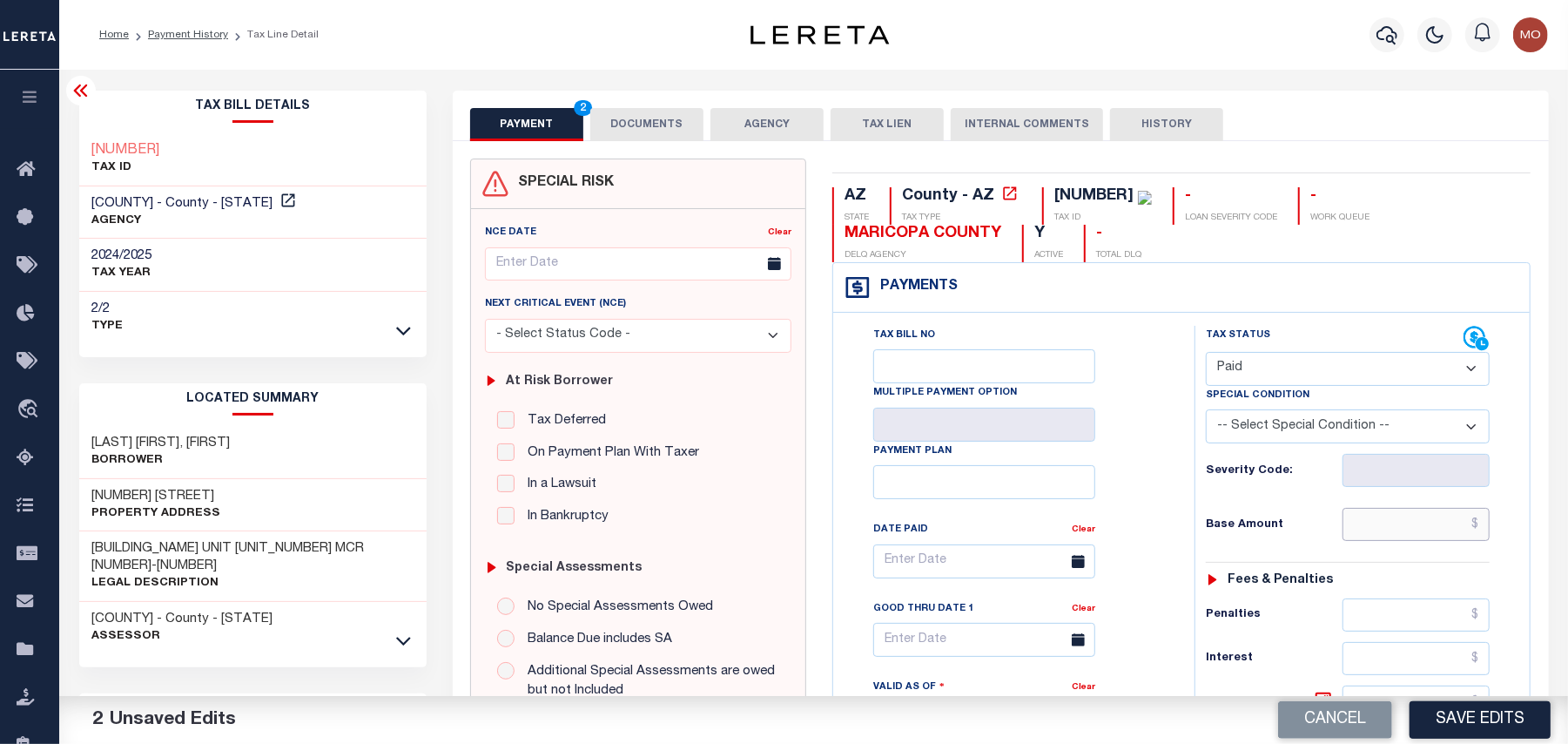 click at bounding box center (1417, 524) 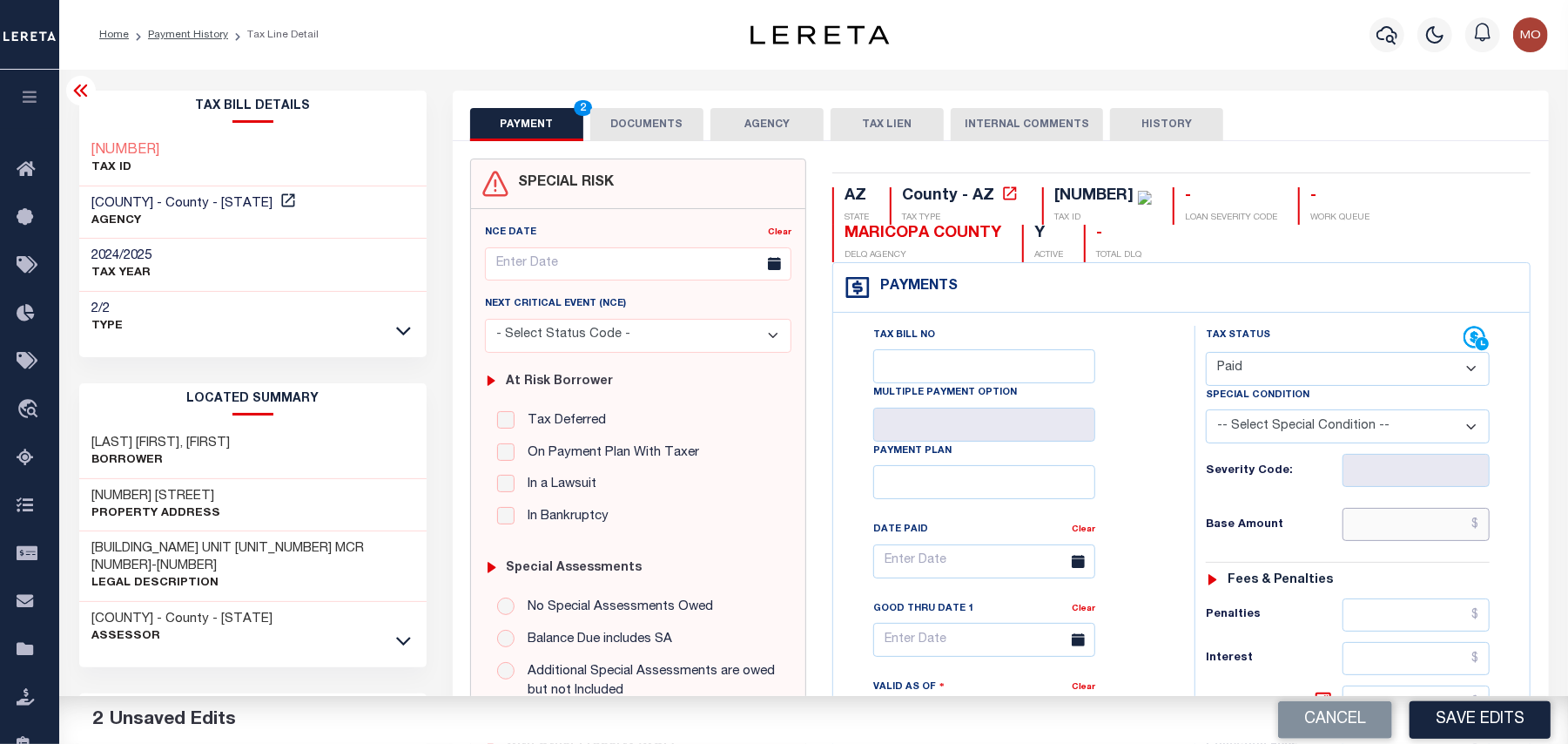 paste on "173.19" 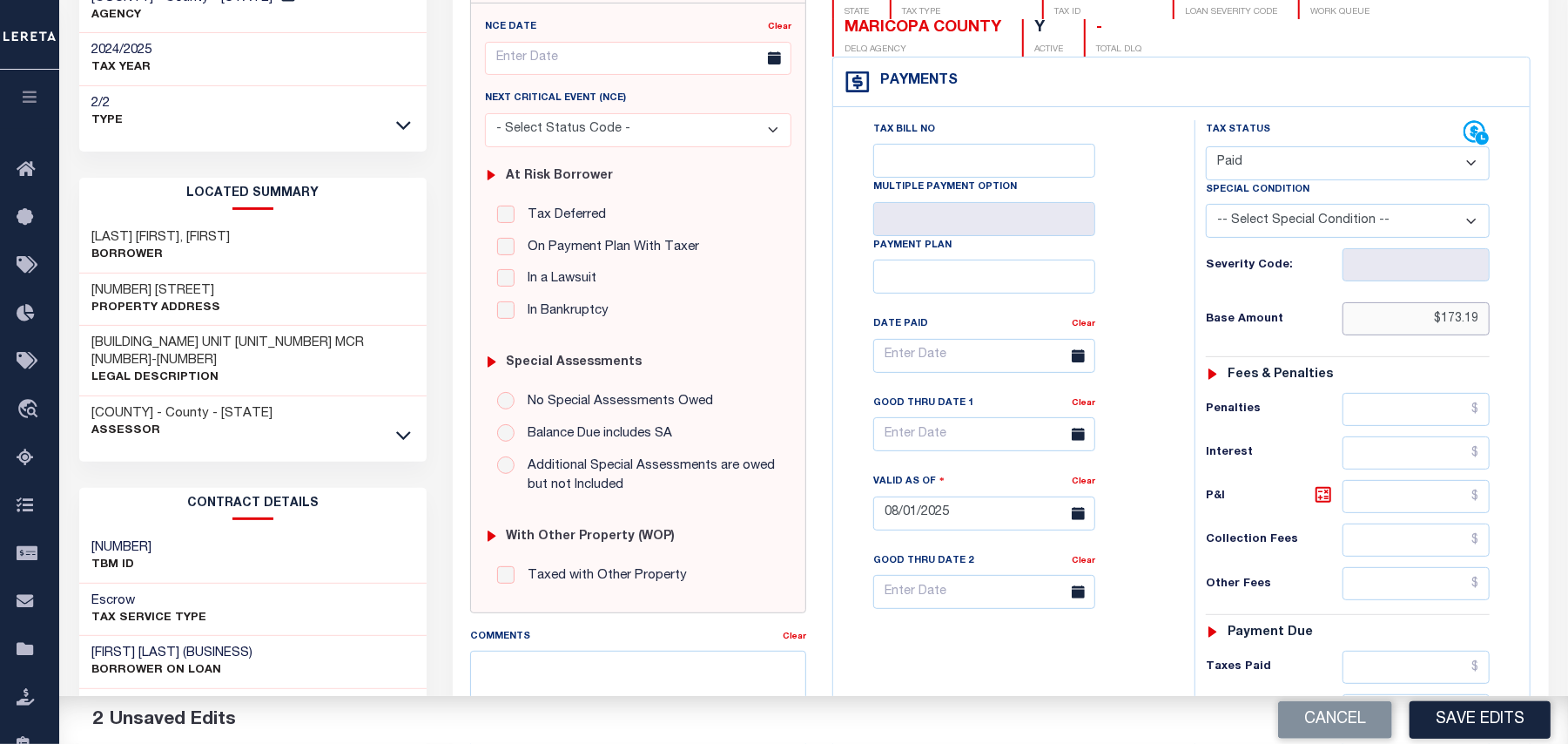 scroll, scrollTop: 464, scrollLeft: 0, axis: vertical 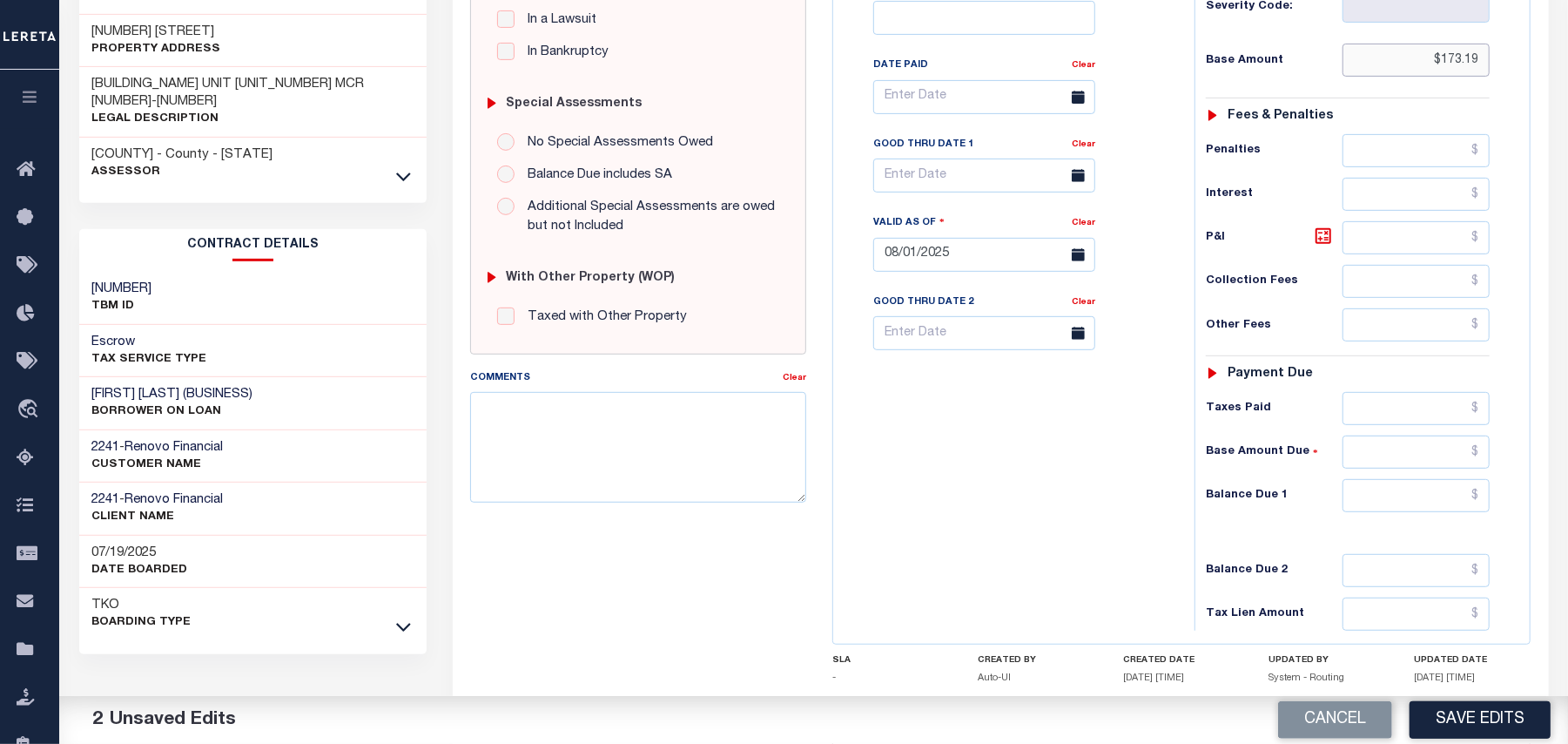 type on "$173.19" 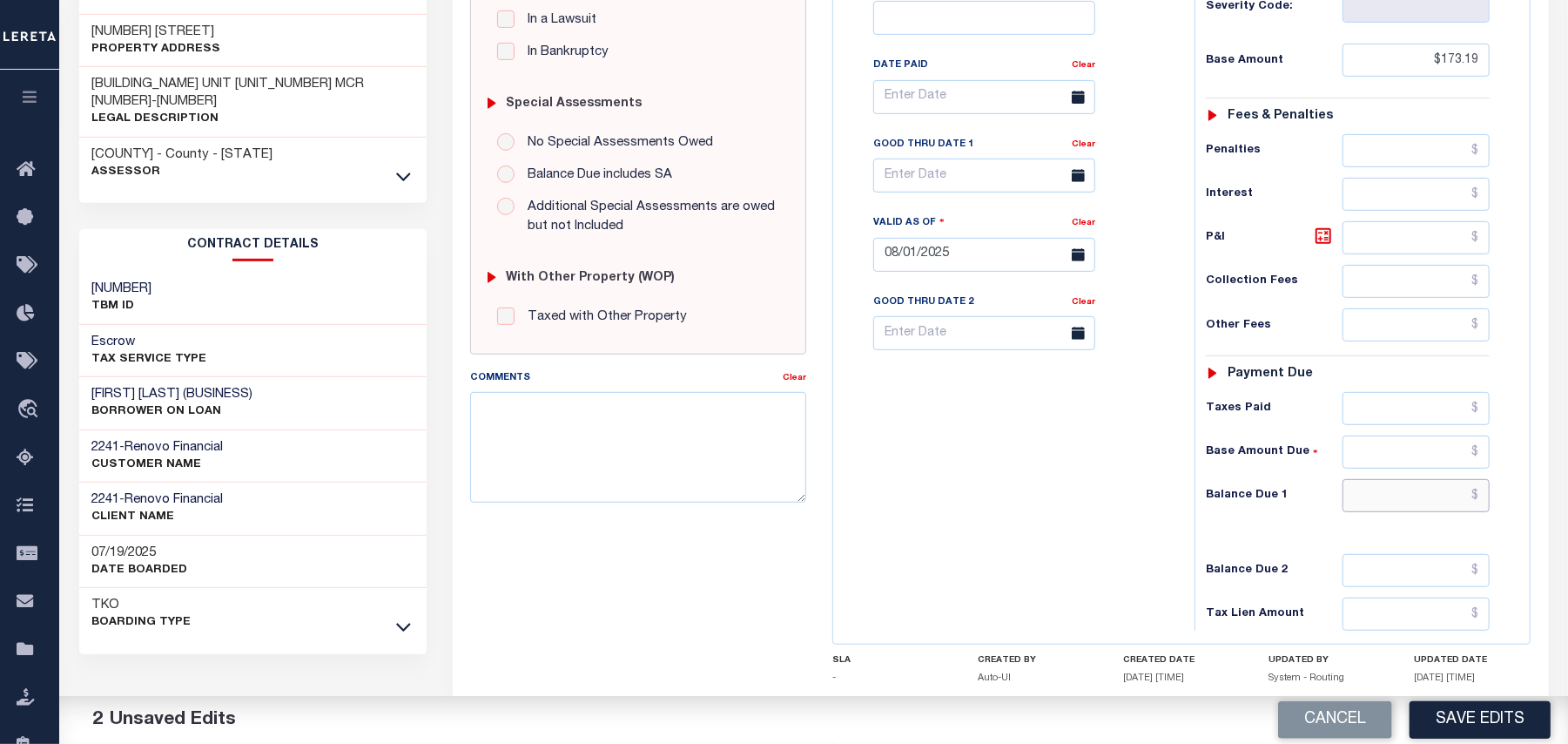click at bounding box center (1417, 496) 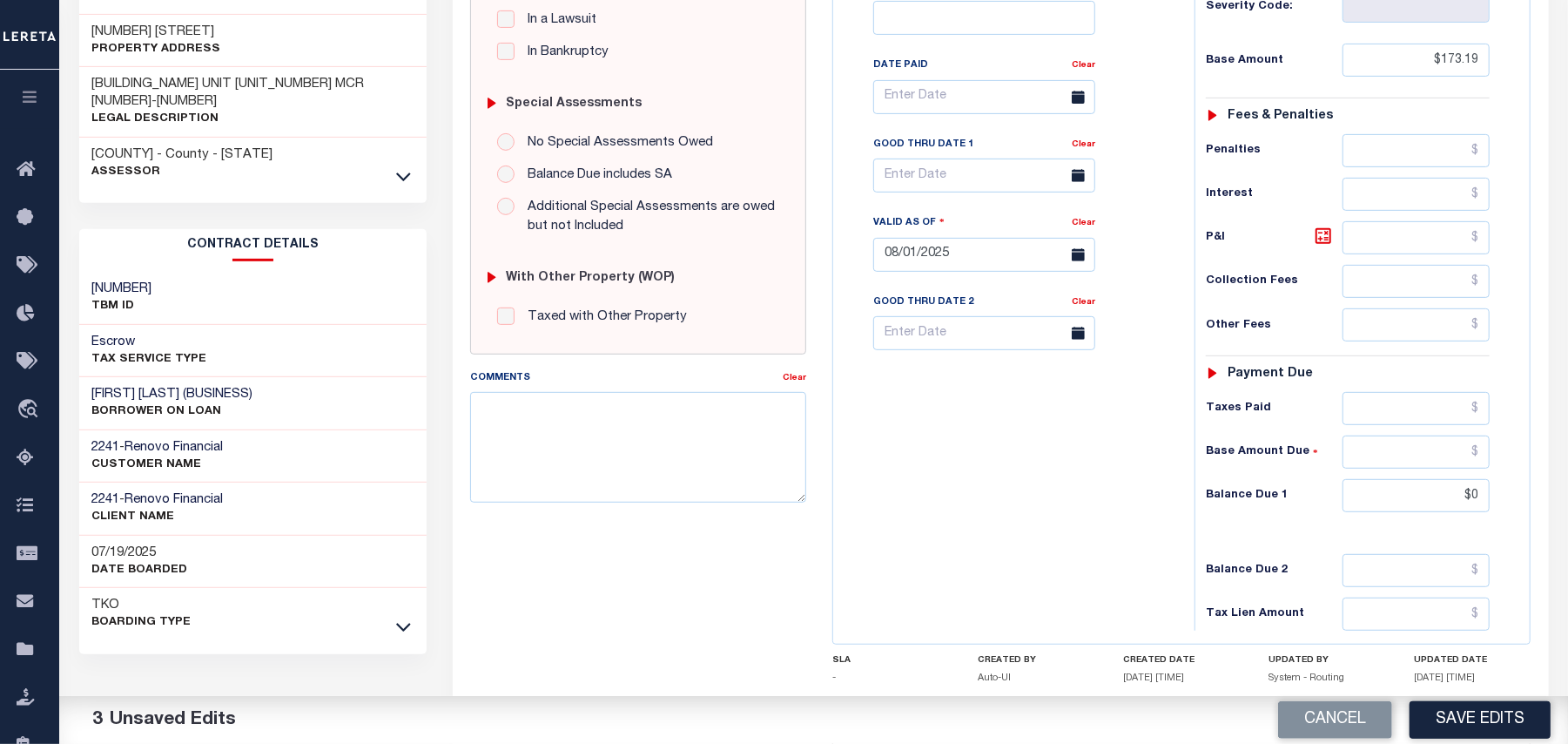 type on "$0.00" 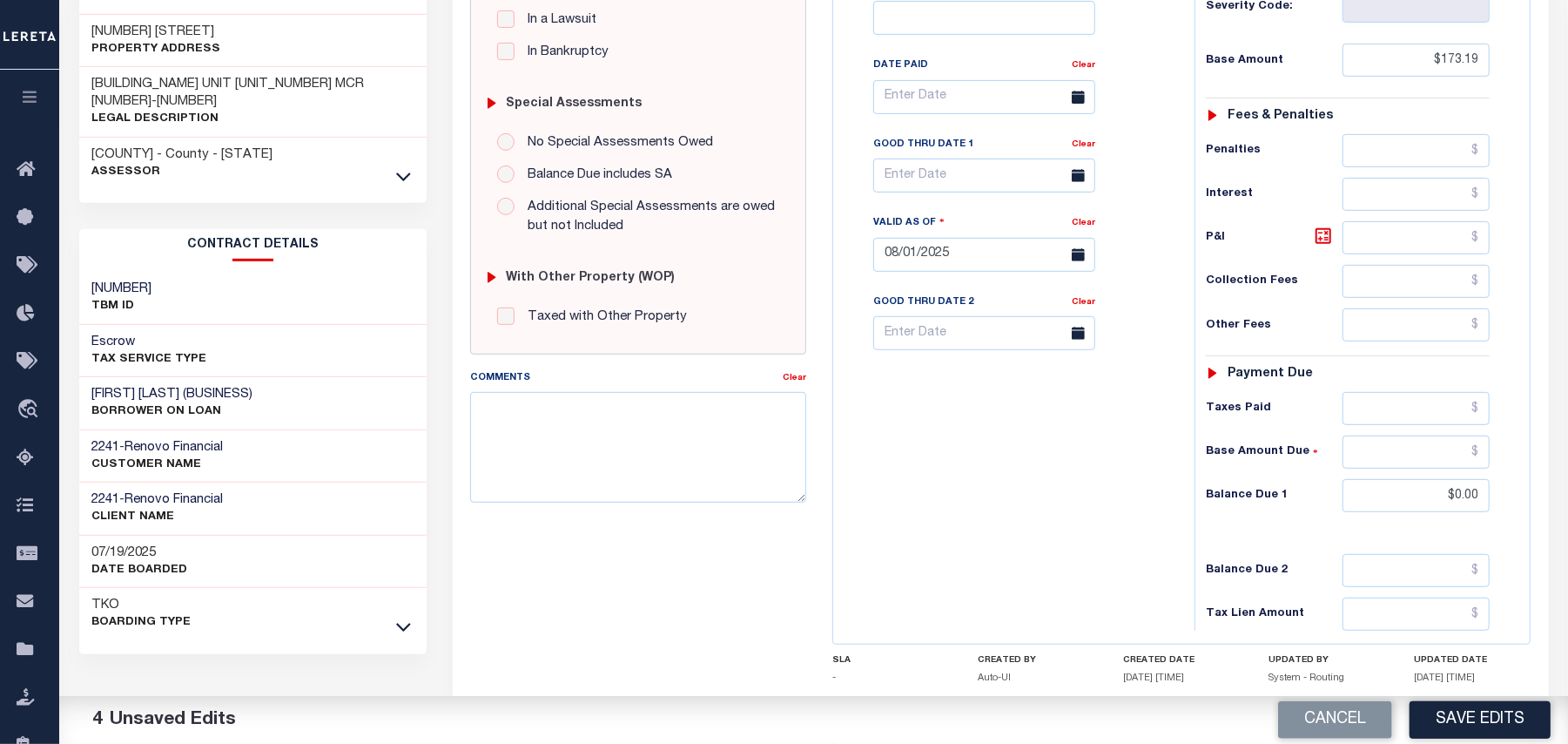 click on "Tax Bill No
Multiple Payment Option
Payment Plan
Clear" at bounding box center [1009, 246] 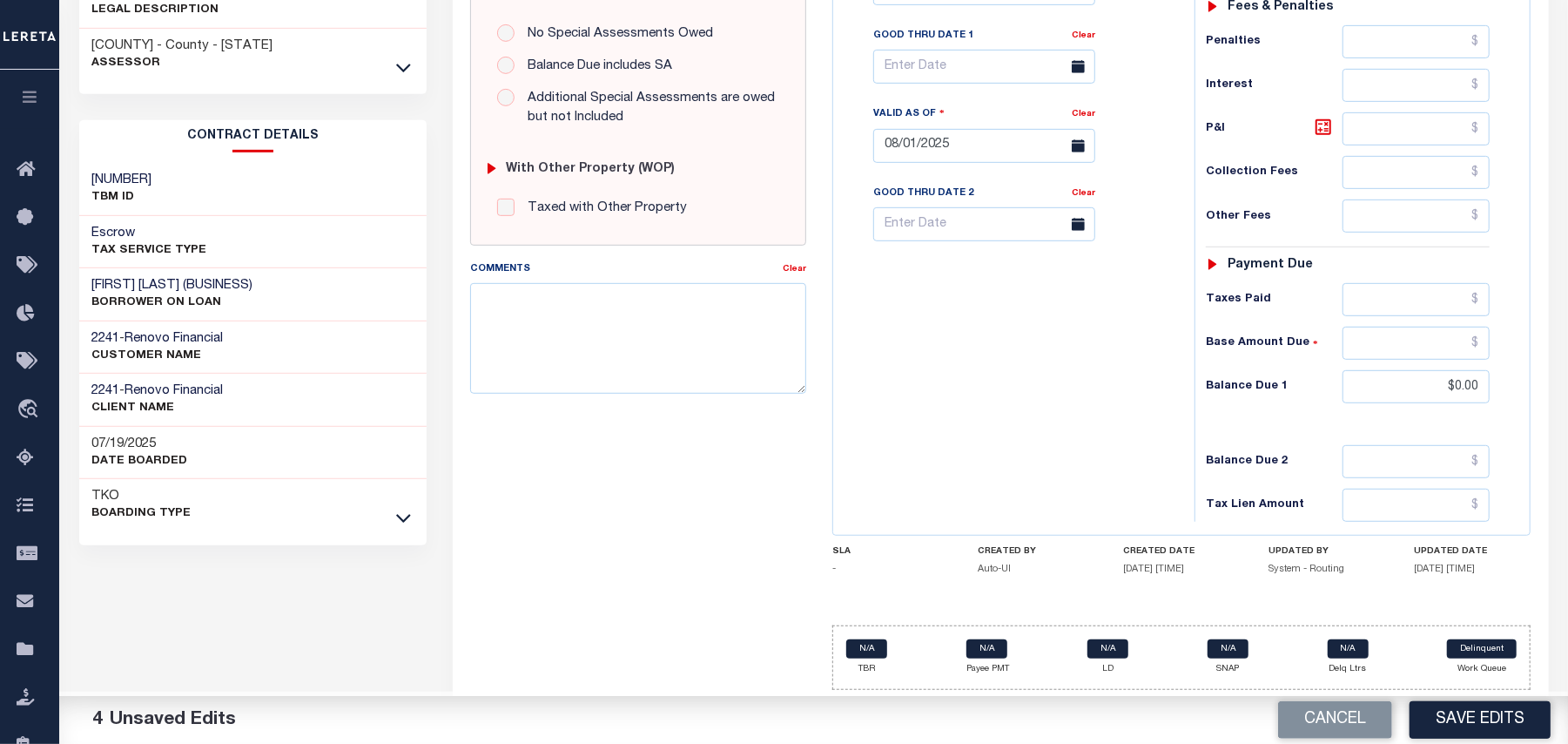 click on "Tax Bill No
Multiple Payment Option
Payment Plan
Clear" at bounding box center [1009, 137] 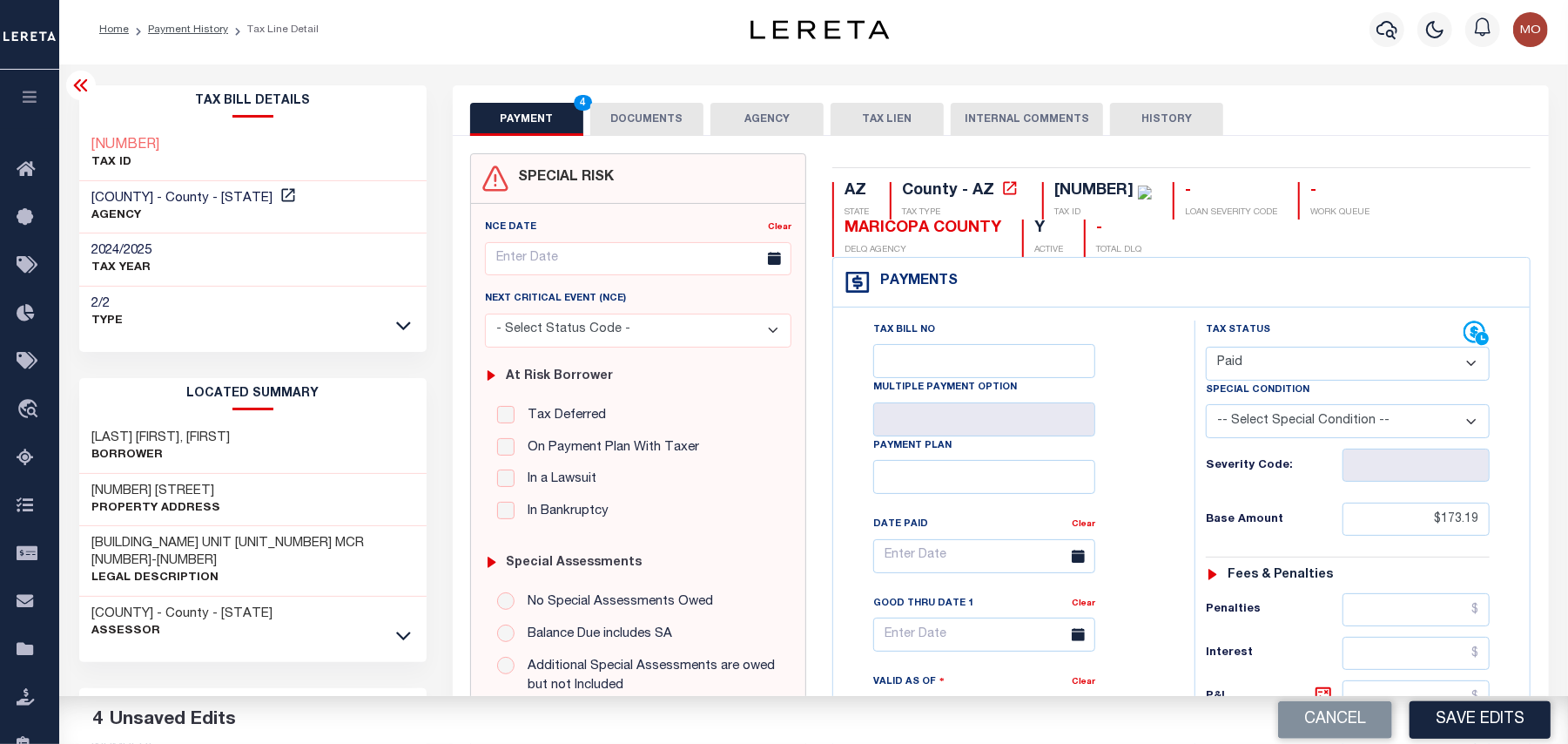 scroll, scrollTop: 0, scrollLeft: 0, axis: both 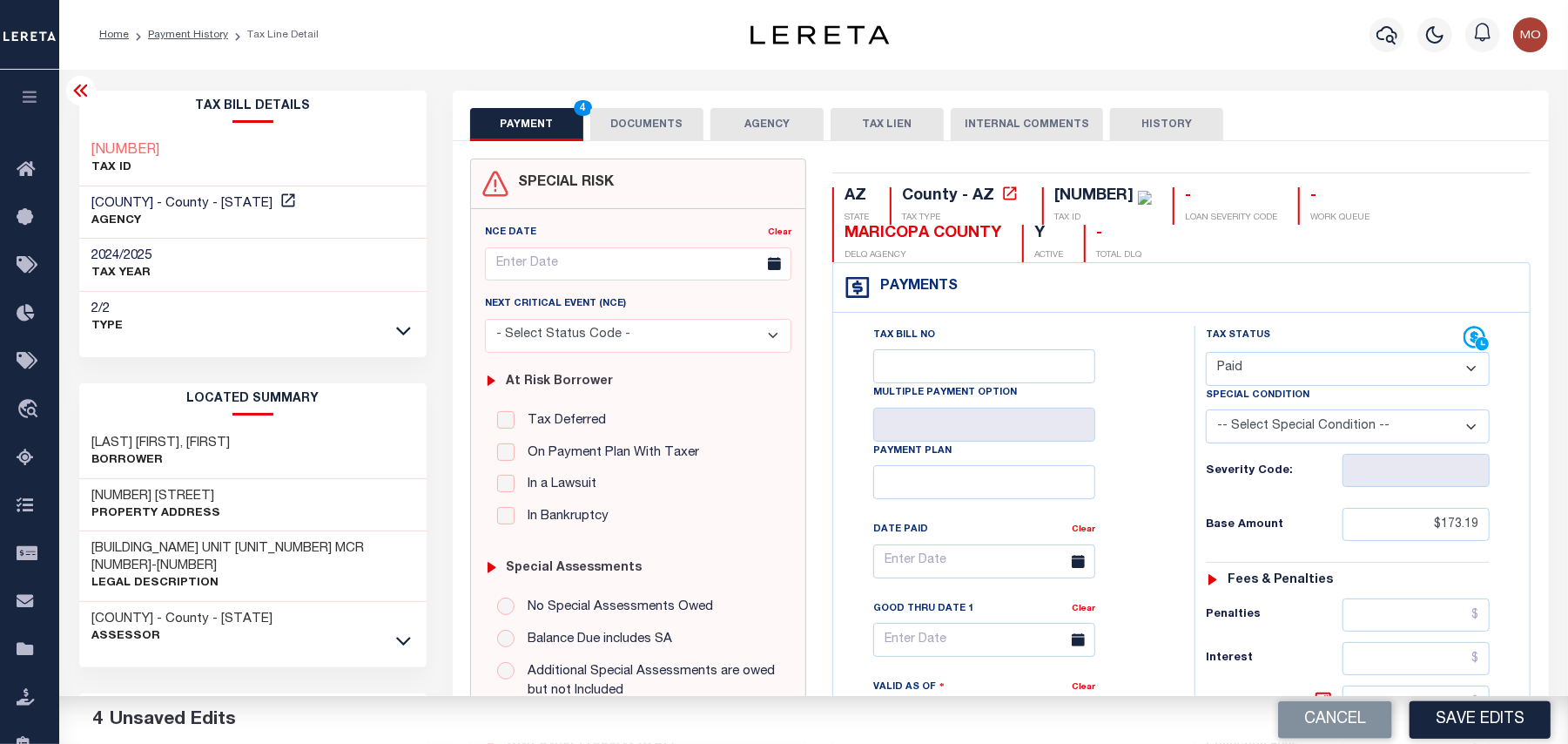 click on "DOCUMENTS" at bounding box center (647, 125) 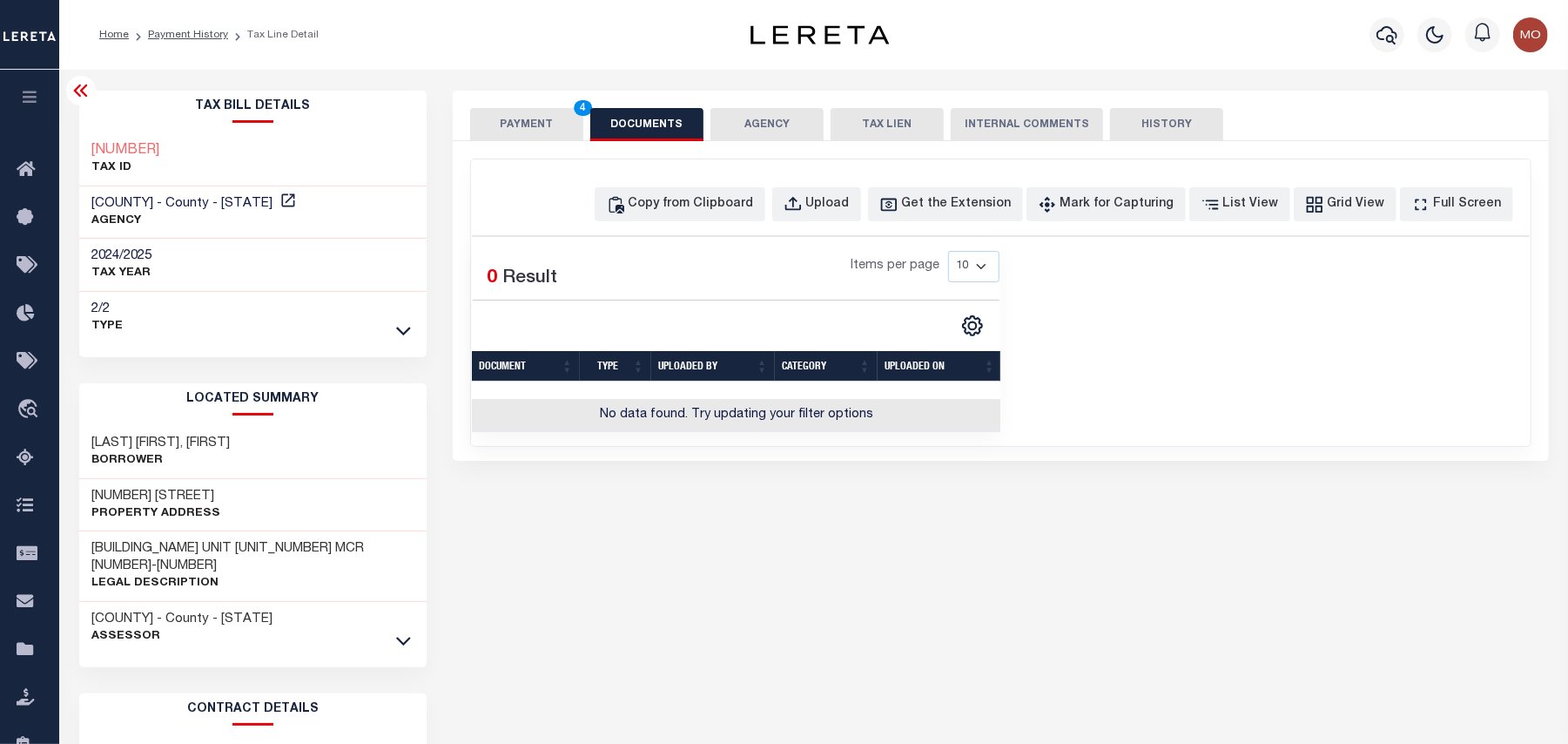 click on "PAYMENT
4
DOCUMENTS
AGENCY
DELINQUENT PAYEE" at bounding box center [1000, 644] 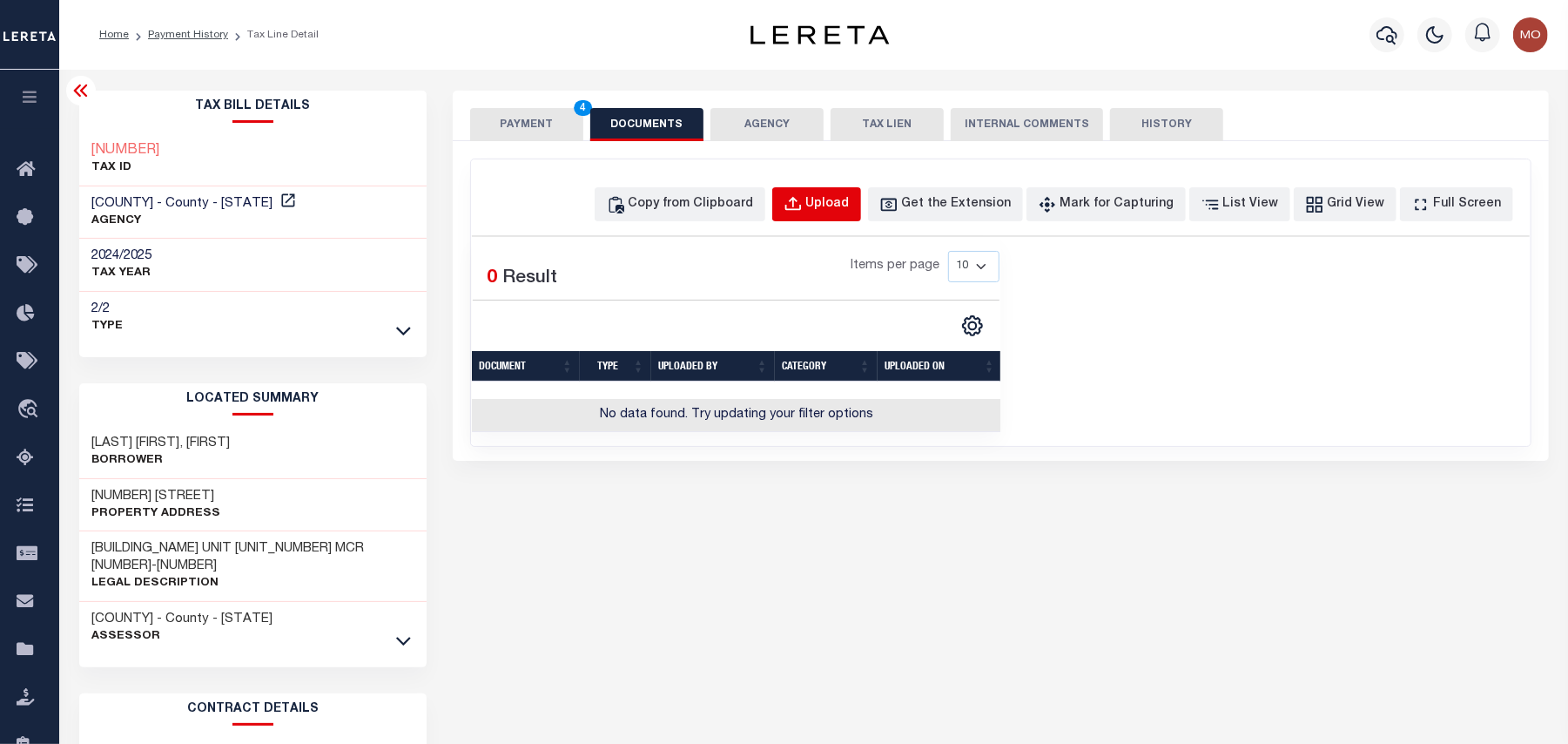 click on "Upload" at bounding box center [828, 205] 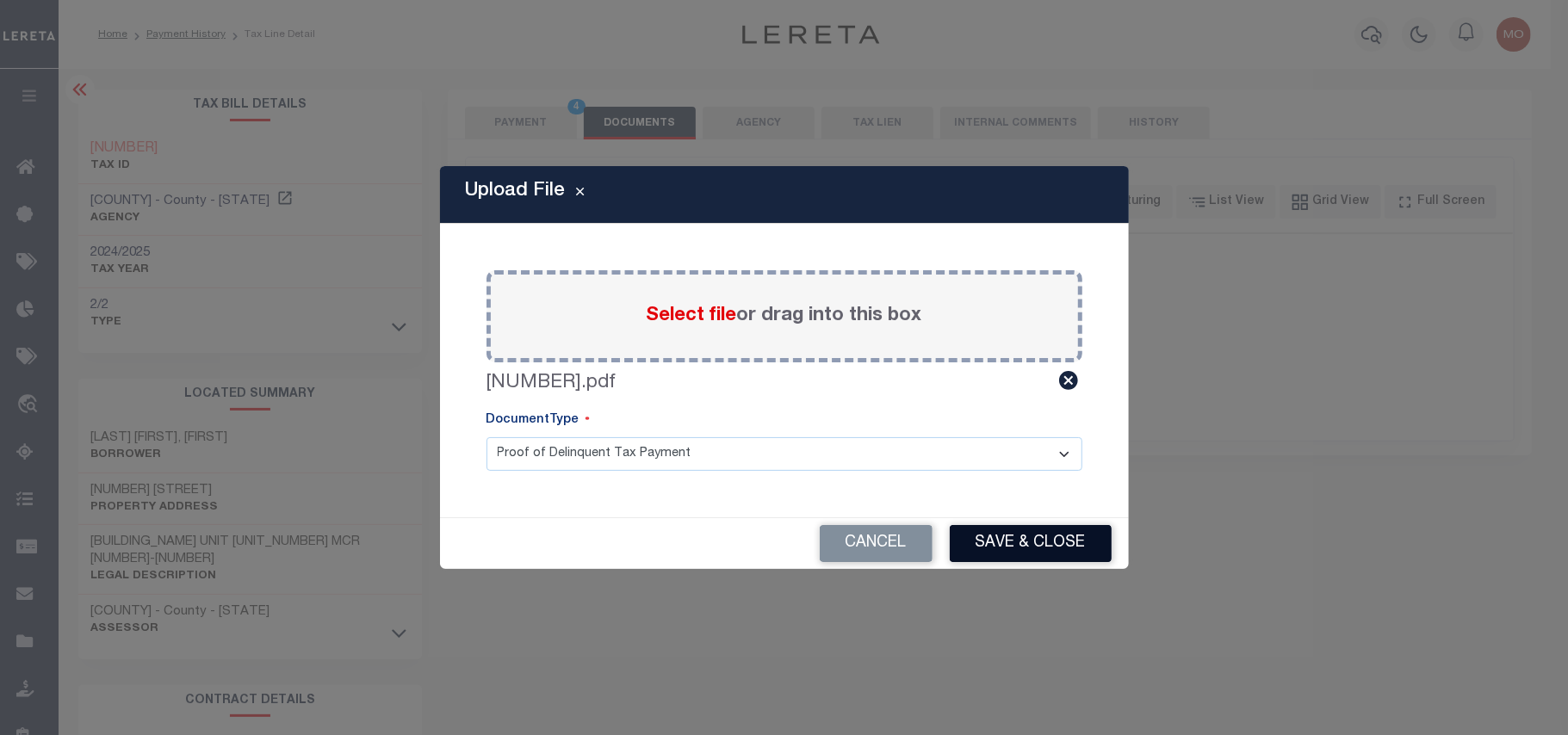 click on "Save & Close" at bounding box center (1031, 543) 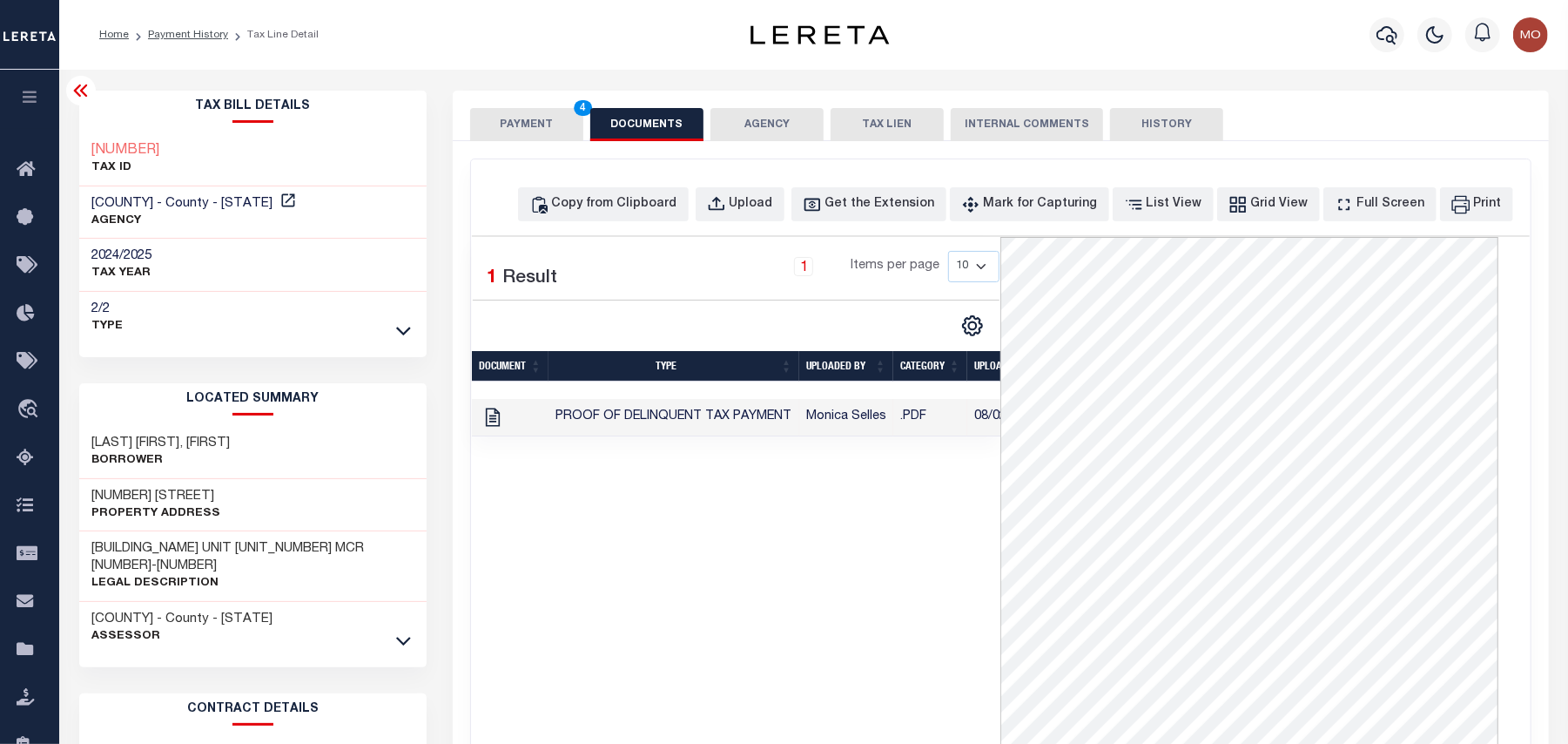 click on "PAYMENT
4" at bounding box center (527, 125) 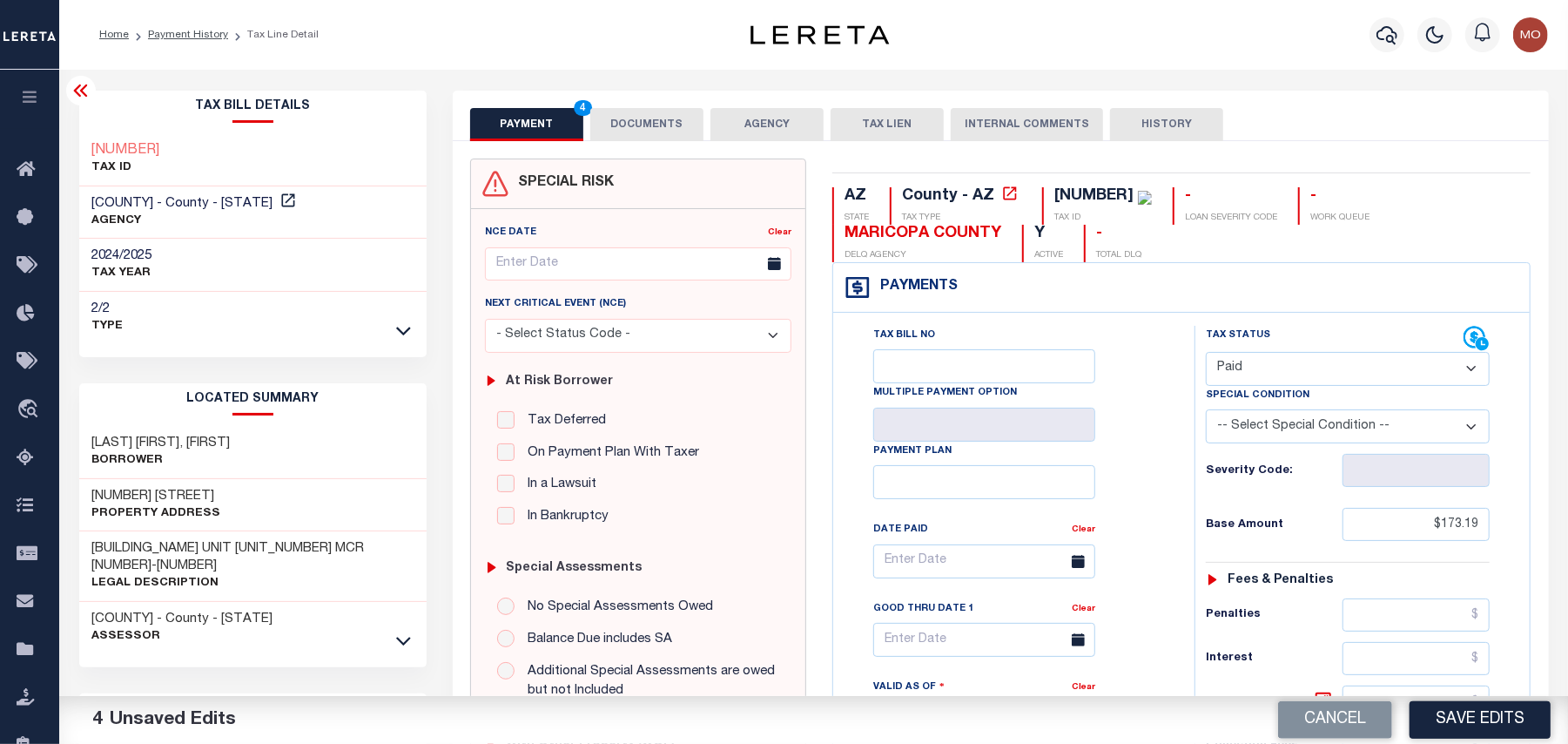 scroll, scrollTop: 348, scrollLeft: 0, axis: vertical 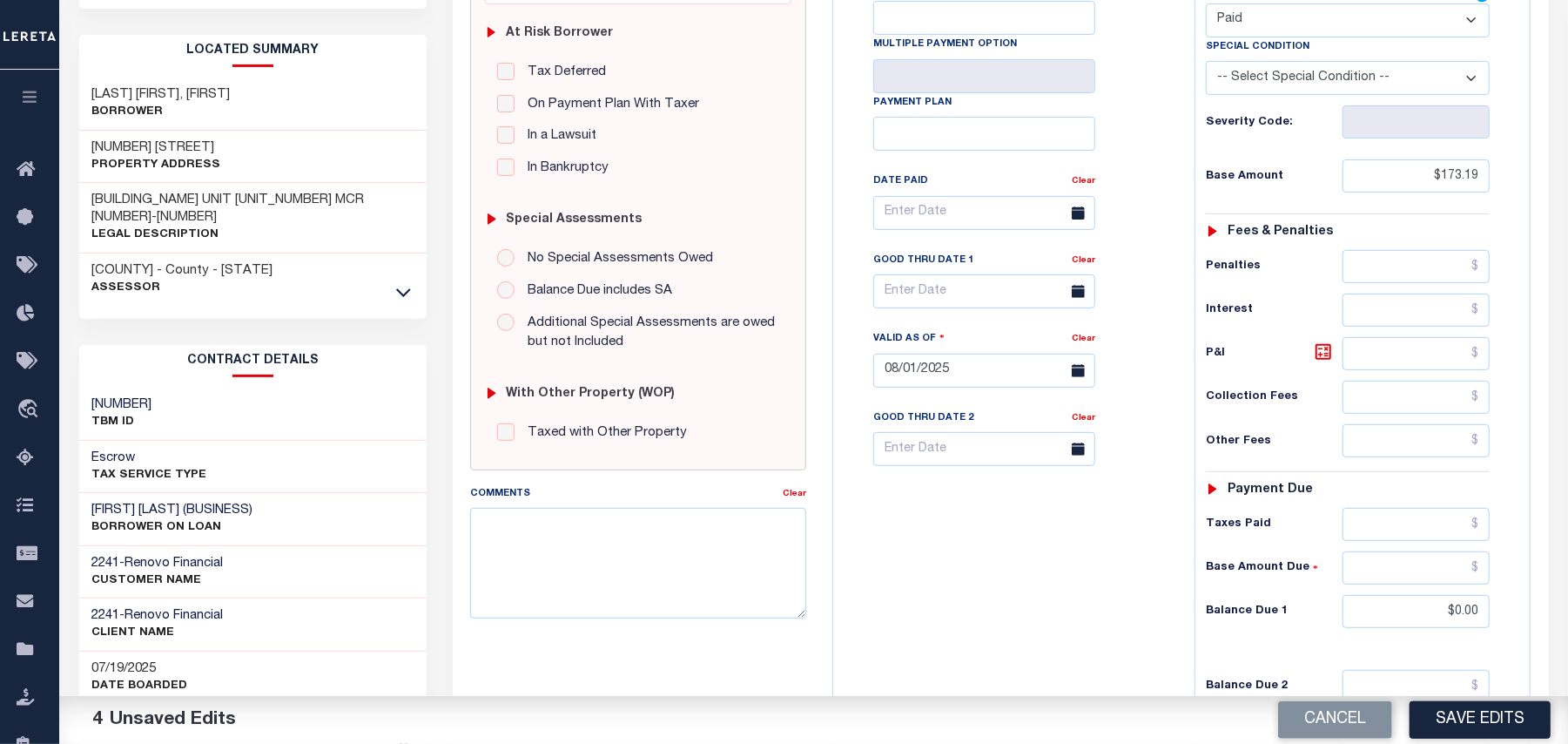 drag, startPoint x: 1473, startPoint y: 715, endPoint x: 1488, endPoint y: 698, distance: 22.67157 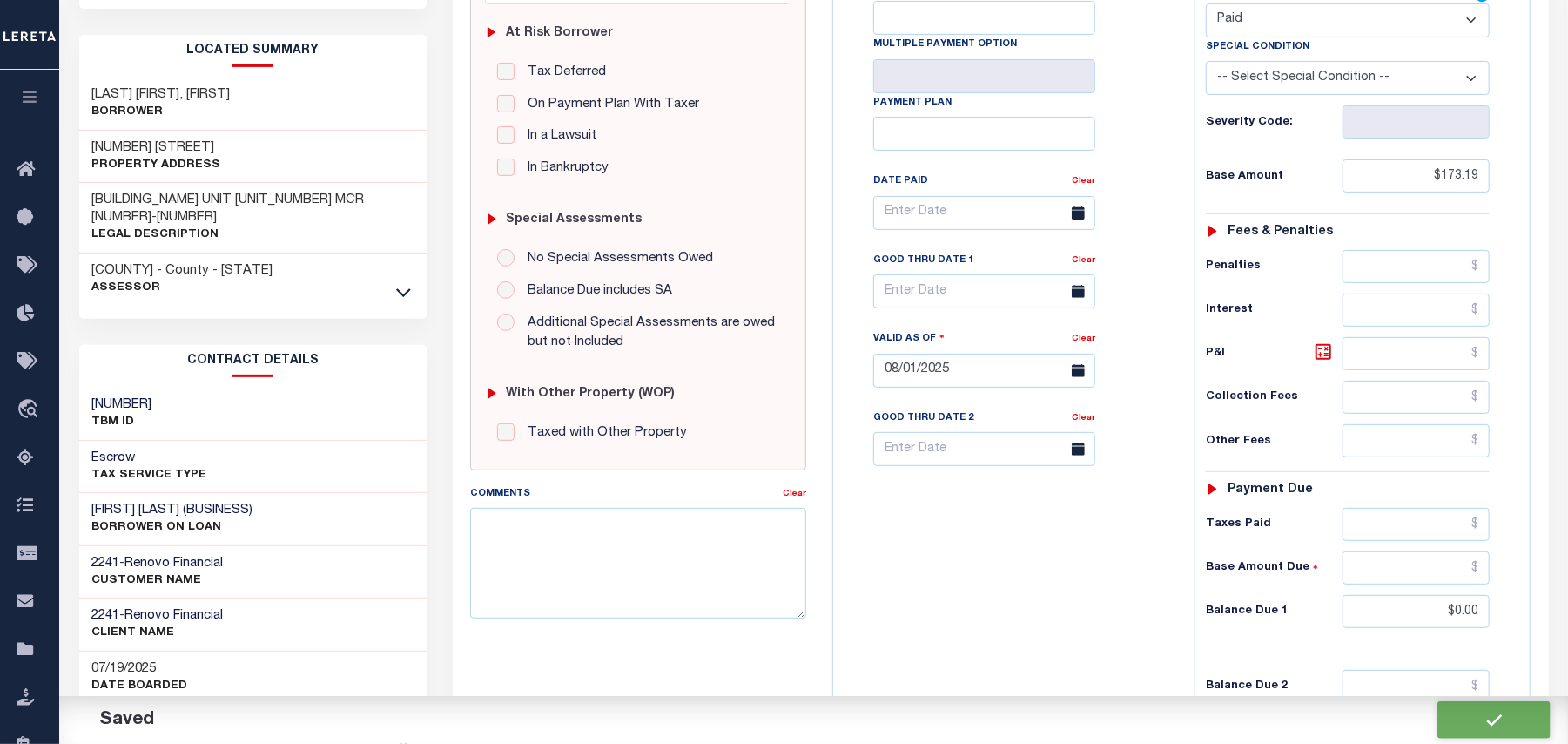 checkbox on "false" 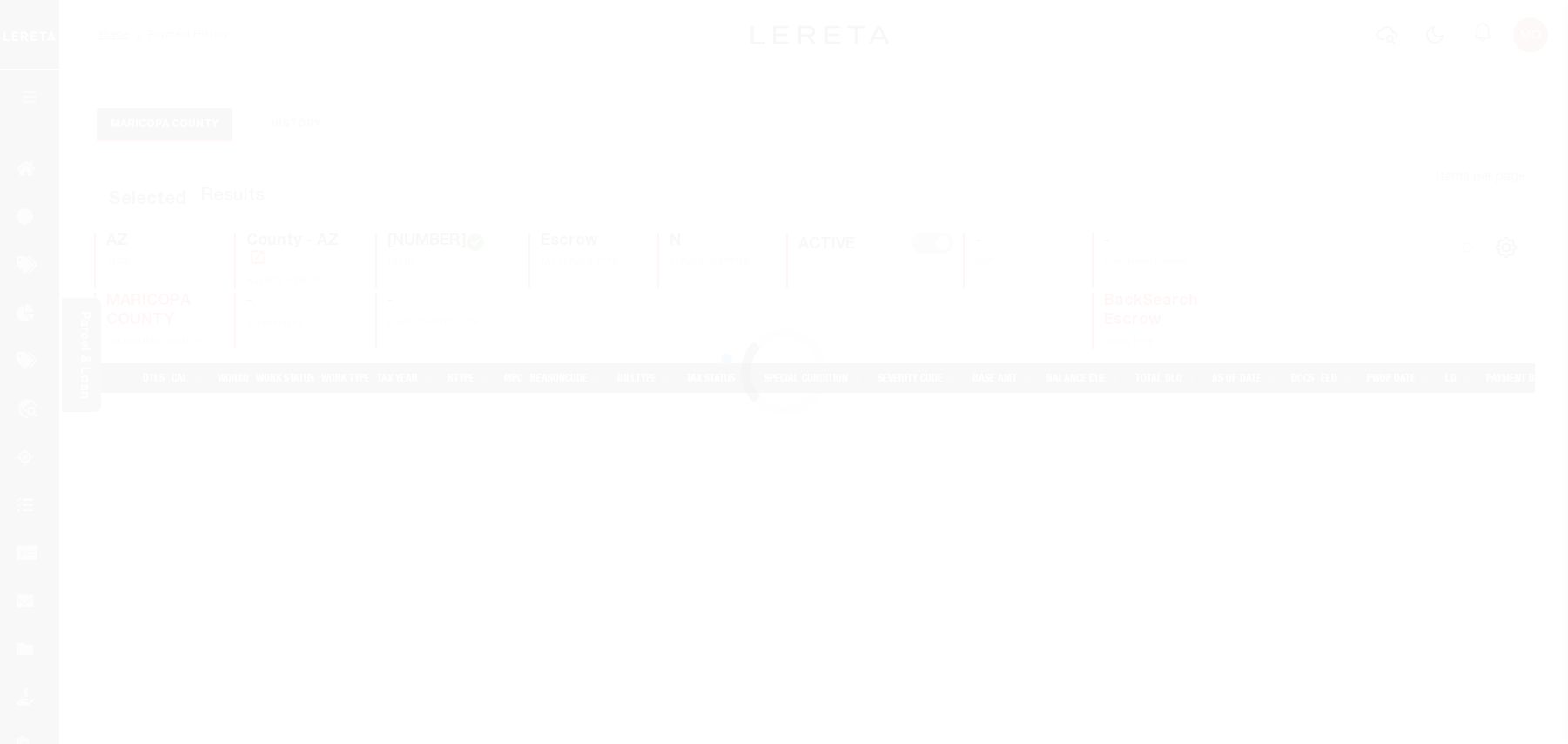 scroll, scrollTop: 0, scrollLeft: 0, axis: both 